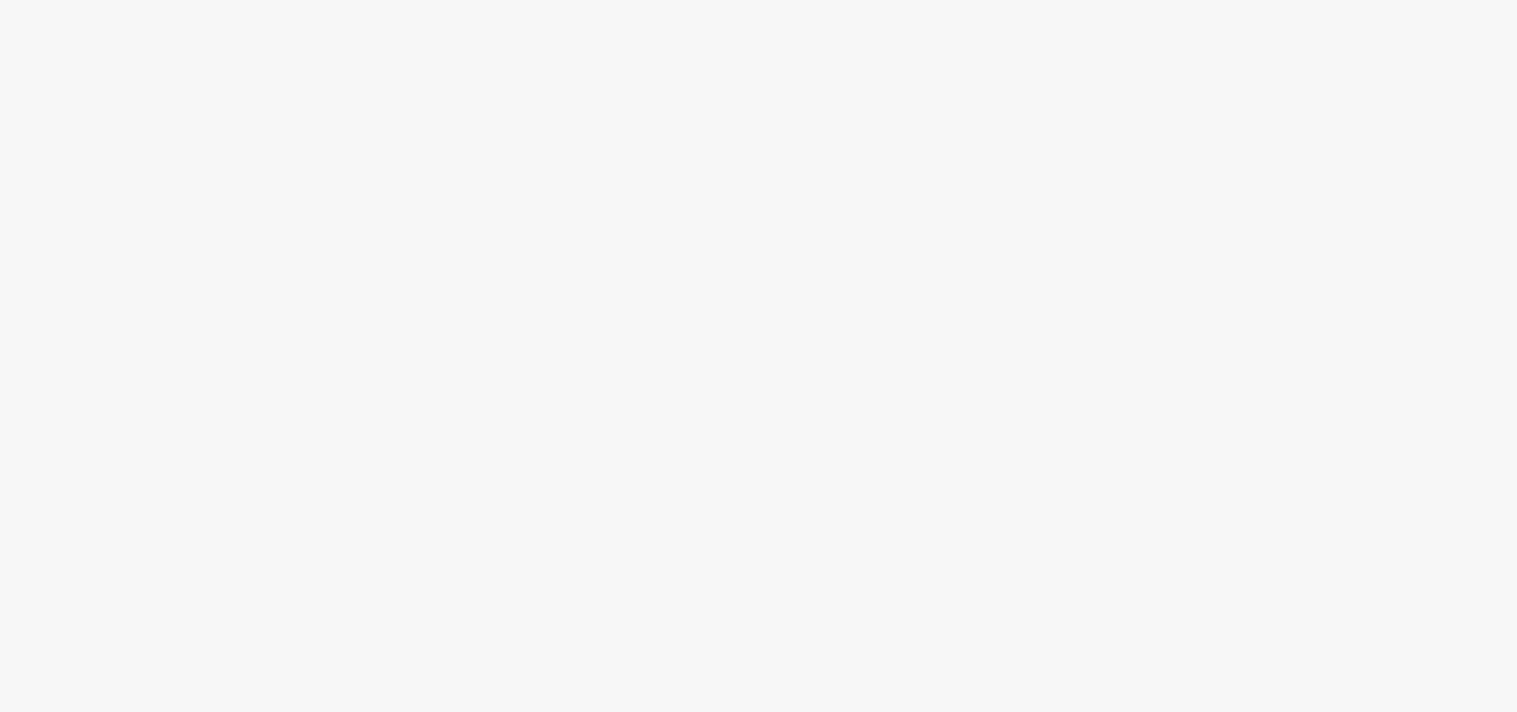 scroll, scrollTop: 0, scrollLeft: 0, axis: both 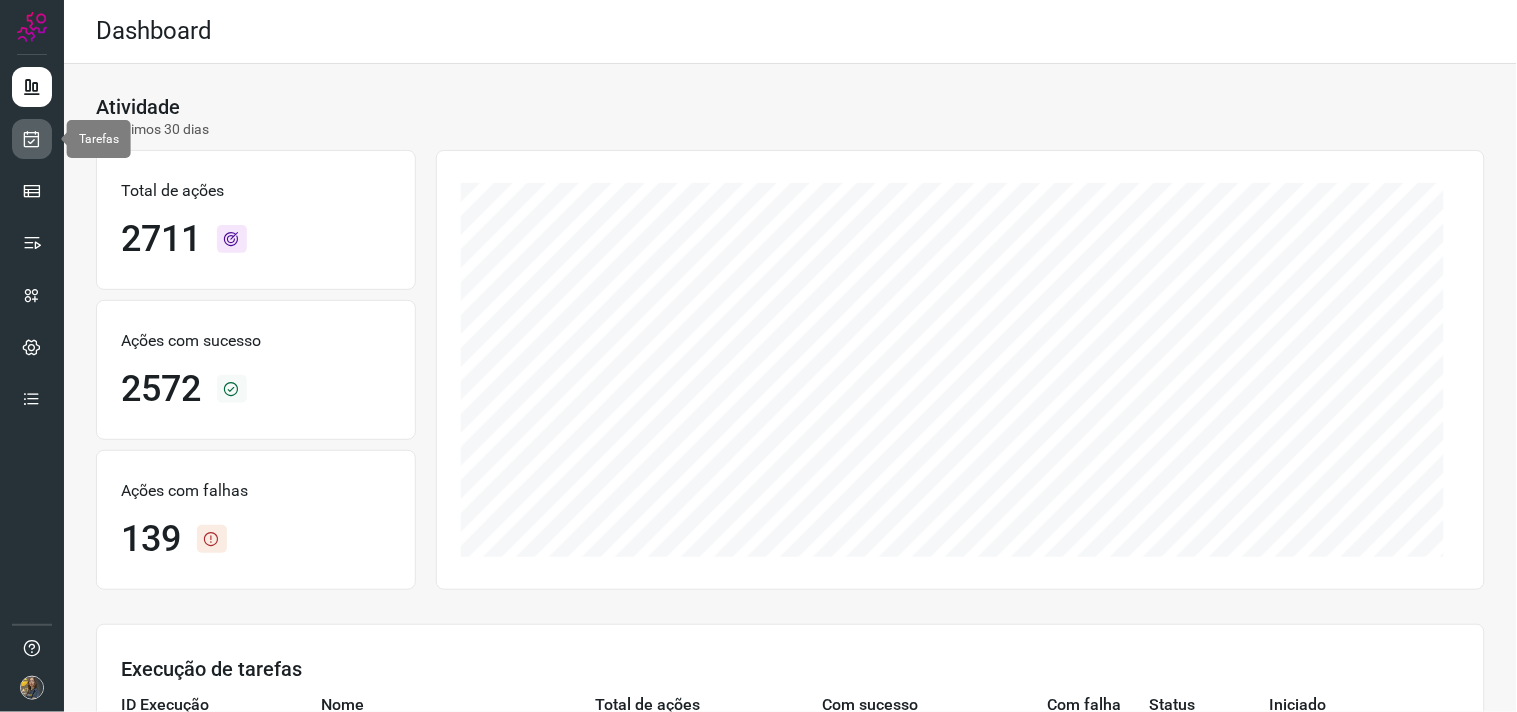 click at bounding box center (32, 139) 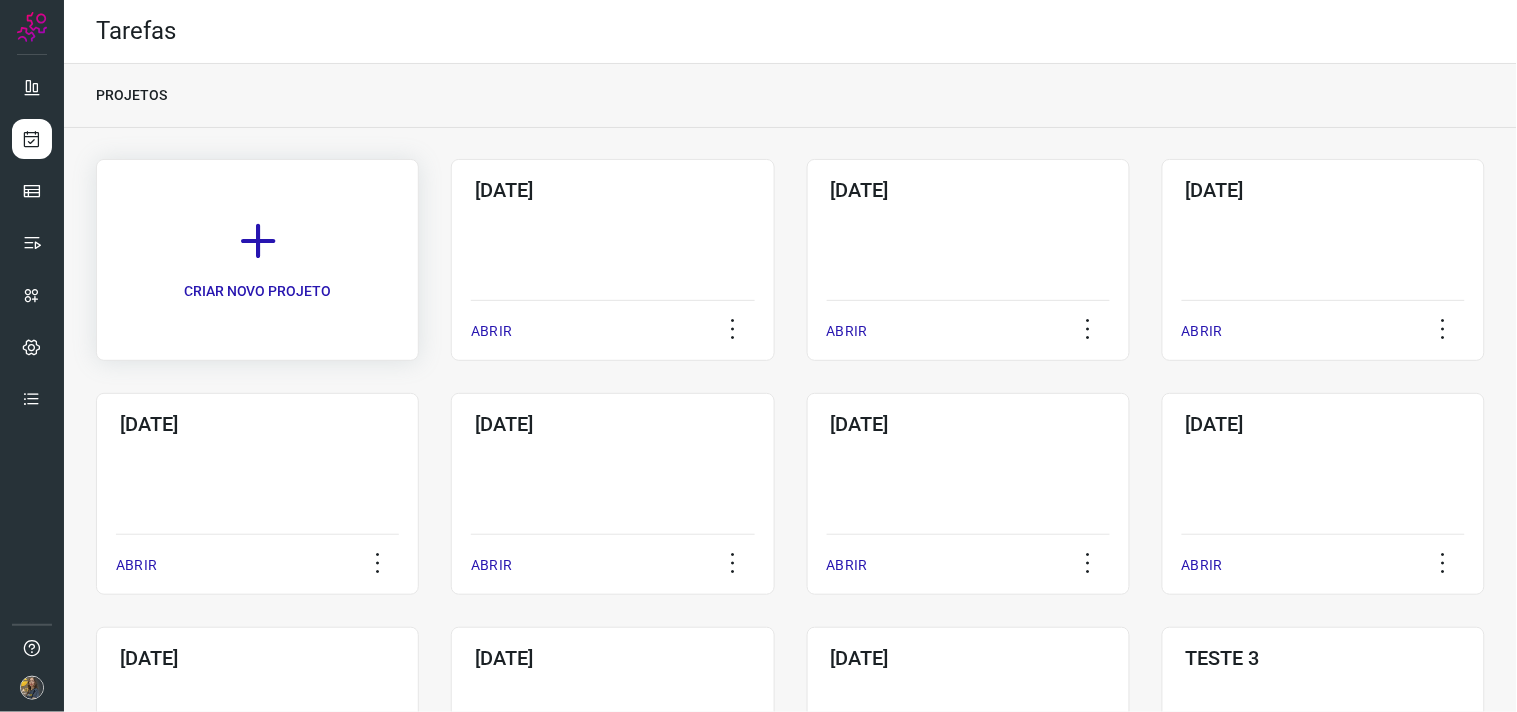 click on "CRIAR NOVO PROJETO" at bounding box center [257, 260] 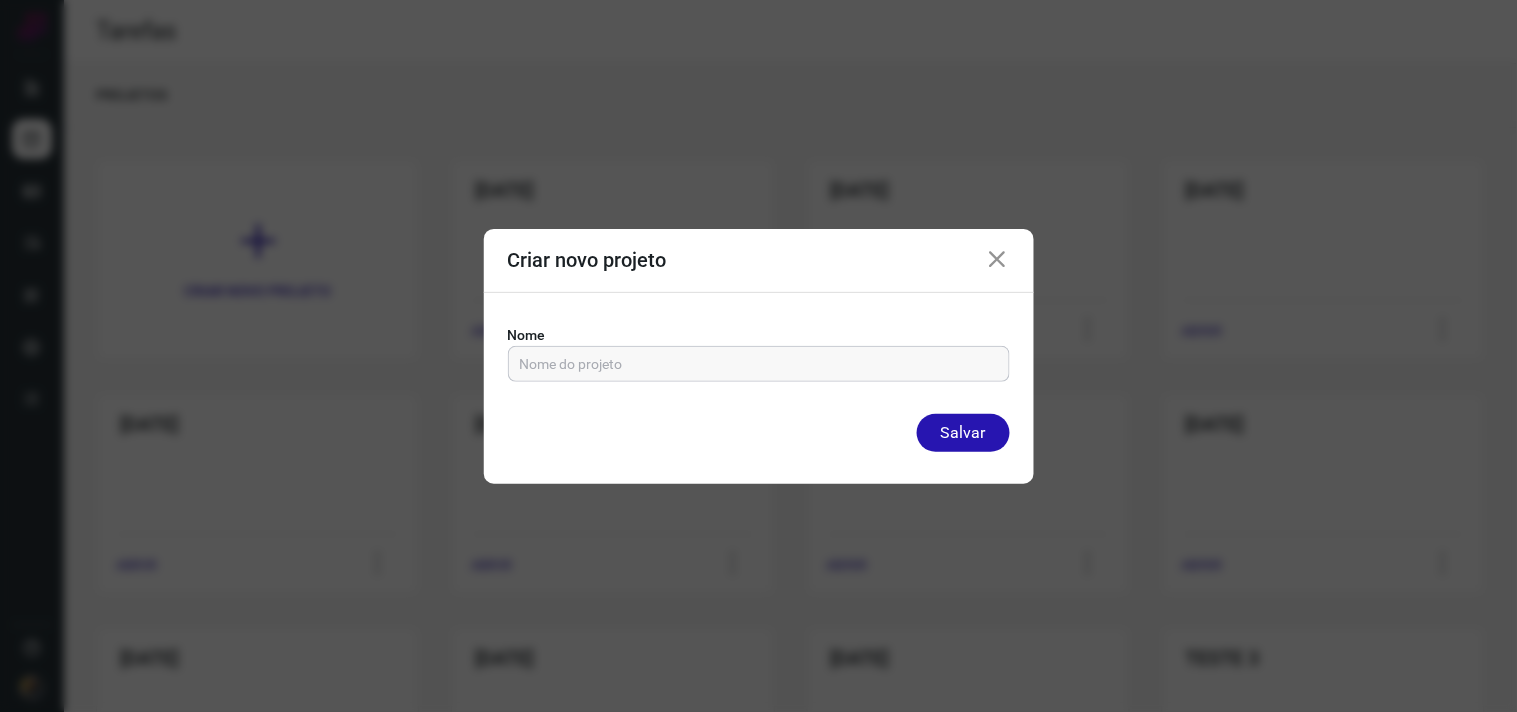 click at bounding box center (759, 364) 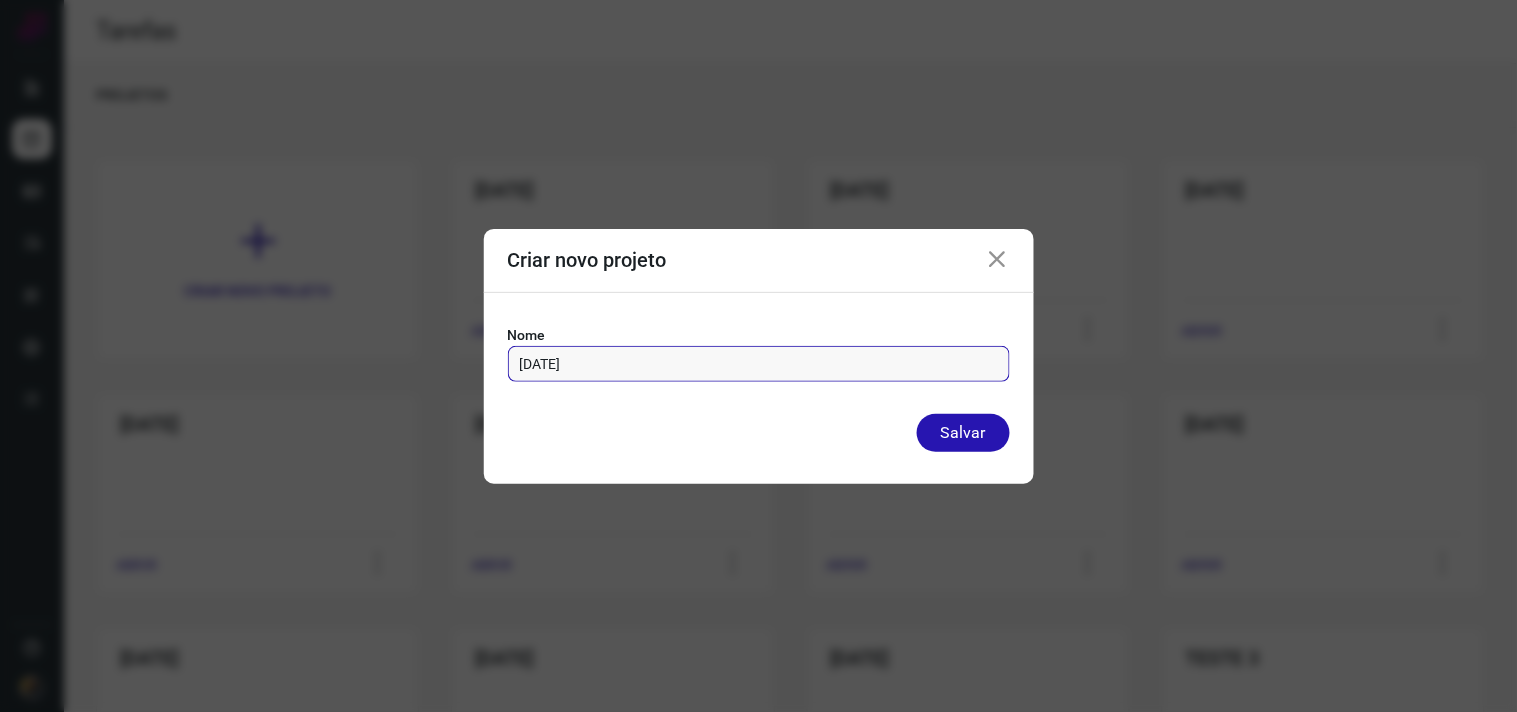 type on "[DATE]" 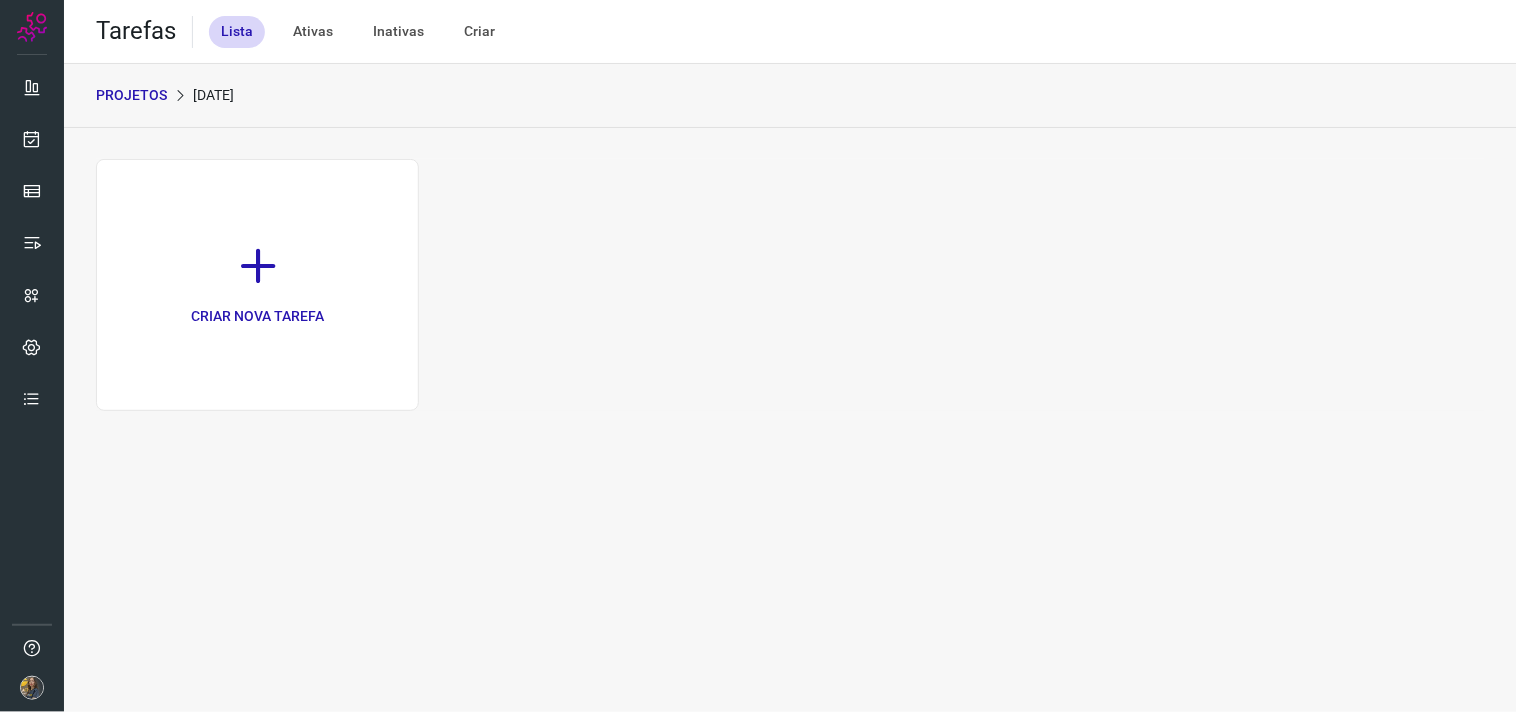 click on "CRIAR NOVA TAREFA" at bounding box center (790, 285) 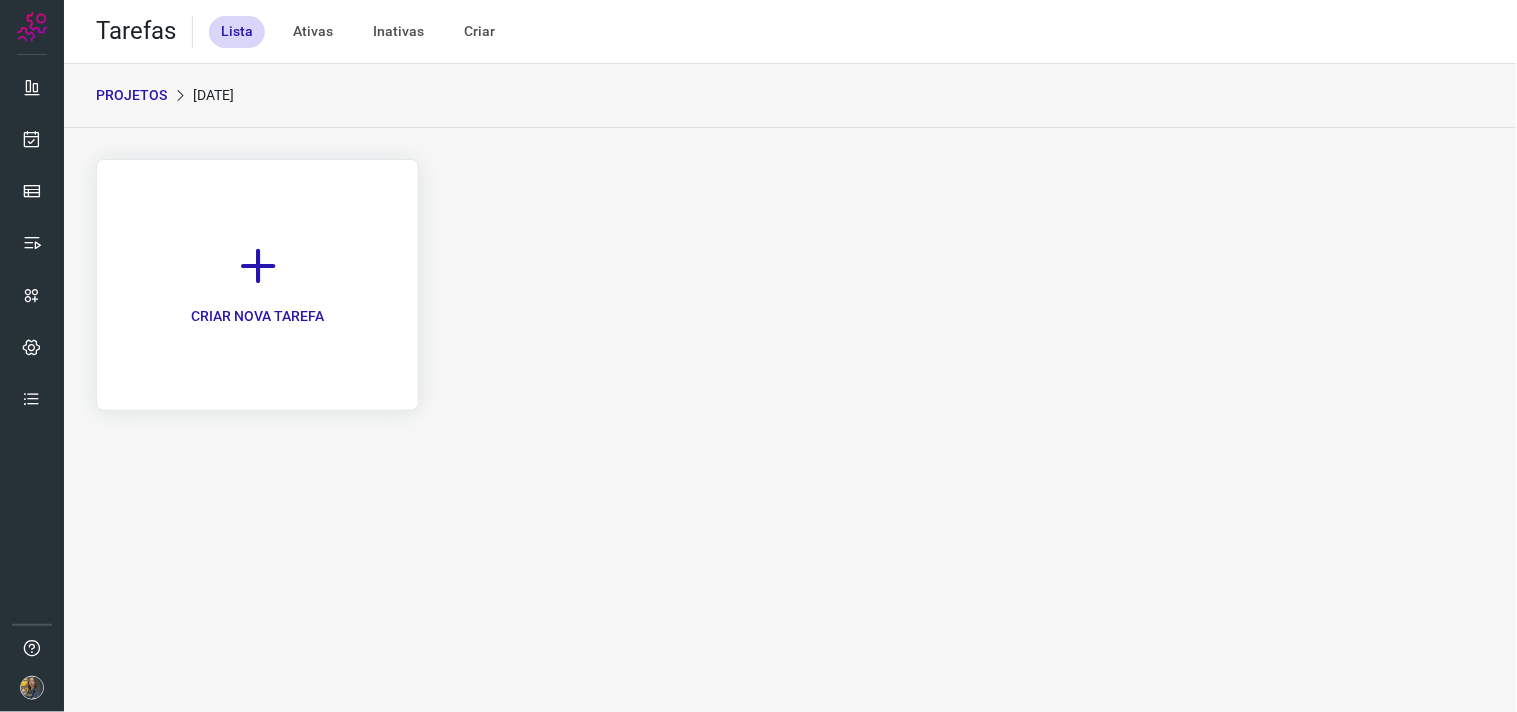 click on "CRIAR NOVA TAREFA" at bounding box center [257, 285] 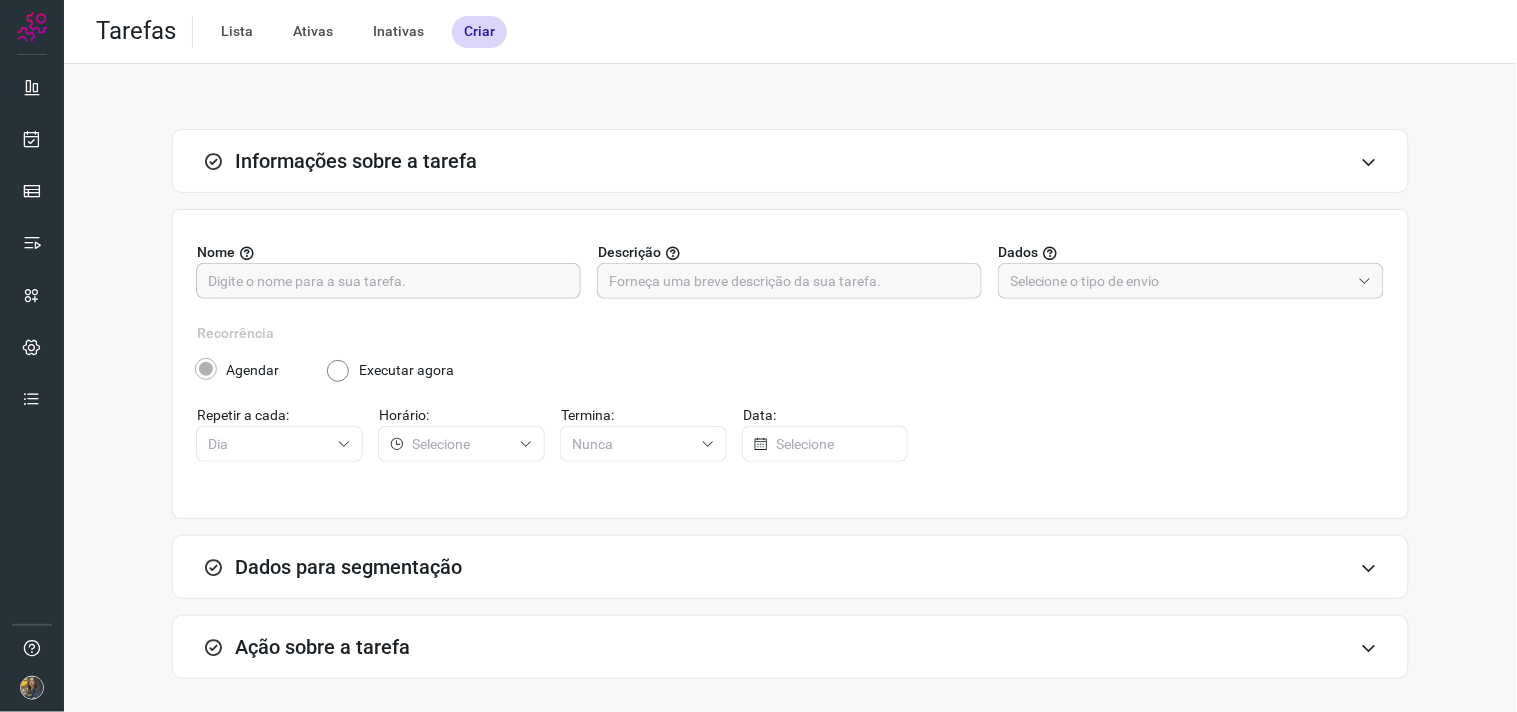click at bounding box center (388, 281) 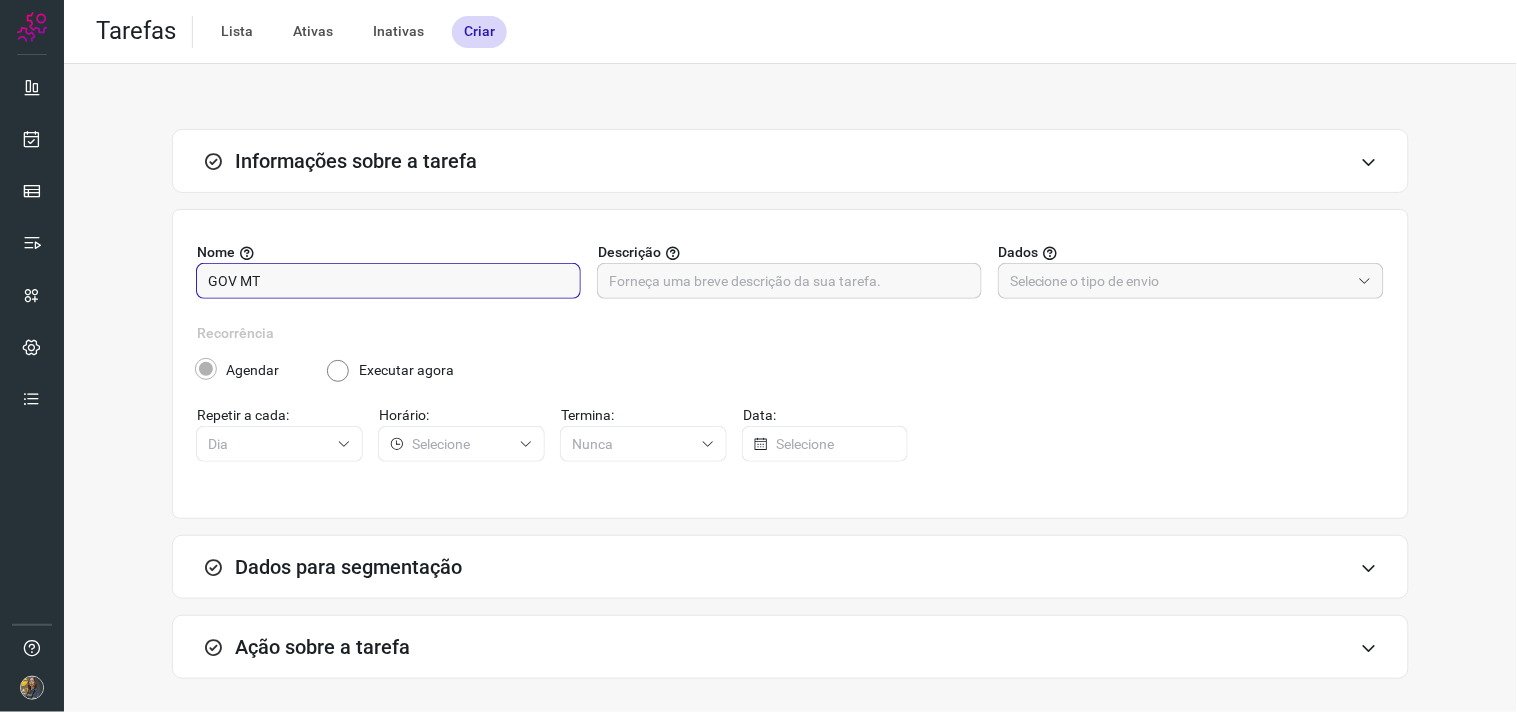 type on "GOV MT" 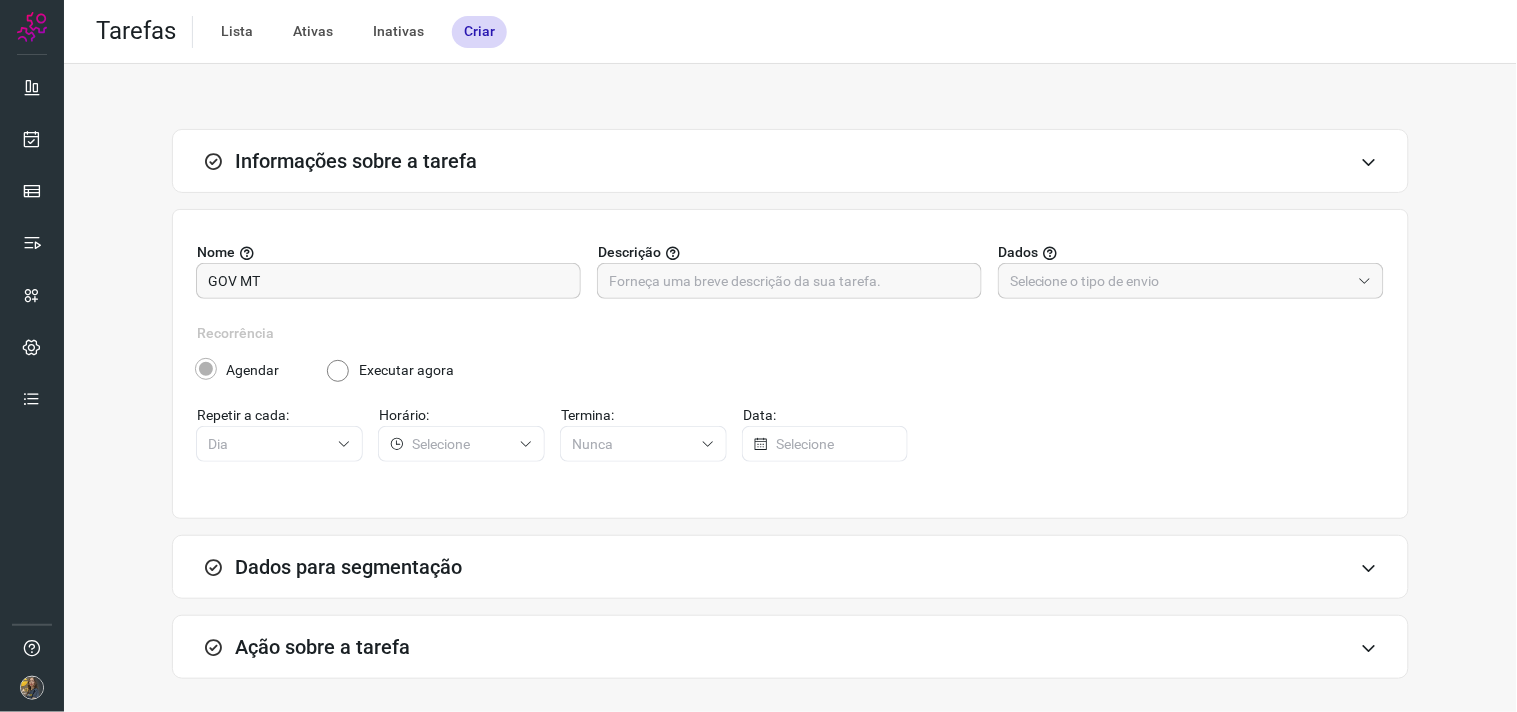 drag, startPoint x: 633, startPoint y: 303, endPoint x: 638, endPoint y: 287, distance: 16.763054 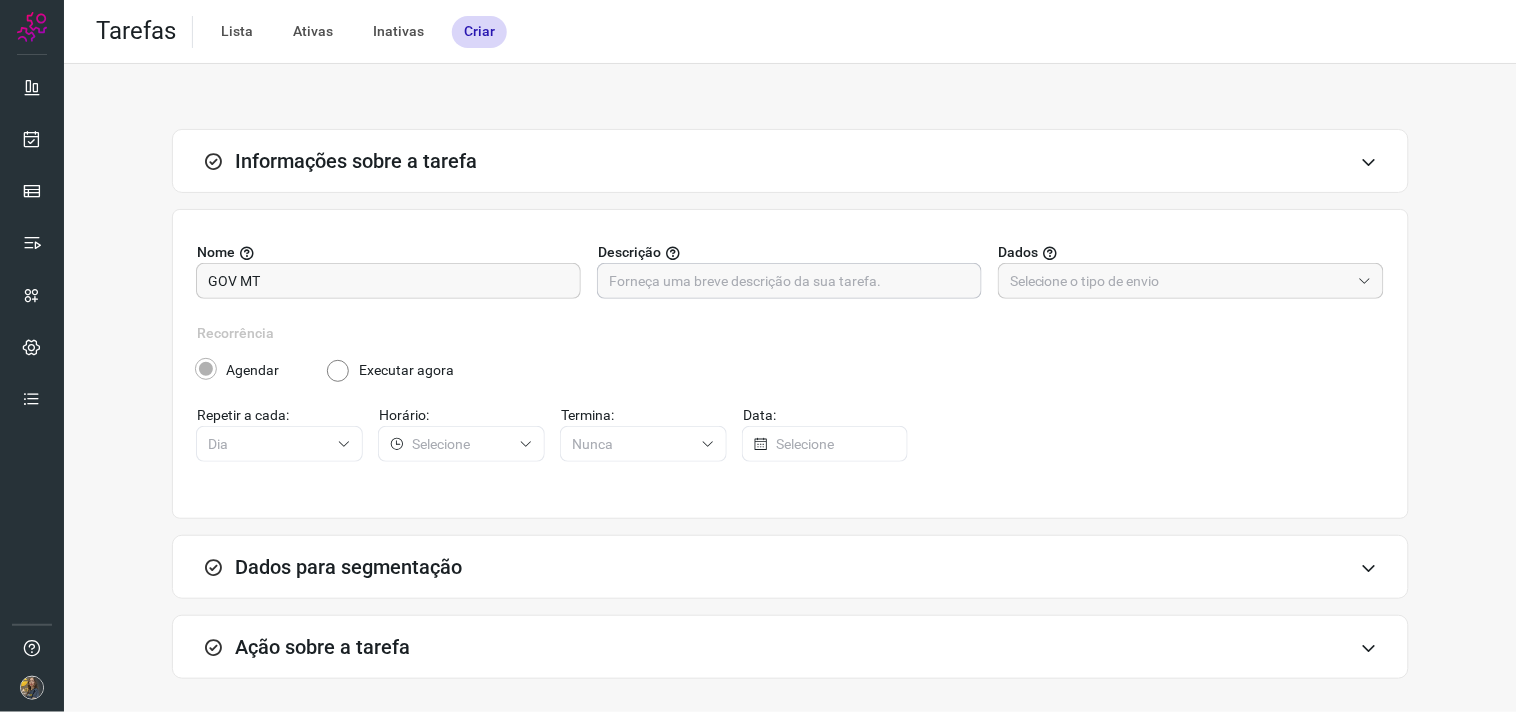 click on "Nome GOV MT Descrição Dados" at bounding box center [790, 282] 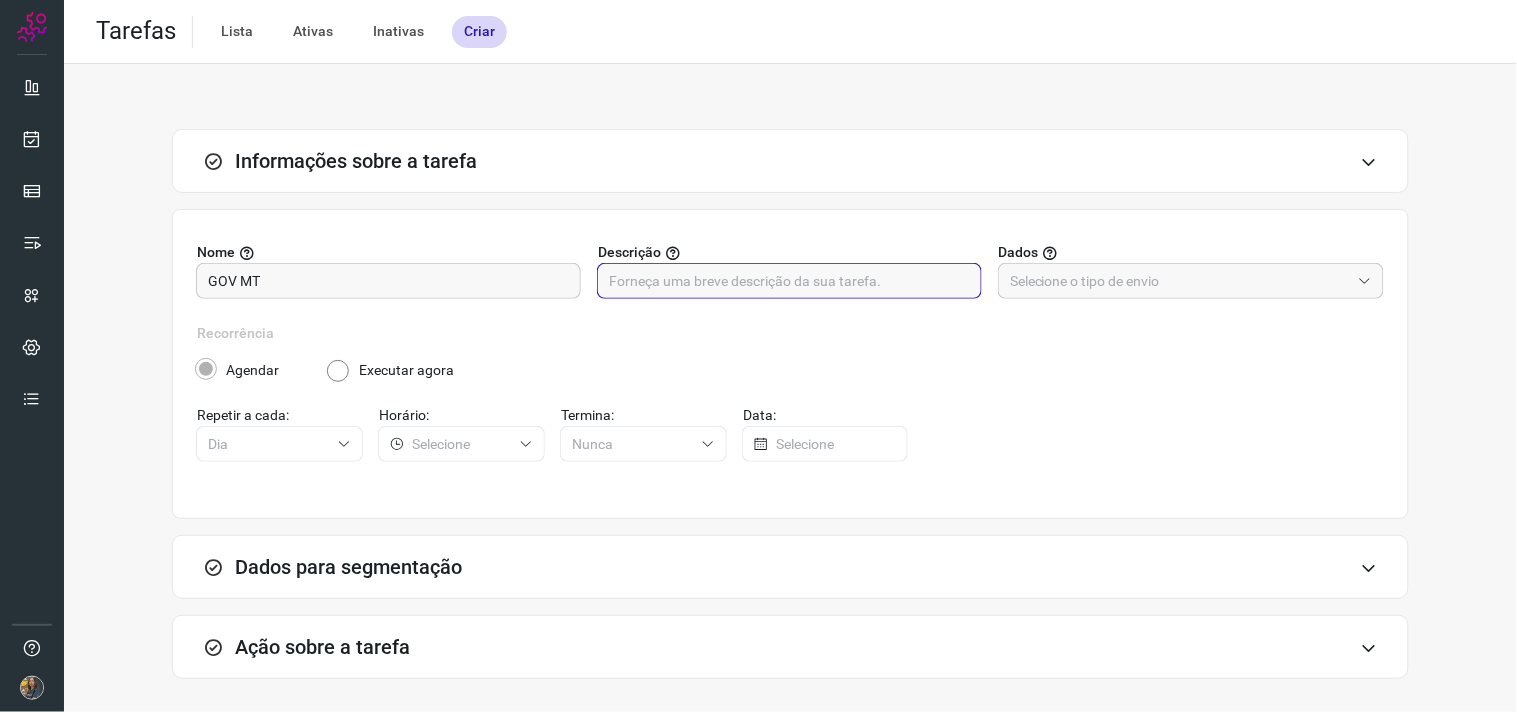 click at bounding box center [789, 281] 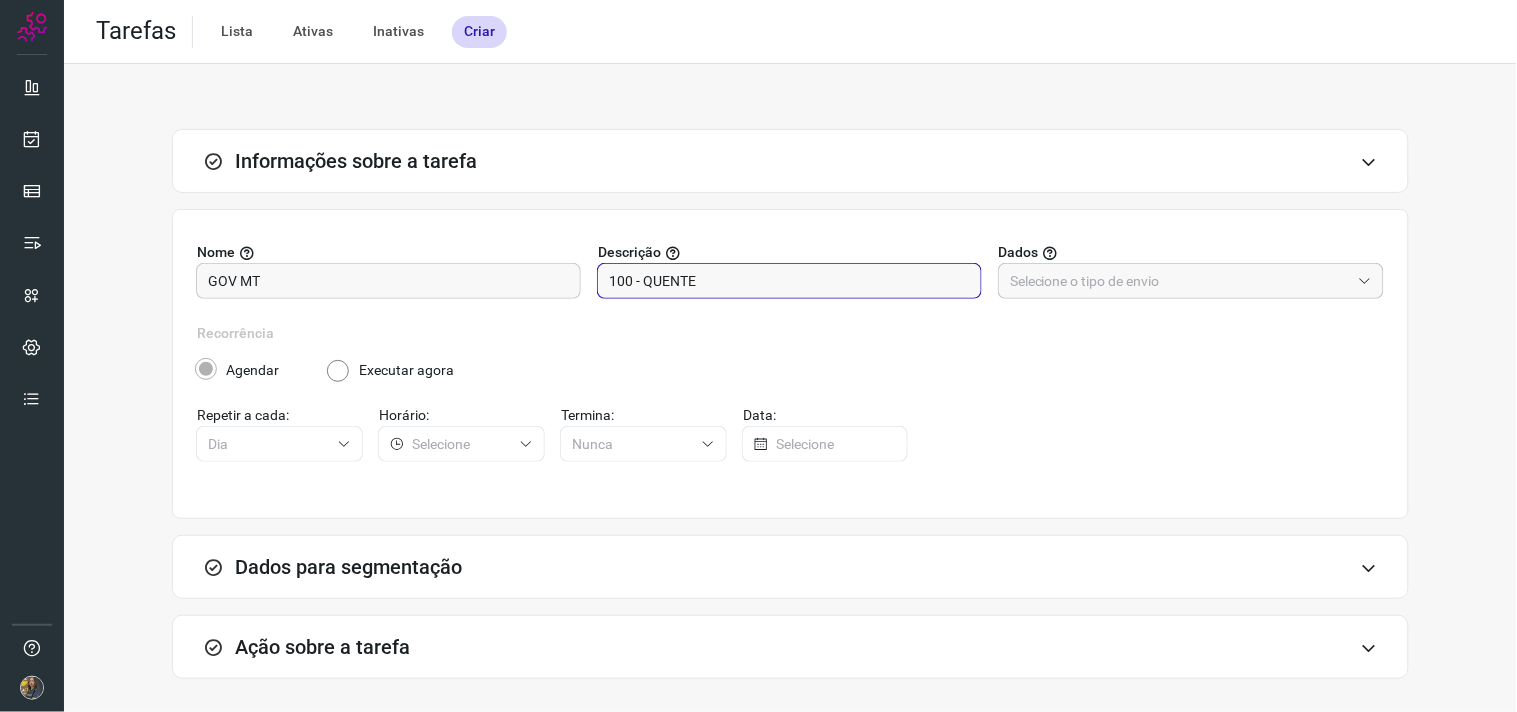 type on "100 - QUENTE" 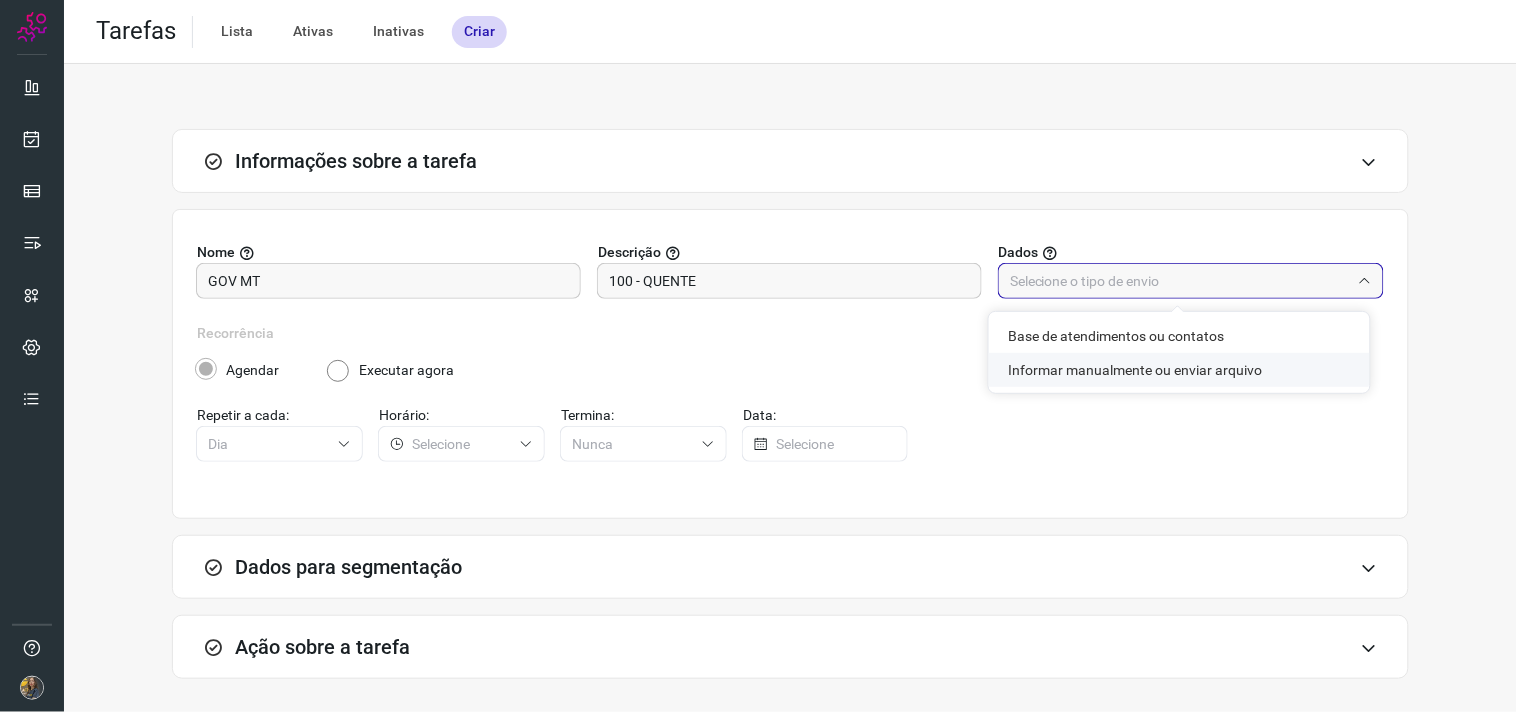 click on "Informar manualmente ou enviar arquivo" 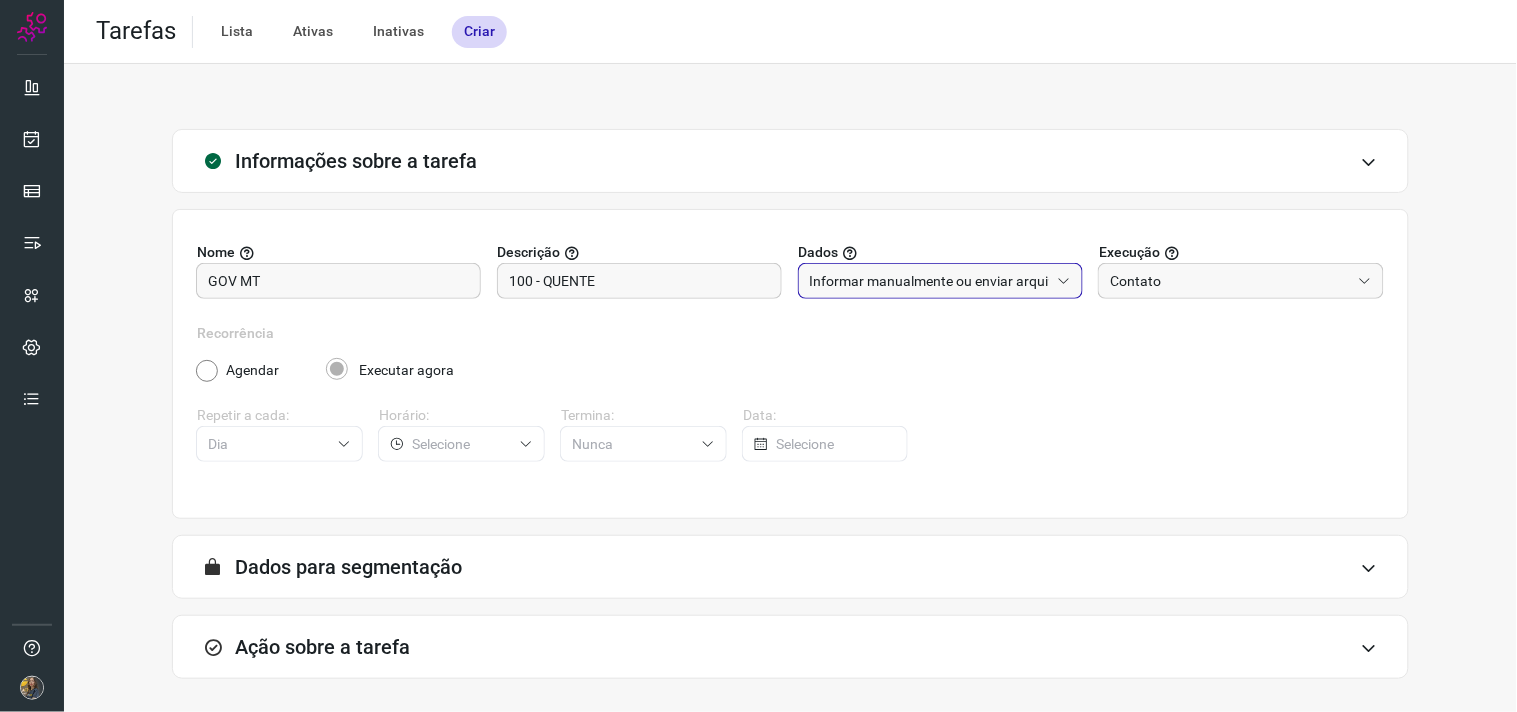 scroll, scrollTop: 82, scrollLeft: 0, axis: vertical 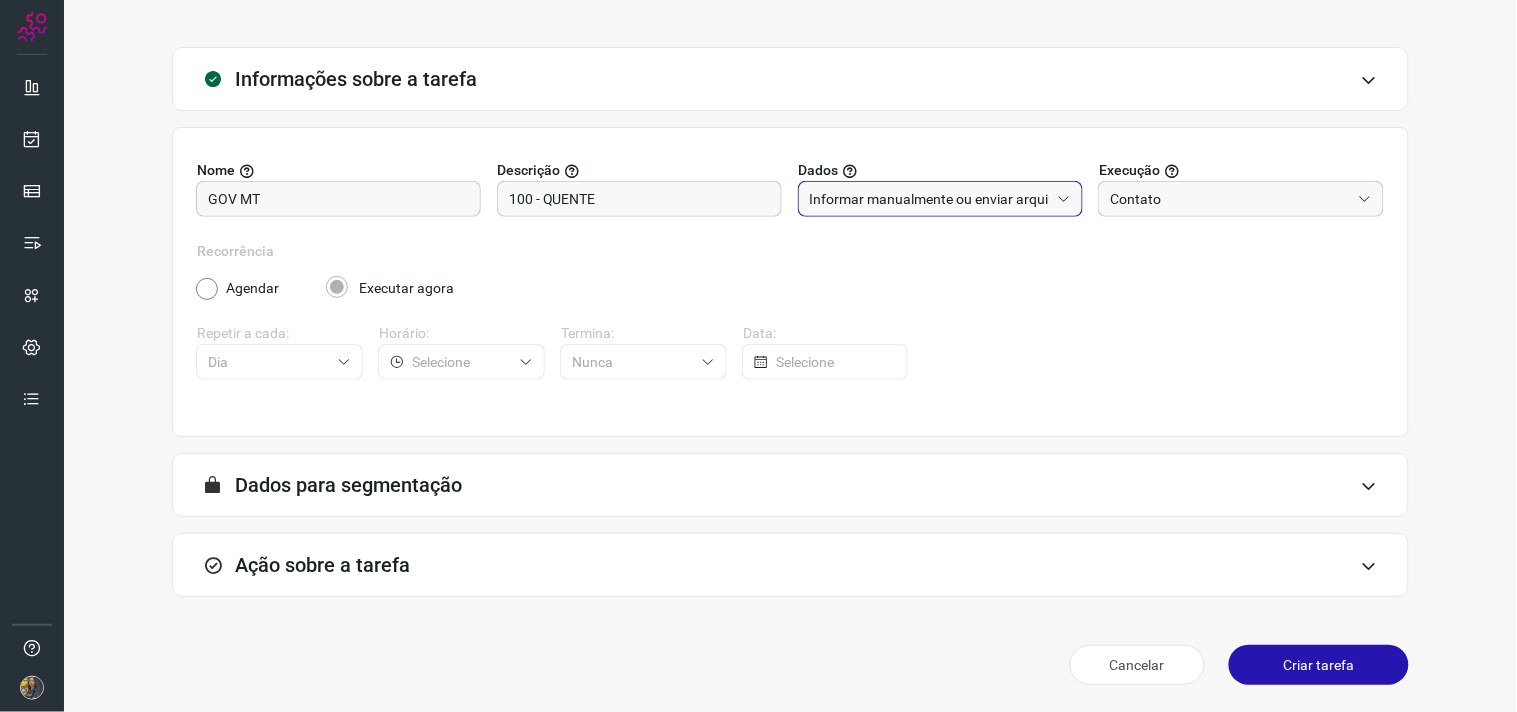 click on "Ação sobre a tarefa" at bounding box center (790, 565) 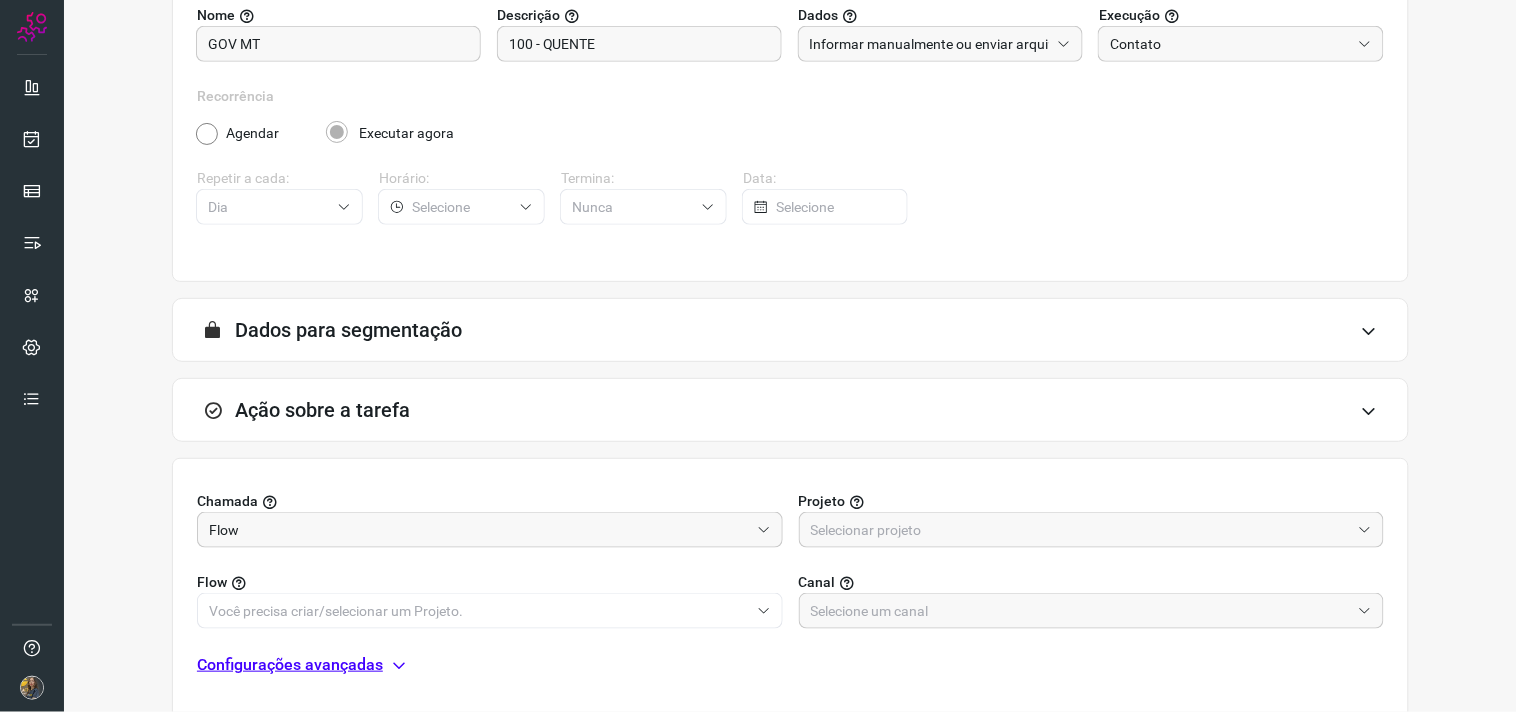 scroll, scrollTop: 398, scrollLeft: 0, axis: vertical 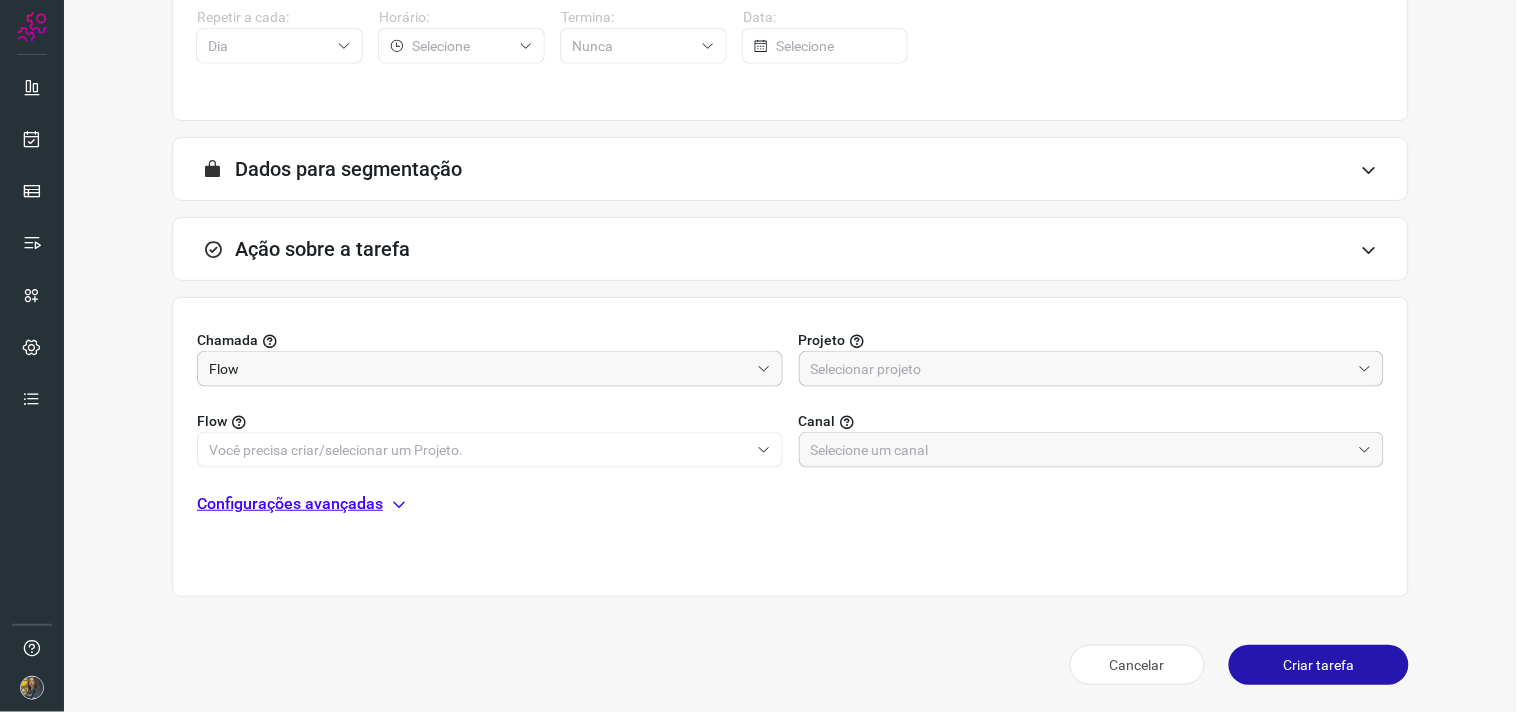 click at bounding box center [1081, 369] 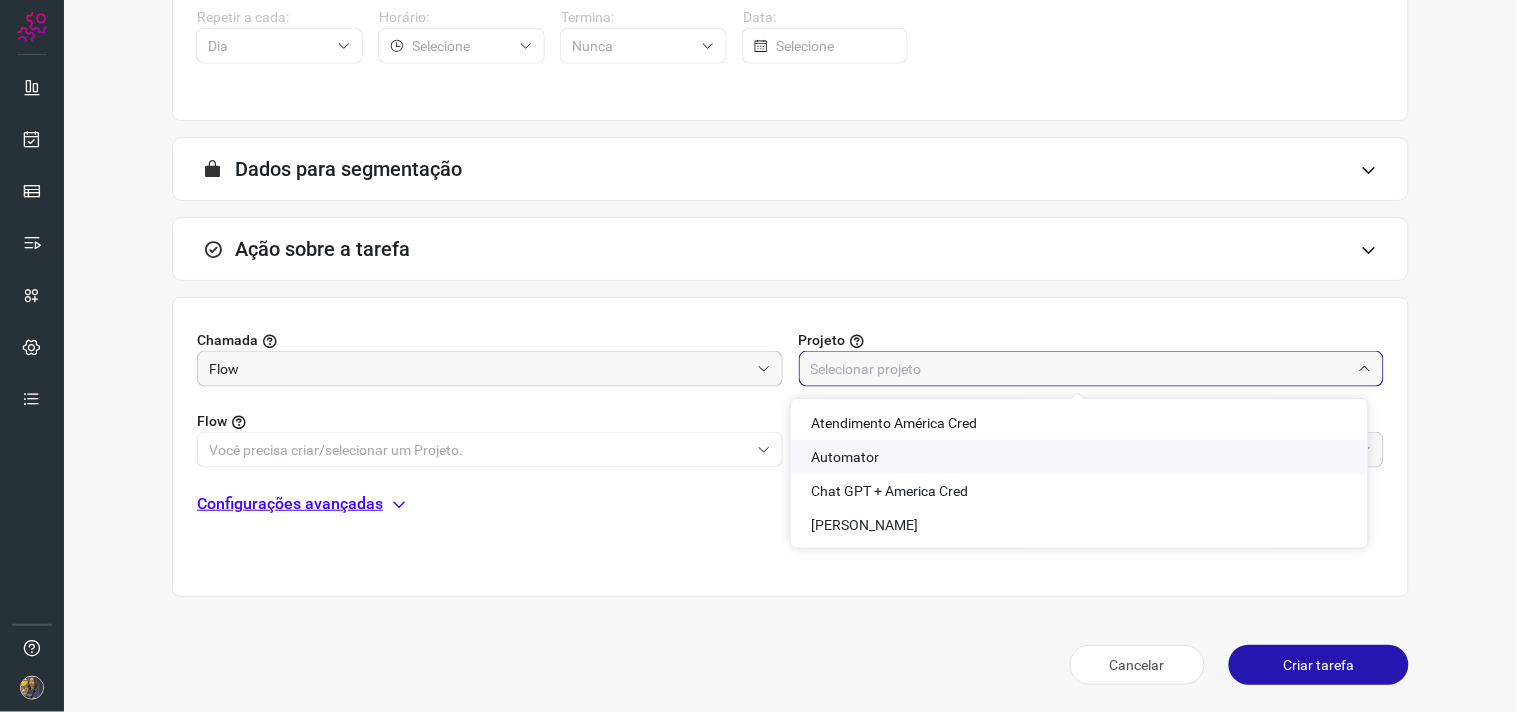 click on "Automator" 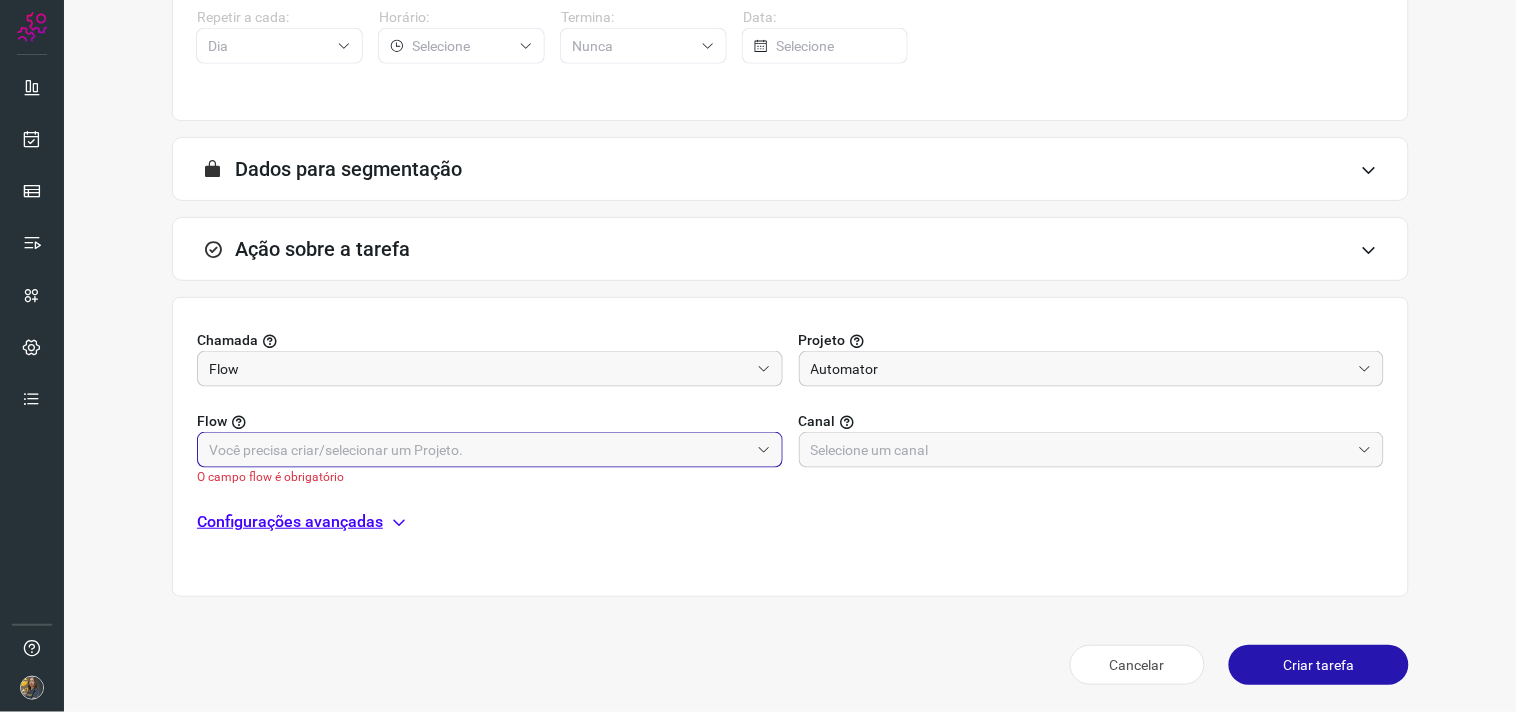 click at bounding box center (479, 450) 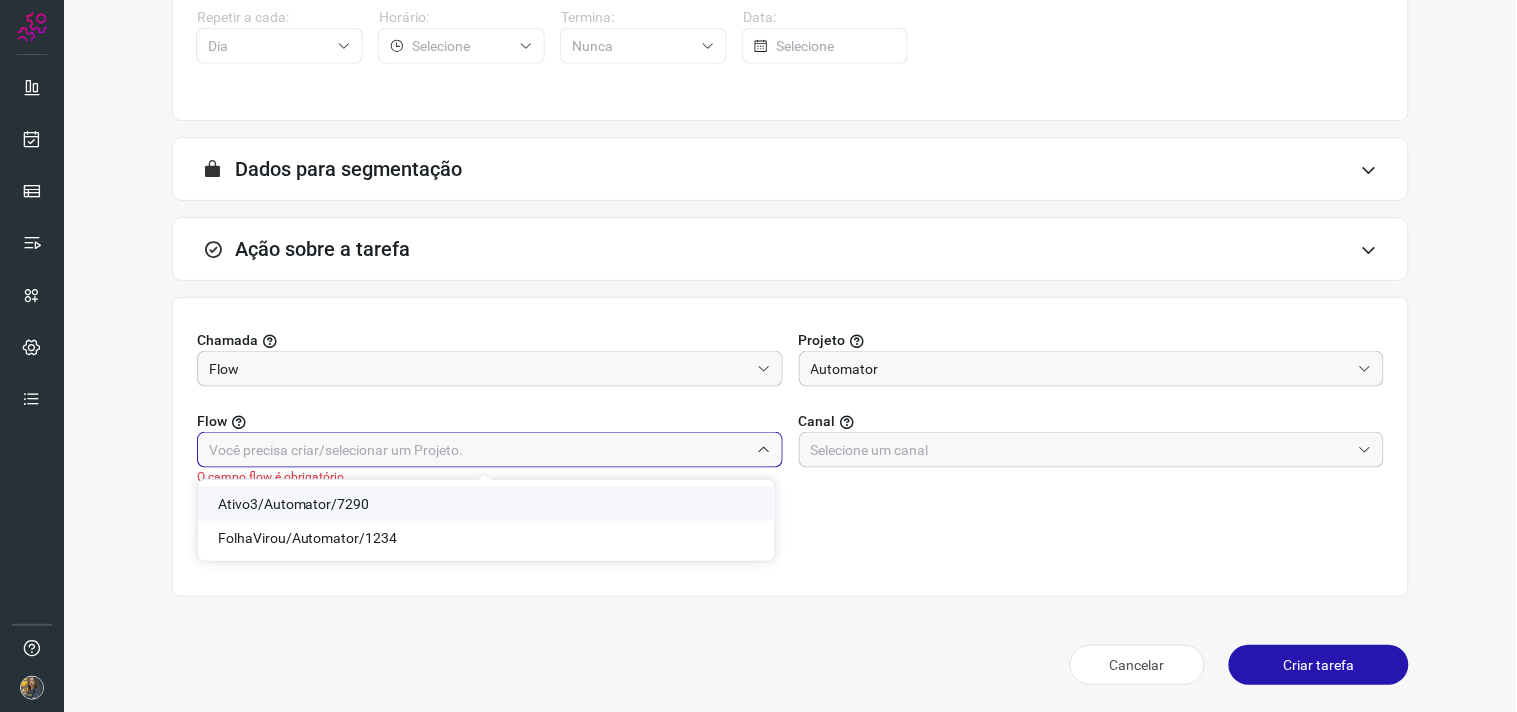 click on "Ativo3/Automator/7290" 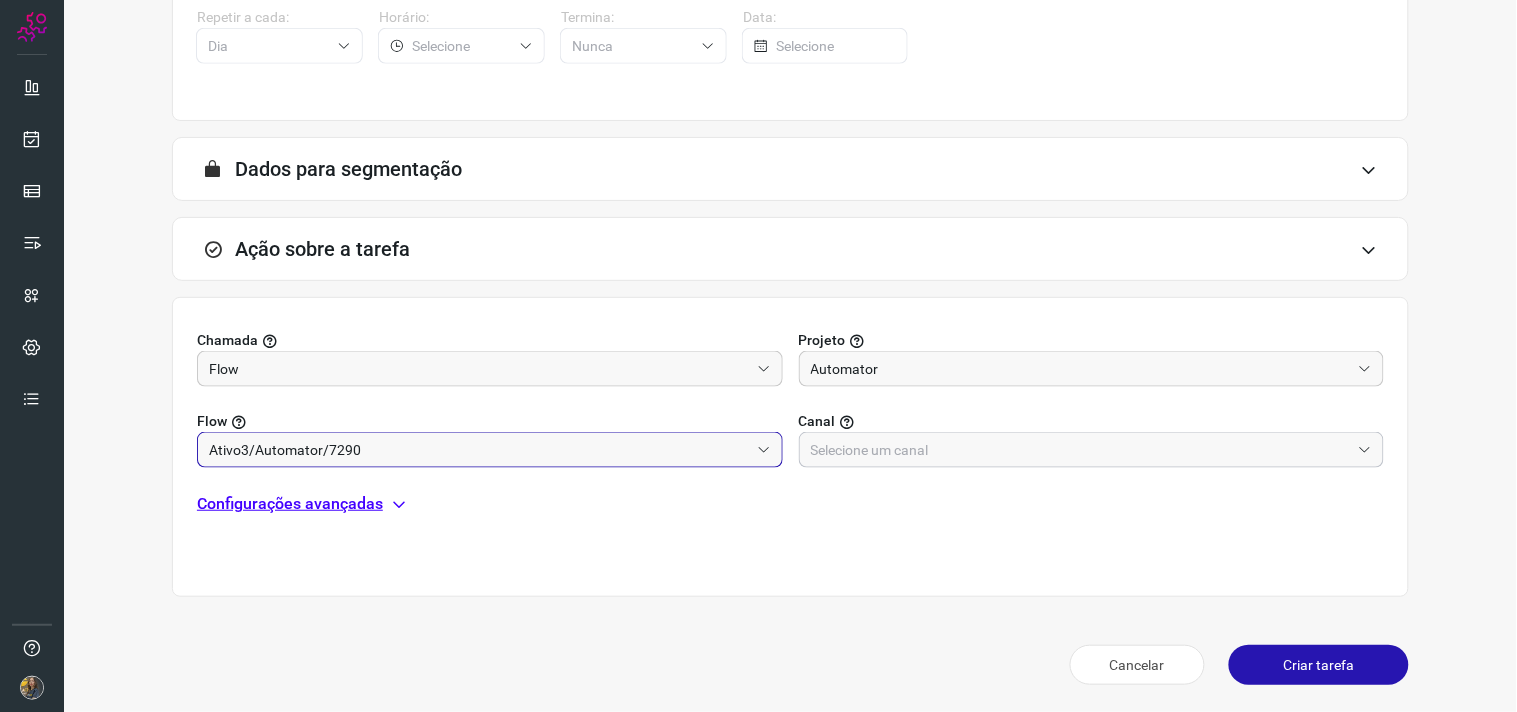 click at bounding box center (1081, 450) 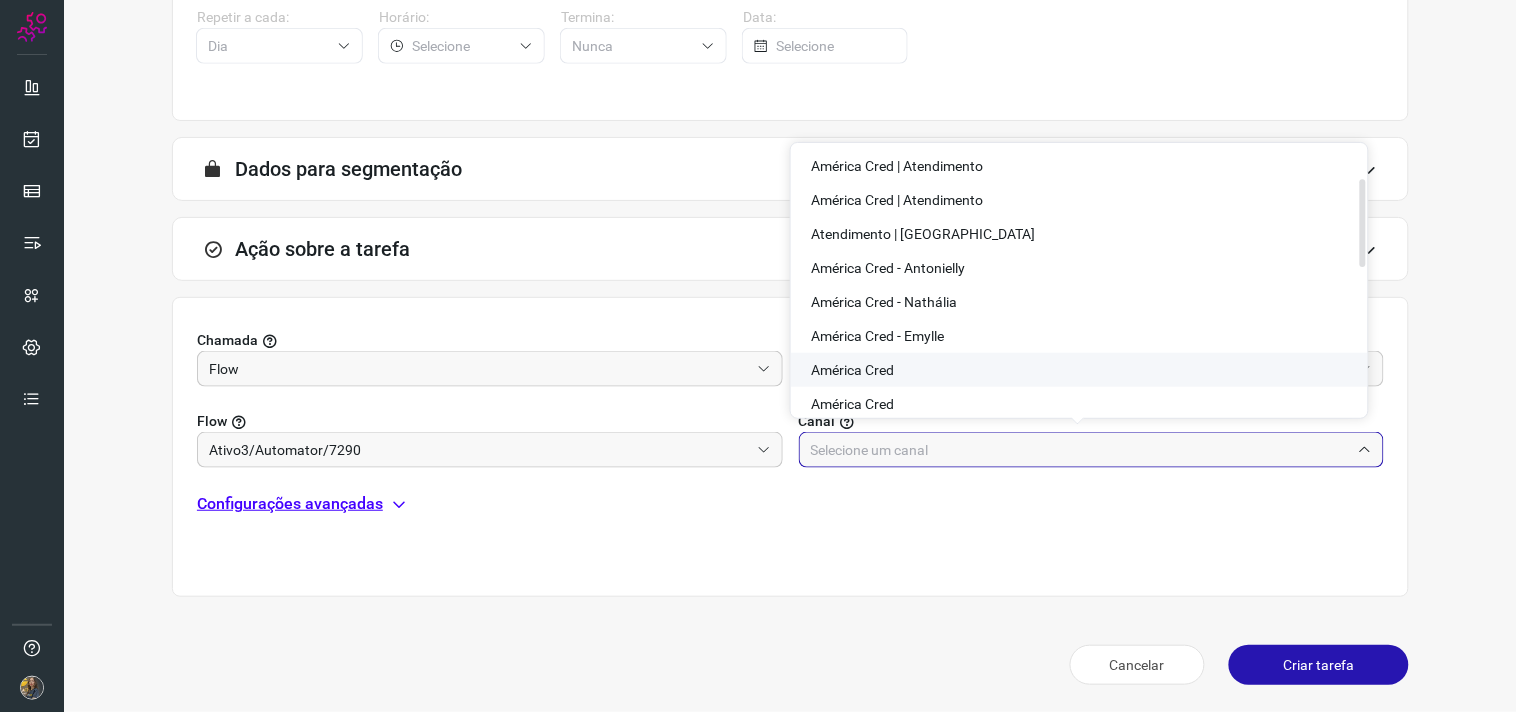 scroll, scrollTop: 333, scrollLeft: 0, axis: vertical 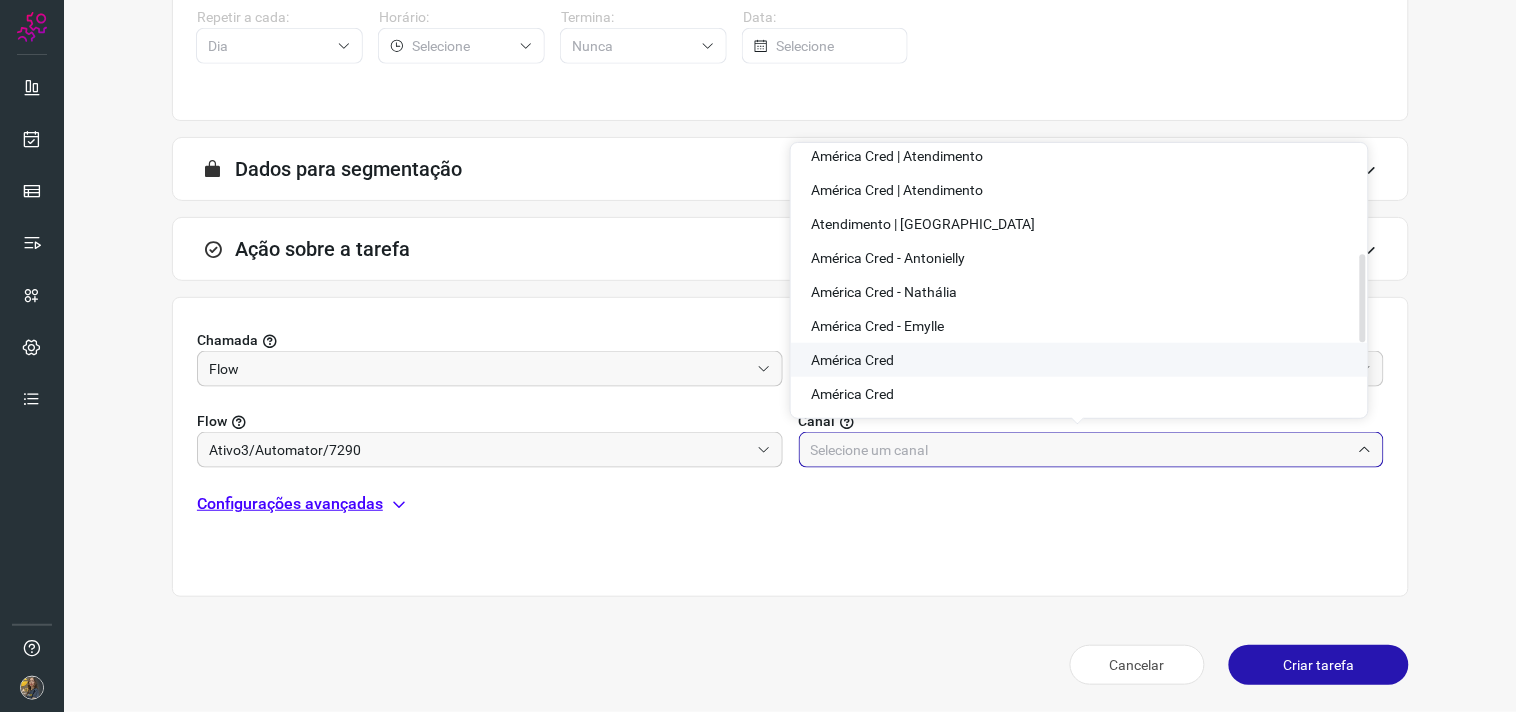 click on "América Cred" 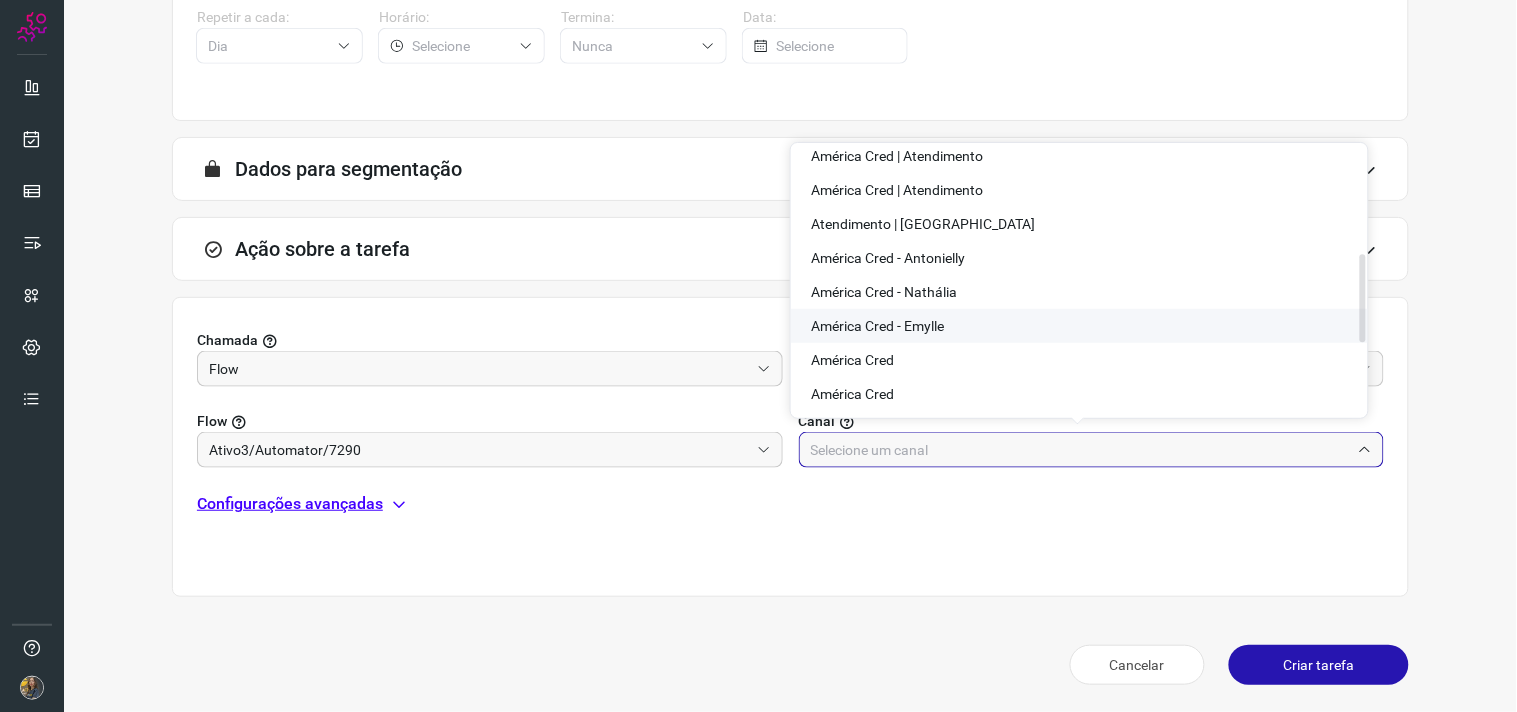 type on "América Cred" 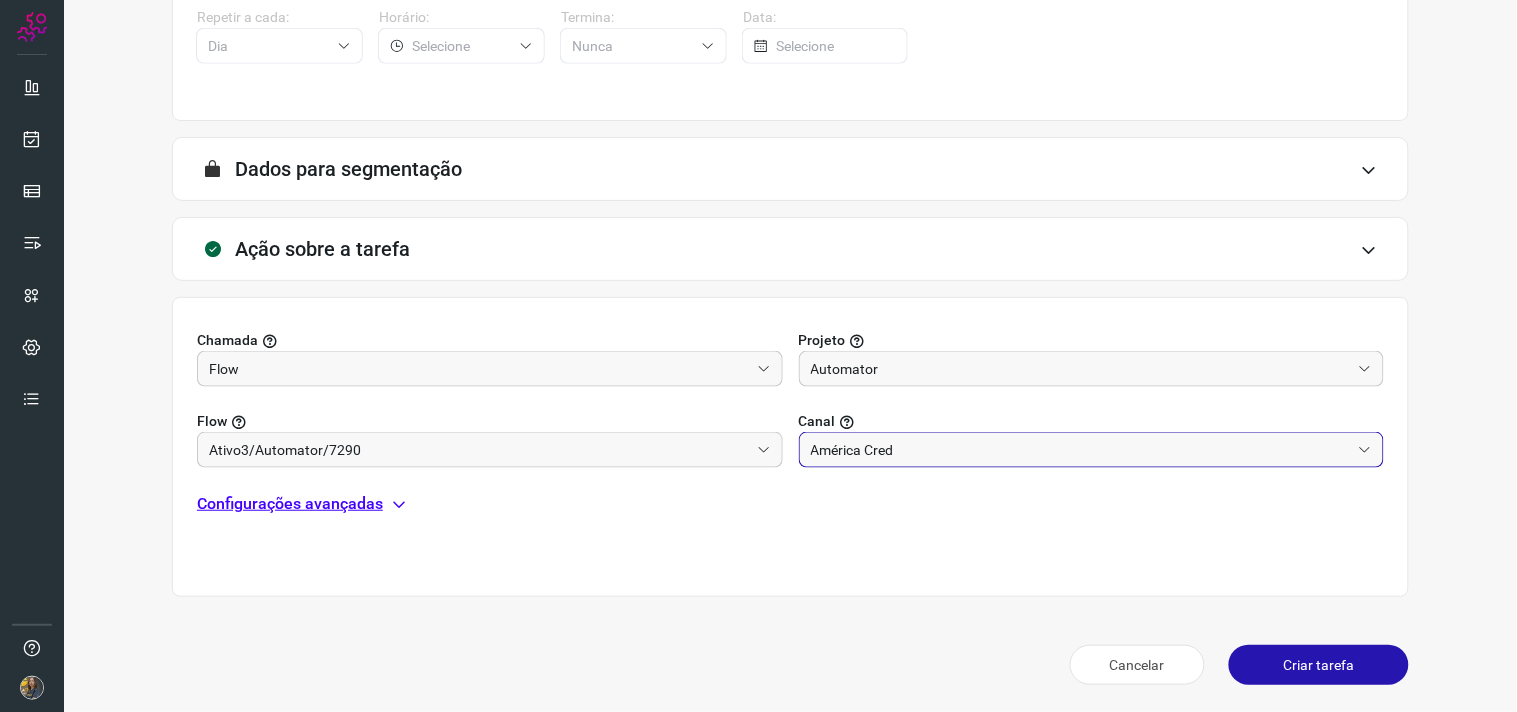 click on "Chamada Flow Projeto Automator Flow Ativo3/Automator/7290 Canal América Cred Configurações avançadas" at bounding box center (790, 447) 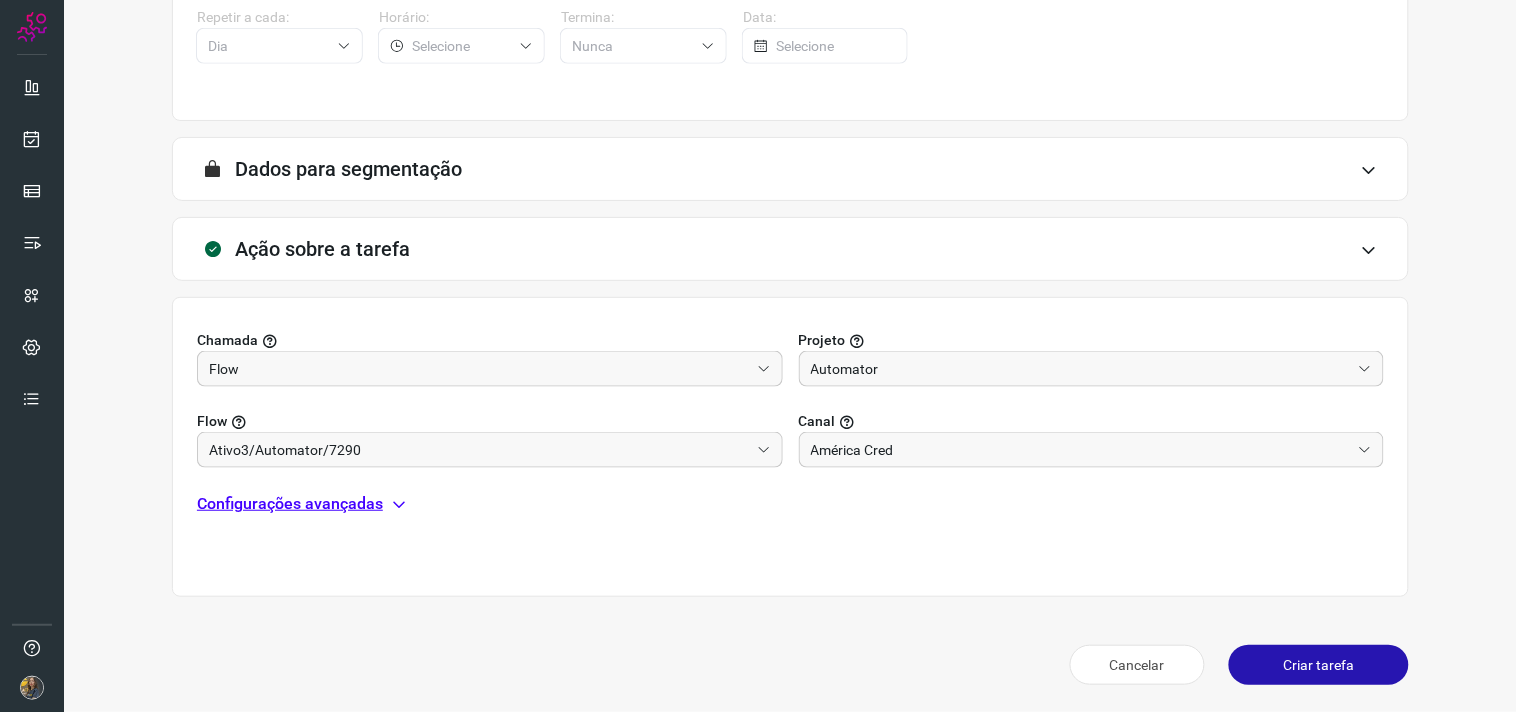 click on "Configurações avançadas" at bounding box center [290, 504] 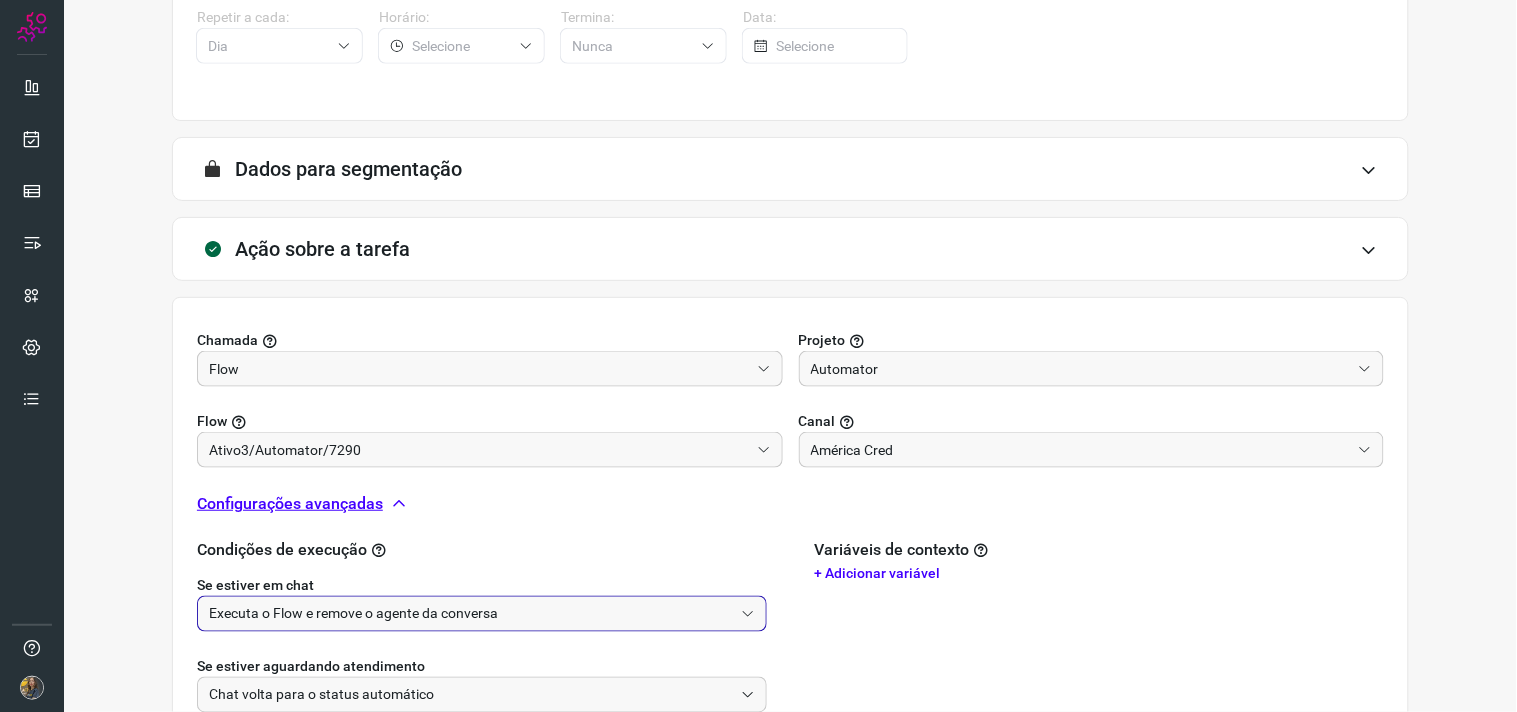 click on "Executa o Flow e remove o agente da conversa" at bounding box center (471, 614) 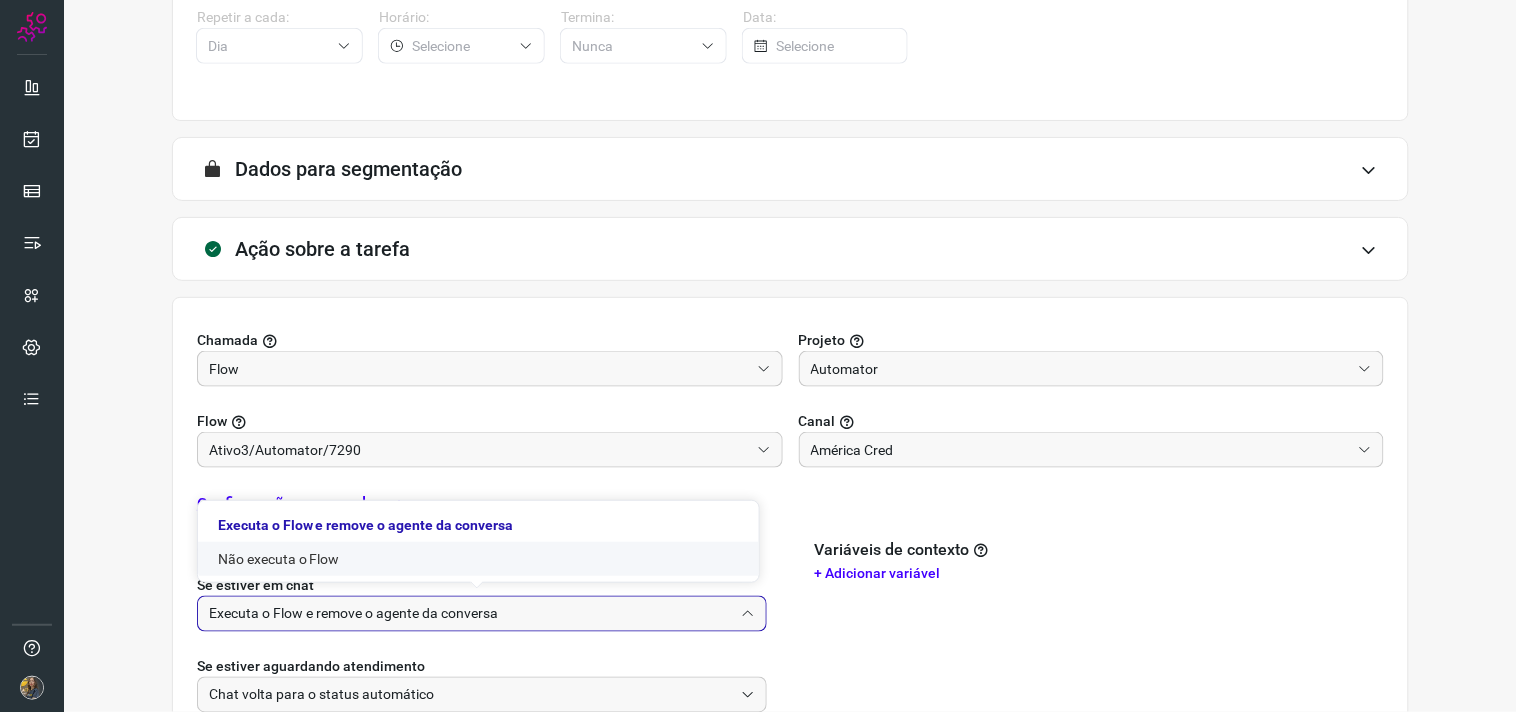 click on "Não executa o Flow" 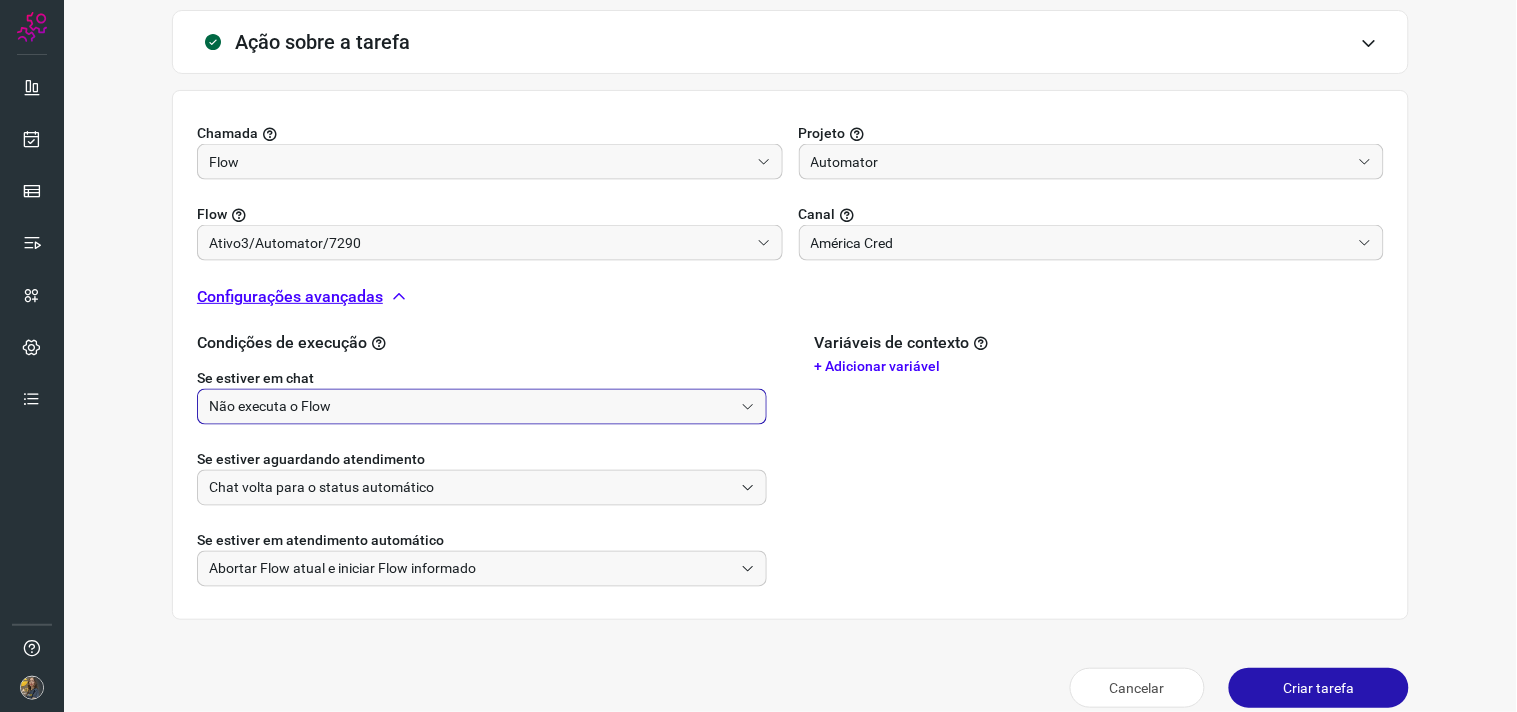 scroll, scrollTop: 621, scrollLeft: 0, axis: vertical 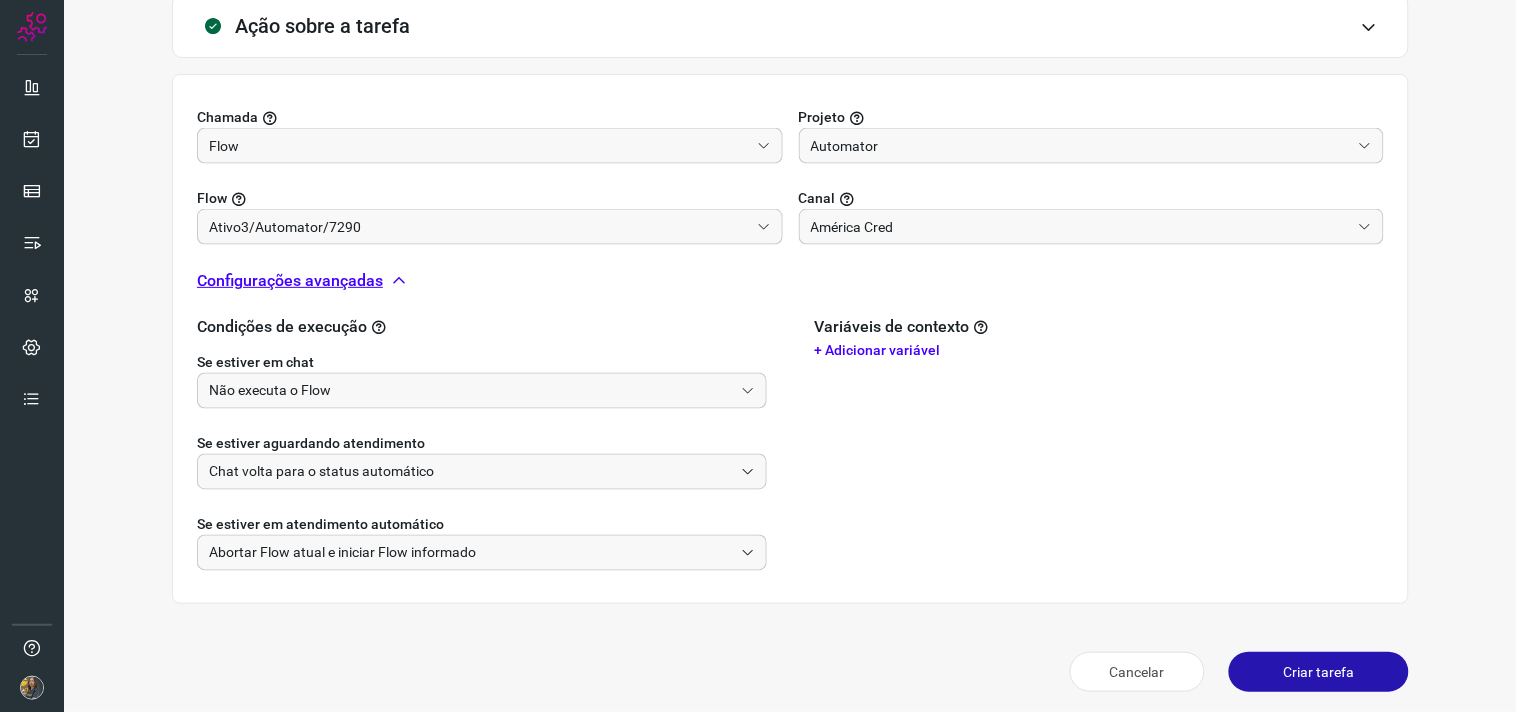 click on "Criar tarefa" at bounding box center (1319, 672) 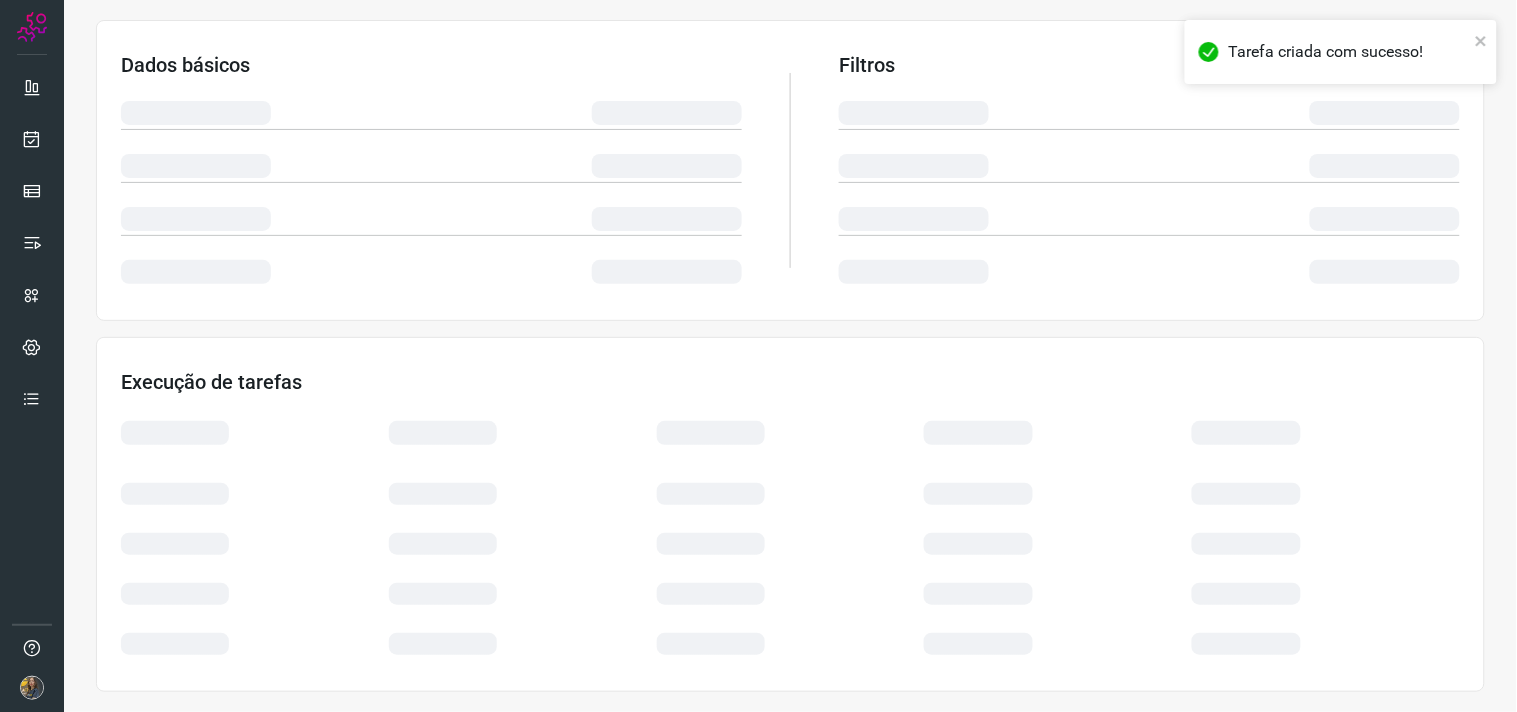 scroll, scrollTop: 321, scrollLeft: 0, axis: vertical 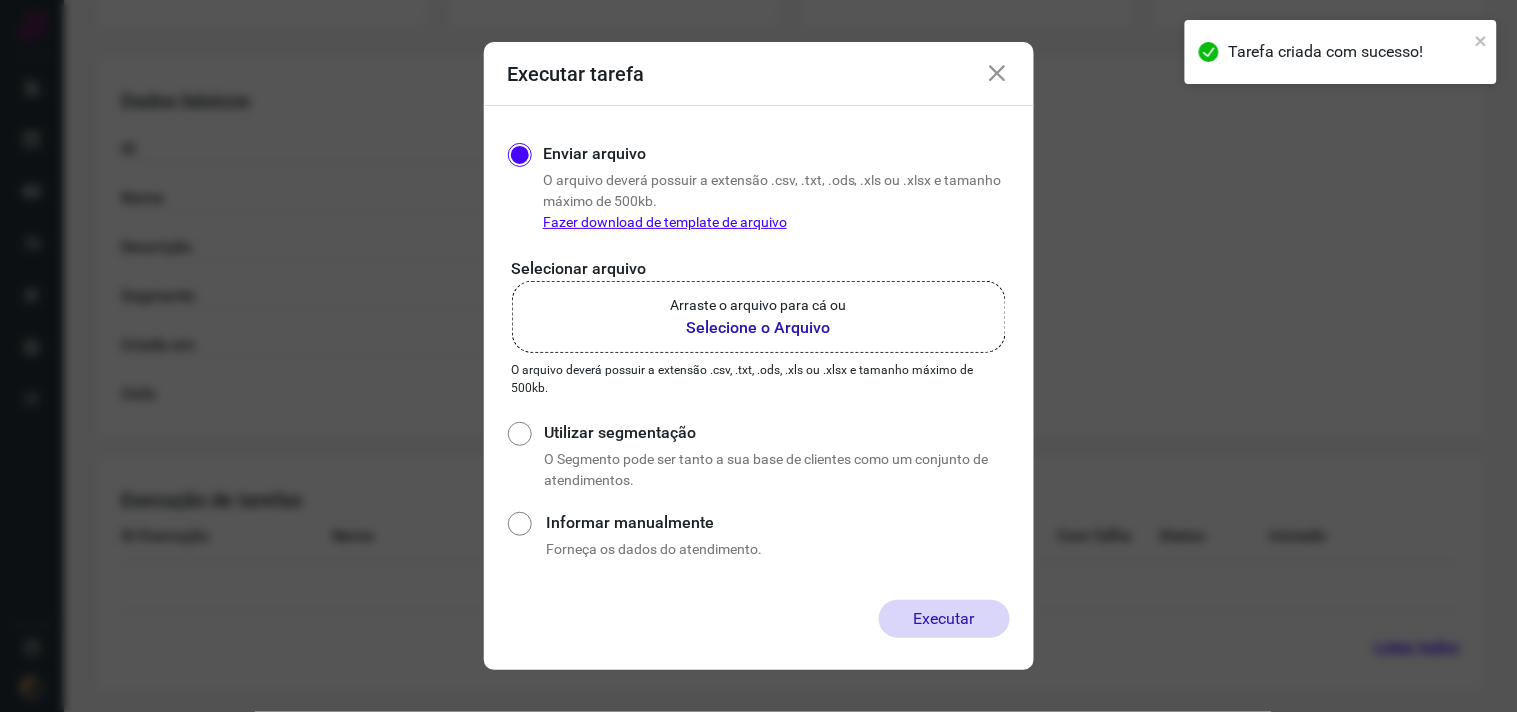click on "Selecione o Arquivo" at bounding box center (759, 328) 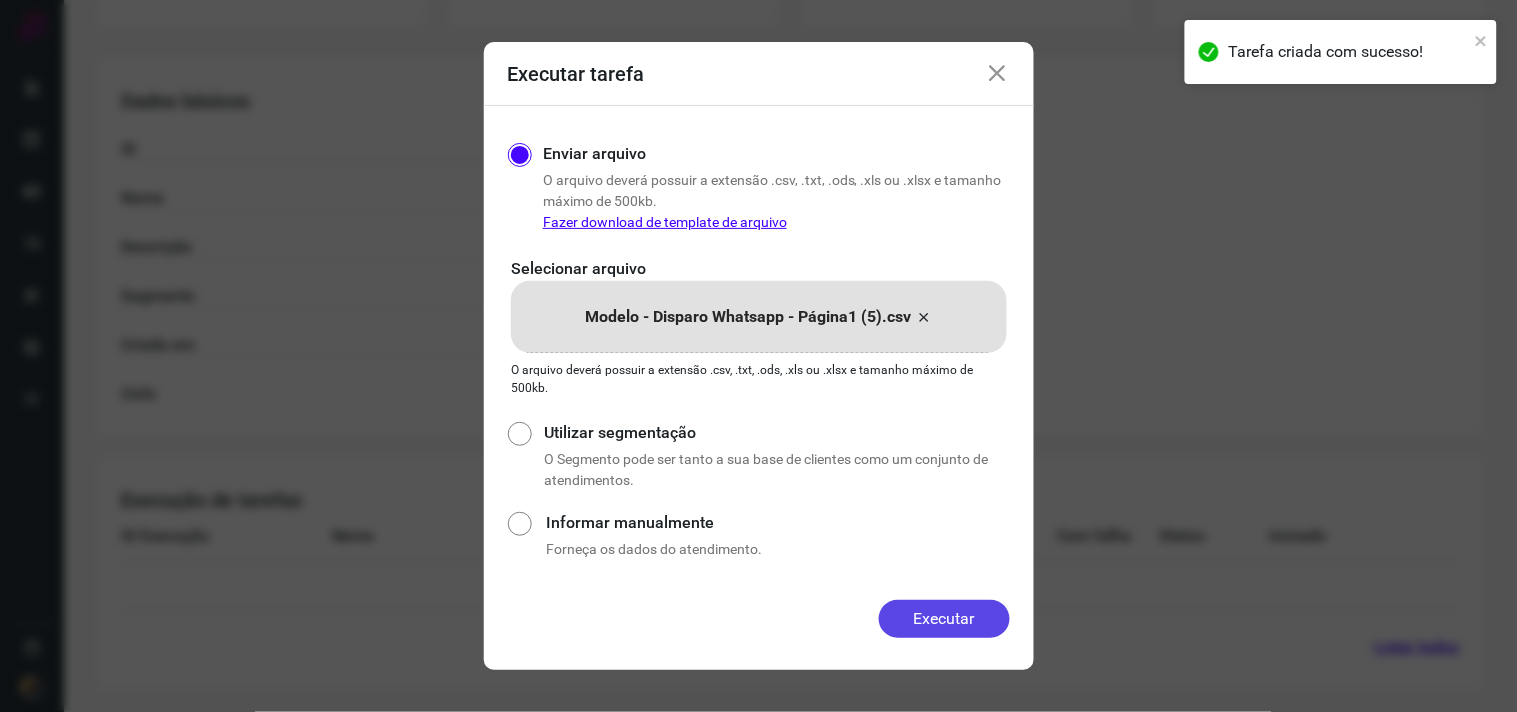 click on "Executar" at bounding box center (944, 619) 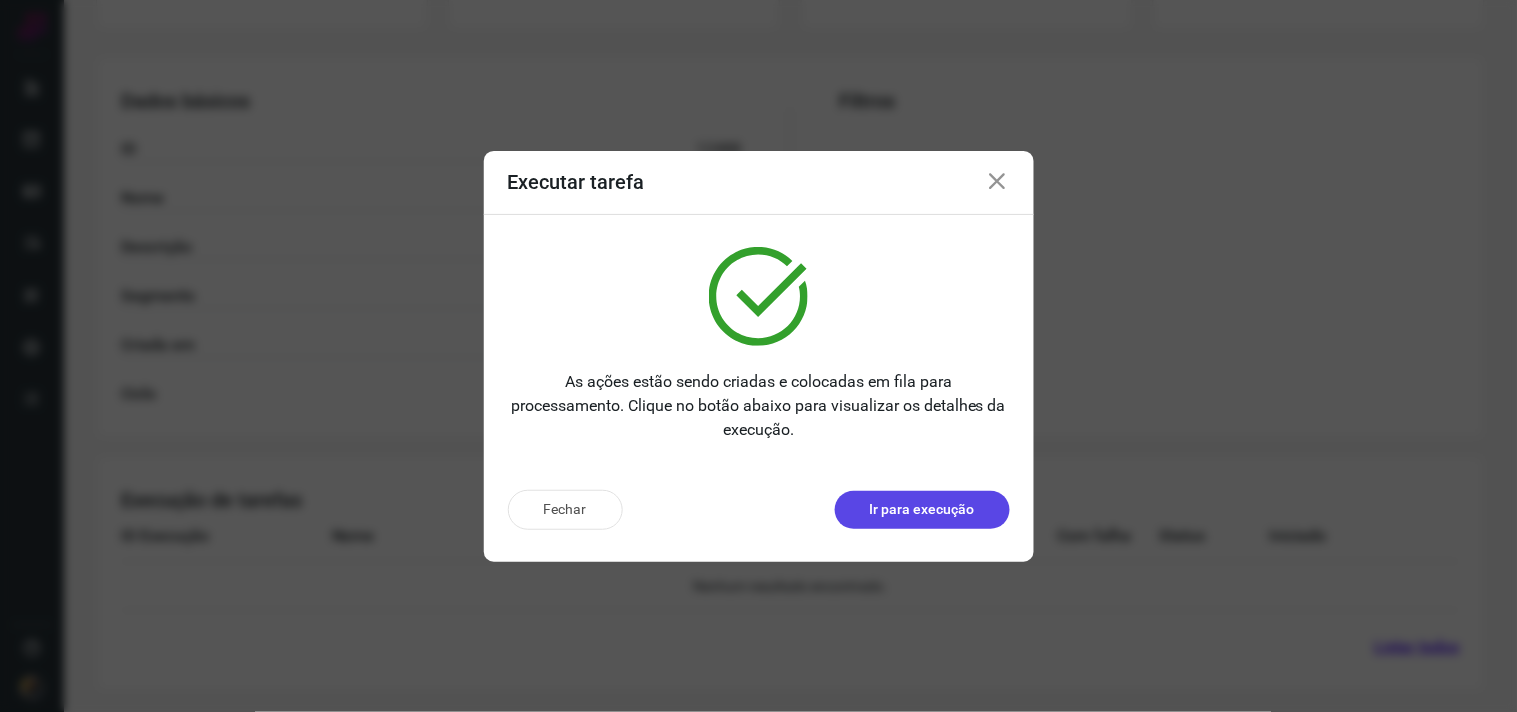 click on "Ir para execução" at bounding box center (922, 510) 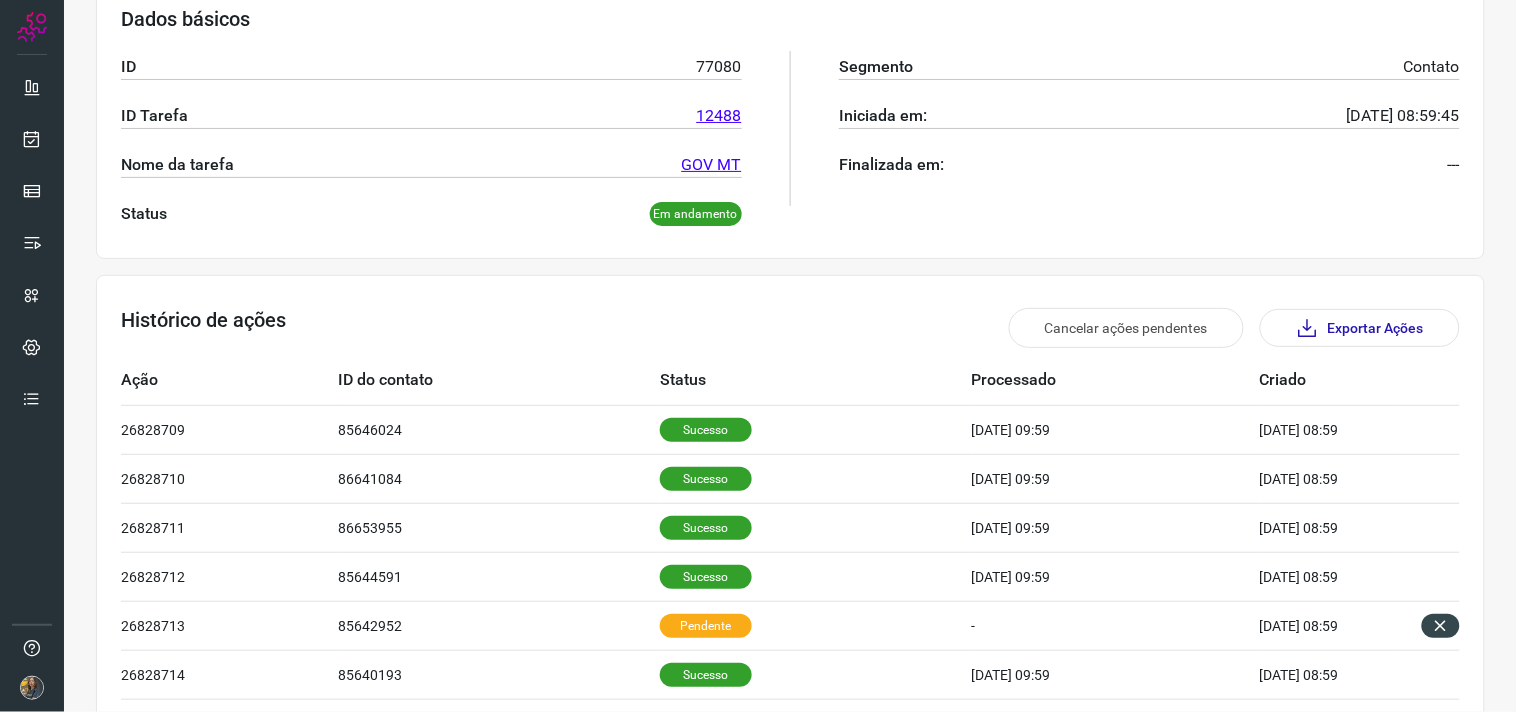 scroll, scrollTop: 0, scrollLeft: 0, axis: both 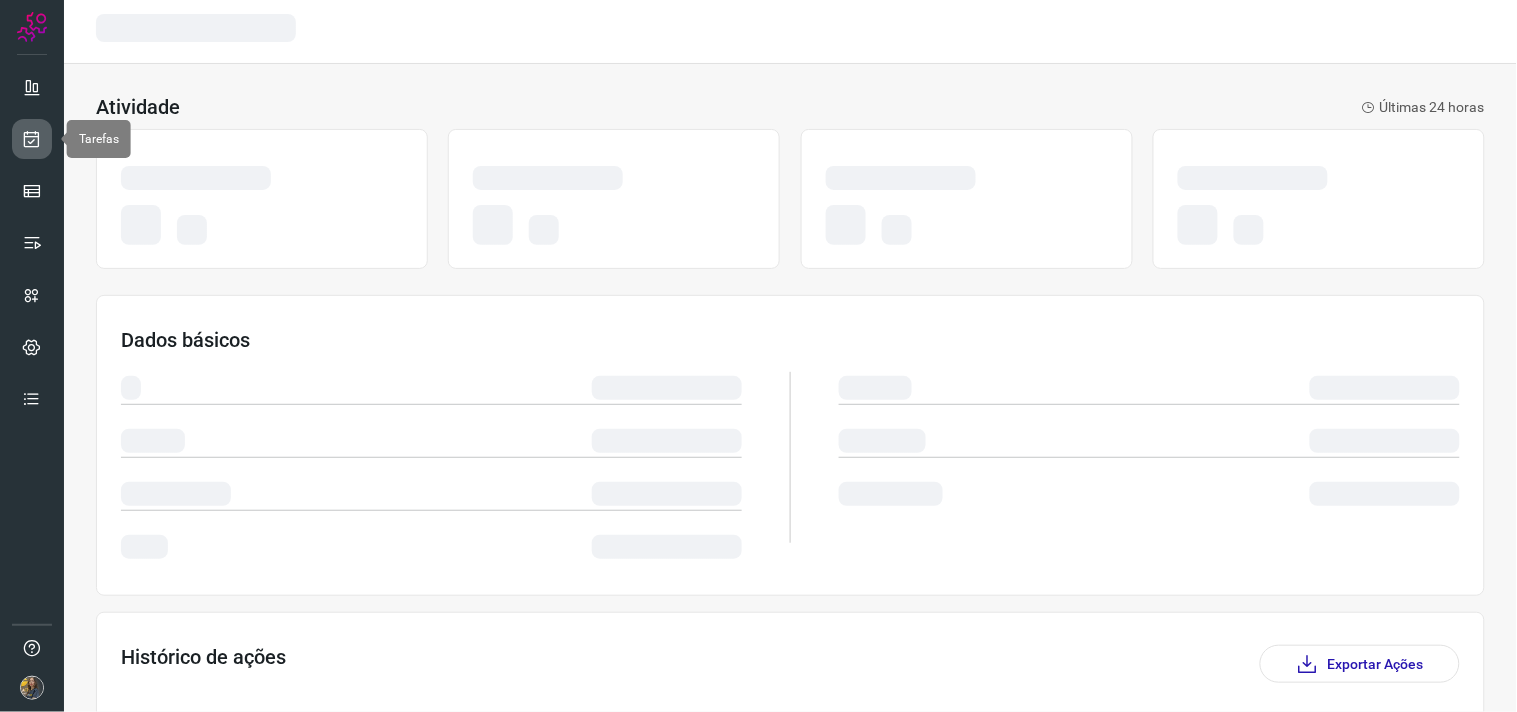 click at bounding box center (32, 139) 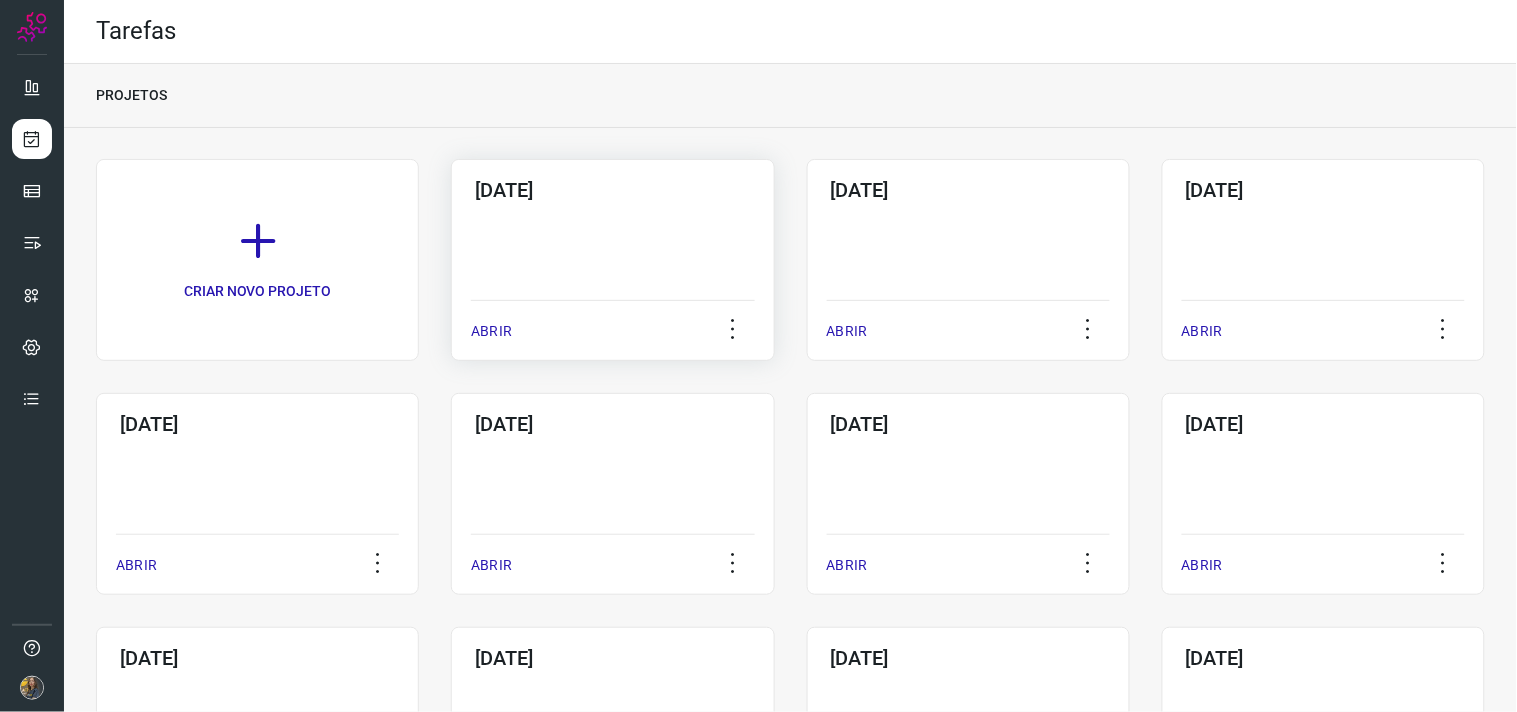 click on "09/07/2025  ABRIR" 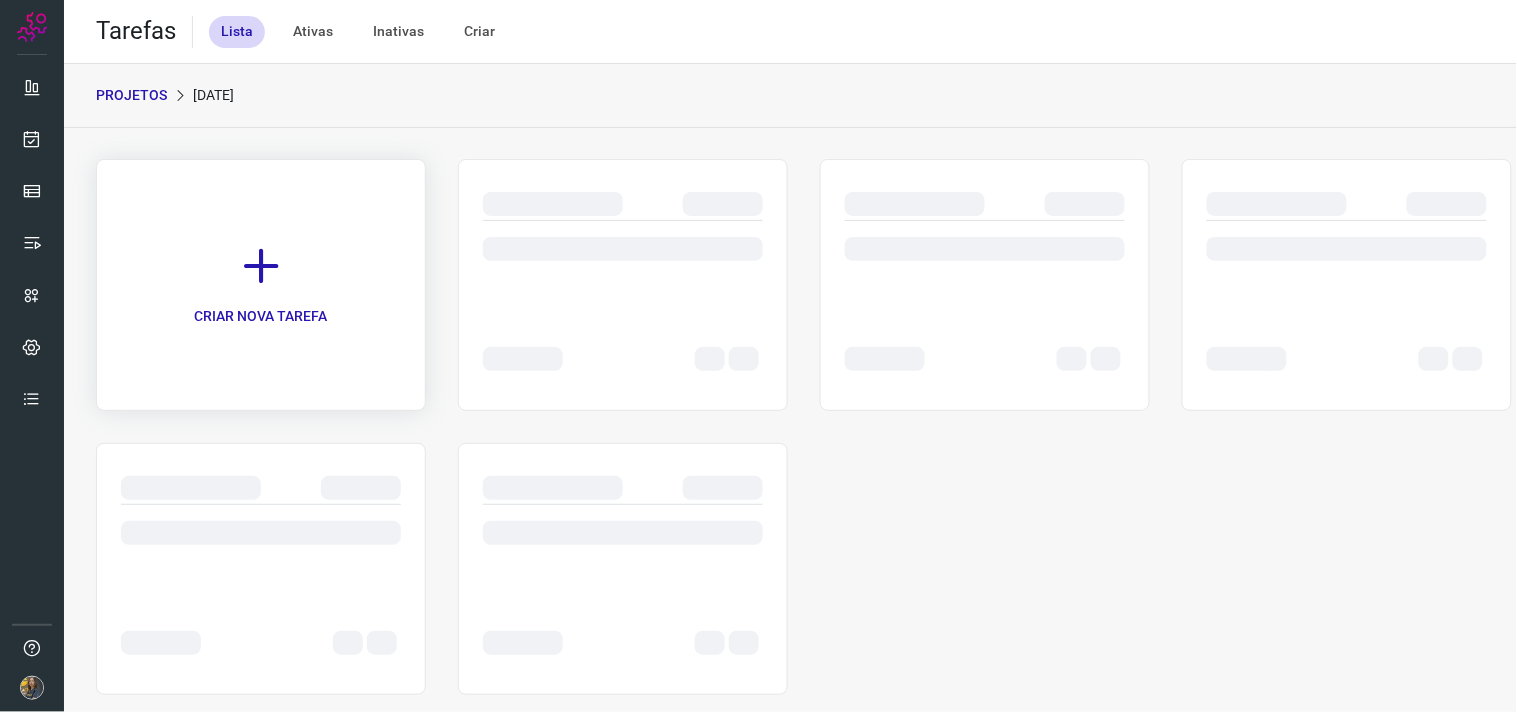 click on "CRIAR NOVA TAREFA" 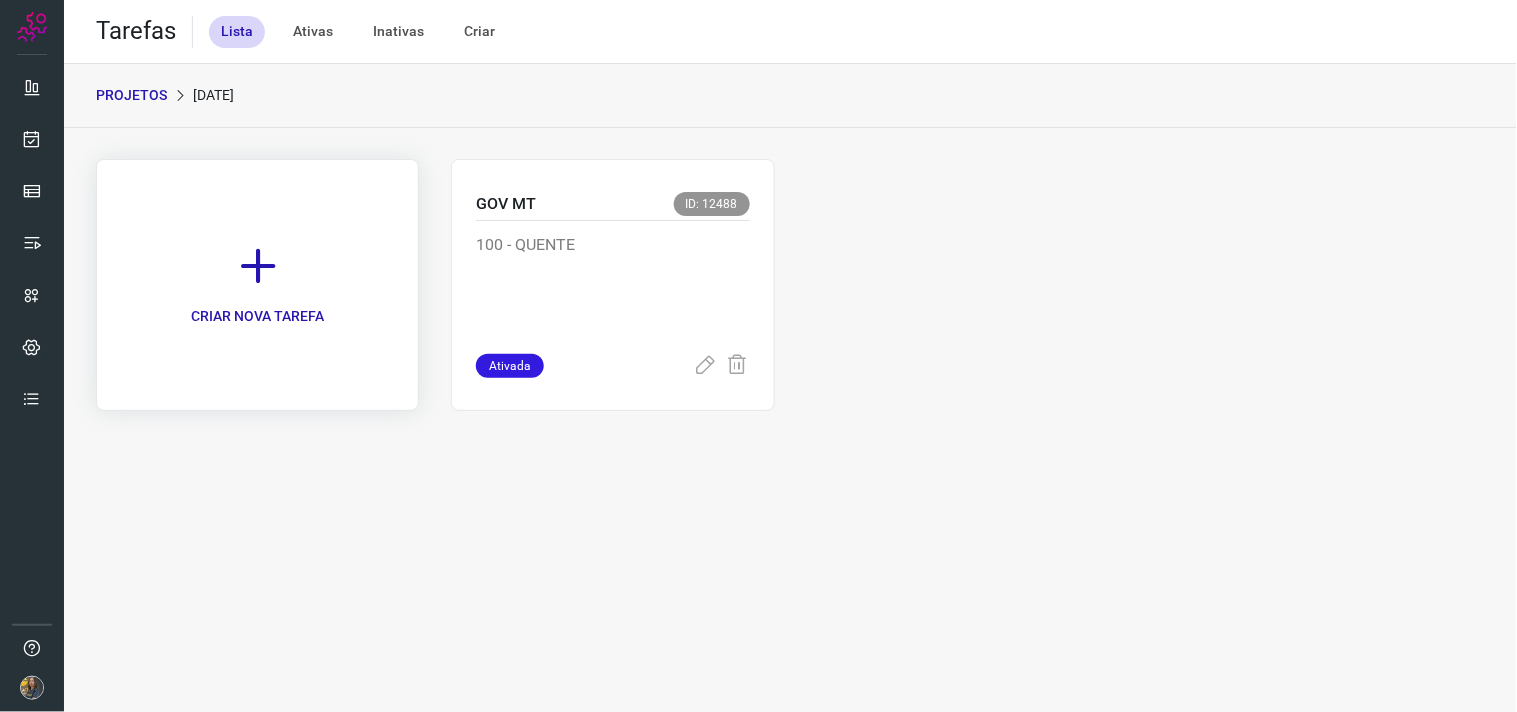 click on "CRIAR NOVA TAREFA" at bounding box center (257, 285) 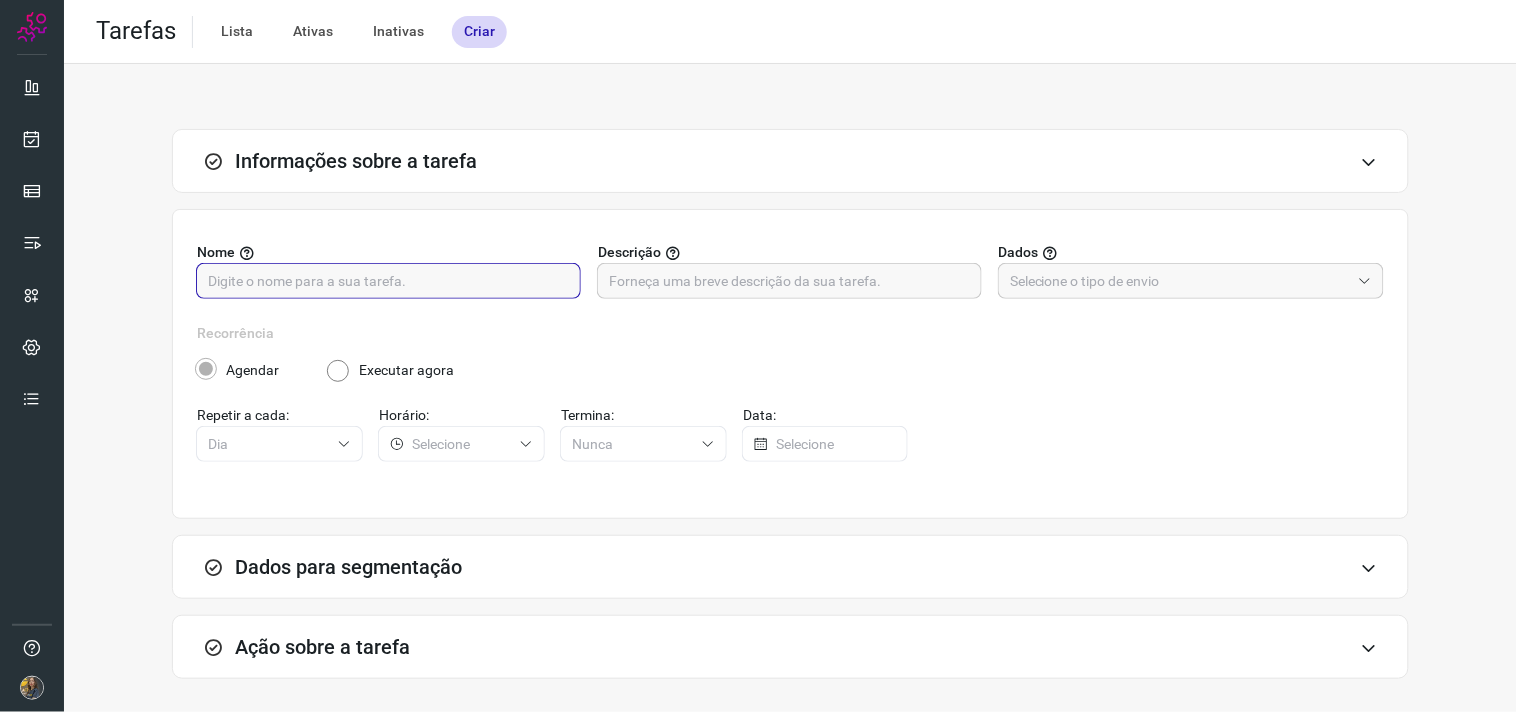click at bounding box center (388, 281) 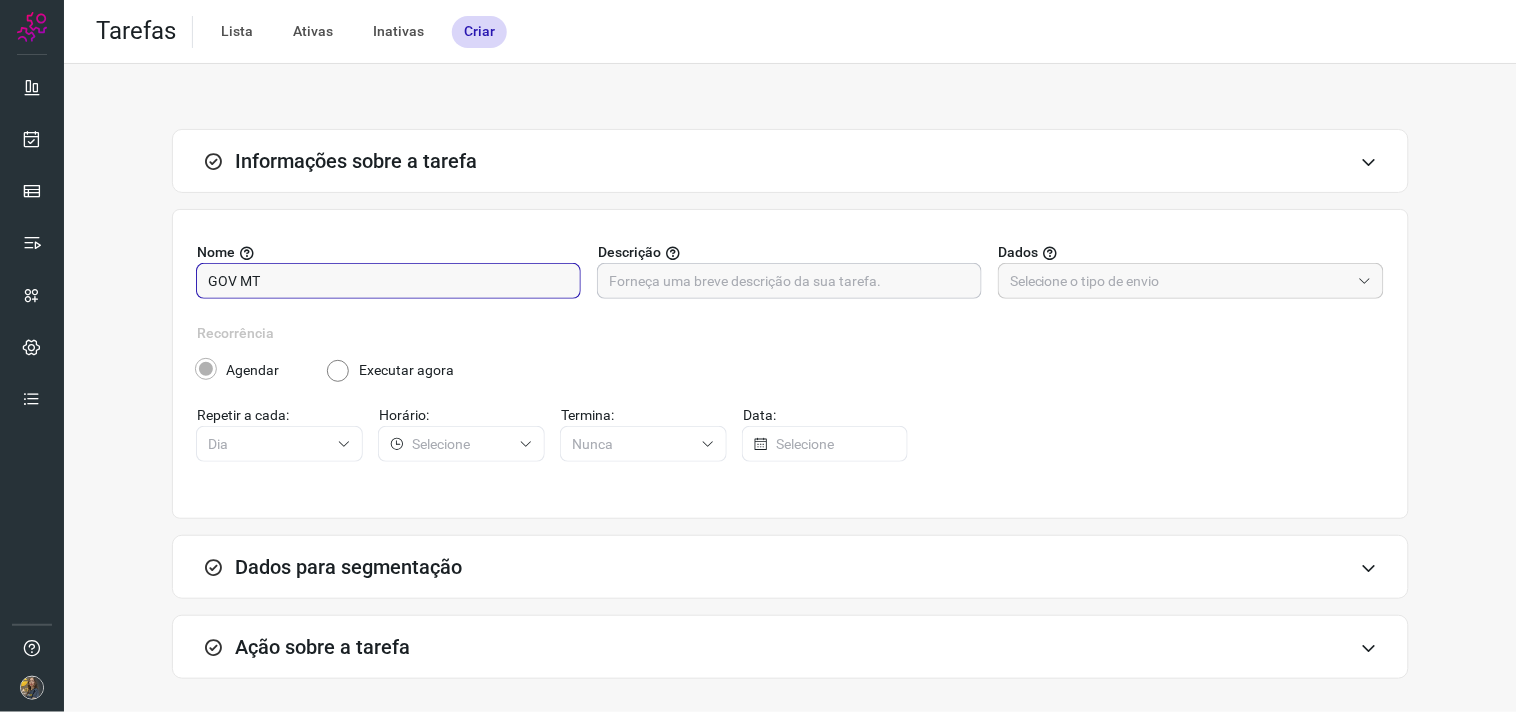type on "GOV MT" 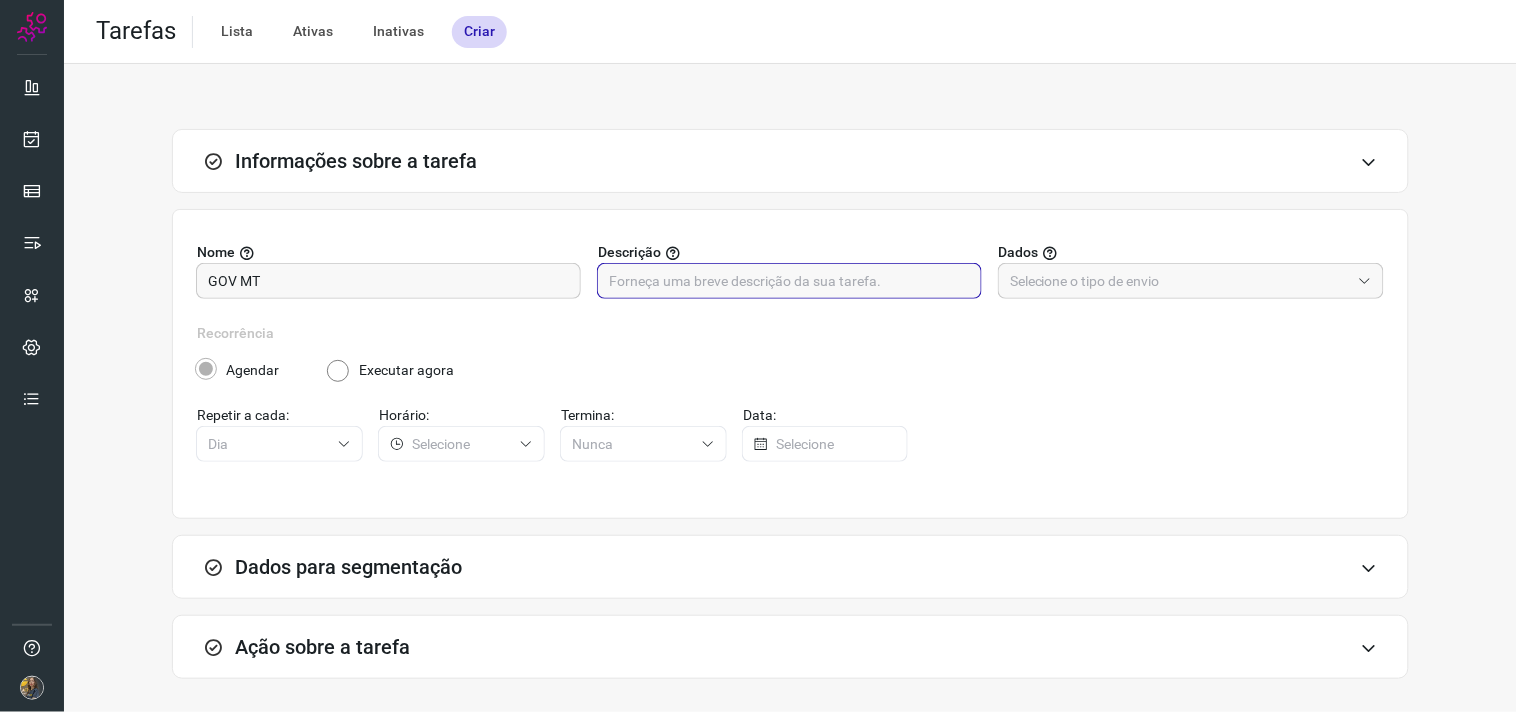 click at bounding box center (789, 281) 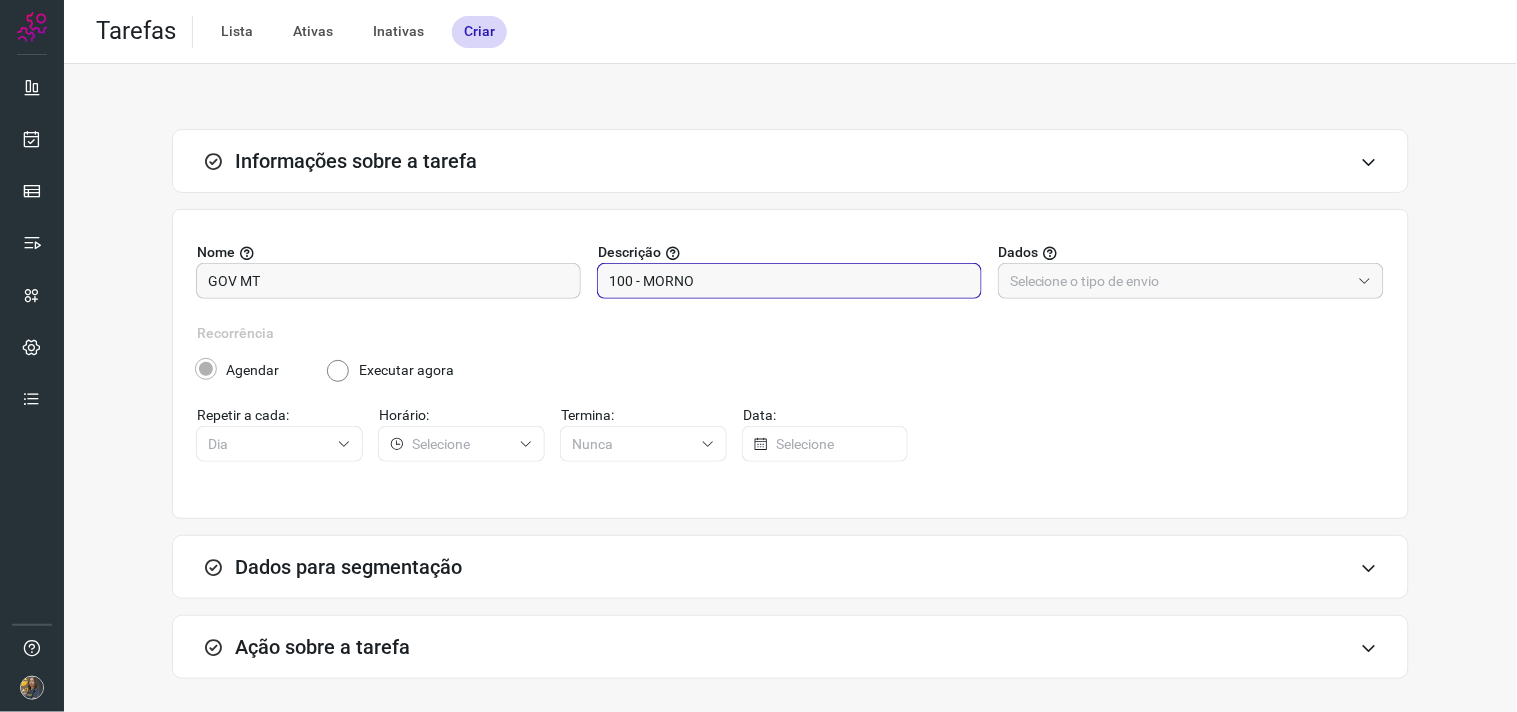 type on "100 - MORNO" 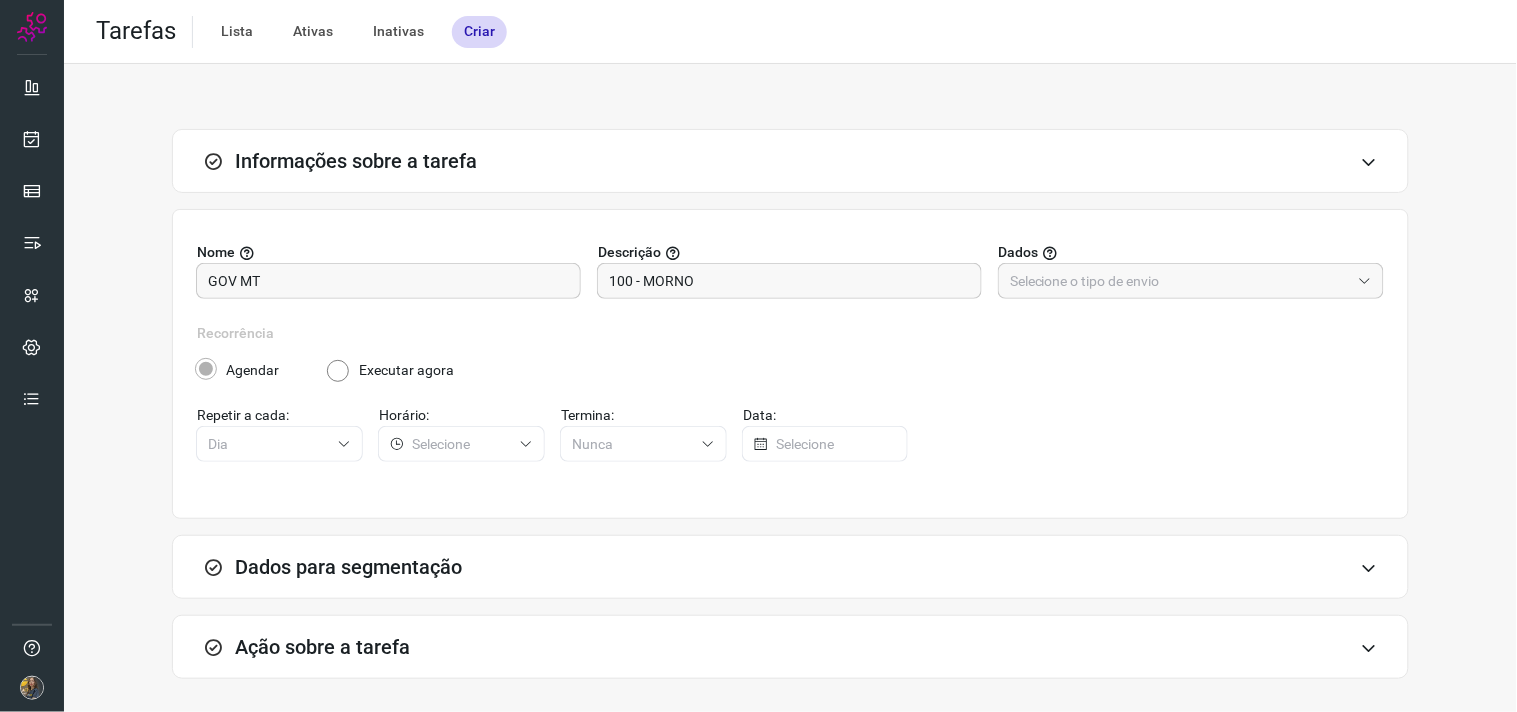 click on "Nome GOV MT Descrição 100 - MORNO Dados" at bounding box center [790, 282] 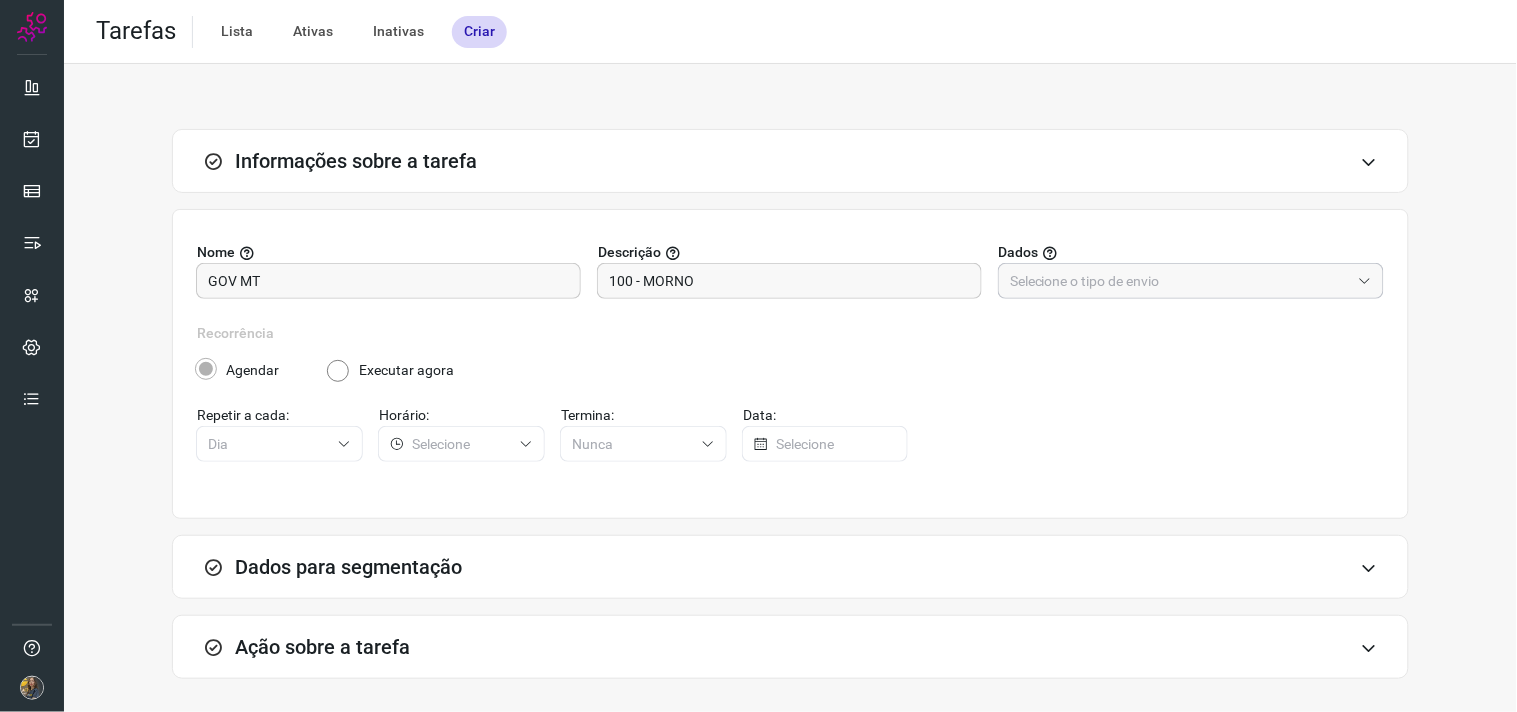 click at bounding box center [1180, 281] 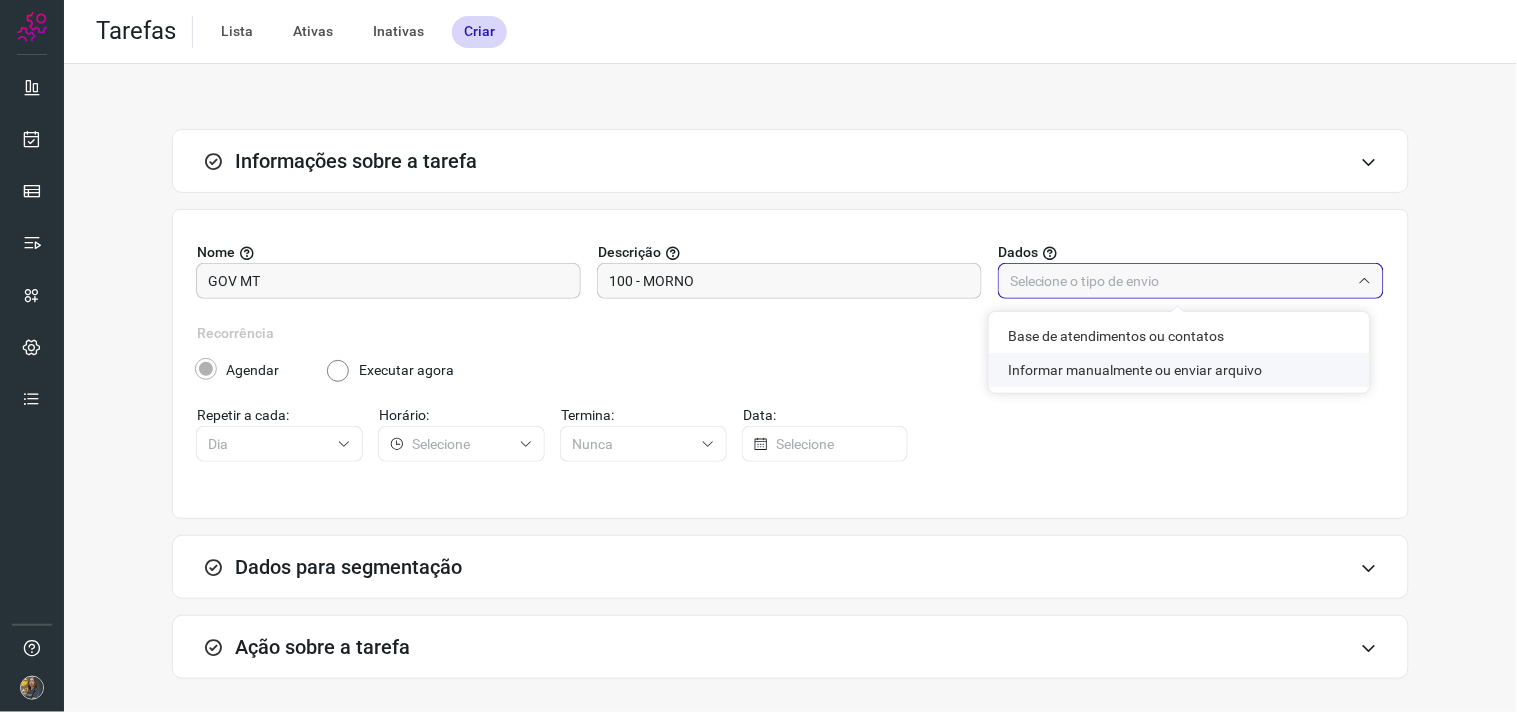 click on "Informar manualmente ou enviar arquivo" 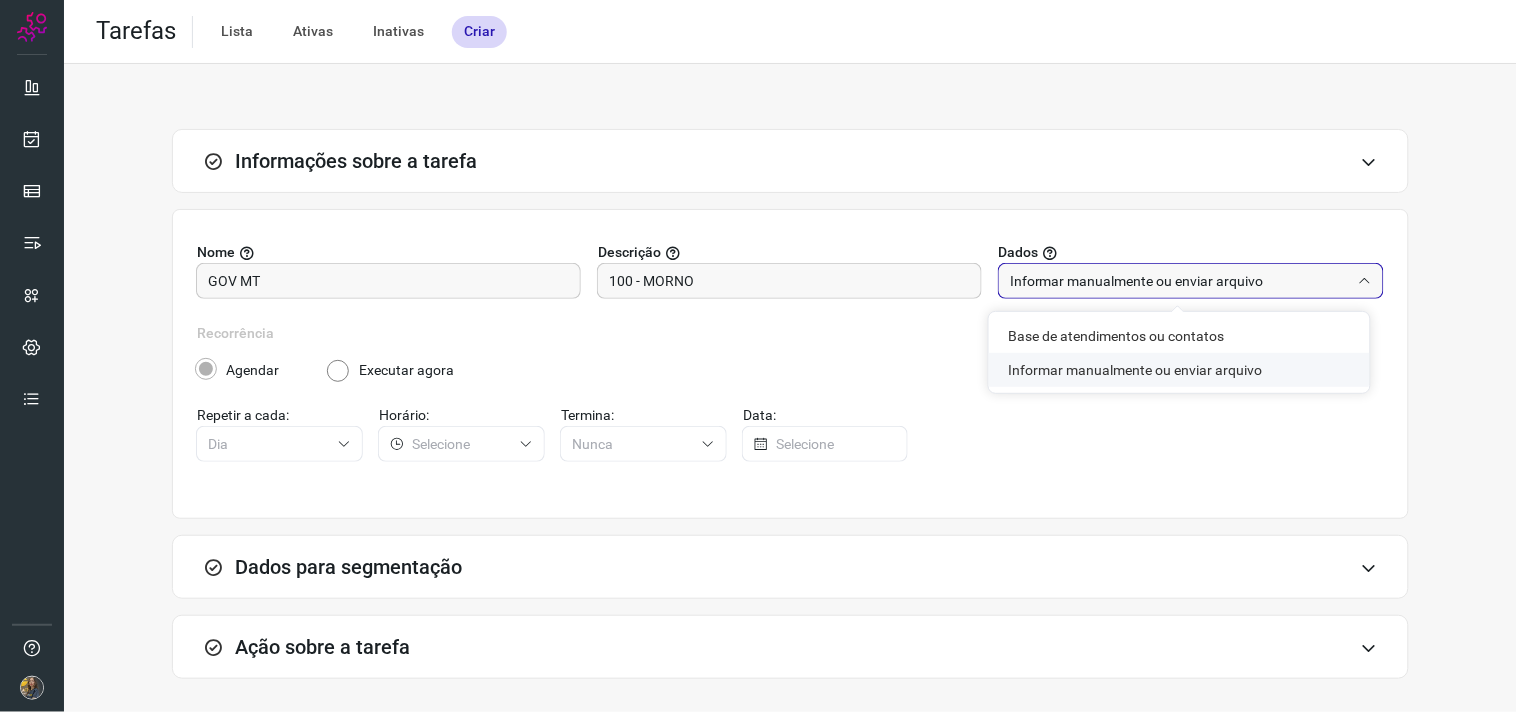 radio on "false" 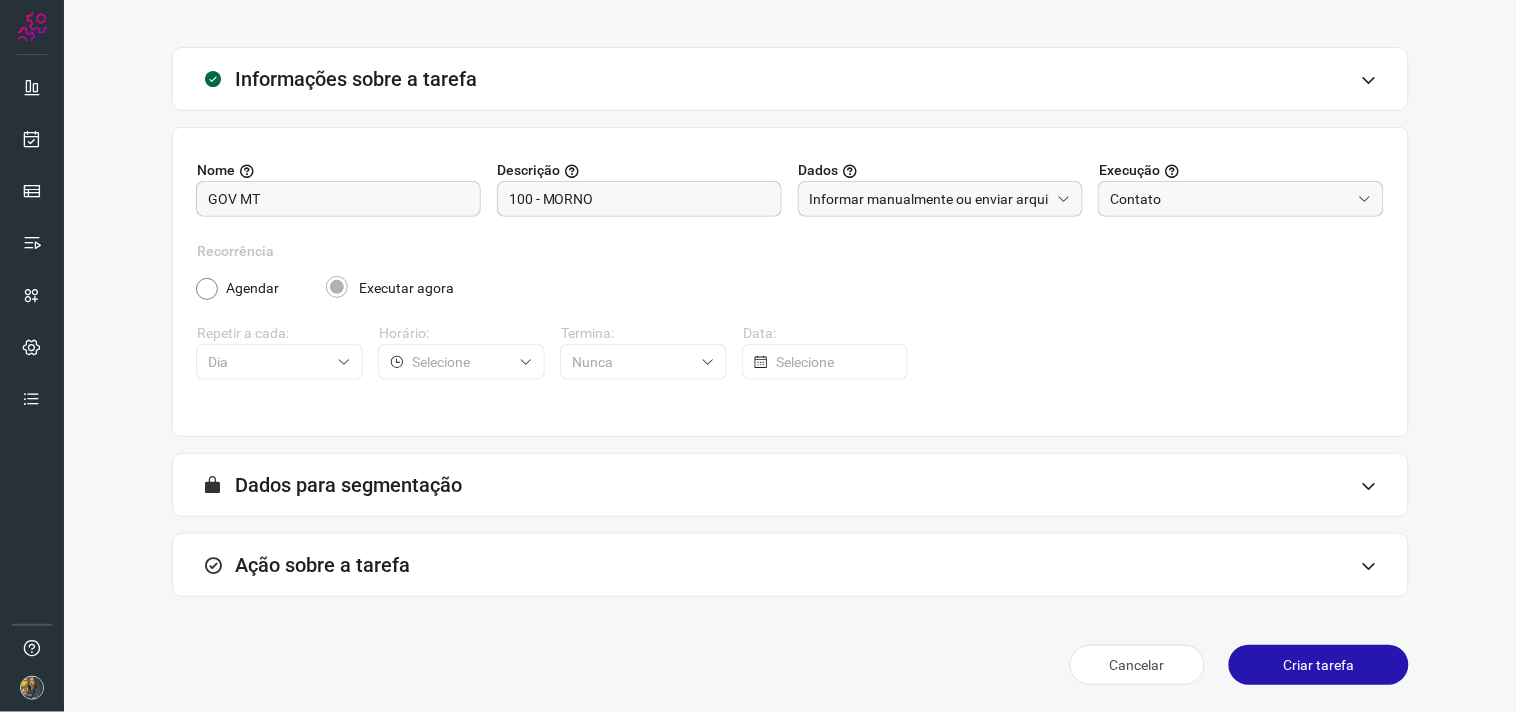 click on "Ação sobre a tarefa" at bounding box center [790, 565] 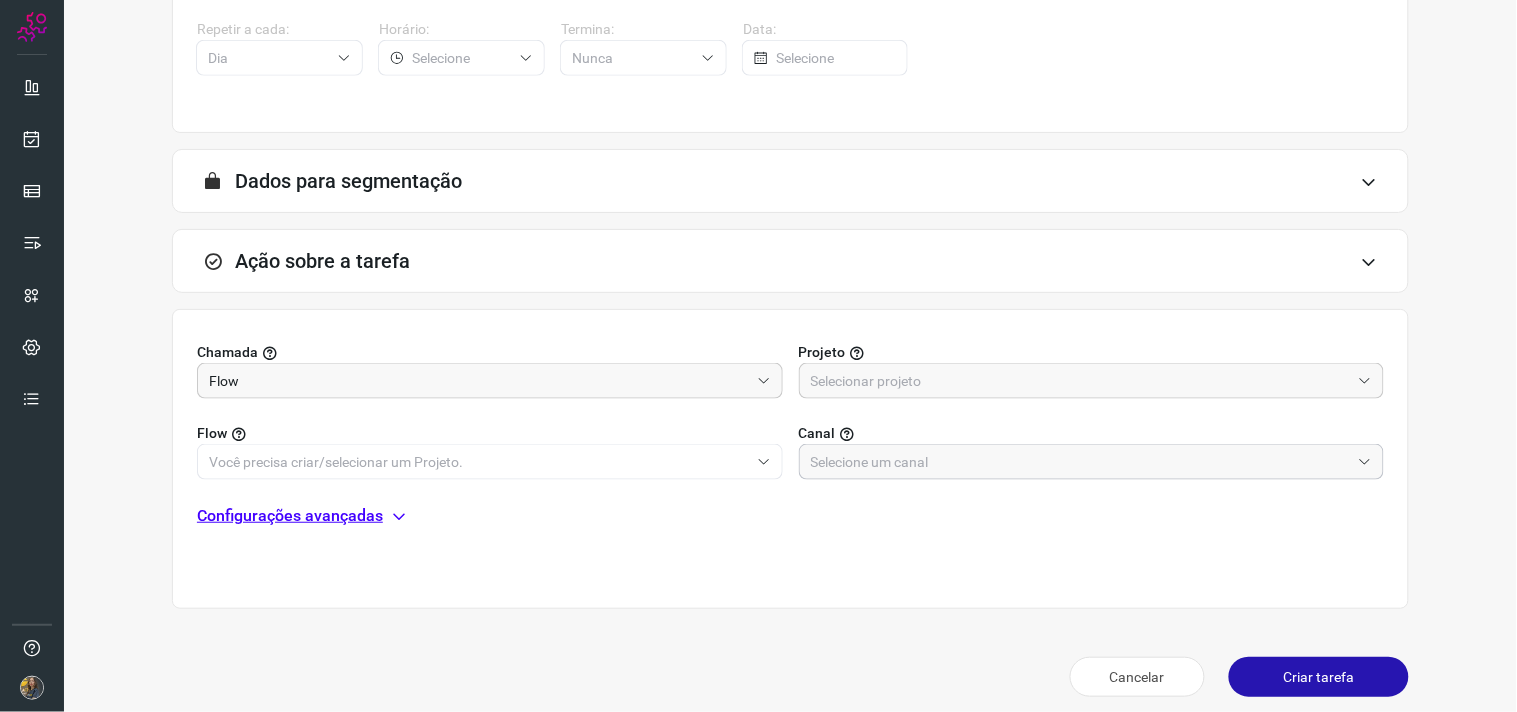 scroll, scrollTop: 398, scrollLeft: 0, axis: vertical 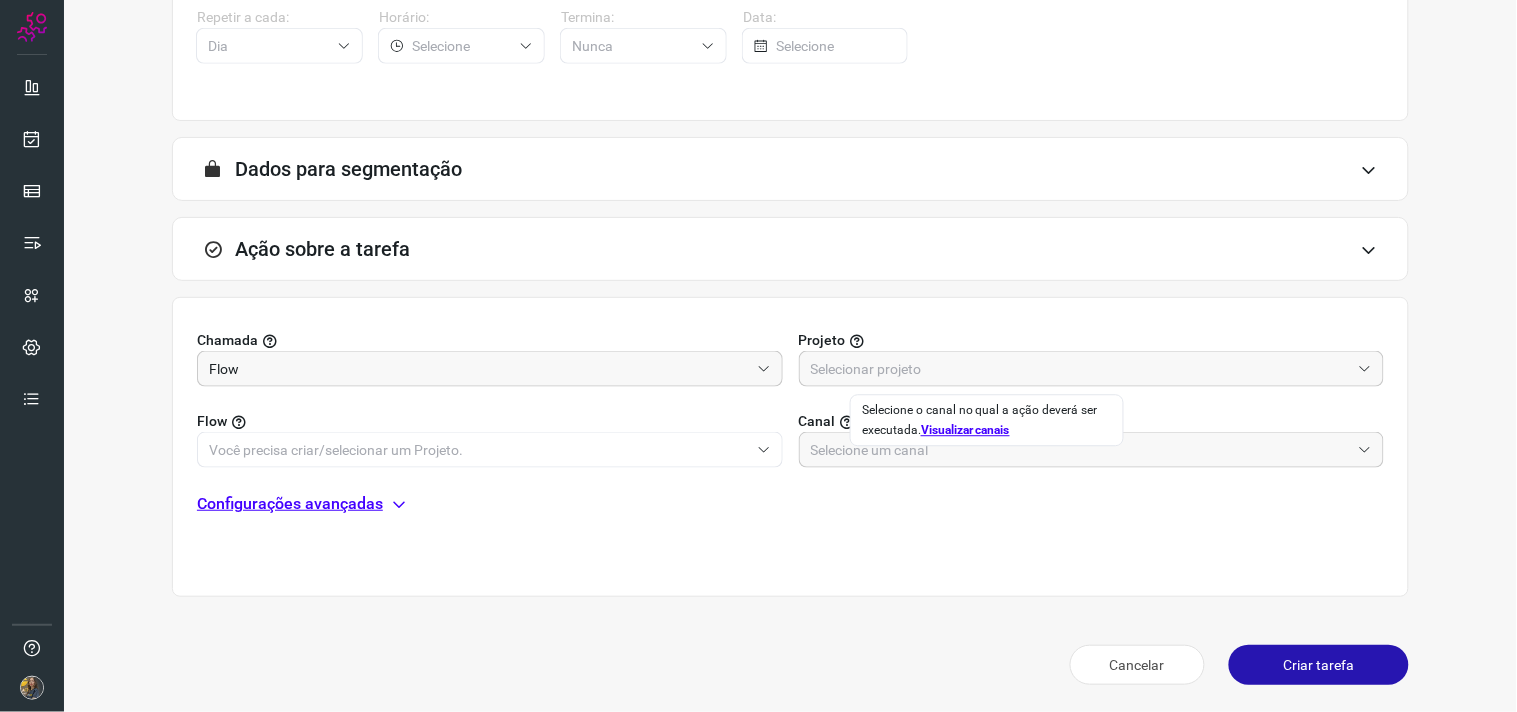 click on "Flow Canal" at bounding box center (790, 427) 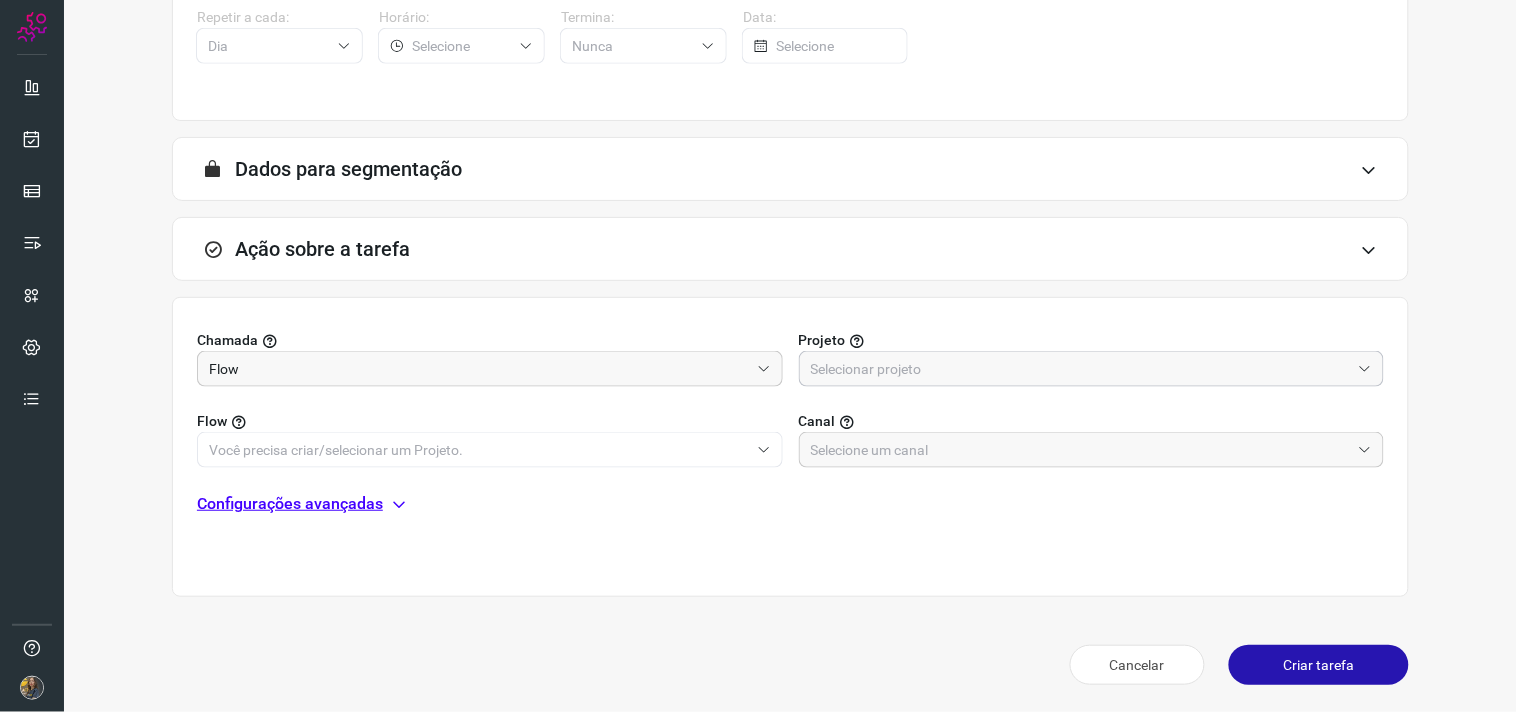 click at bounding box center [1081, 369] 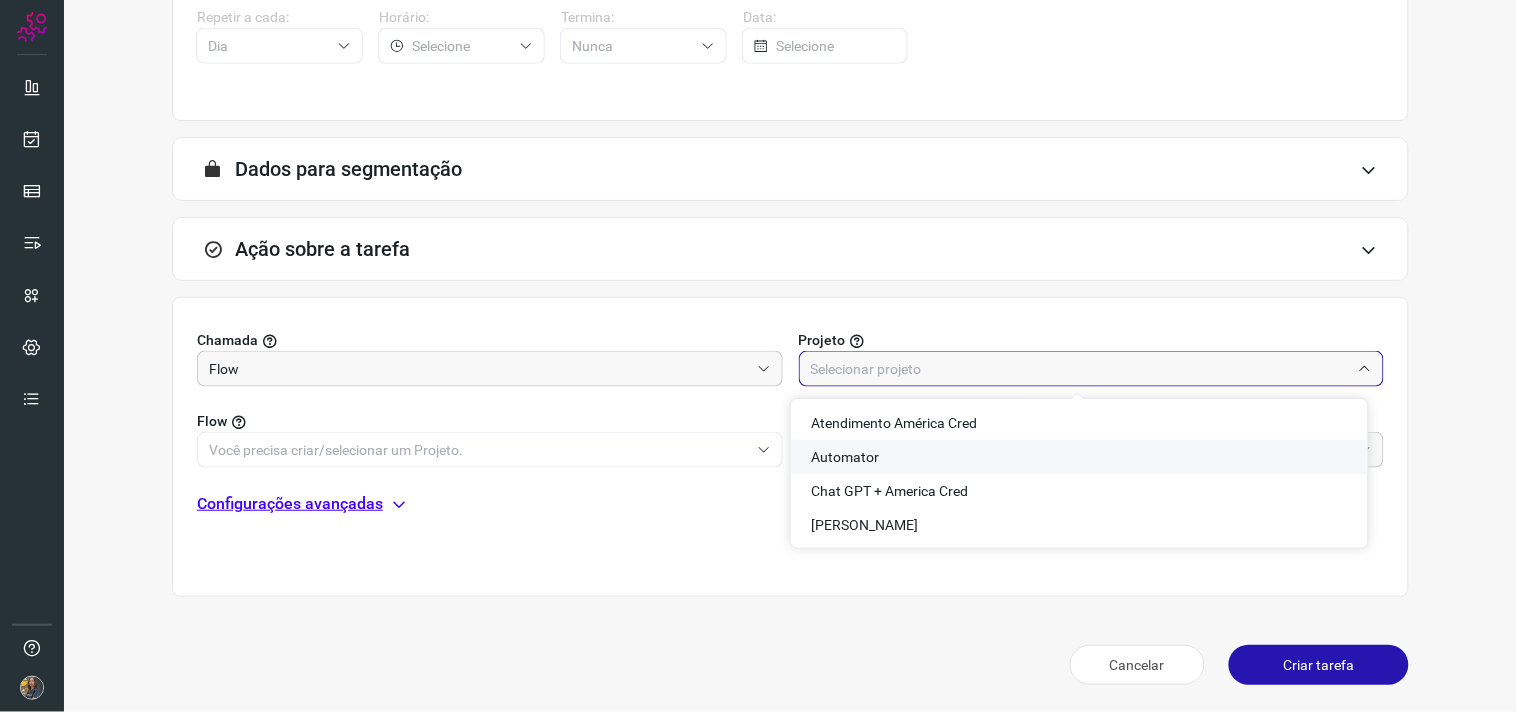 drag, startPoint x: 855, startPoint y: 465, endPoint x: 814, endPoint y: 456, distance: 41.976185 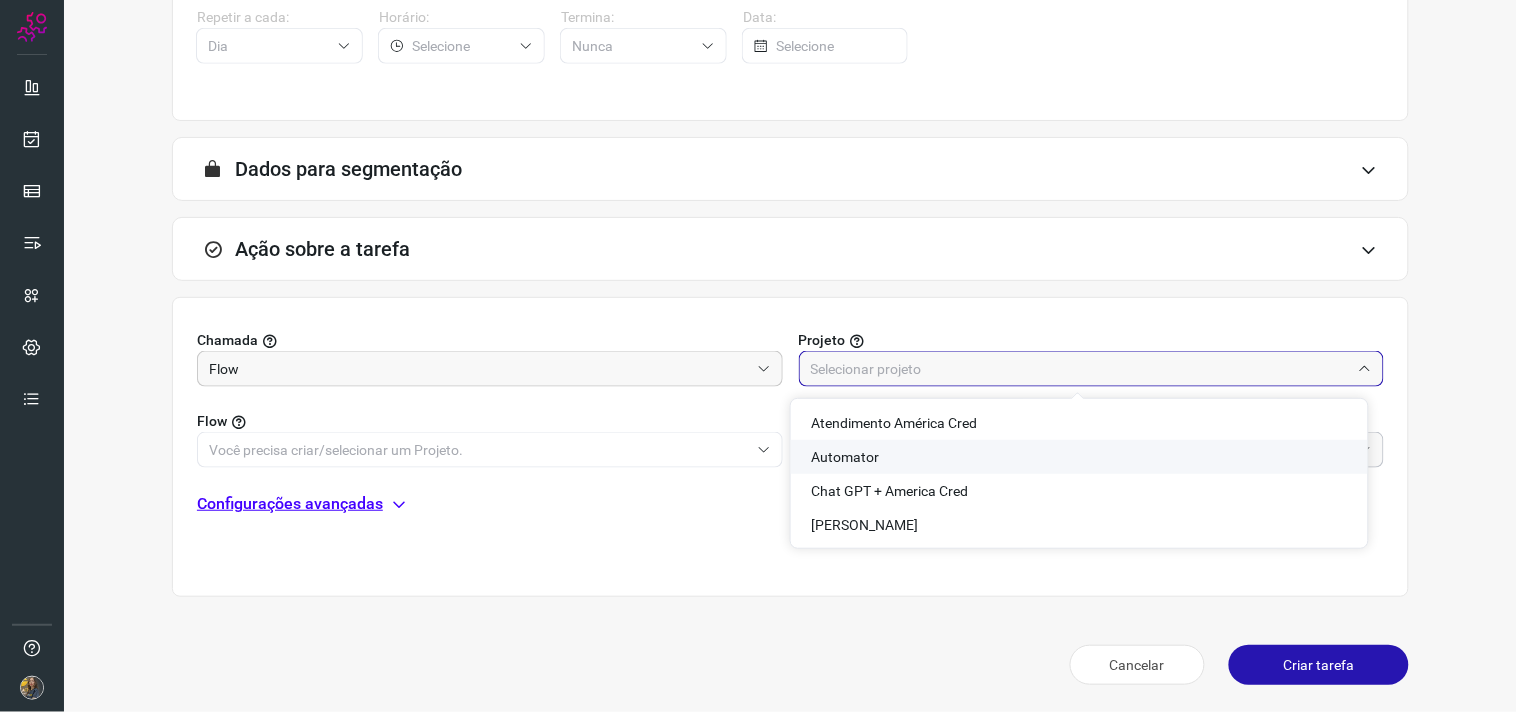 click on "Automator" 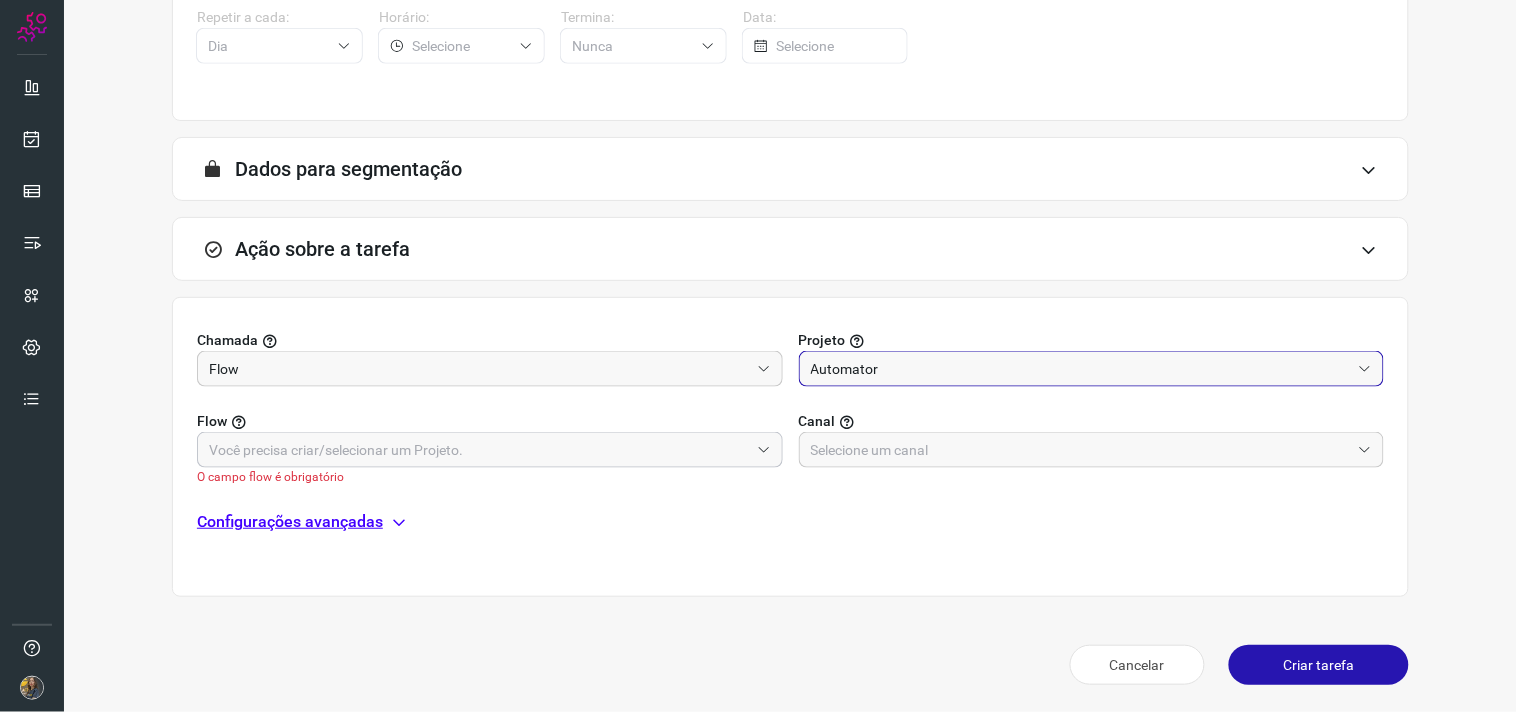 click 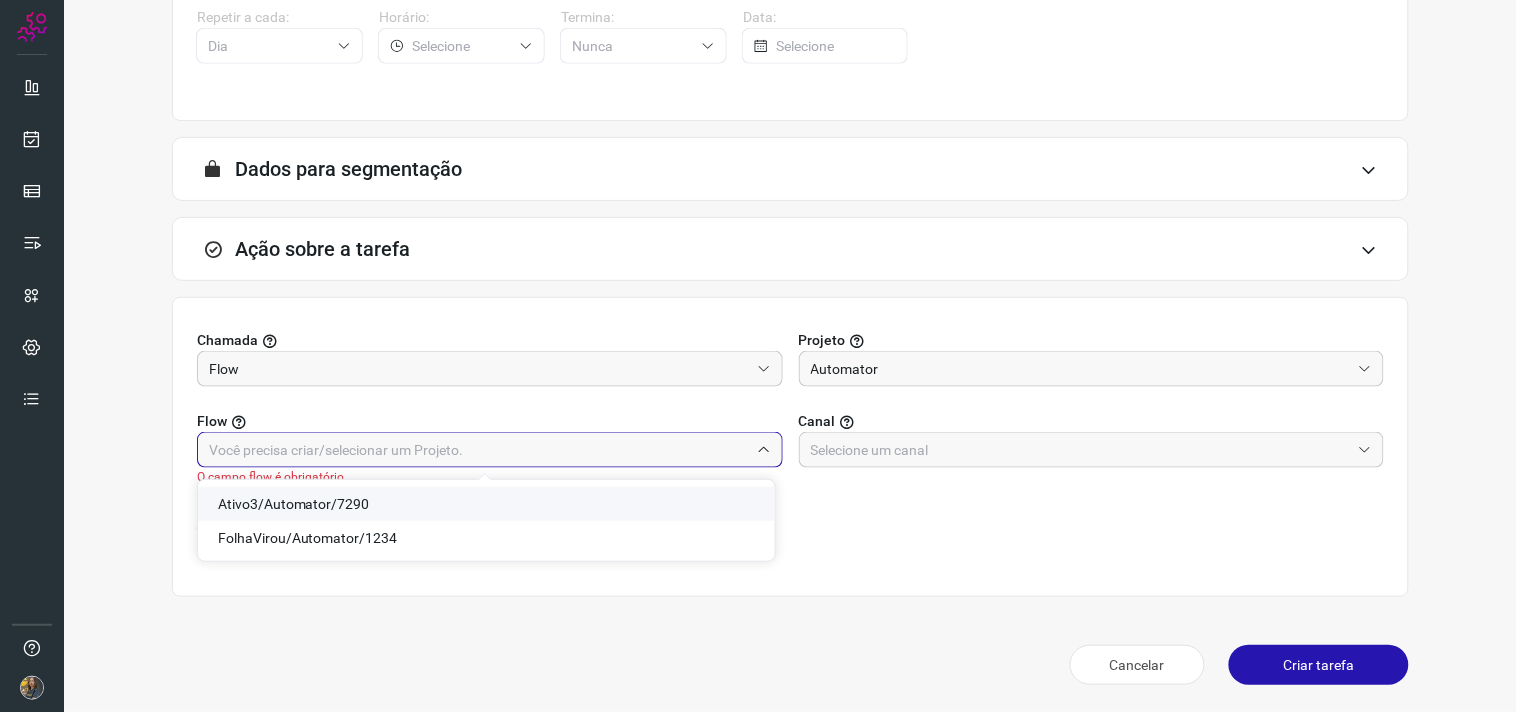 click on "Ativo3/Automator/7290" 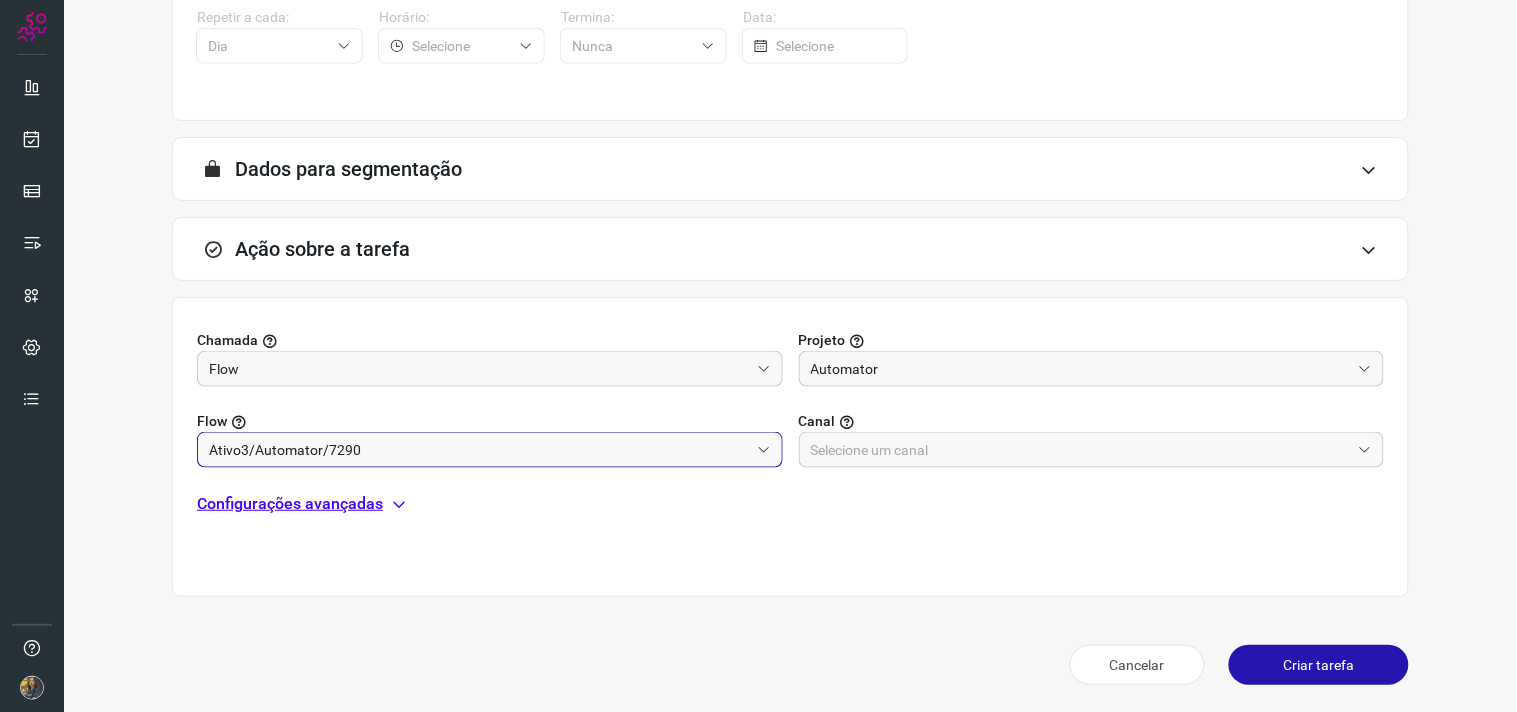 click on "Canal" at bounding box center (1092, 421) 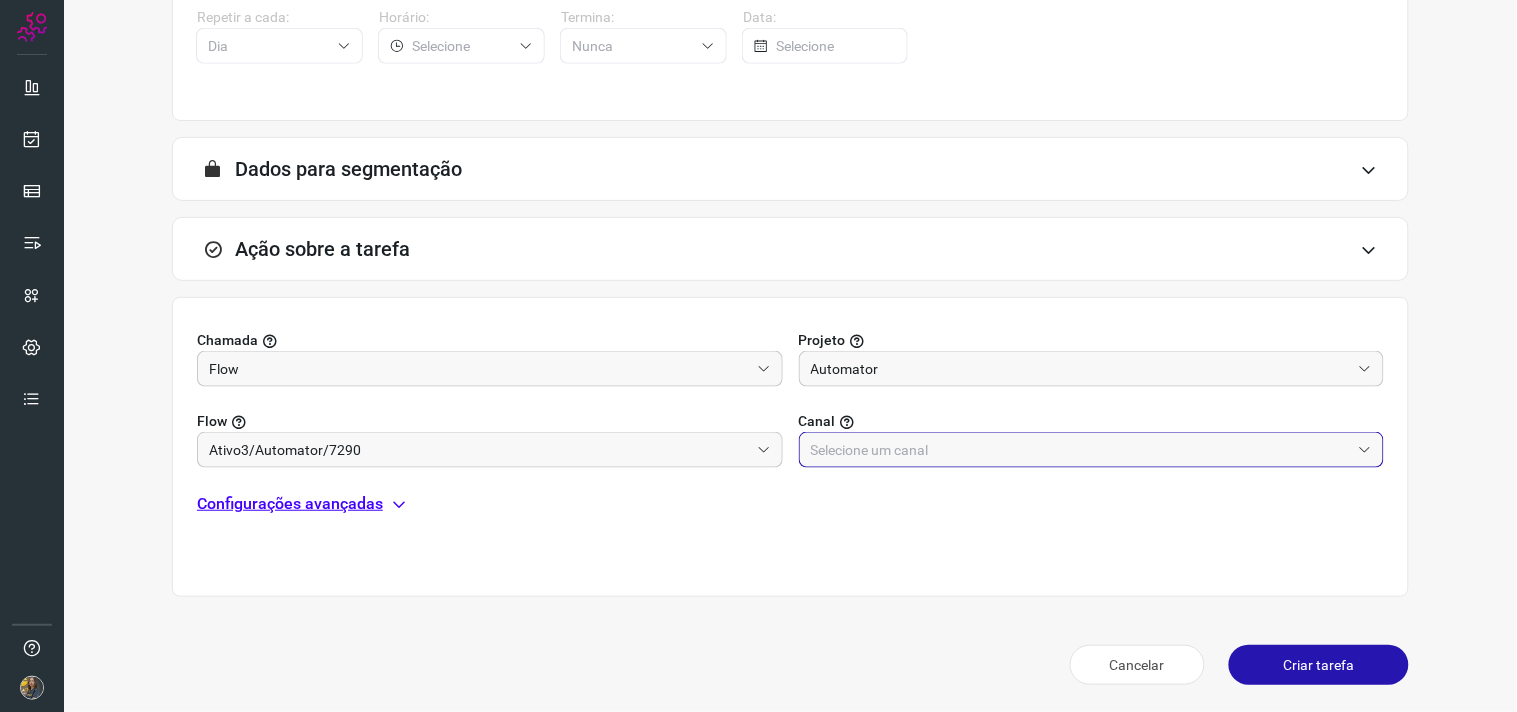 click at bounding box center (1081, 450) 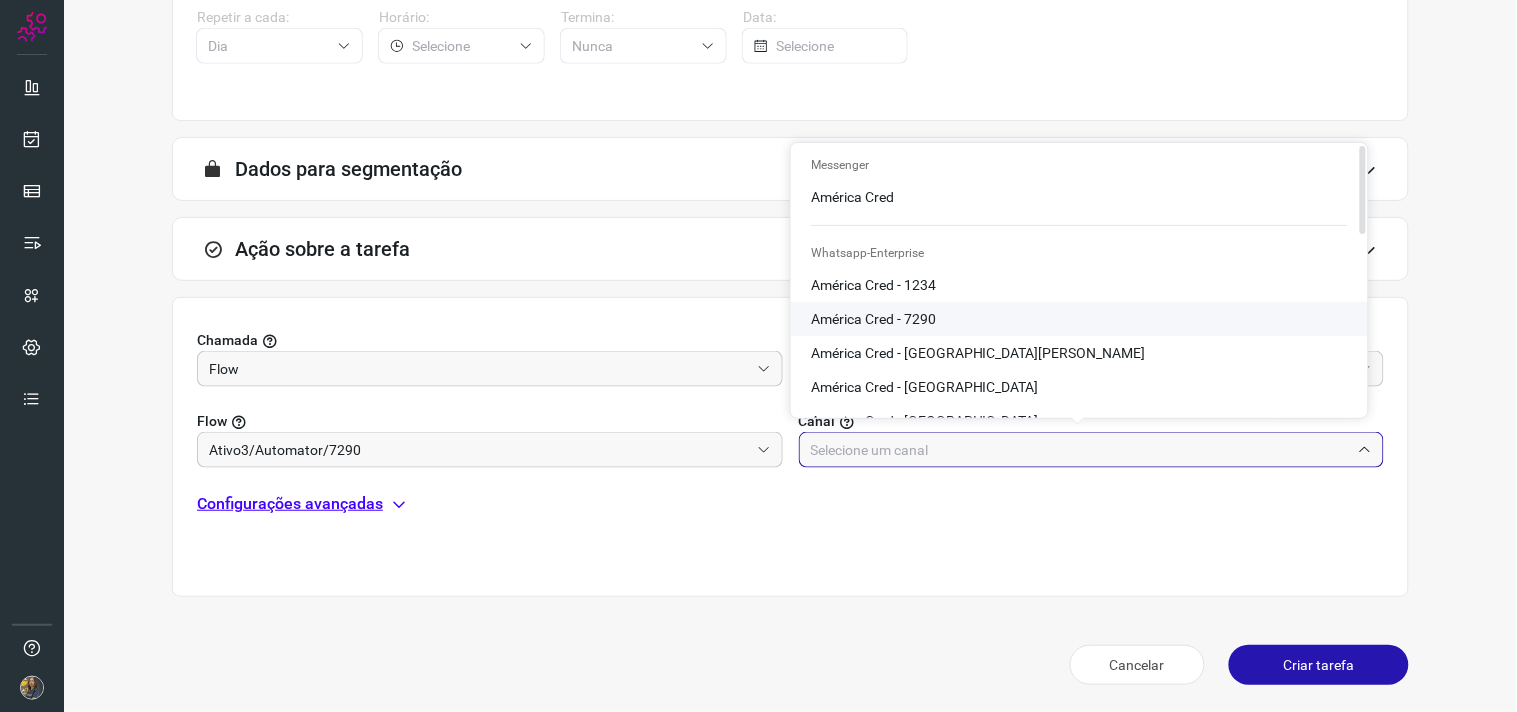 click on "América Cred - 7290" 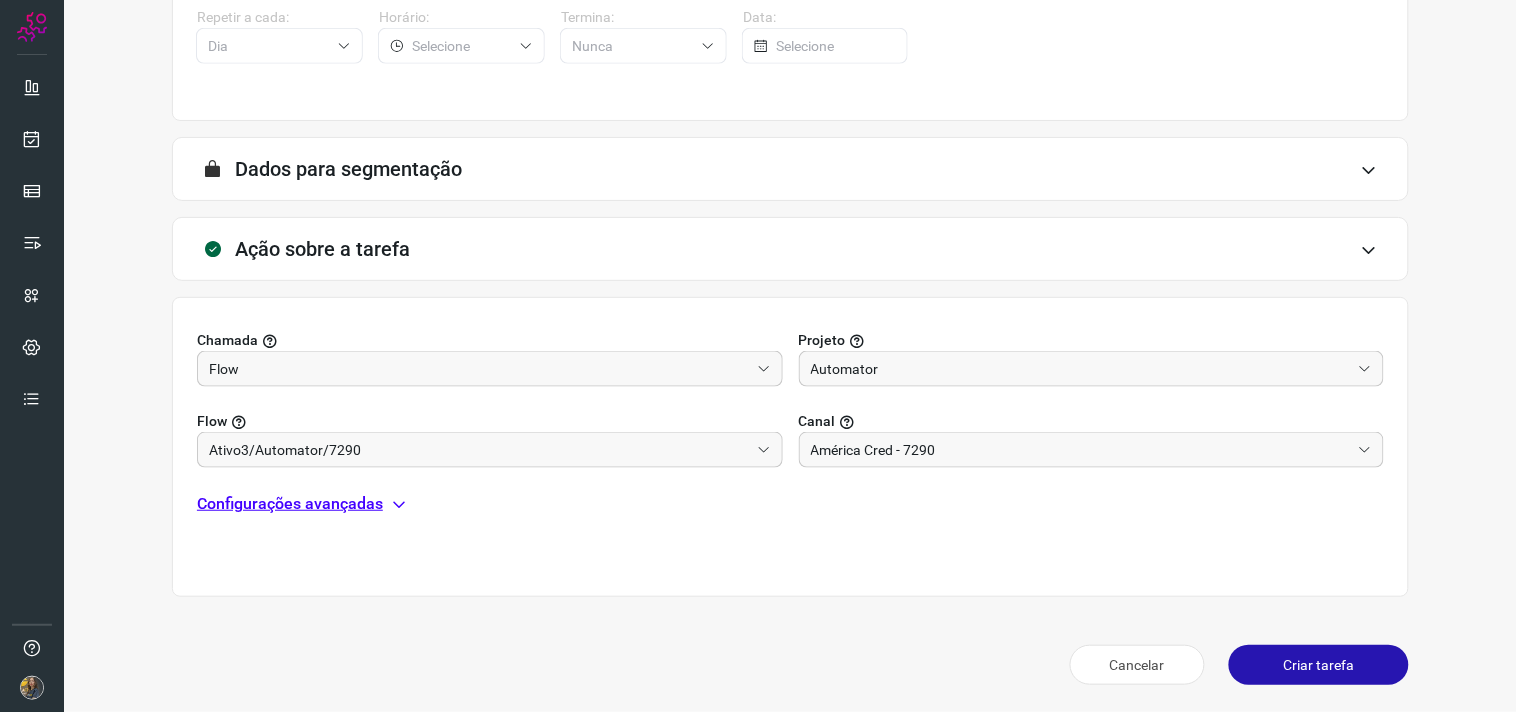 click on "Configurações avançadas" at bounding box center (290, 504) 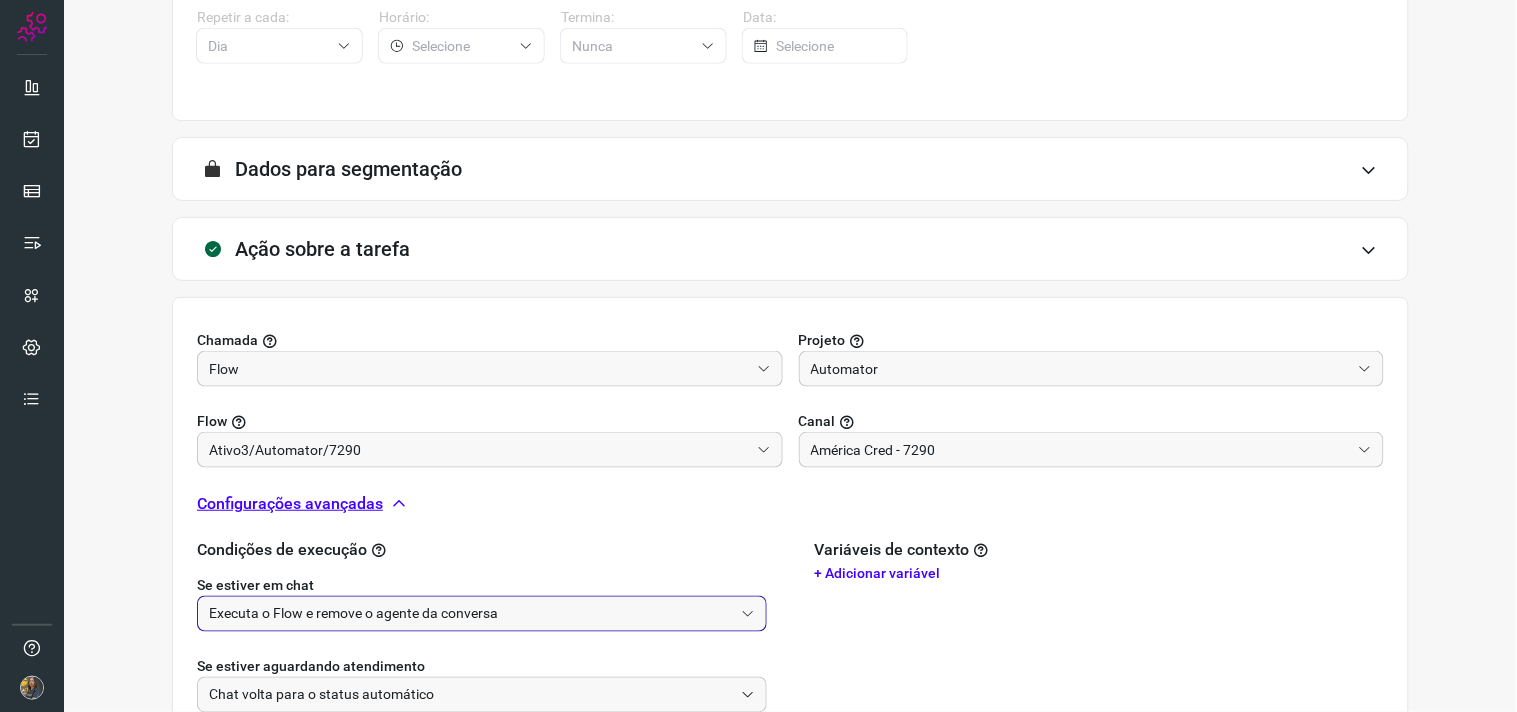 click on "Executa o Flow e remove o agente da conversa" at bounding box center [471, 614] 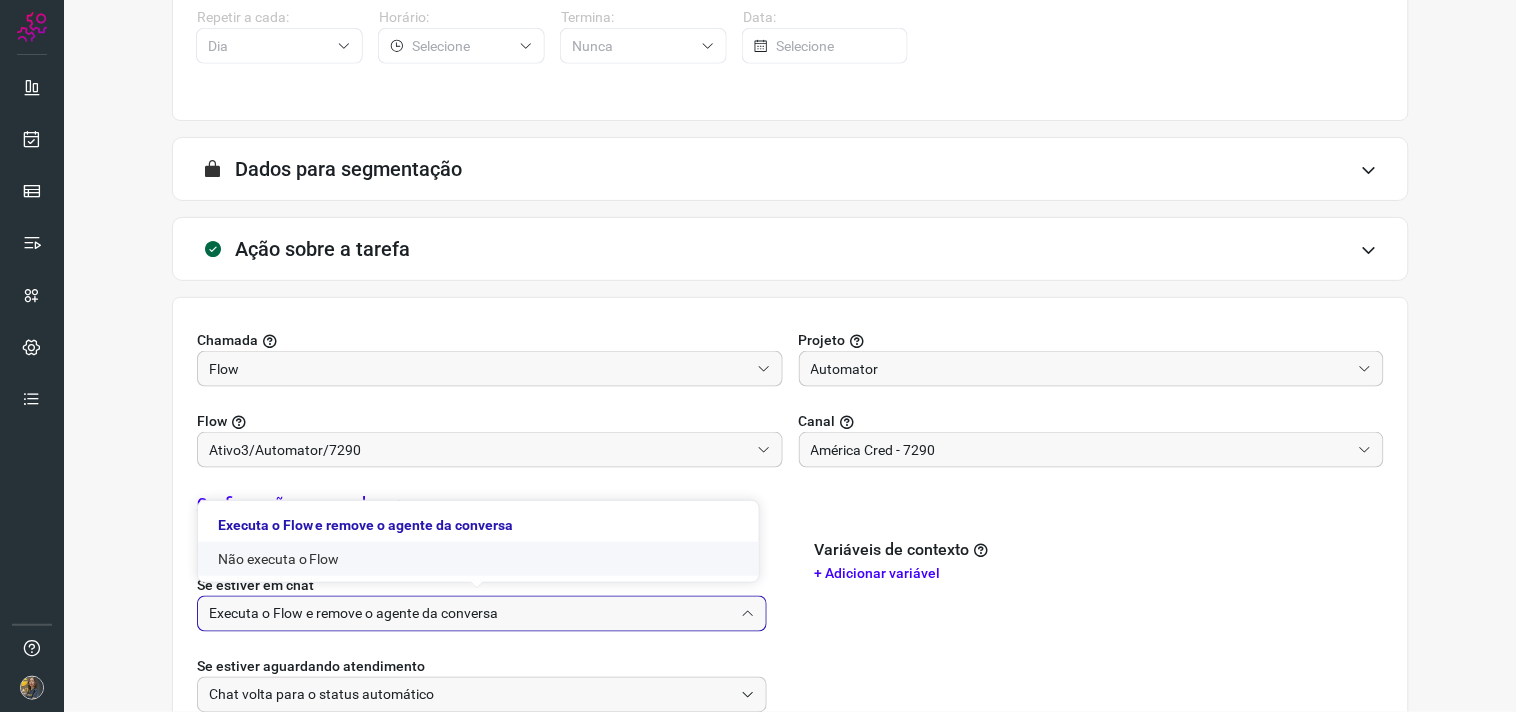 click on "Não executa o Flow" 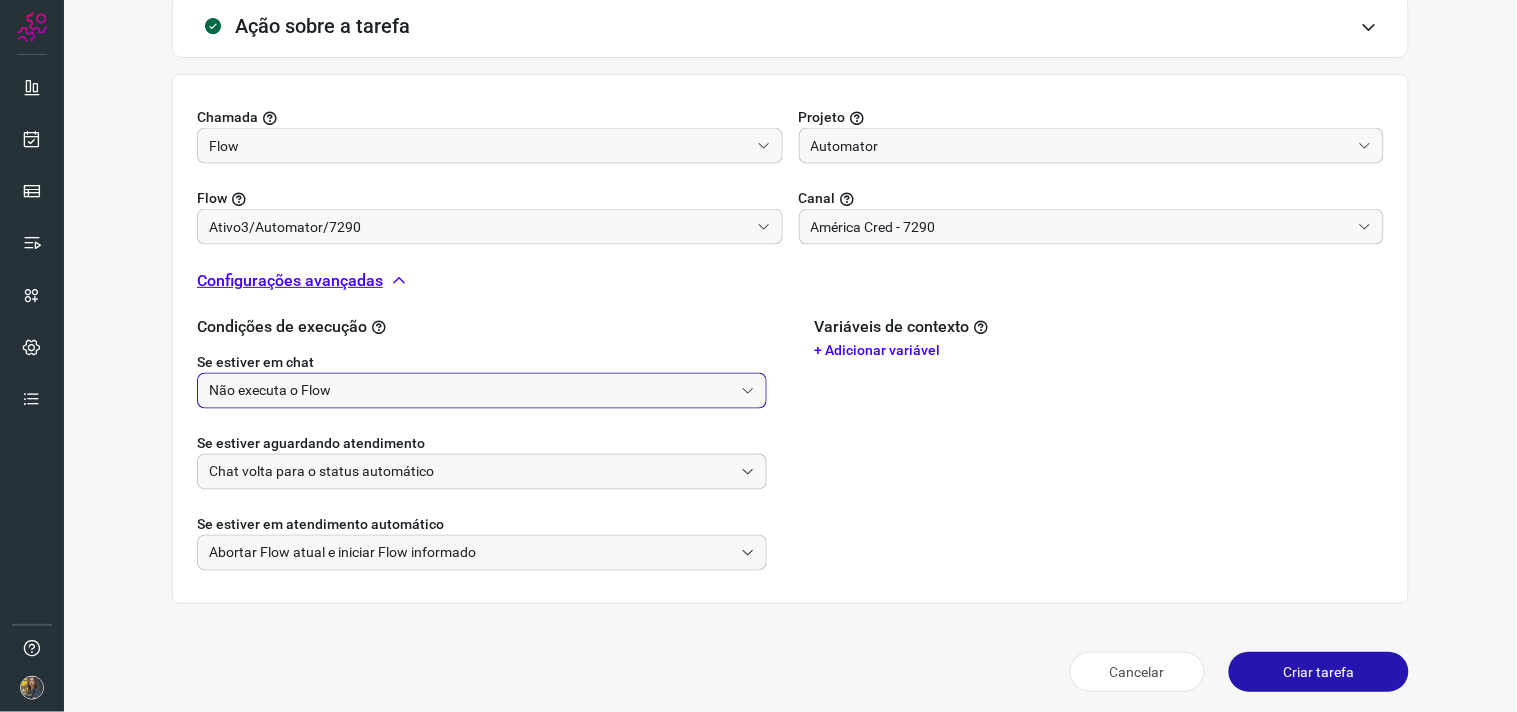 scroll, scrollTop: 628, scrollLeft: 0, axis: vertical 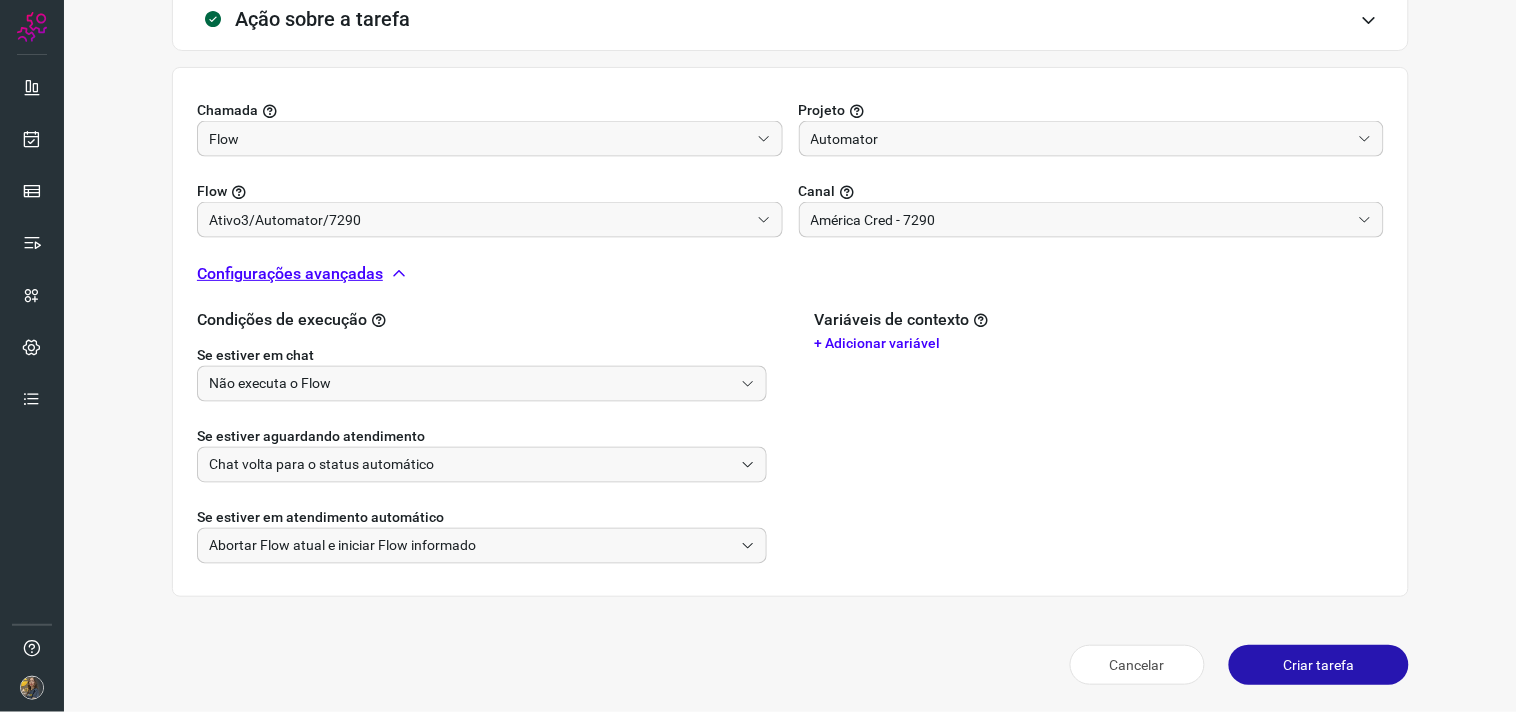 click on "Criar tarefa" at bounding box center [1319, 665] 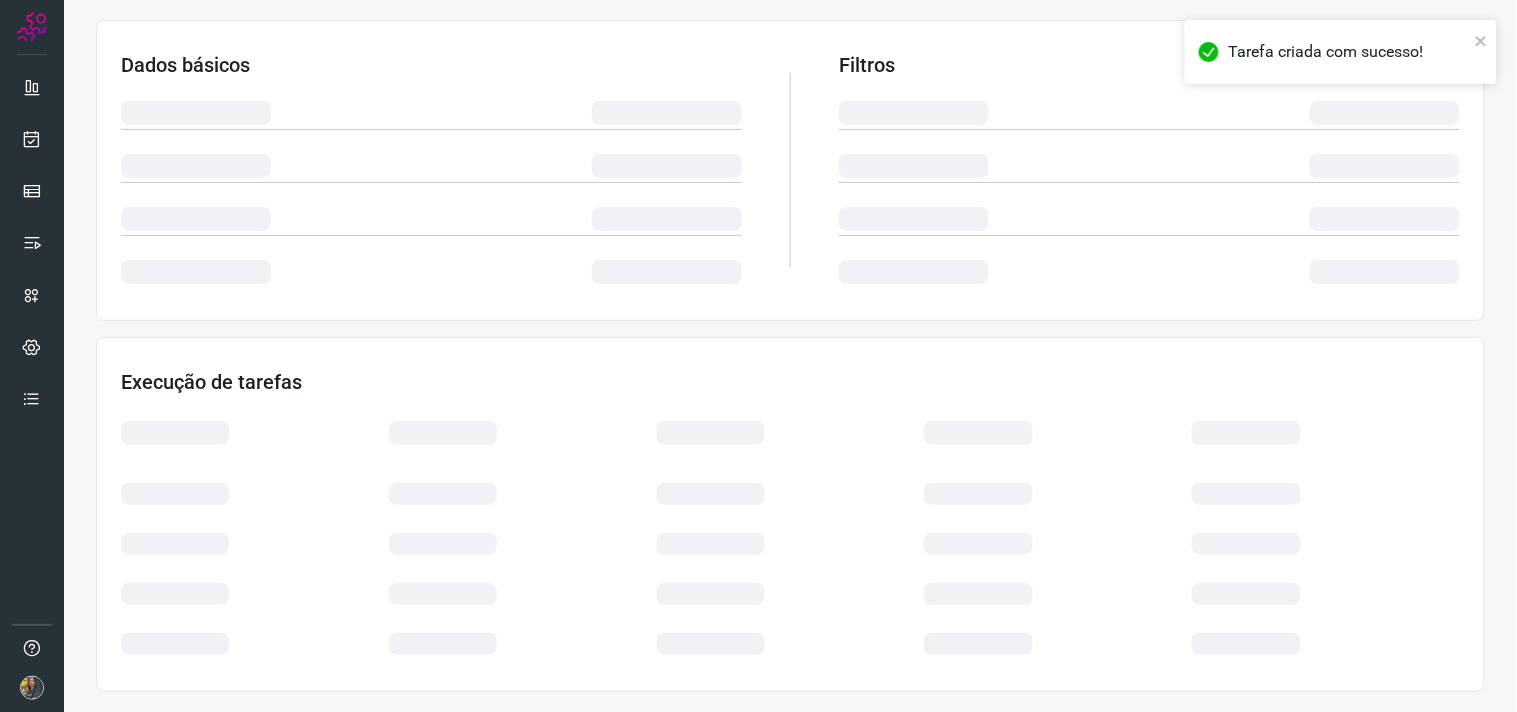 scroll, scrollTop: 321, scrollLeft: 0, axis: vertical 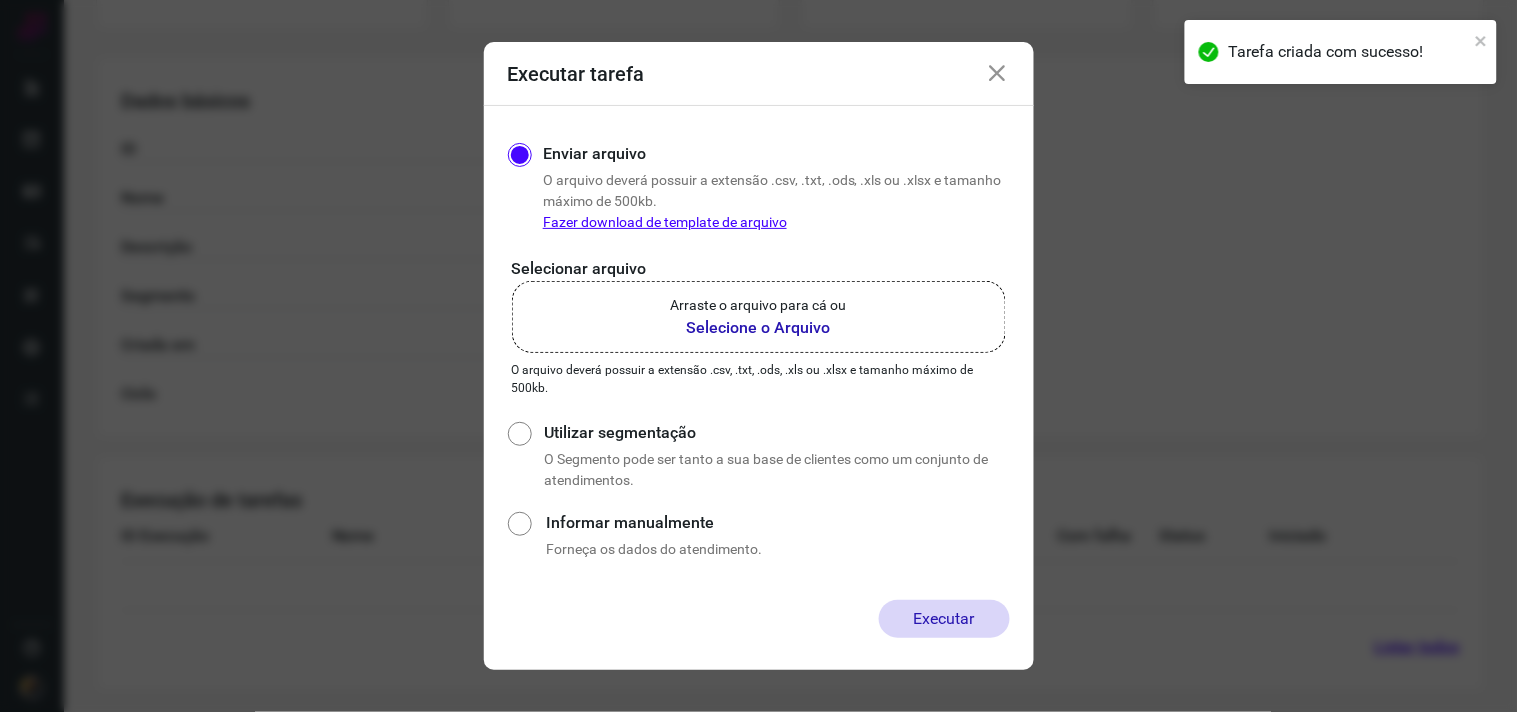click on "Selecione o Arquivo" at bounding box center (759, 328) 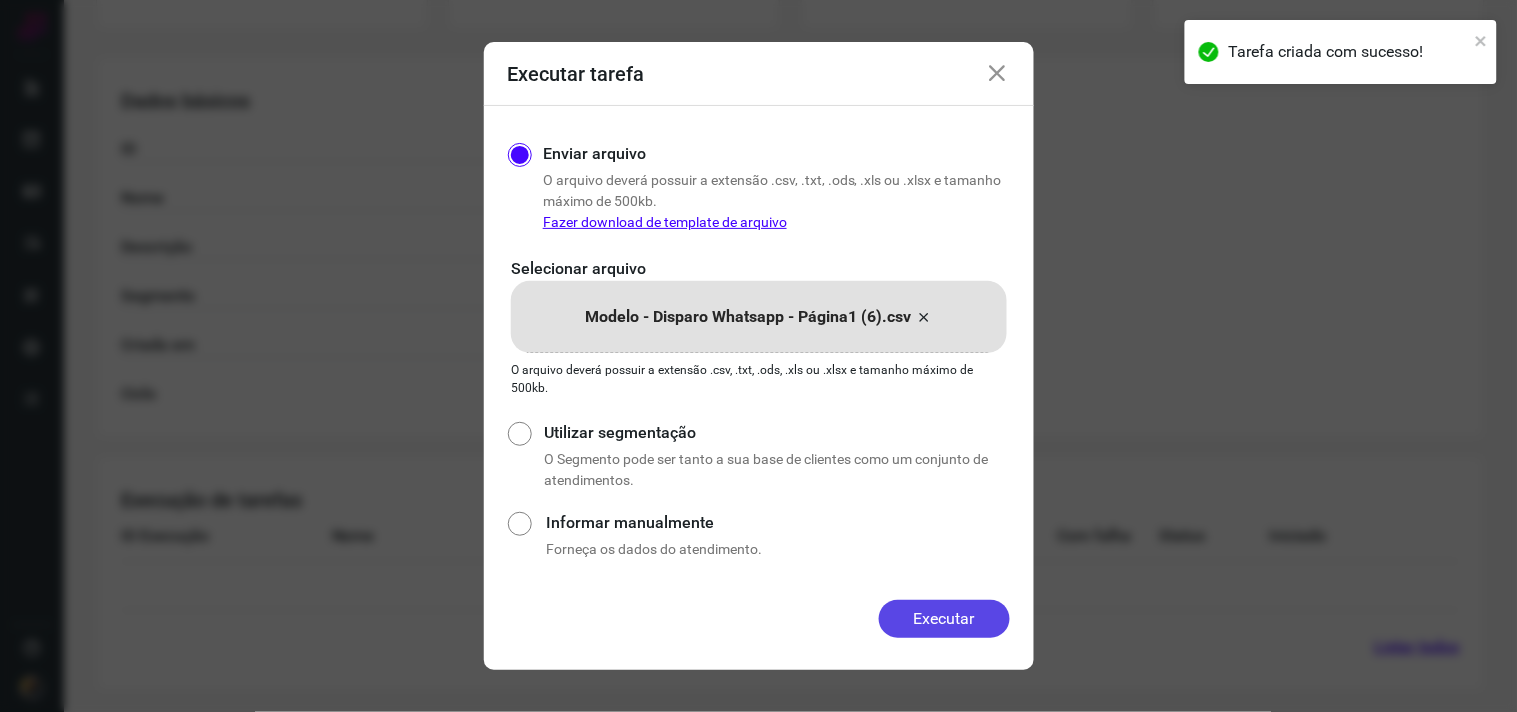 click on "Executar" at bounding box center (944, 619) 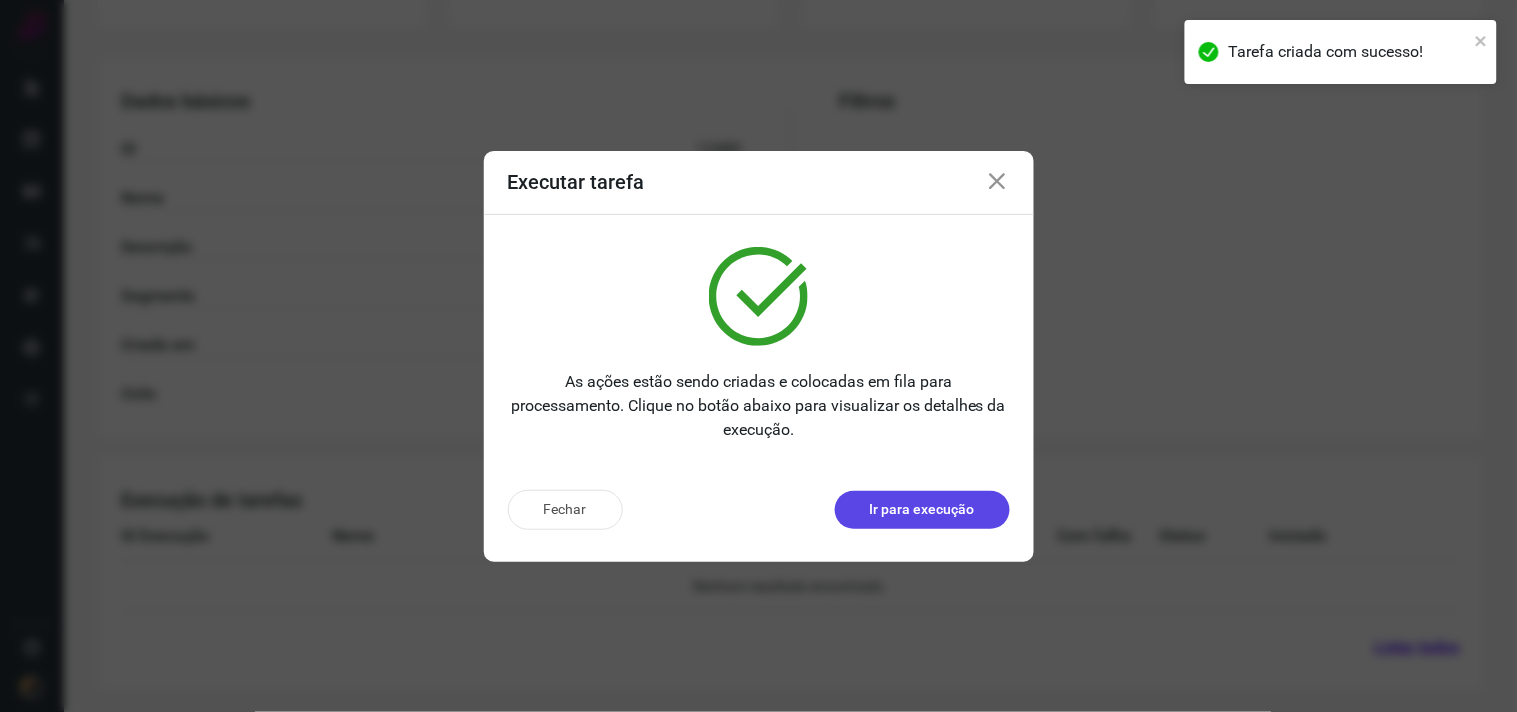 click on "Ir para execução" at bounding box center (922, 509) 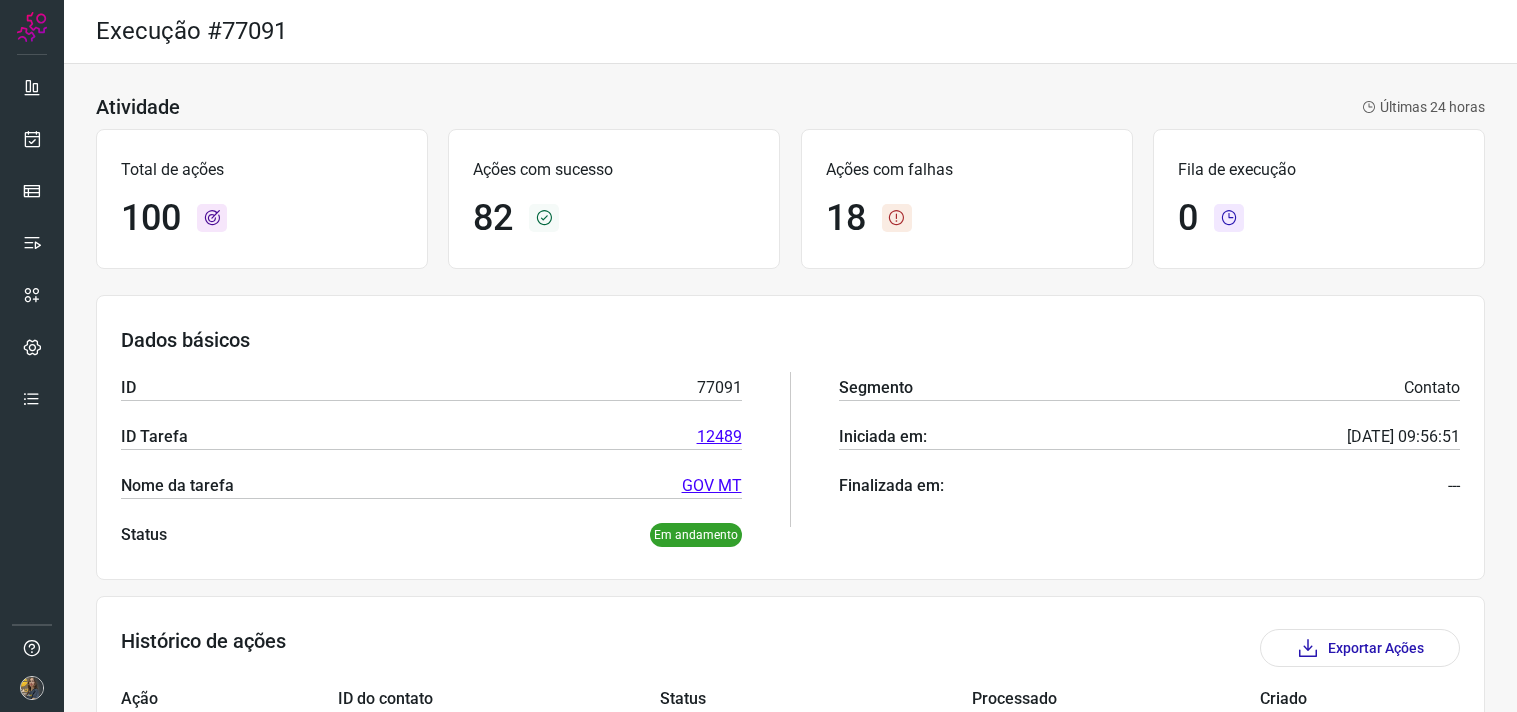 scroll, scrollTop: 0, scrollLeft: 0, axis: both 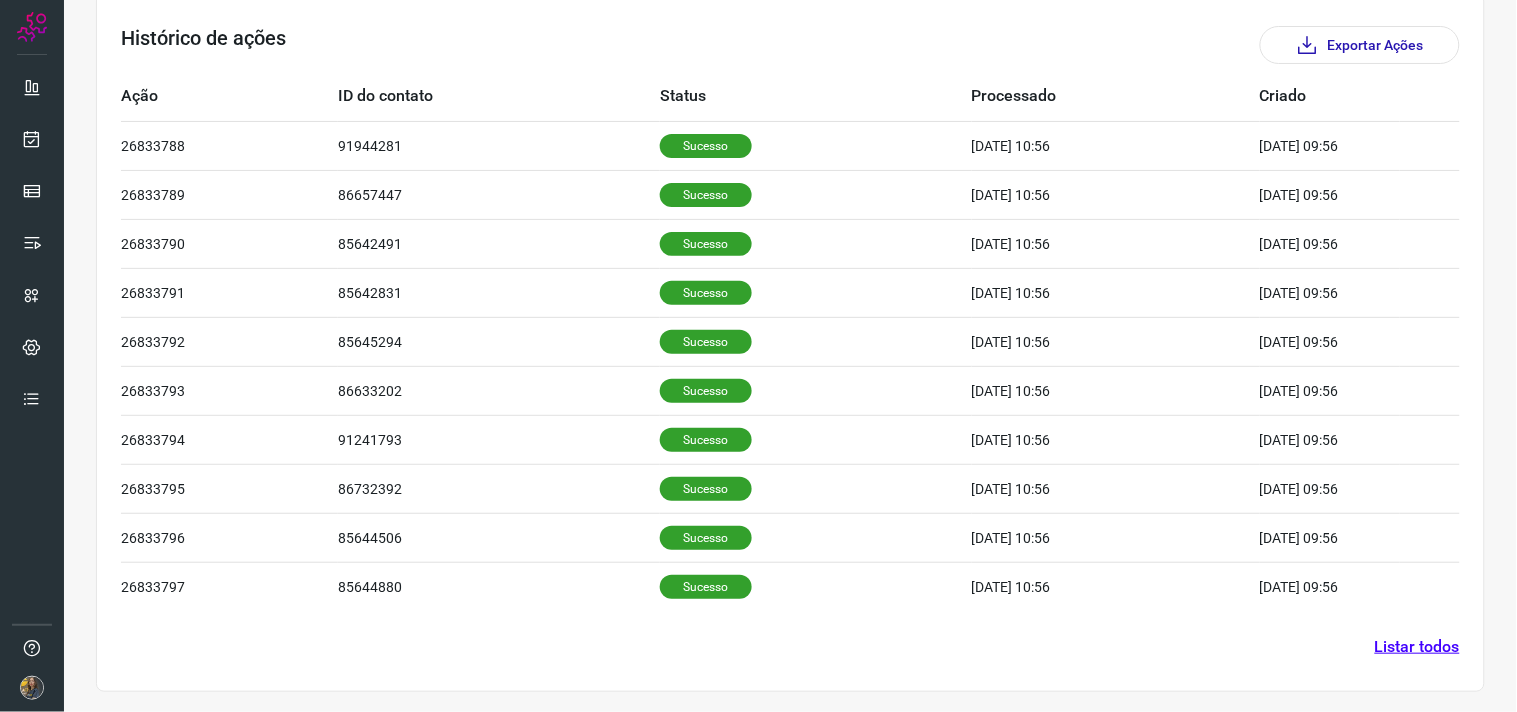 click on "Histórico de ações  Exportar Ações  Ação ID do contato Status Processado Criado 26833788 91944281 Sucesso 09/07/25 10:56 09/07/25 09:56 Detalhes da ação: Resultado da ação: Ação enviada para execução do Flow Data de criação: 09/07/2025 09:56:52  Informações do Contato:  ID do contato ---  Nome --- Telefone --- Celular --- E-mail --- Grupos --- Organizações --- Informações da tarefa: Nome da tarefa --- ID da execução 77091 26833789 86657447 Sucesso 09/07/25 10:56 09/07/25 09:56 Detalhes da ação: Resultado da ação: Ação enviada para execução do Flow Data de criação: 09/07/2025 09:56:52  Informações do Contato:  ID do contato ---  Nome --- Telefone --- Celular --- E-mail --- Grupos --- Organizações --- Informações da tarefa: Nome da tarefa --- ID da execução 77091 26833790 85642491 Sucesso 09/07/25 10:56 09/07/25 09:56 Detalhes da ação: Resultado da ação: Ação enviada para execução do Flow Data de criação: 09/07/2025 09:56:52  Informações do Contato:  ---" at bounding box center [790, 342] 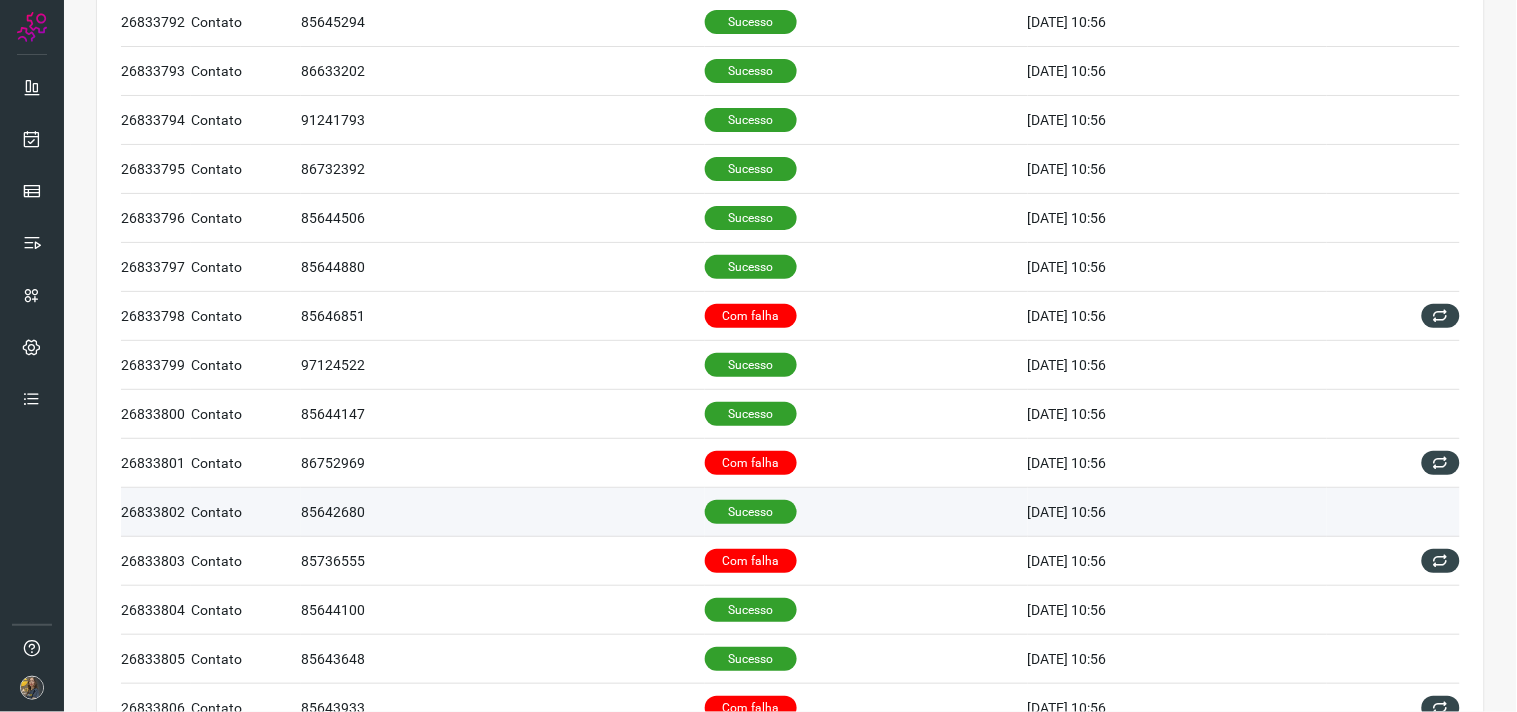 scroll, scrollTop: 444, scrollLeft: 0, axis: vertical 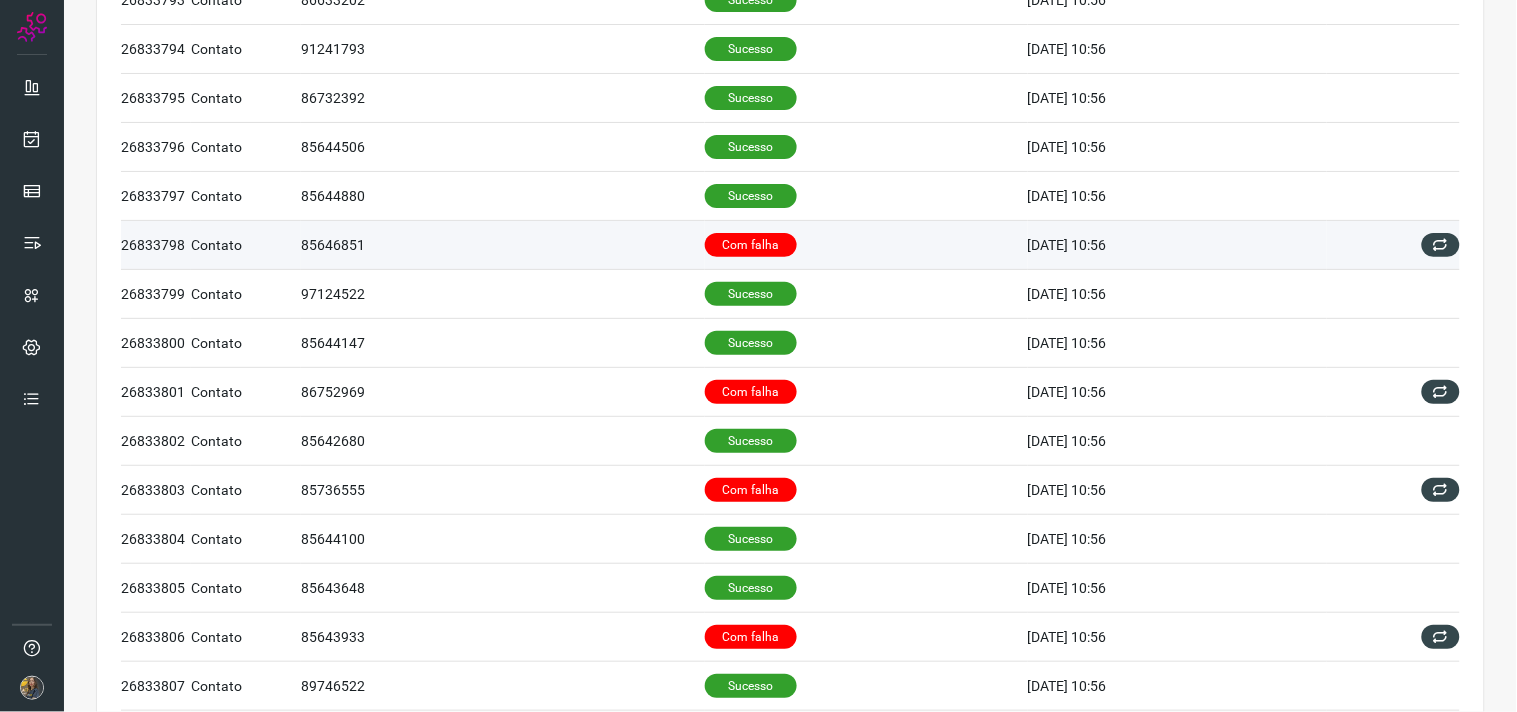 click on "Com falha" at bounding box center [751, 245] 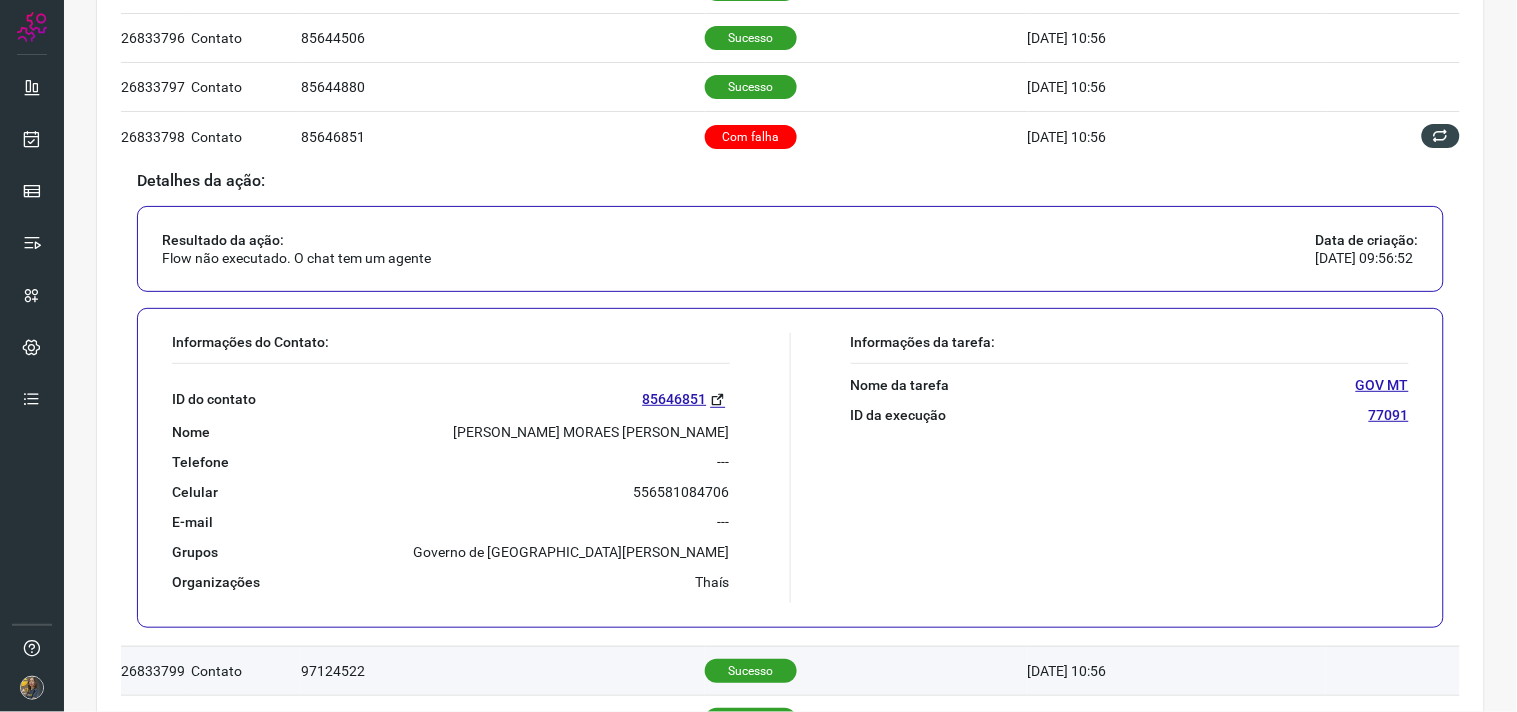 scroll, scrollTop: 777, scrollLeft: 0, axis: vertical 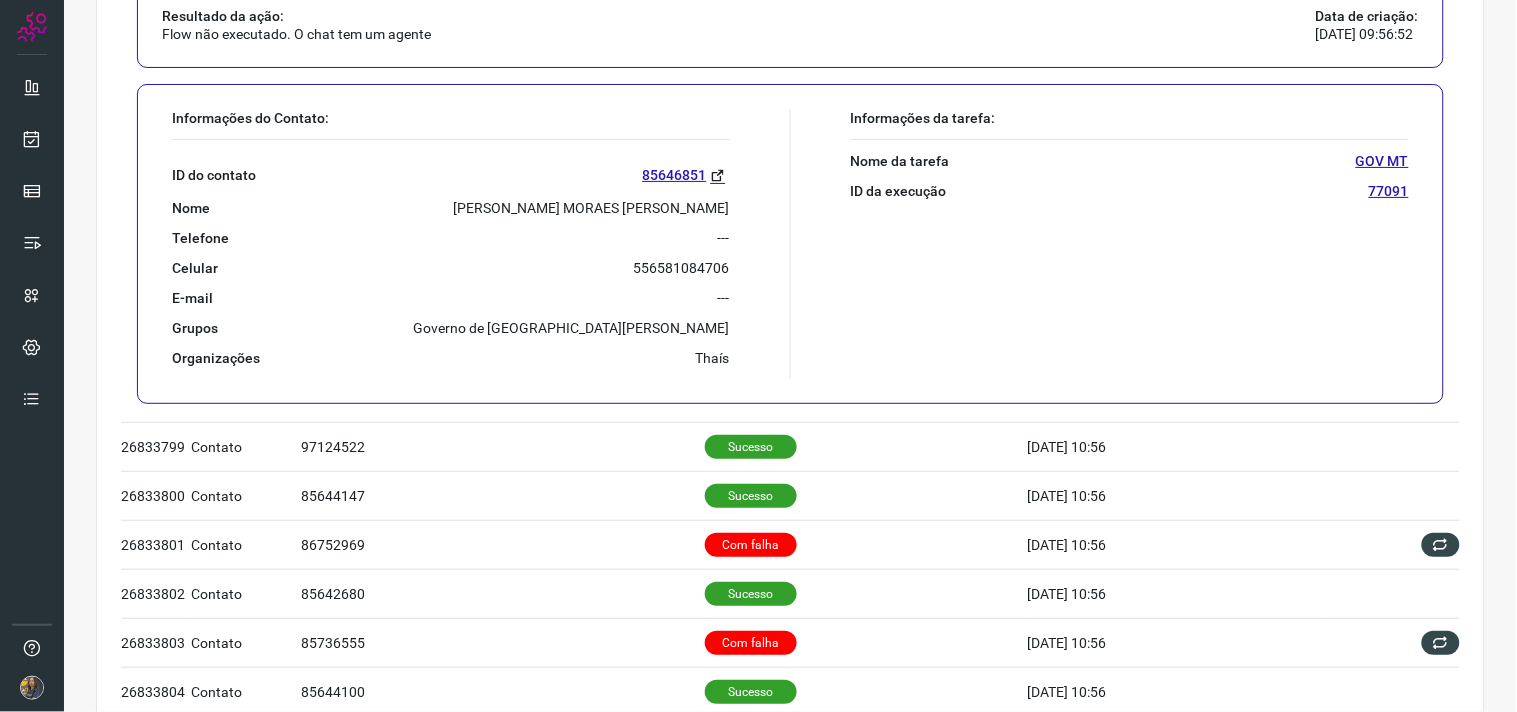 click on "CRISTINA DE SOUZA MORAES RODRIGUES" at bounding box center (592, 208) 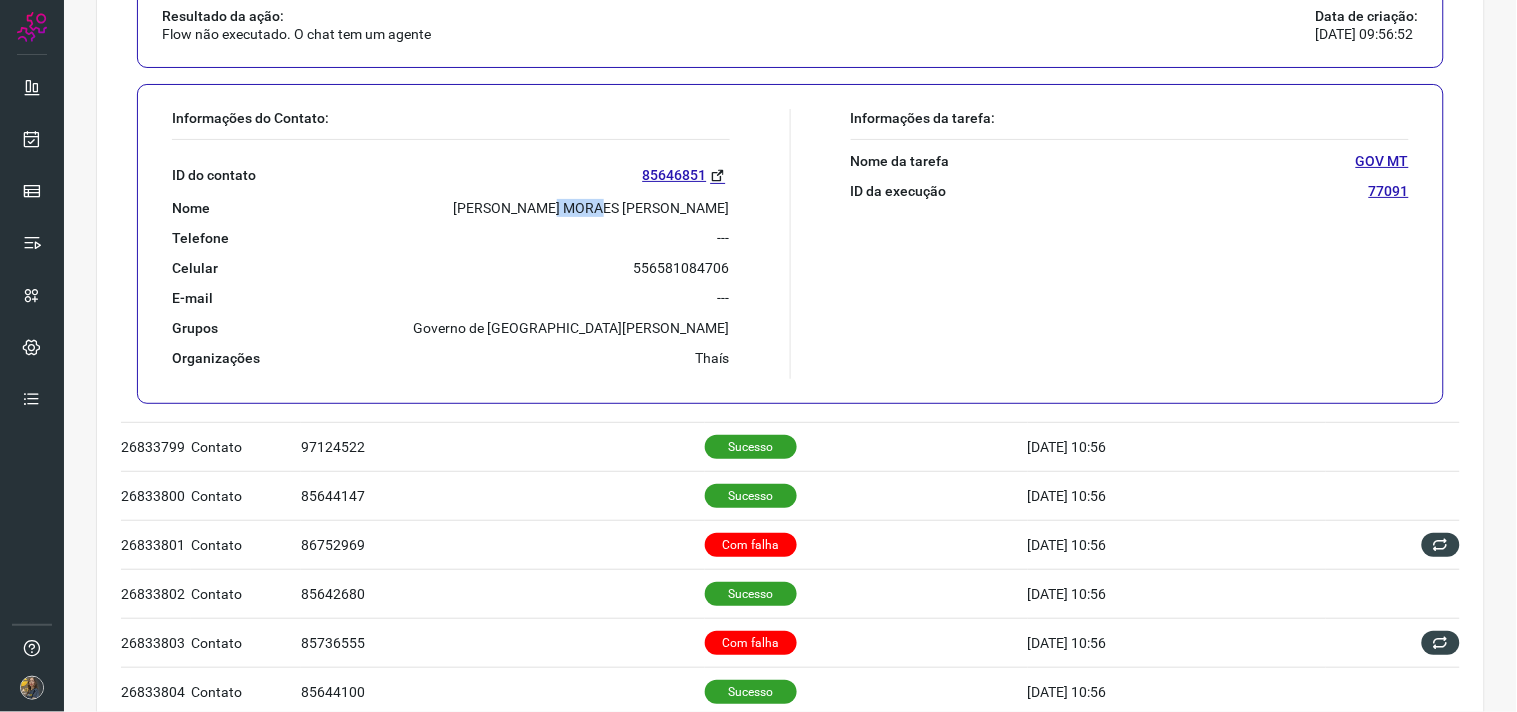 click on "CRISTINA DE SOUZA MORAES RODRIGUES" at bounding box center (592, 208) 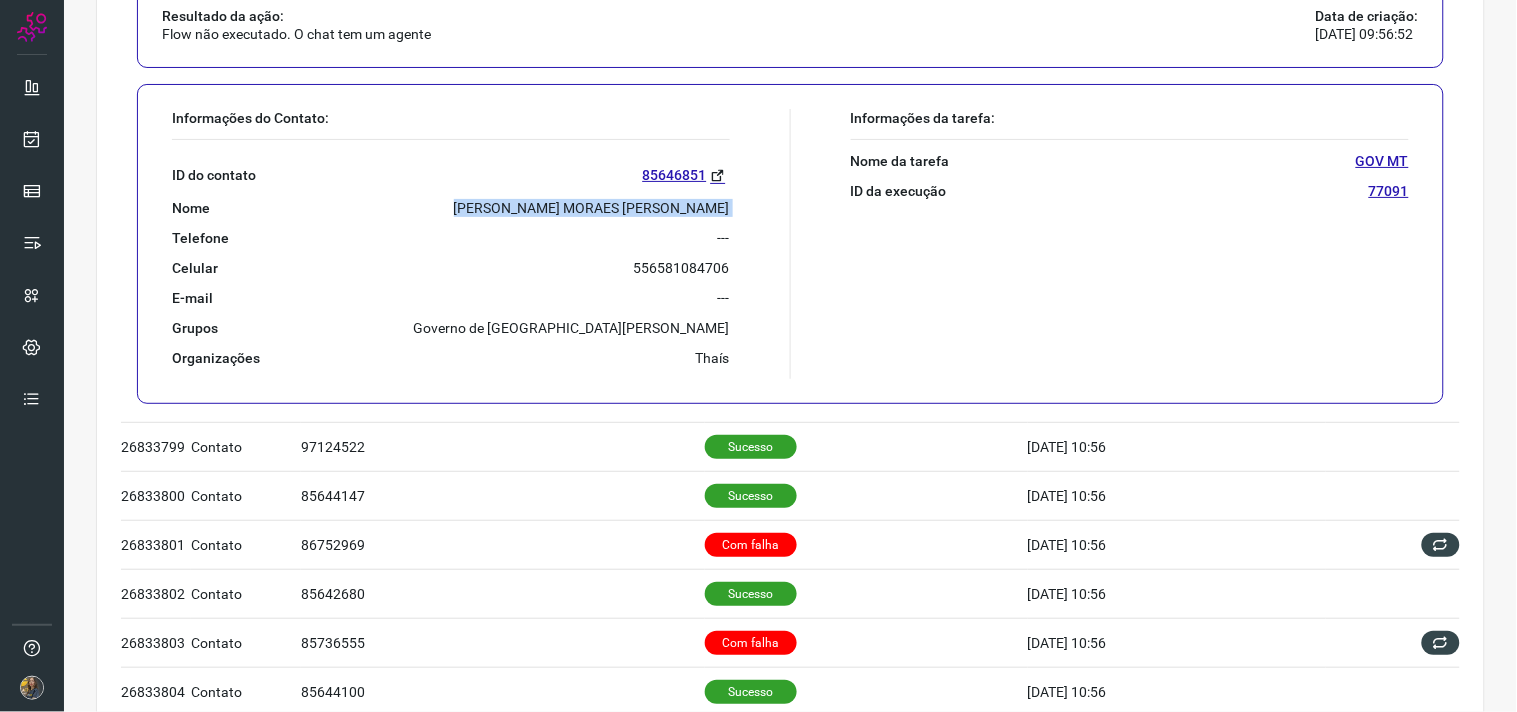 click on "CRISTINA DE SOUZA MORAES RODRIGUES" at bounding box center (592, 208) 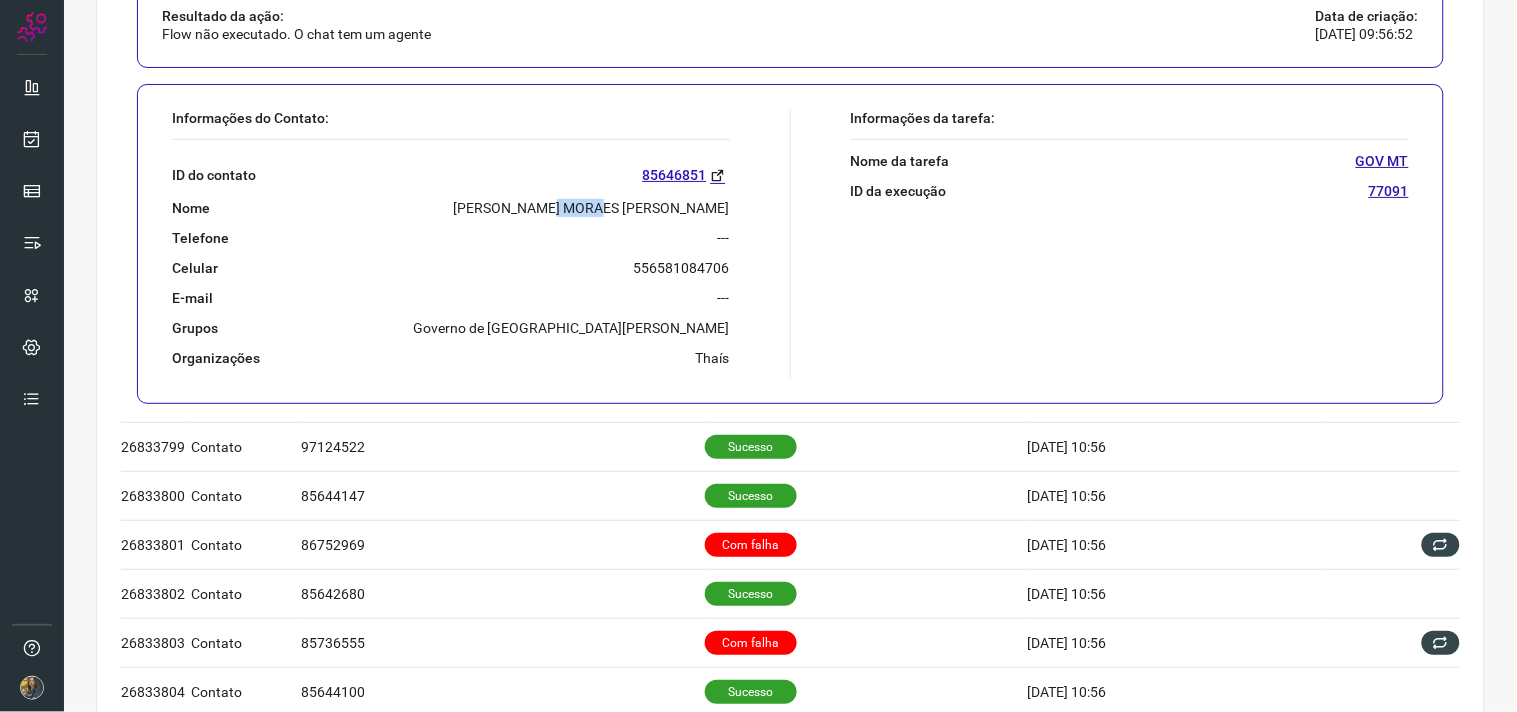 click on "ID do contato 85646851  Nome CRISTINA DE SOUZA MORAES RODRIGUES Telefone --- Celular 556581084706 E-mail --- Grupos Governo de Mato Grosso Organizações Thaís" at bounding box center (451, 253) 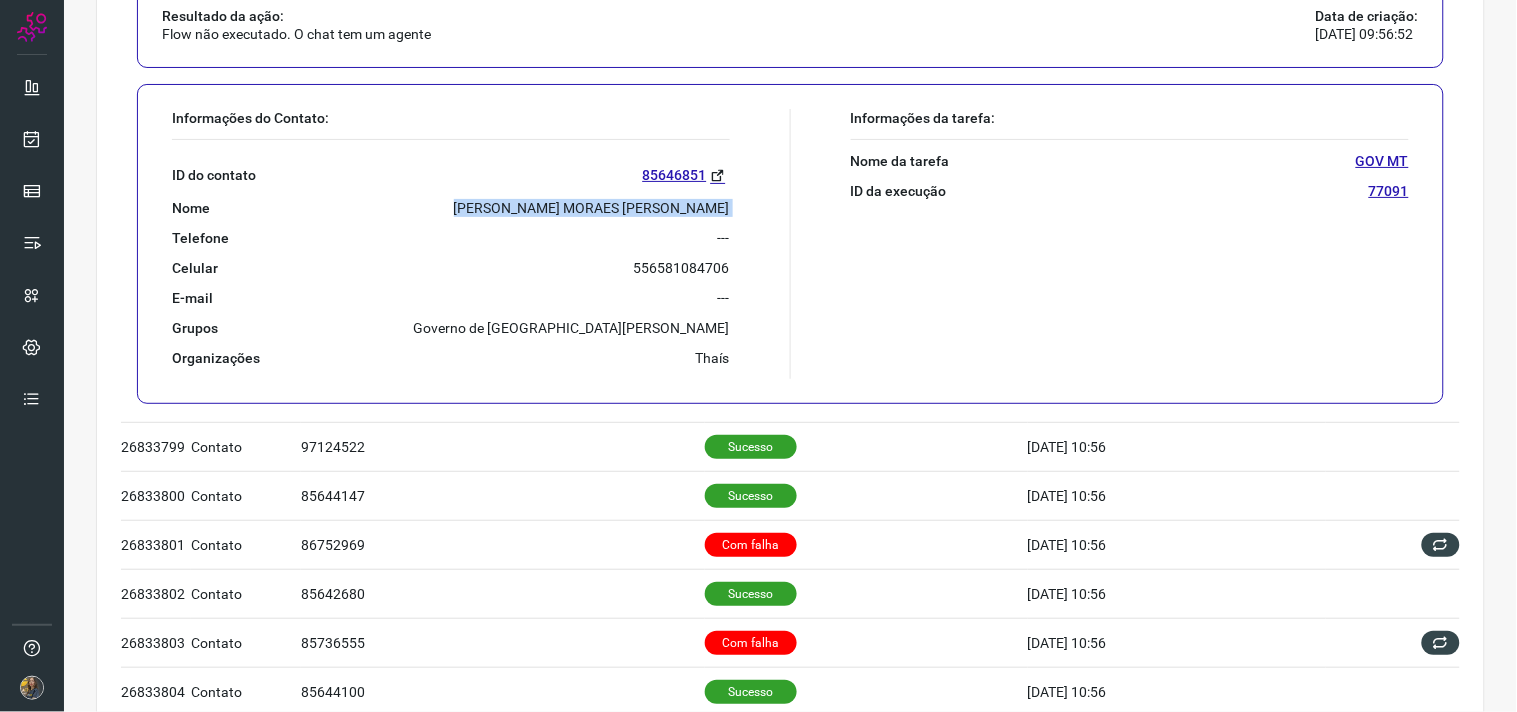 click on "ID do contato 85646851  Nome CRISTINA DE SOUZA MORAES RODRIGUES Telefone --- Celular 556581084706 E-mail --- Grupos Governo de Mato Grosso Organizações Thaís" at bounding box center [451, 253] 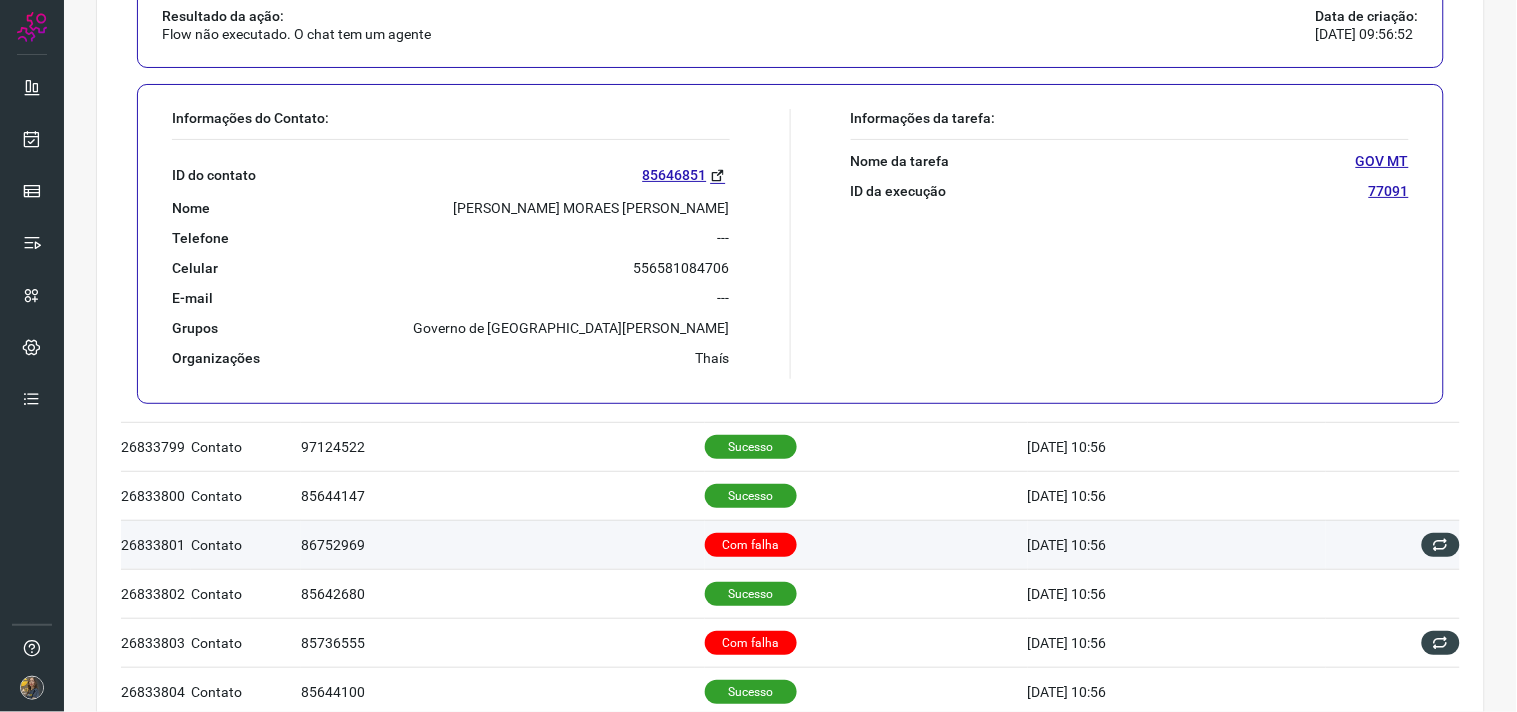 click on "Com falha" at bounding box center [866, 544] 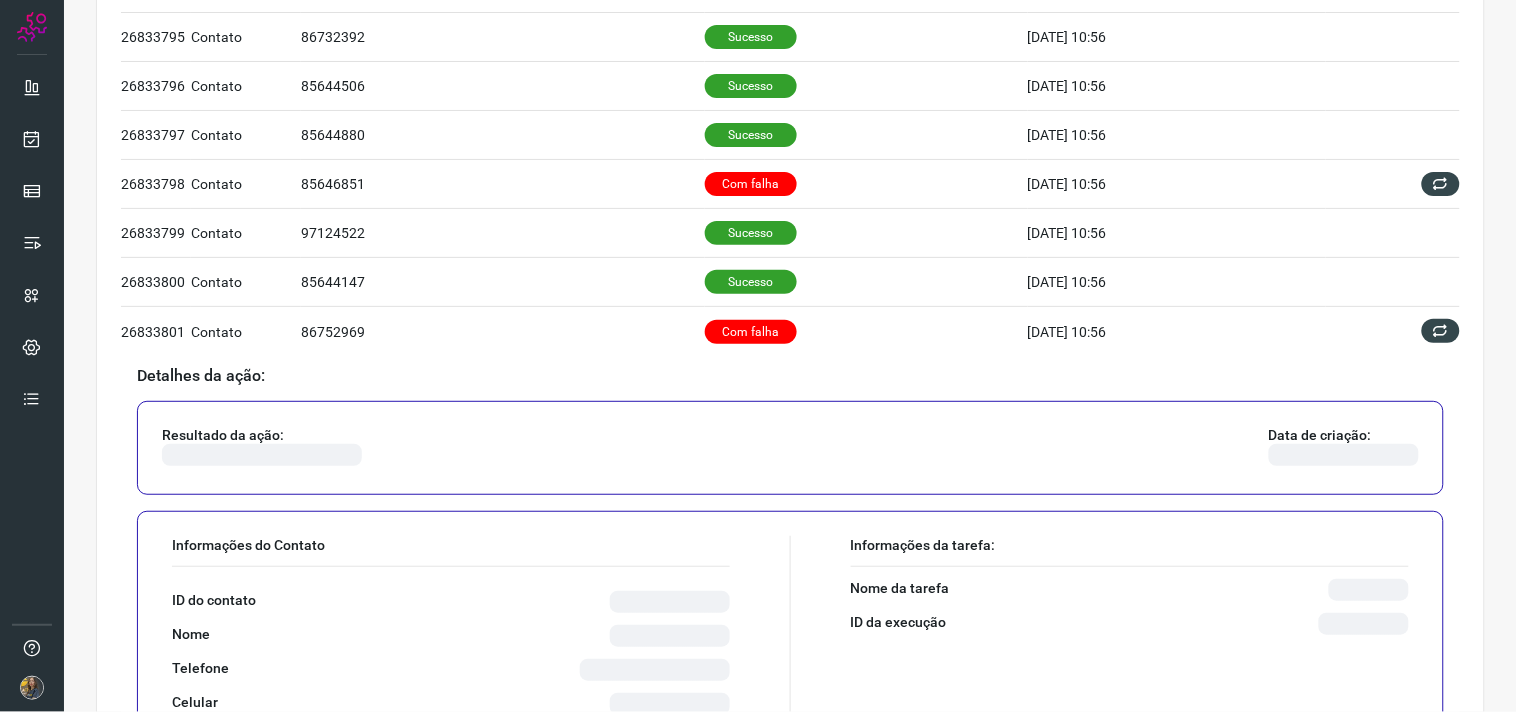scroll, scrollTop: 514, scrollLeft: 0, axis: vertical 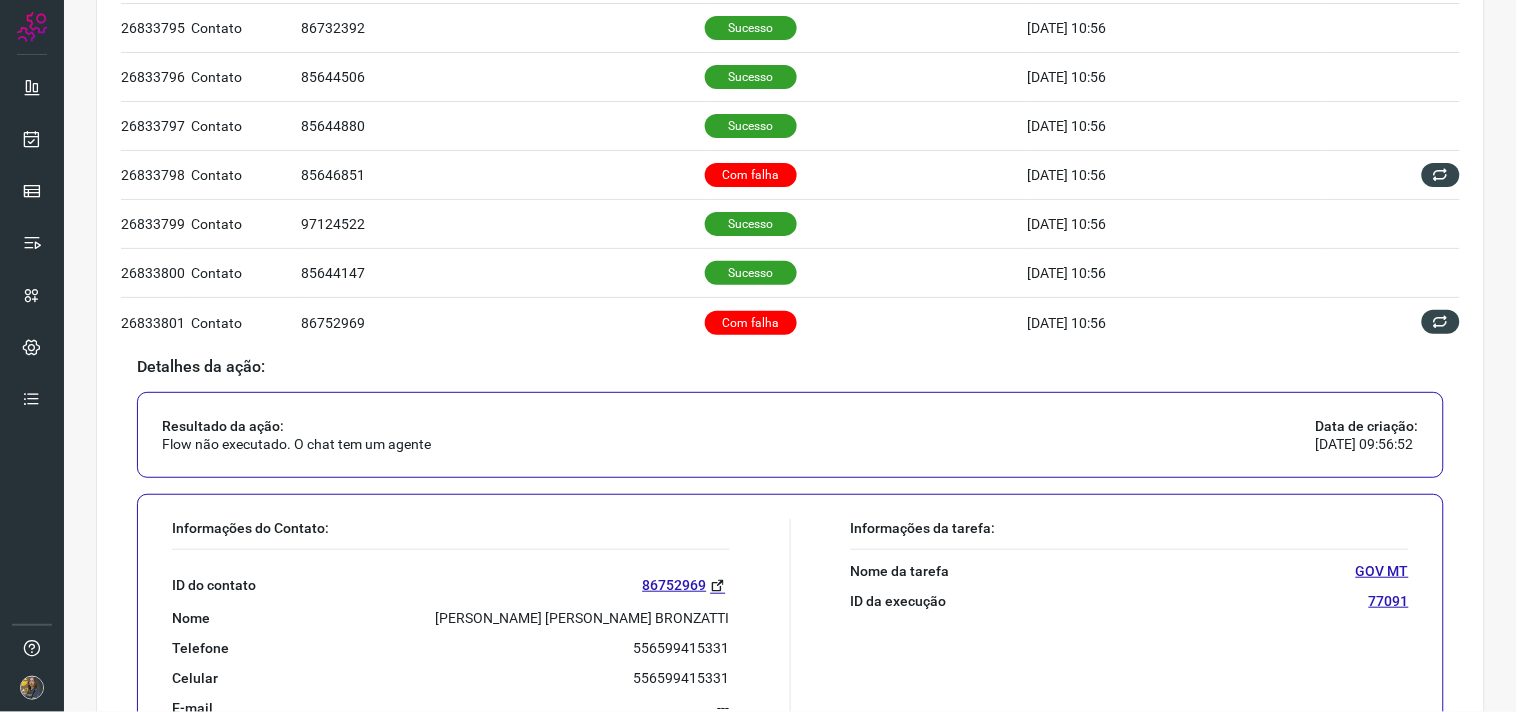 click on "MARCOS ANTONIO MOREIRA ALVES BRONZATTI" at bounding box center (583, 618) 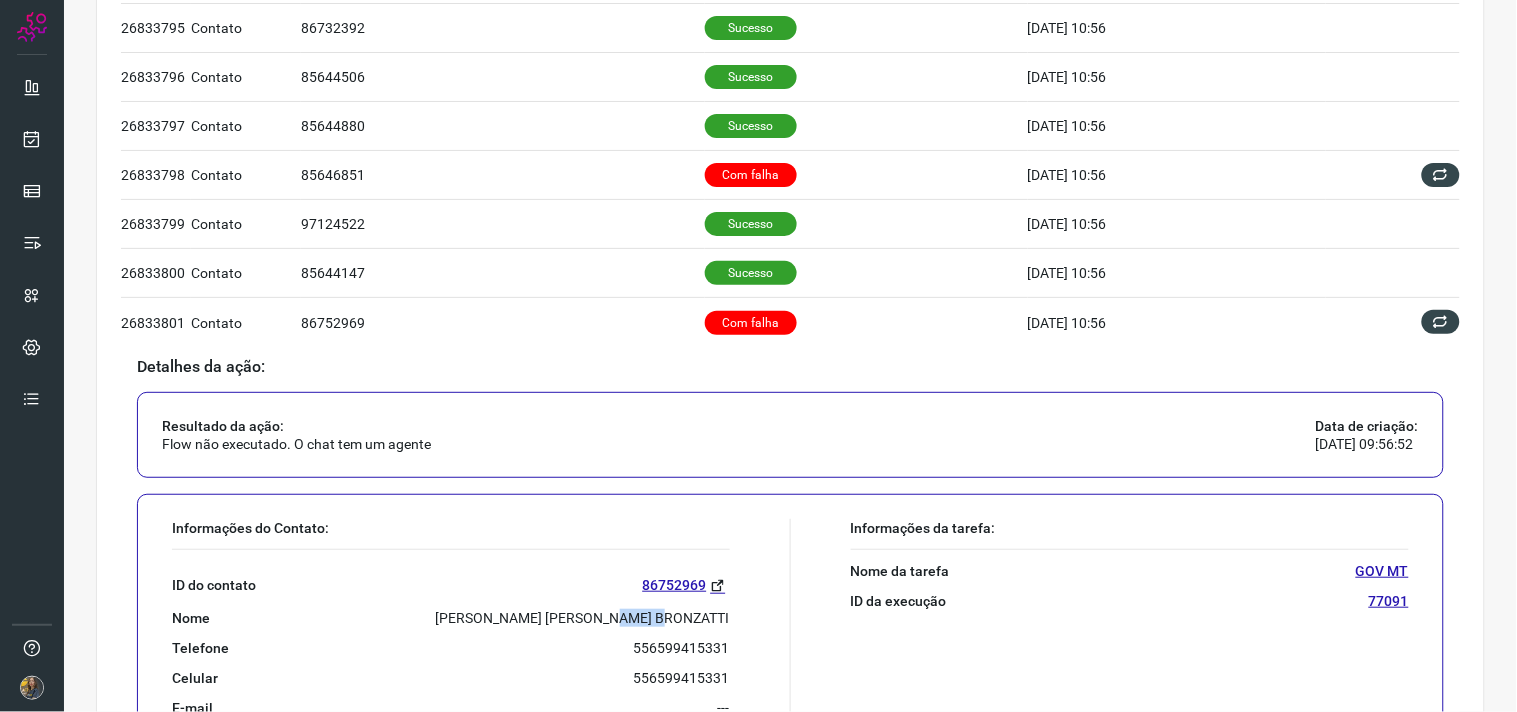click on "MARCOS ANTONIO MOREIRA ALVES BRONZATTI" at bounding box center (583, 618) 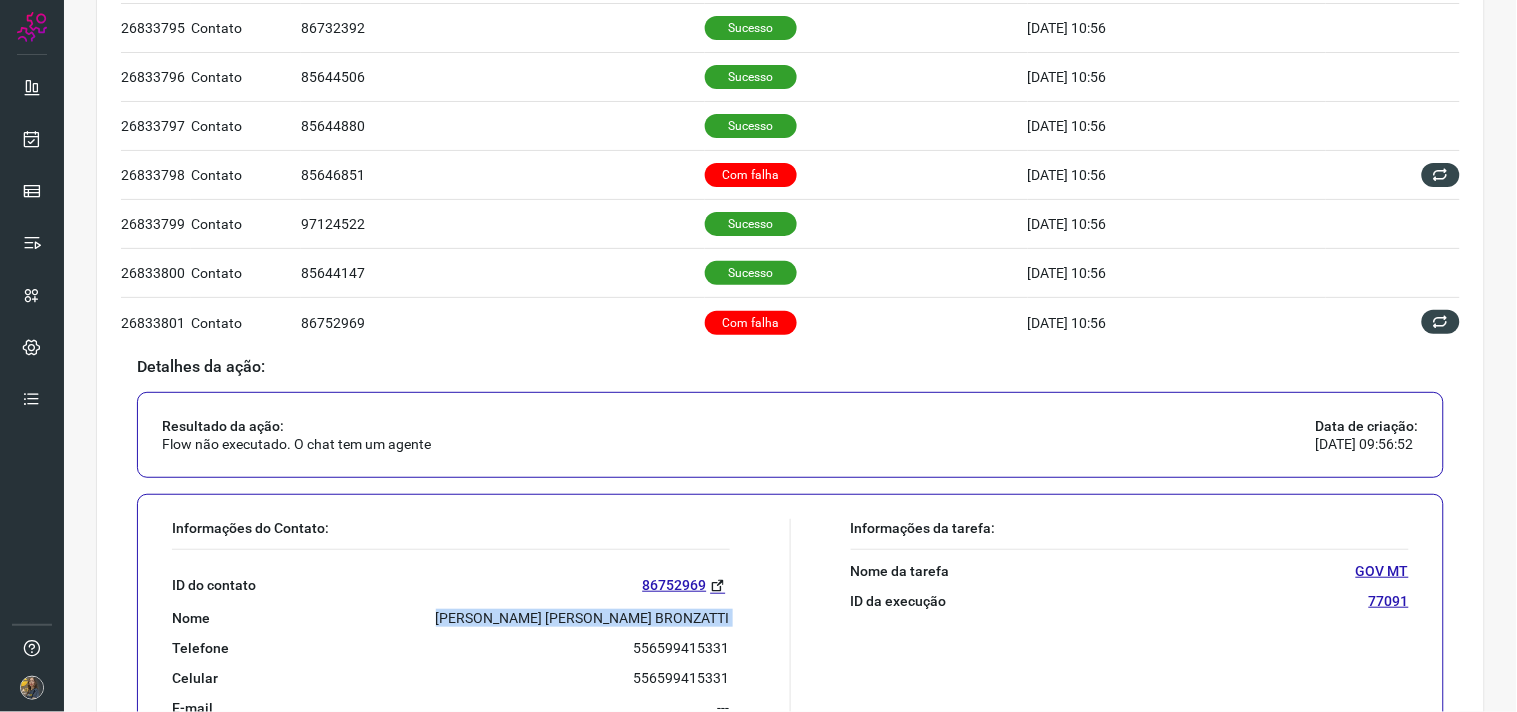 click on "MARCOS ANTONIO MOREIRA ALVES BRONZATTI" at bounding box center (583, 618) 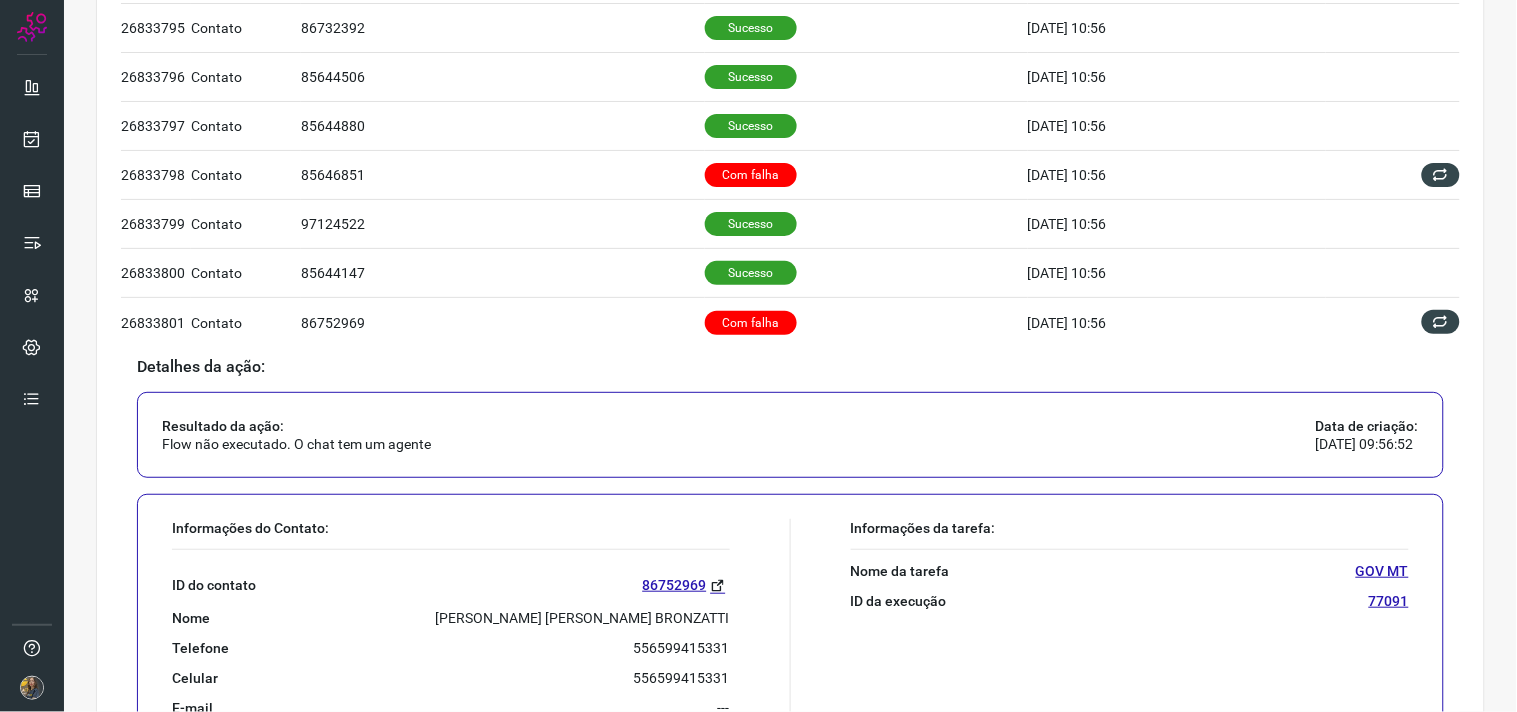 click on "MARCOS ANTONIO MOREIRA ALVES BRONZATTI" at bounding box center (583, 618) 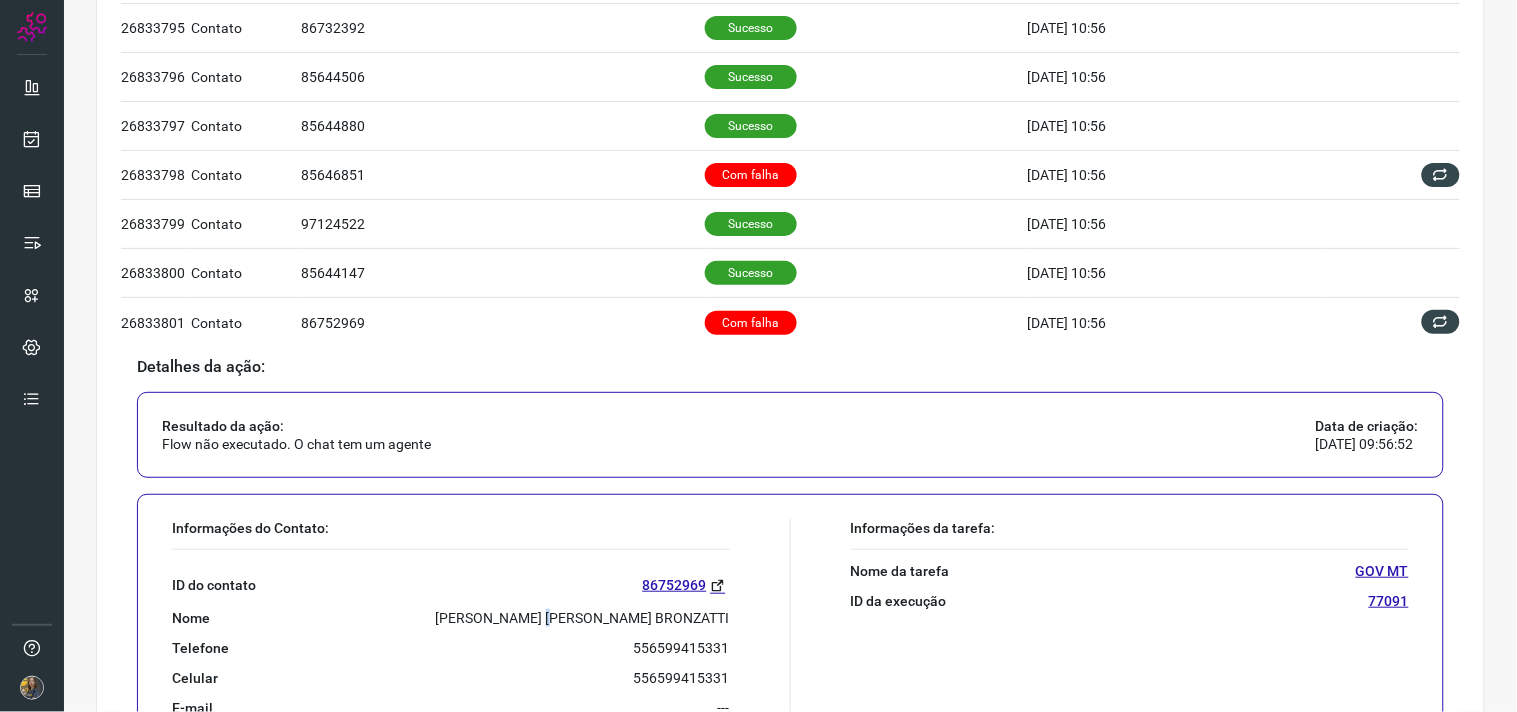 click on "MARCOS ANTONIO MOREIRA ALVES BRONZATTI" at bounding box center (583, 618) 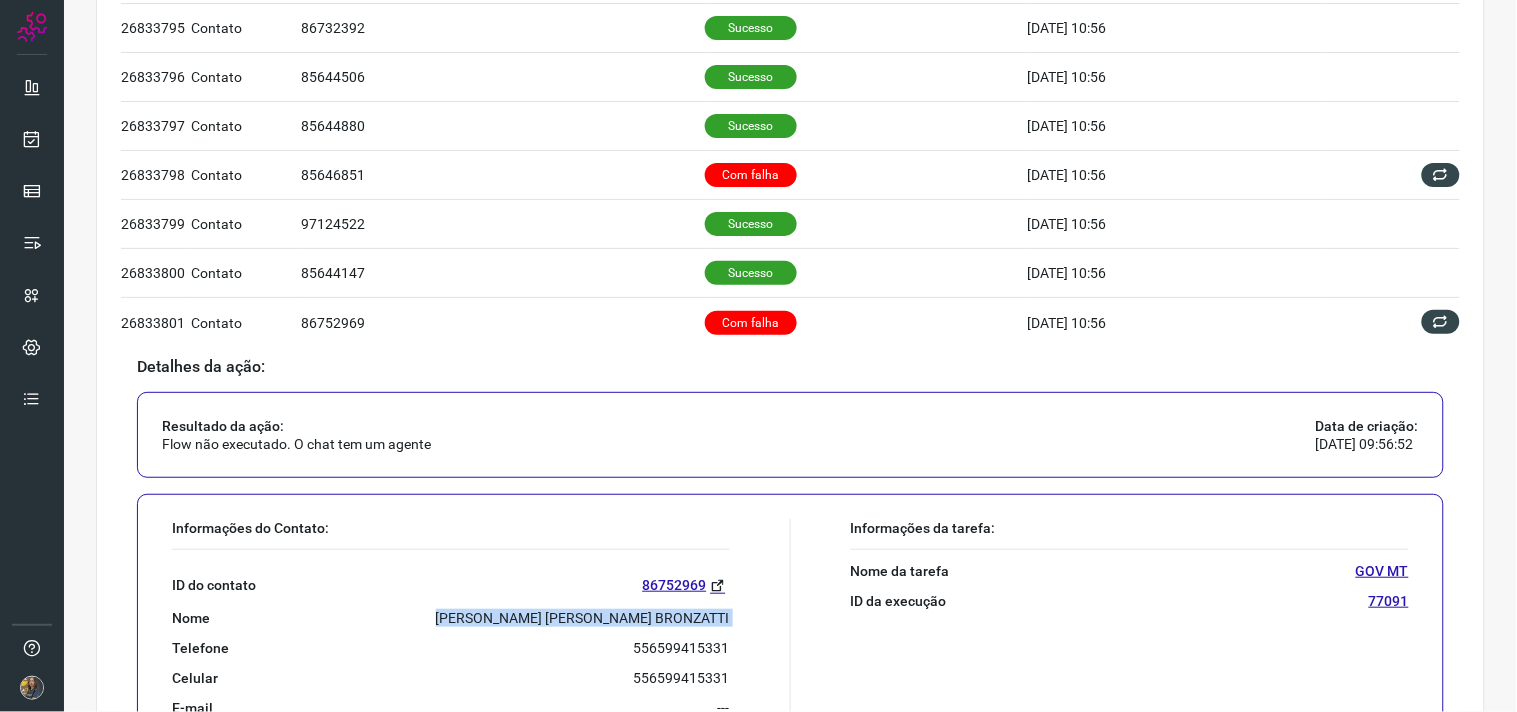 click on "MARCOS ANTONIO MOREIRA ALVES BRONZATTI" at bounding box center [583, 618] 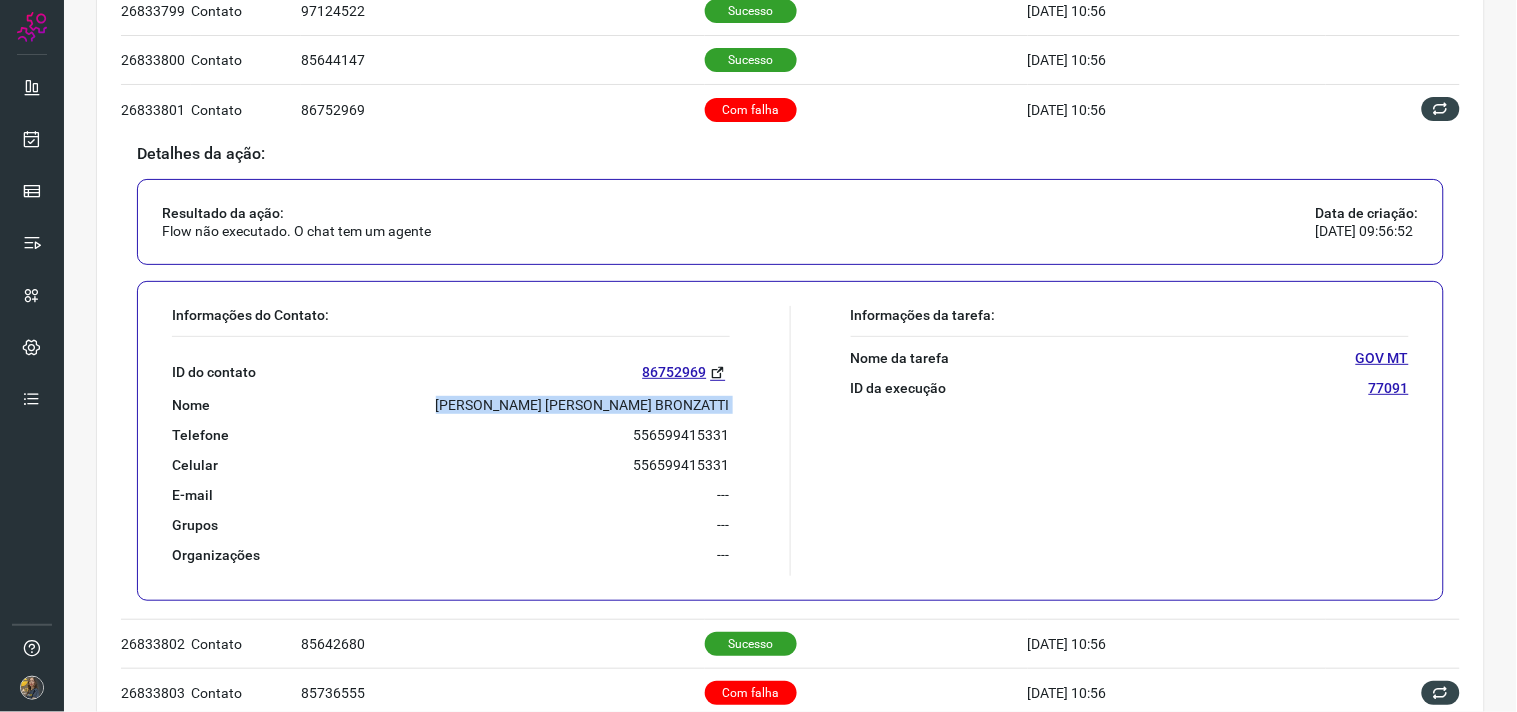 scroll, scrollTop: 736, scrollLeft: 0, axis: vertical 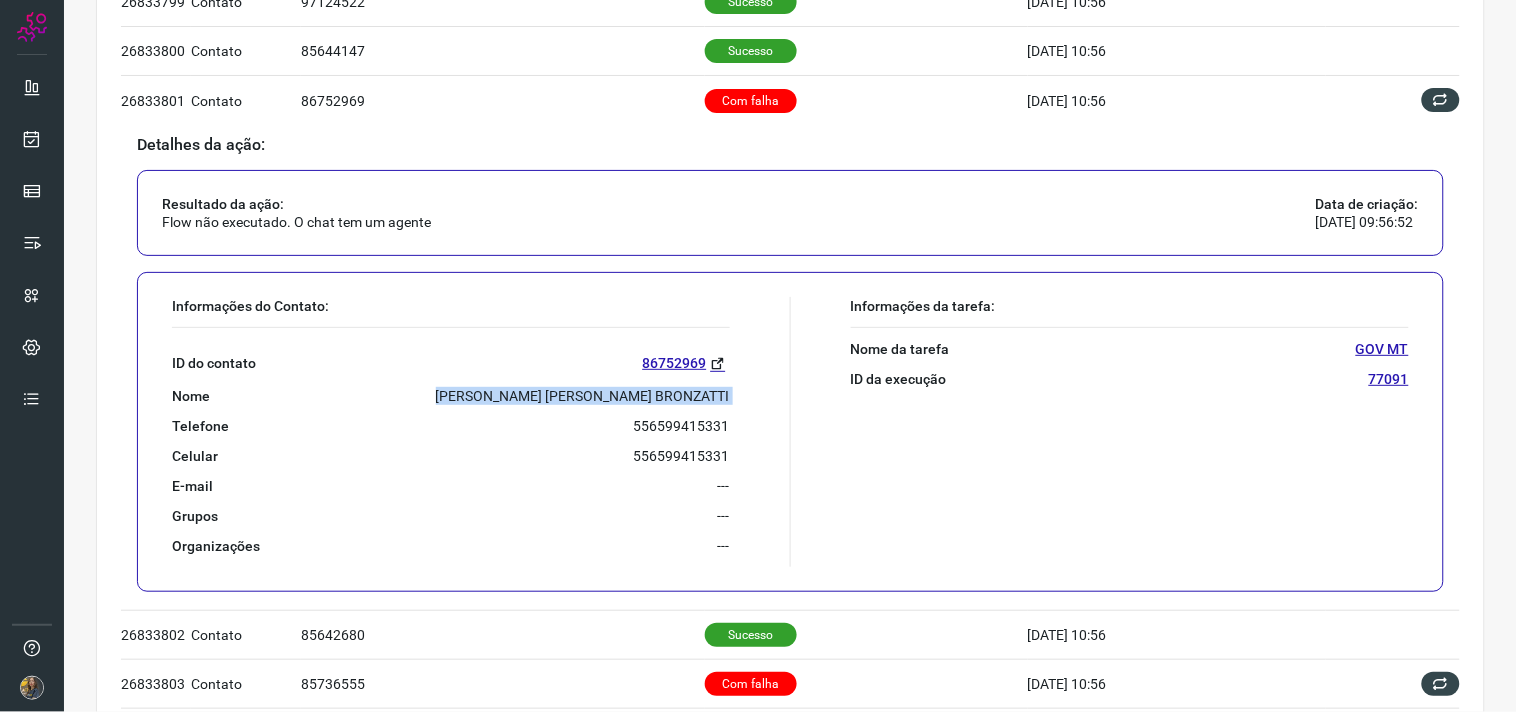 copy on "MARCOS ANTONIO MOREIRA ALVES BRONZATTI" 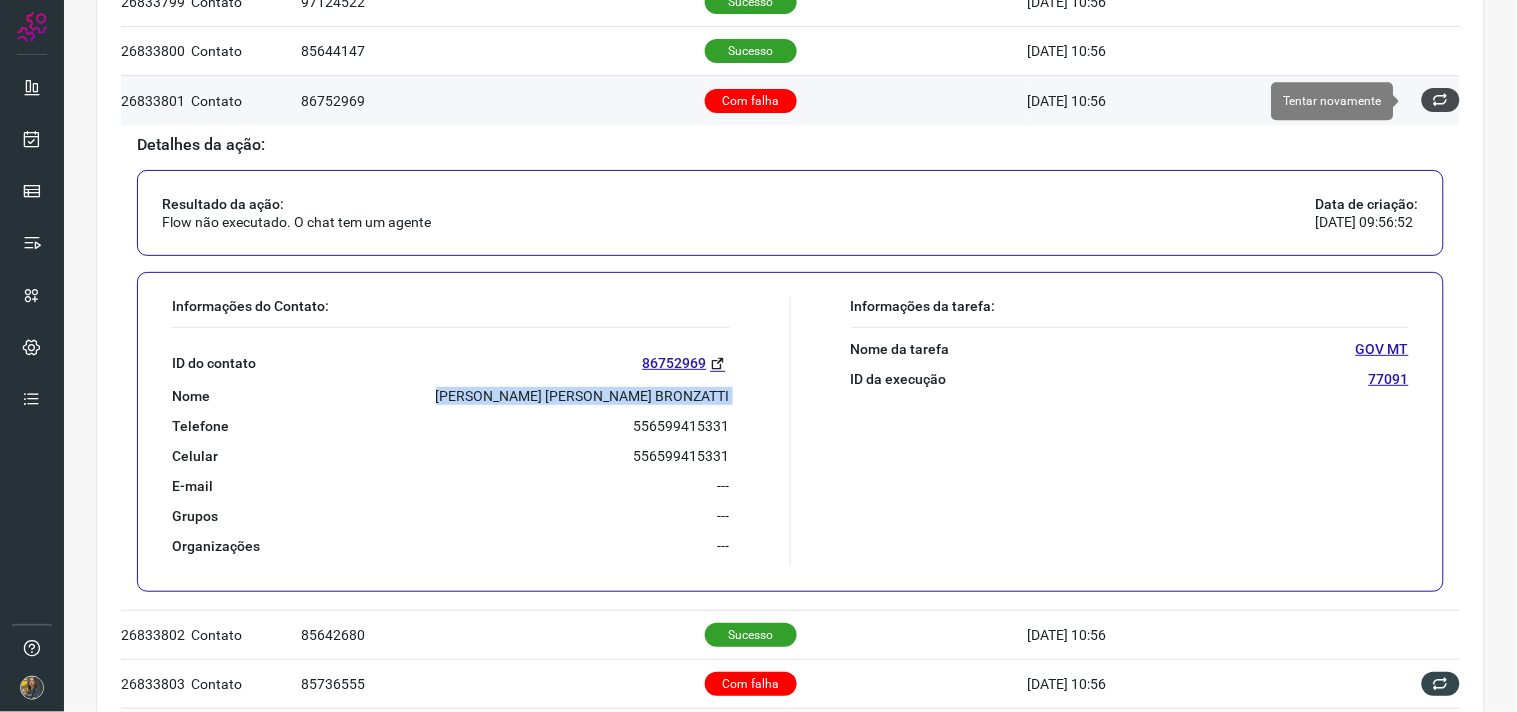 click at bounding box center [1441, 100] 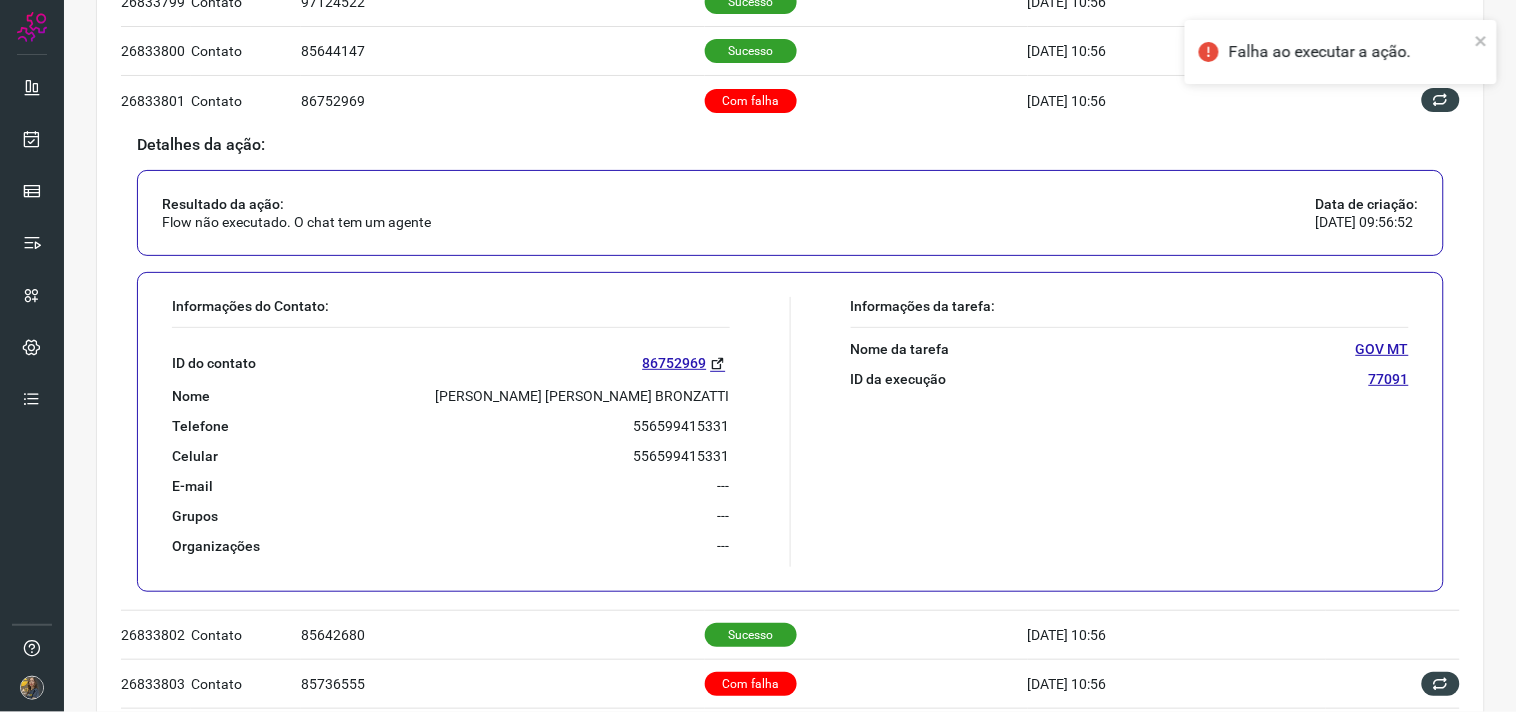 click on "Falha ao executar a ação." at bounding box center (1341, 60) 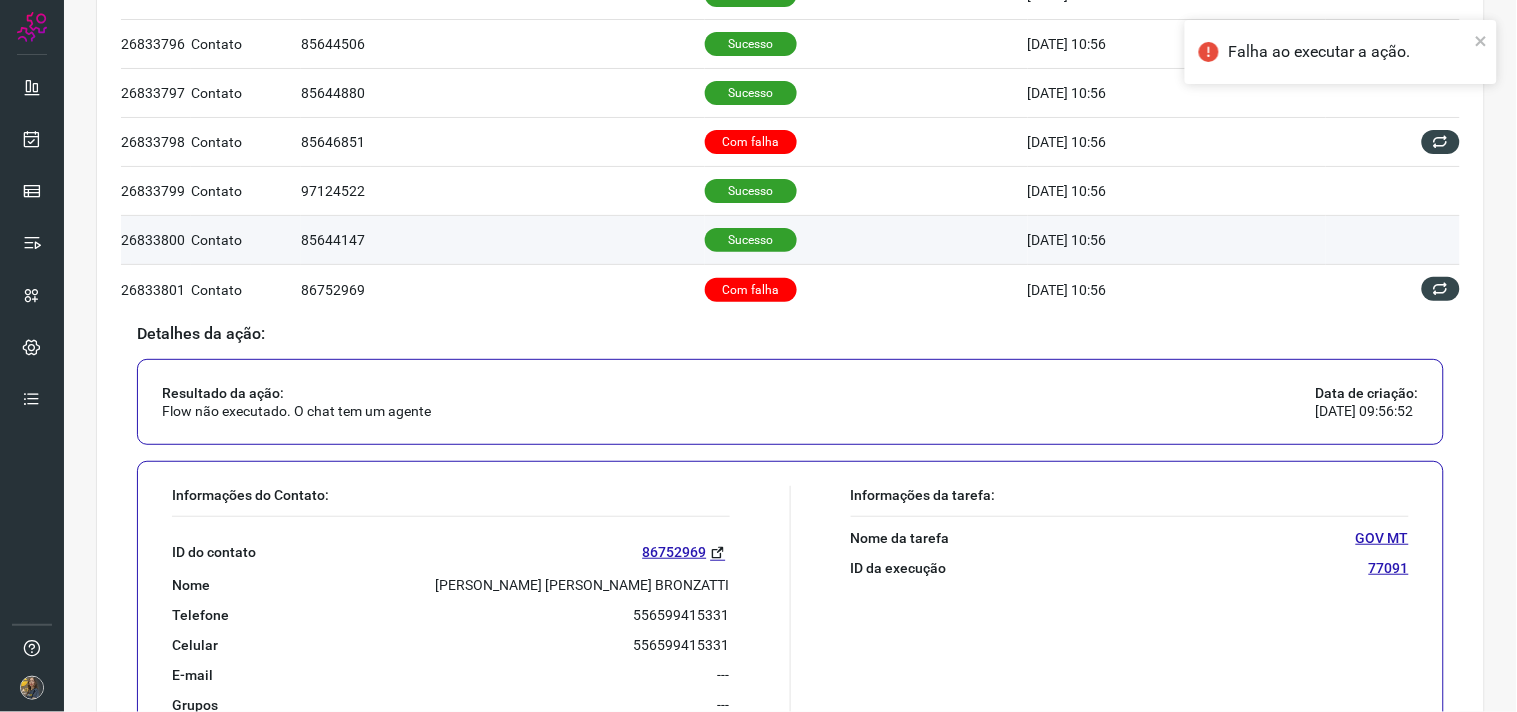 scroll, scrollTop: 514, scrollLeft: 0, axis: vertical 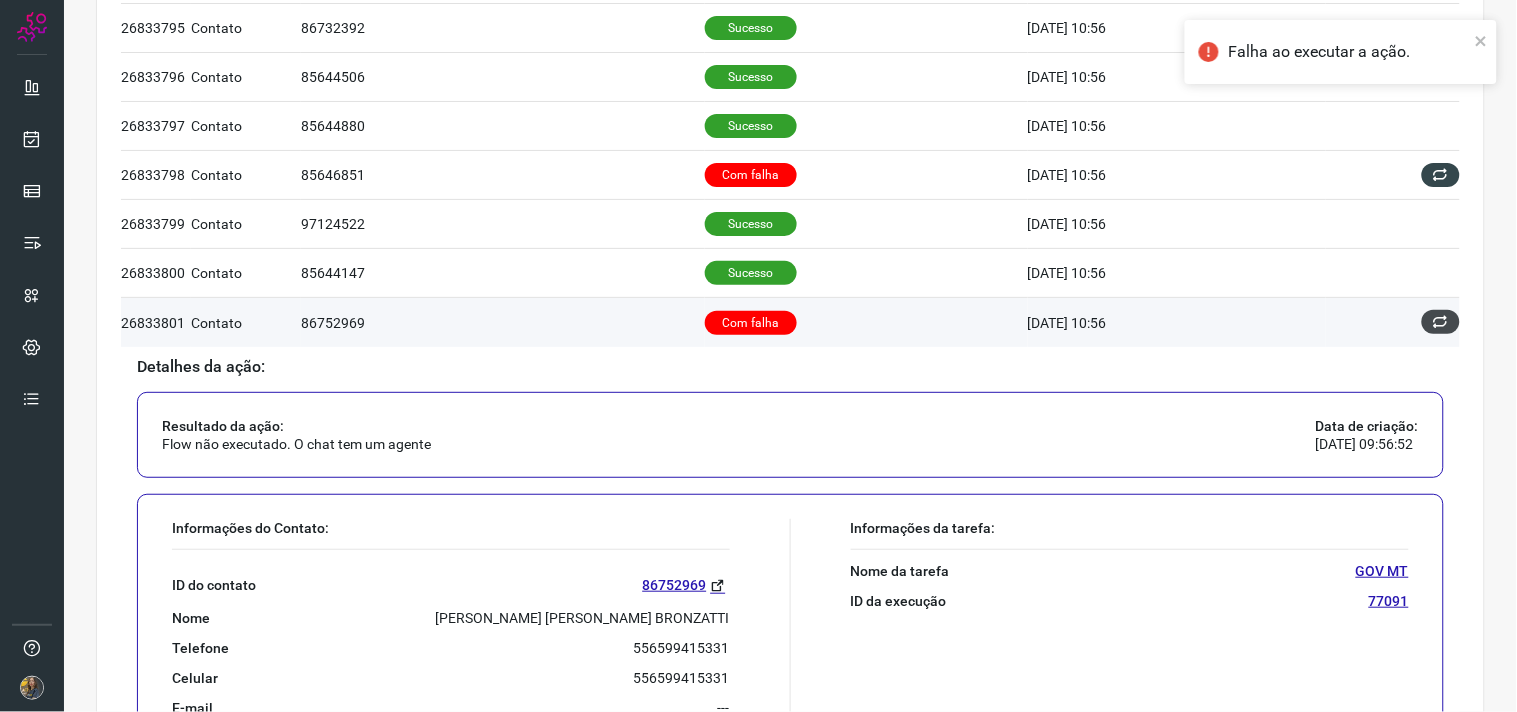 click at bounding box center [1441, 322] 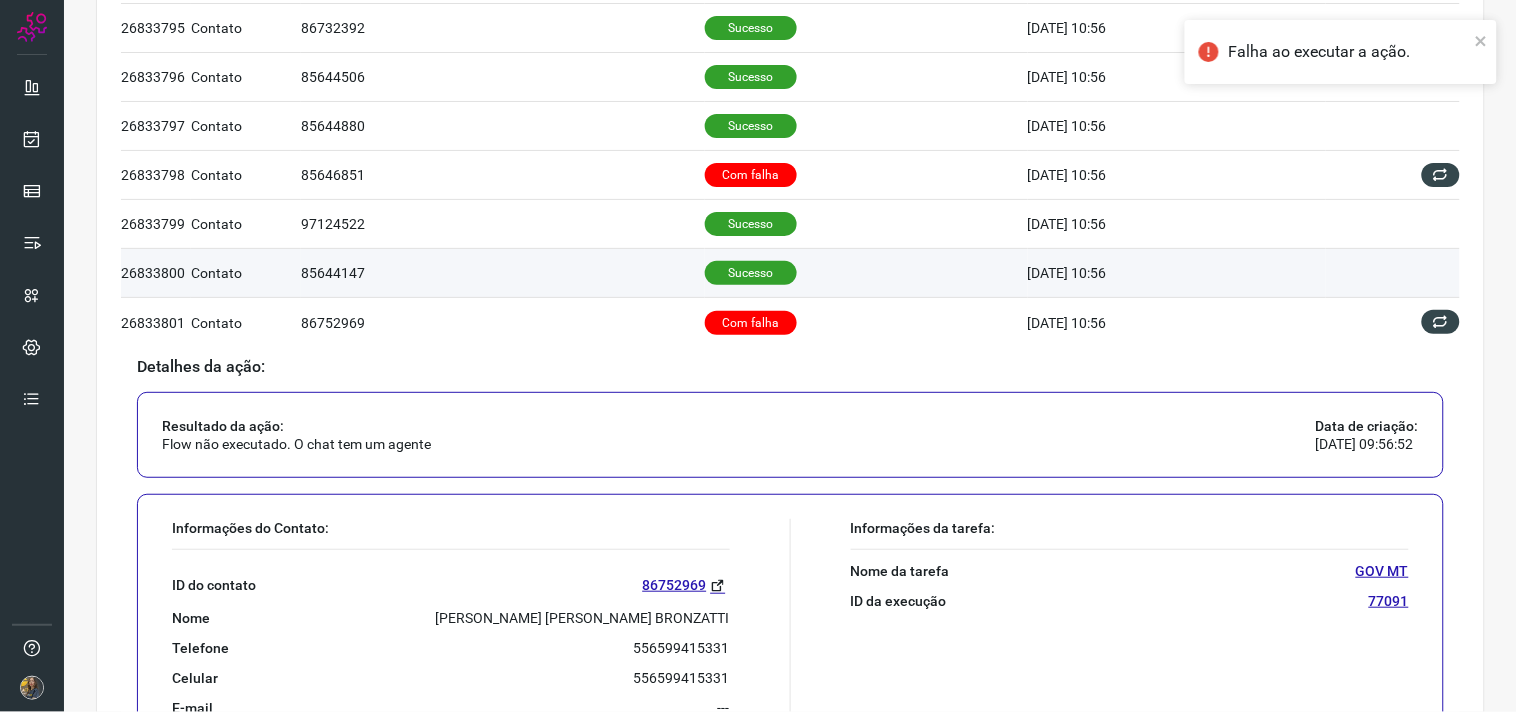 scroll, scrollTop: 0, scrollLeft: 0, axis: both 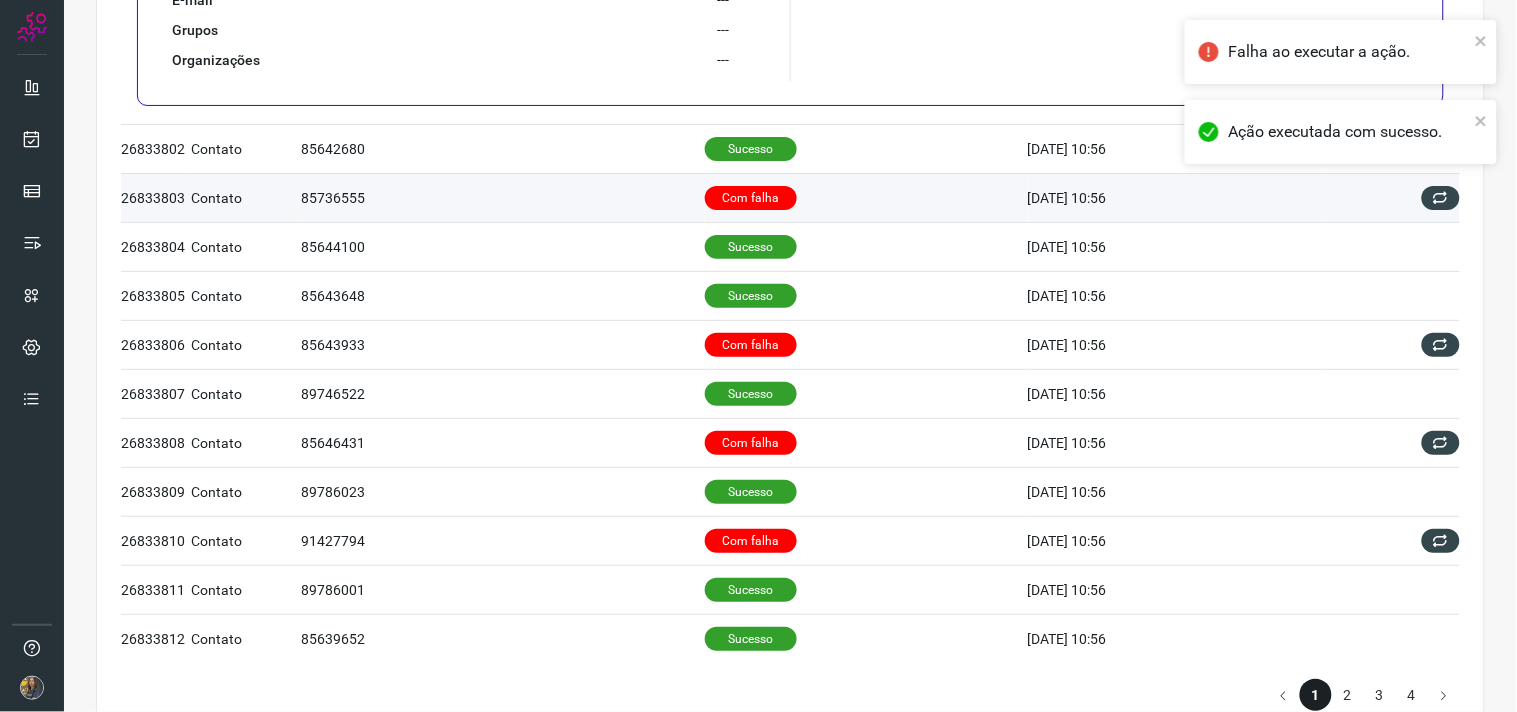 click on "Com falha" at bounding box center (866, 197) 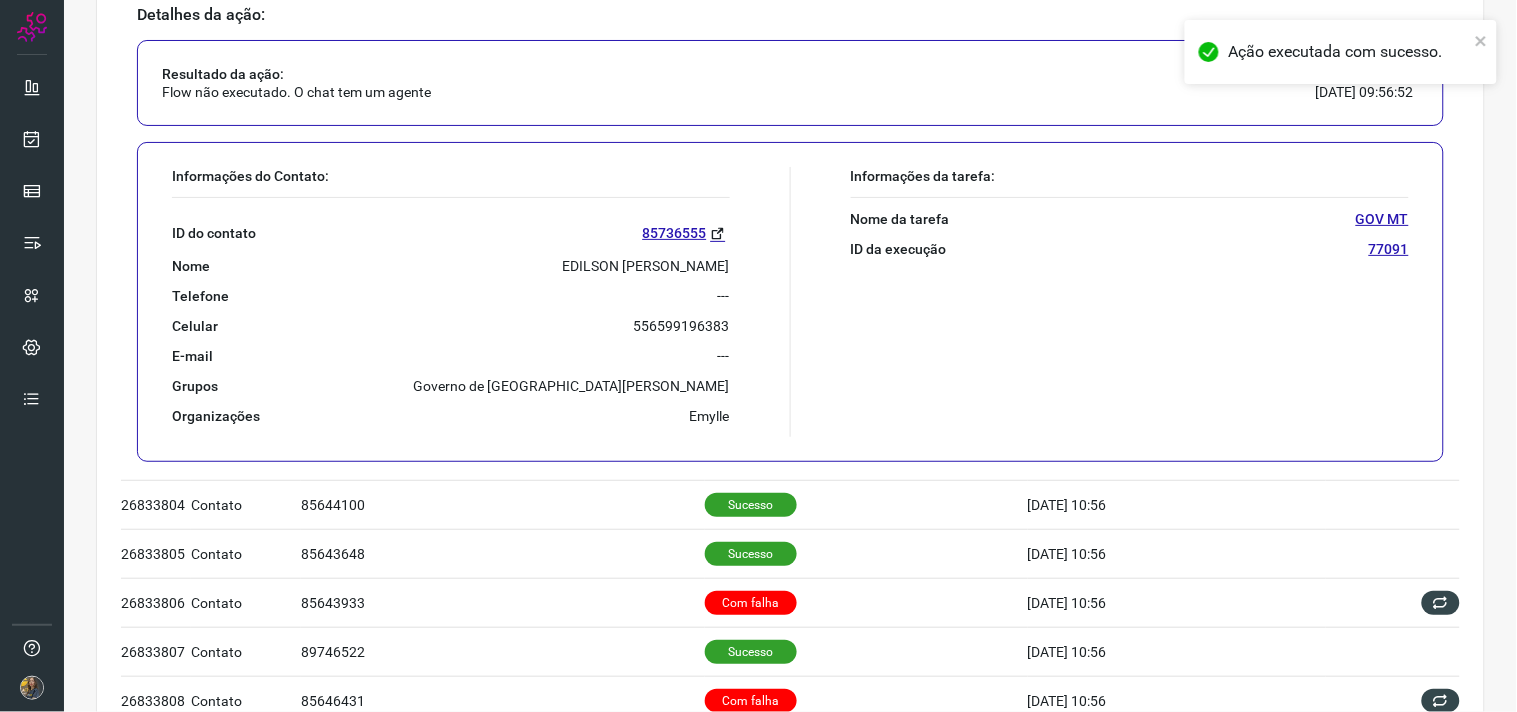 scroll, scrollTop: 957, scrollLeft: 0, axis: vertical 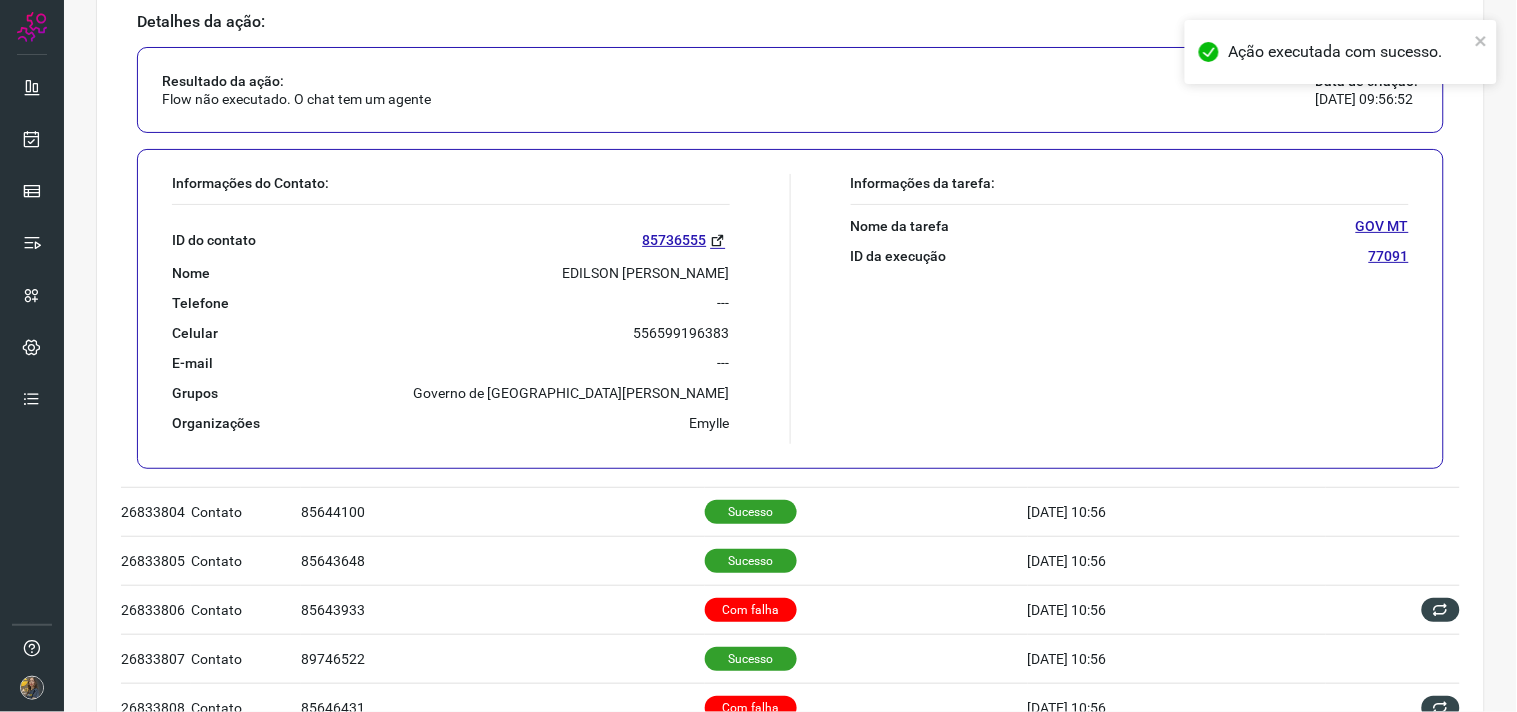 click on "EDILSON LUIZ DA CRUZ" at bounding box center (646, 273) 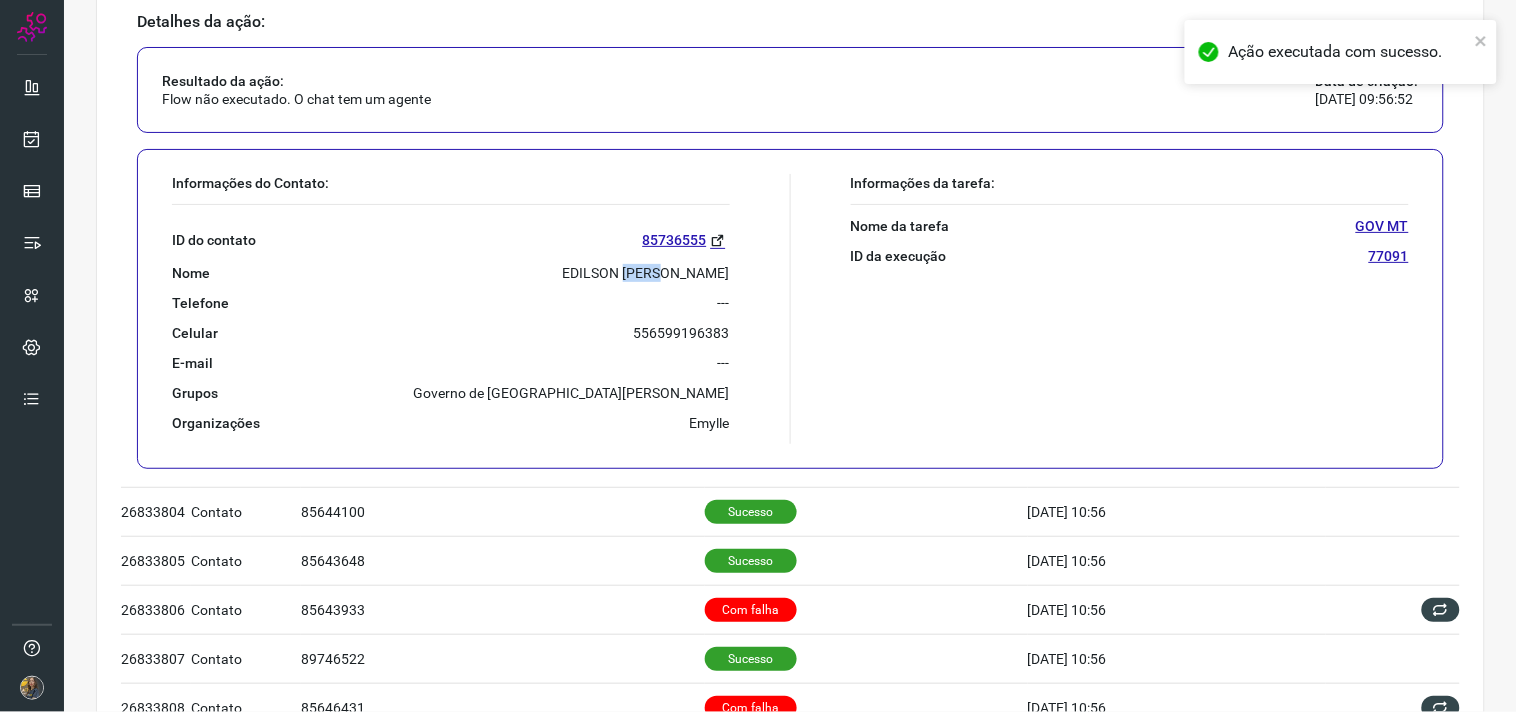 click on "EDILSON LUIZ DA CRUZ" at bounding box center (646, 273) 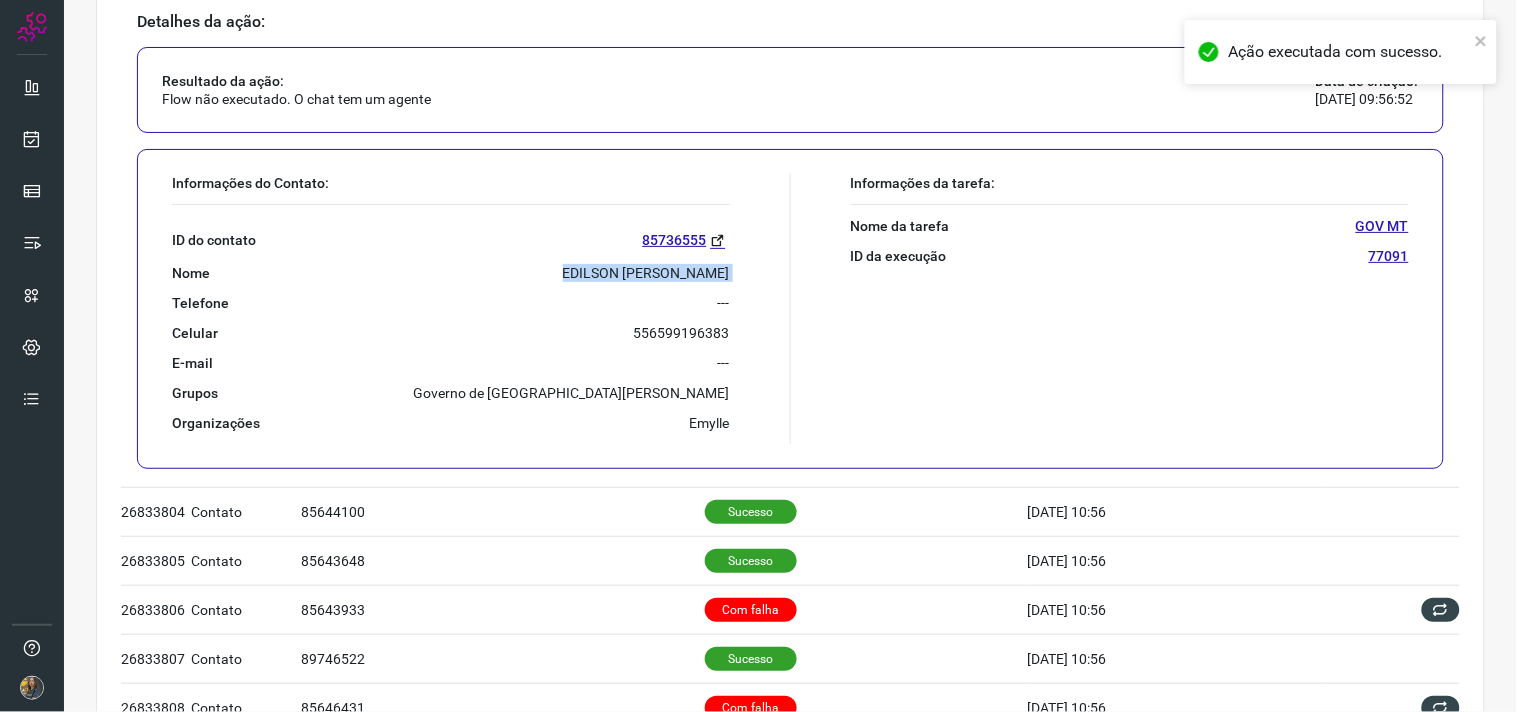 click on "EDILSON LUIZ DA CRUZ" at bounding box center [646, 273] 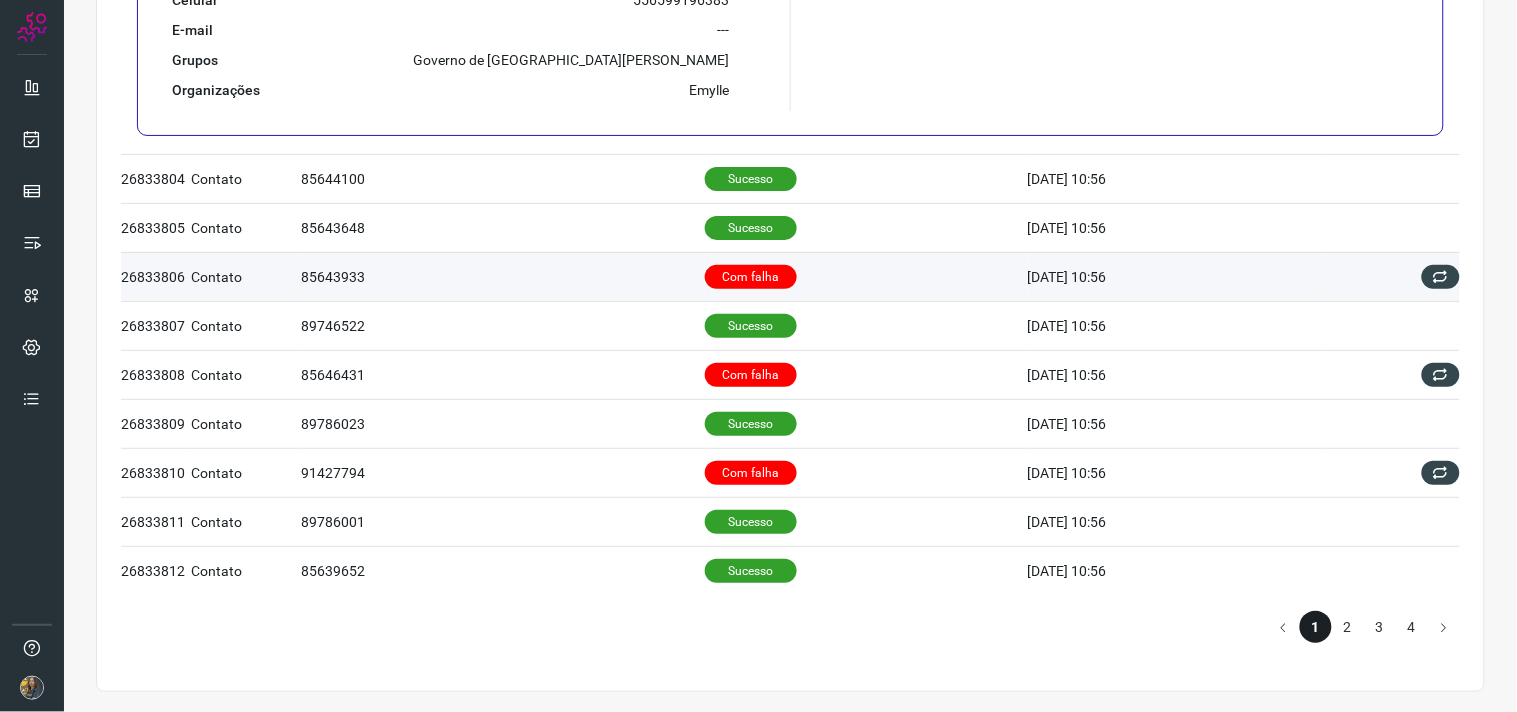 click on "Com falha" at bounding box center (751, 277) 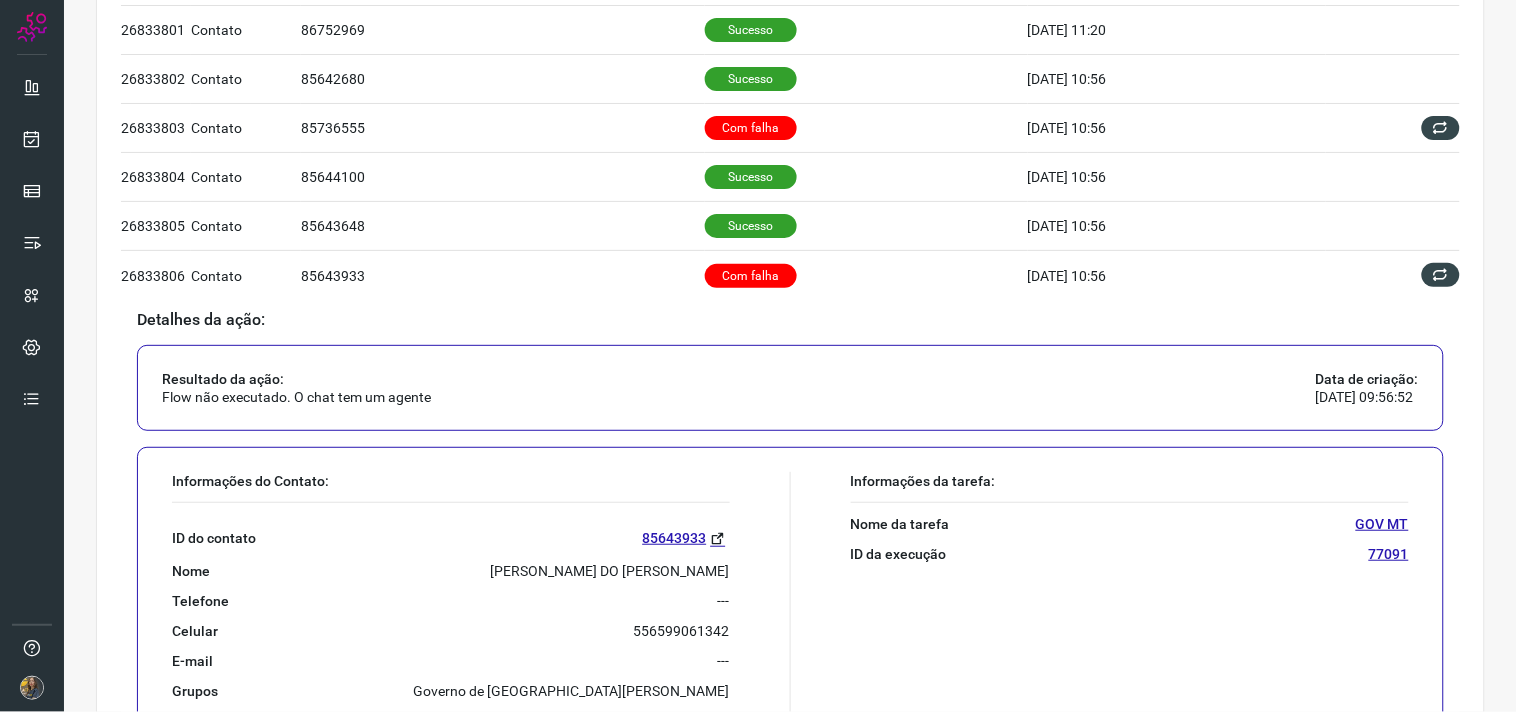 click on "MARIA APARECIDA DO NASCIMENTO SANDRI" at bounding box center (610, 571) 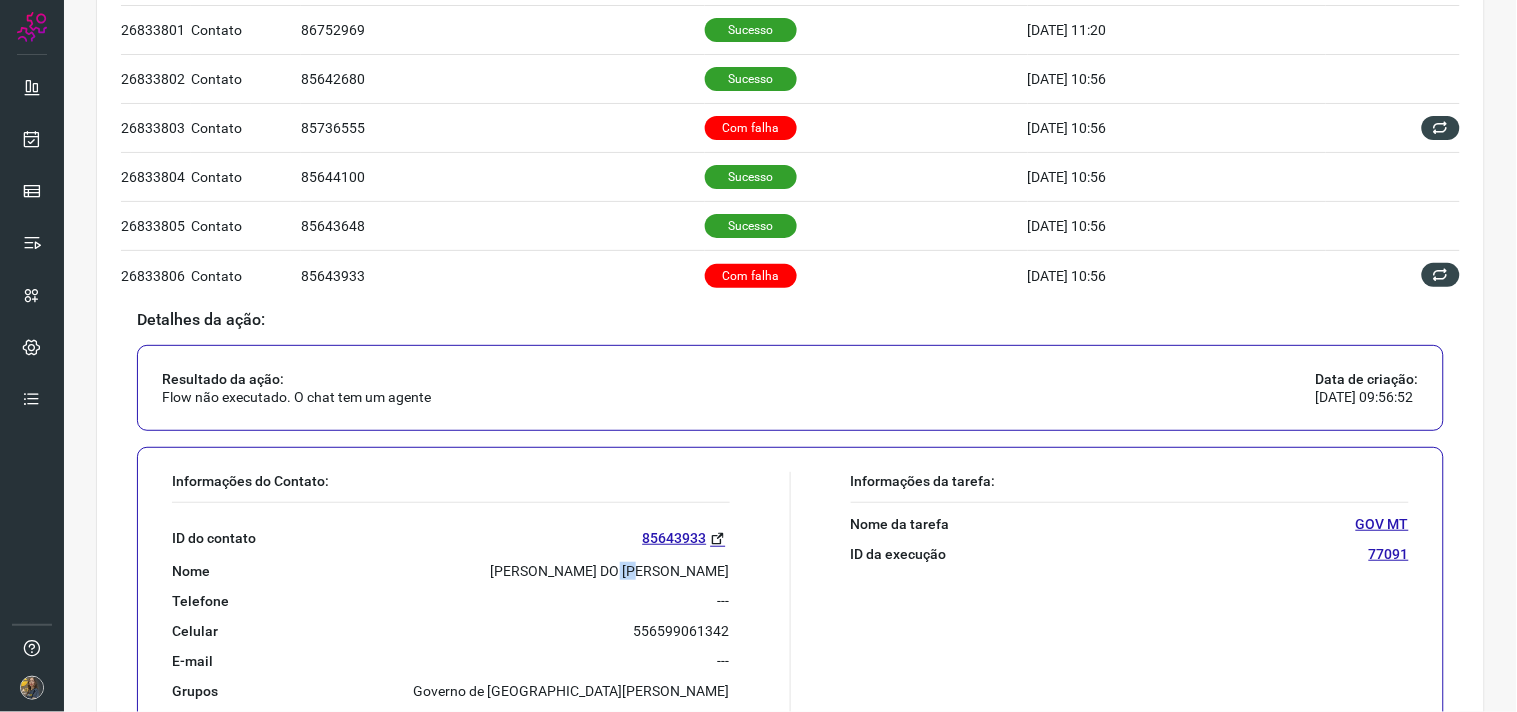 click on "MARIA APARECIDA DO NASCIMENTO SANDRI" at bounding box center [610, 571] 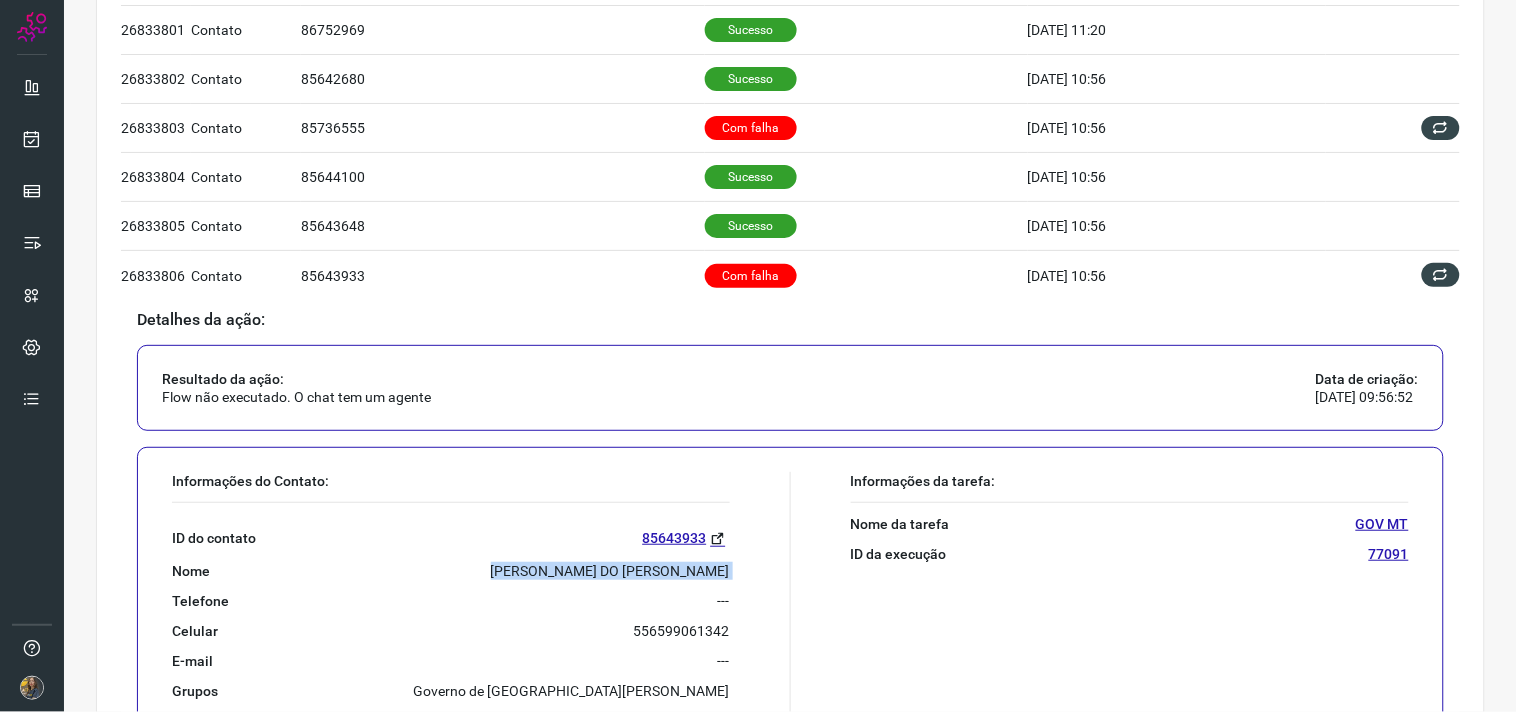click on "MARIA APARECIDA DO NASCIMENTO SANDRI" at bounding box center [610, 571] 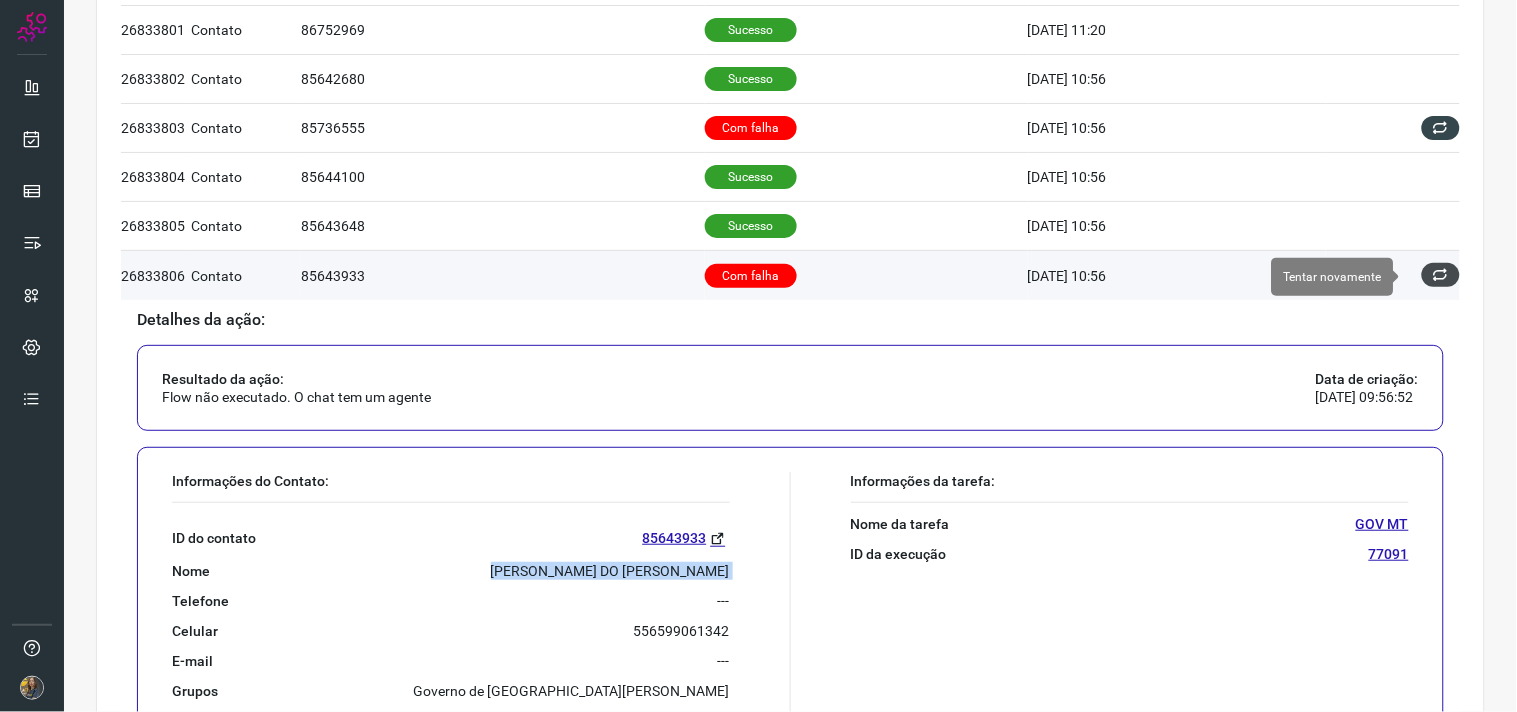 click at bounding box center (1441, 275) 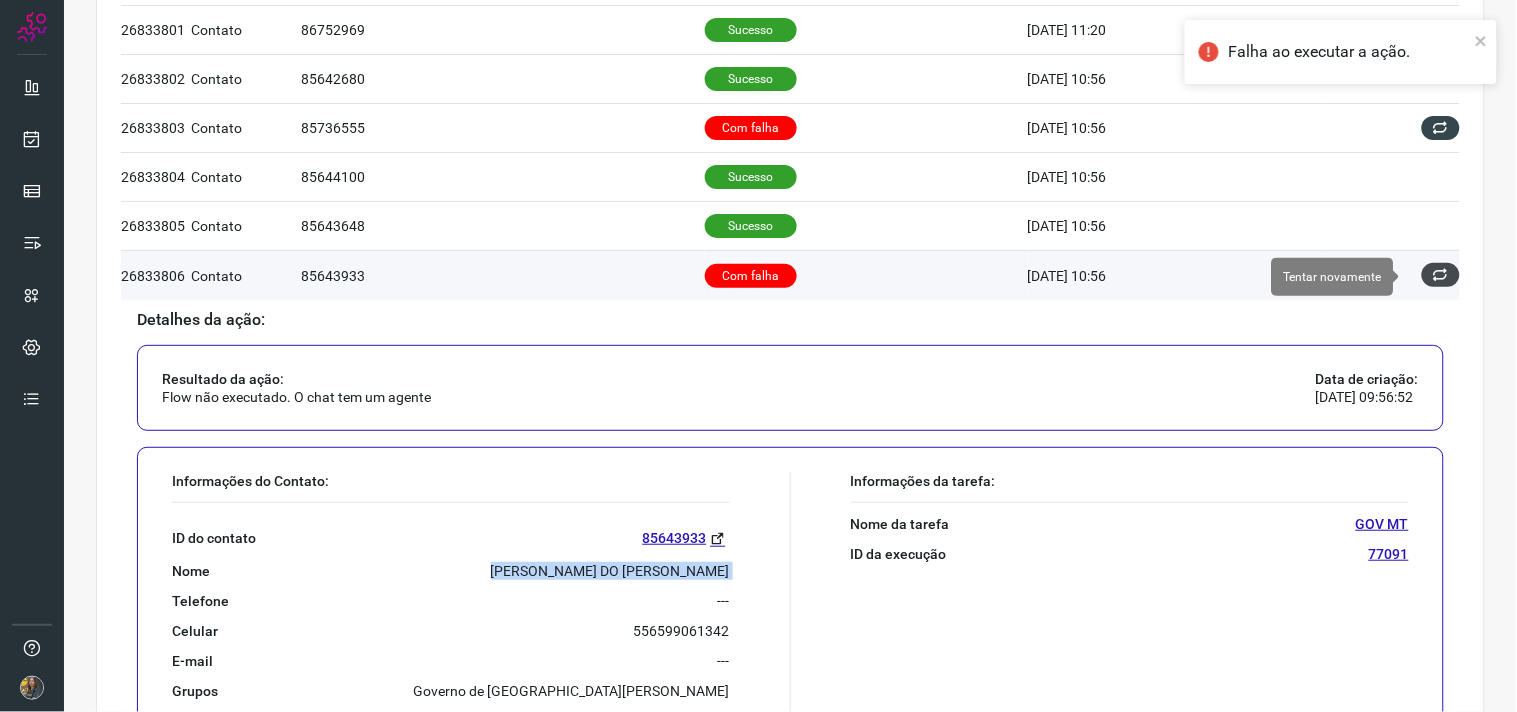 click at bounding box center (1441, 275) 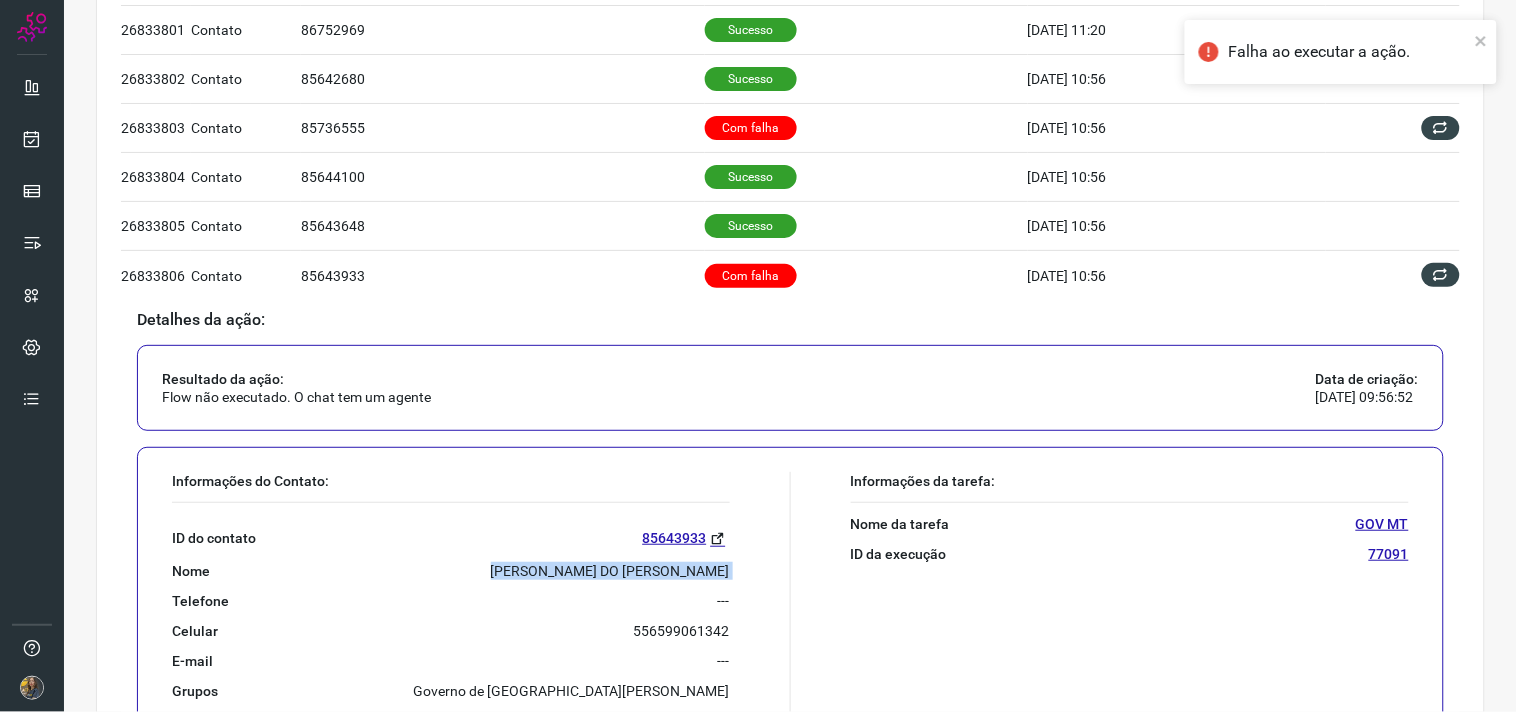 scroll, scrollTop: 0, scrollLeft: 0, axis: both 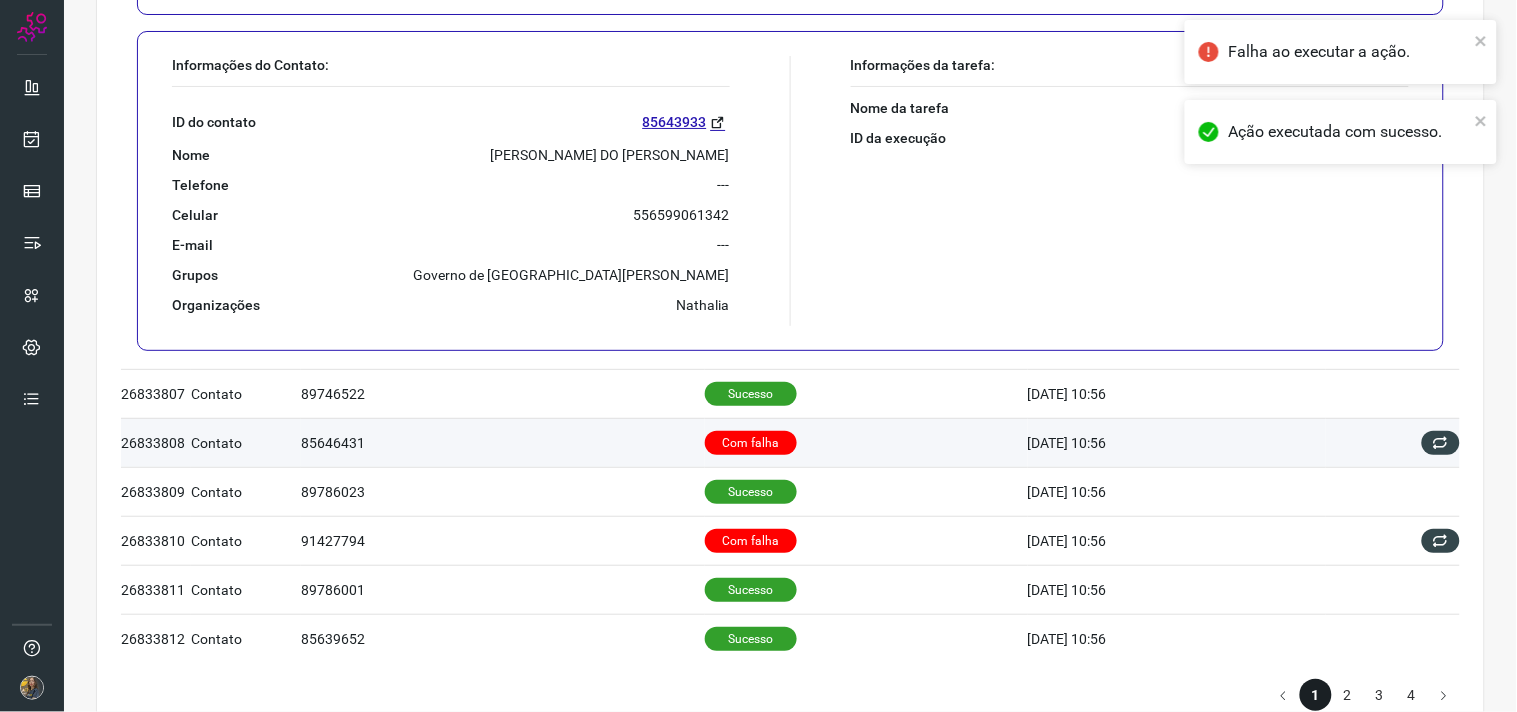 click on "Com falha" at bounding box center [866, 442] 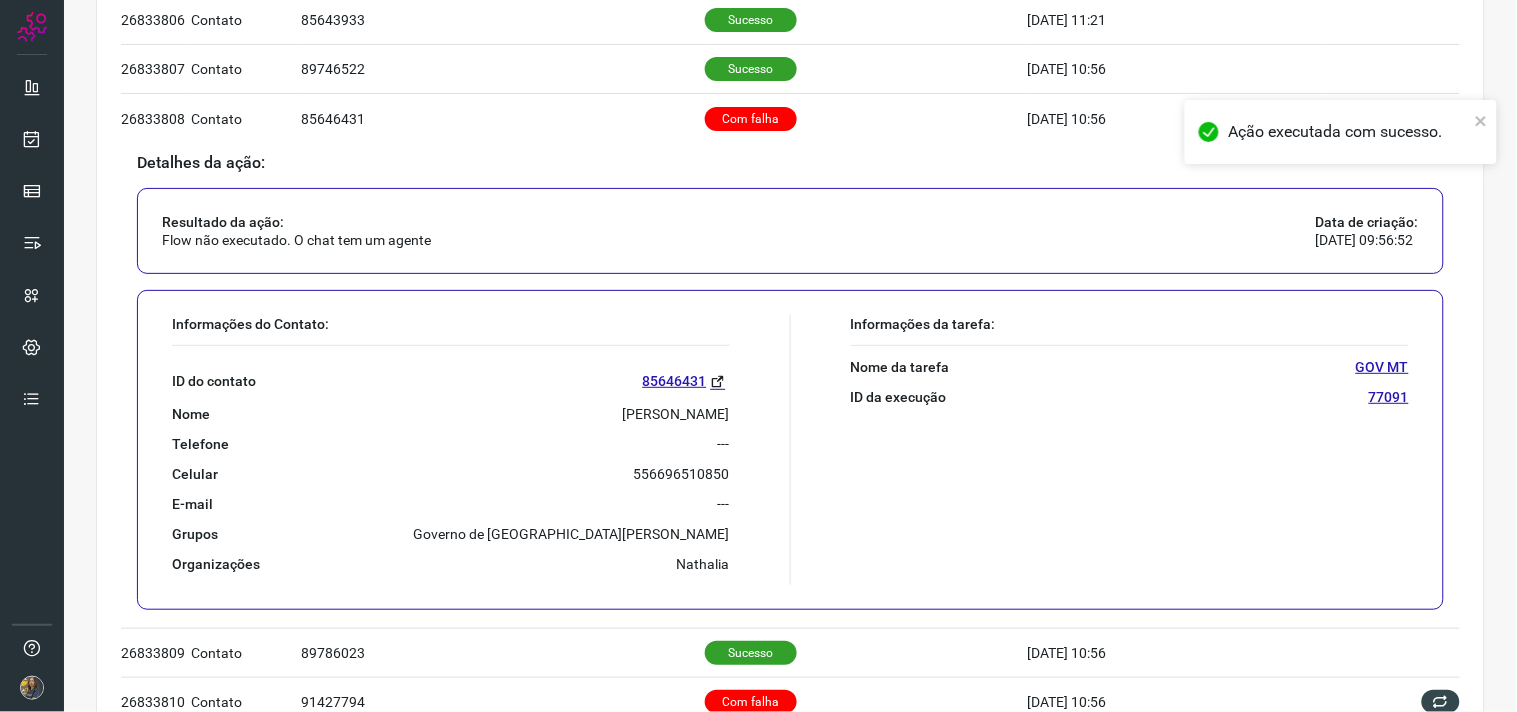 scroll, scrollTop: 1070, scrollLeft: 0, axis: vertical 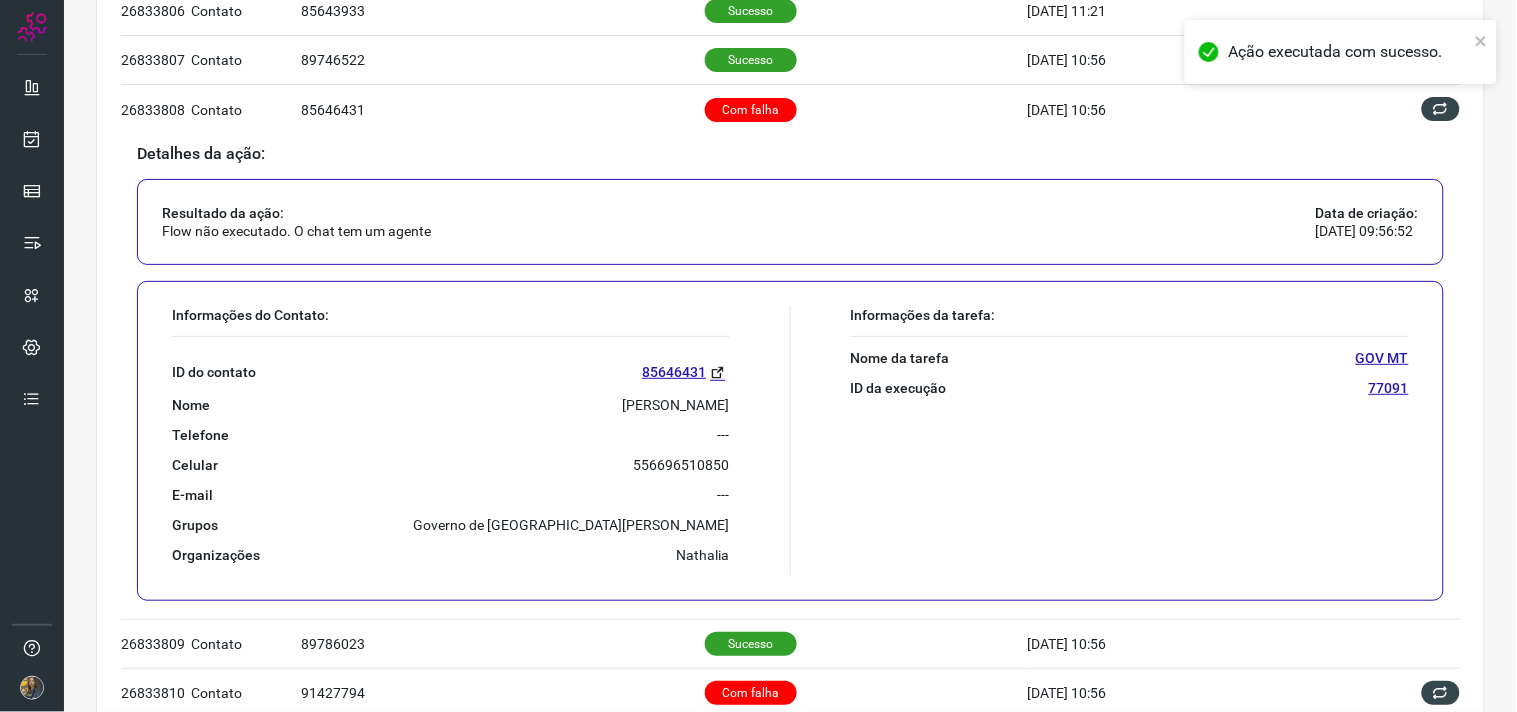 drag, startPoint x: 728, startPoint y: 405, endPoint x: 693, endPoint y: 403, distance: 35.057095 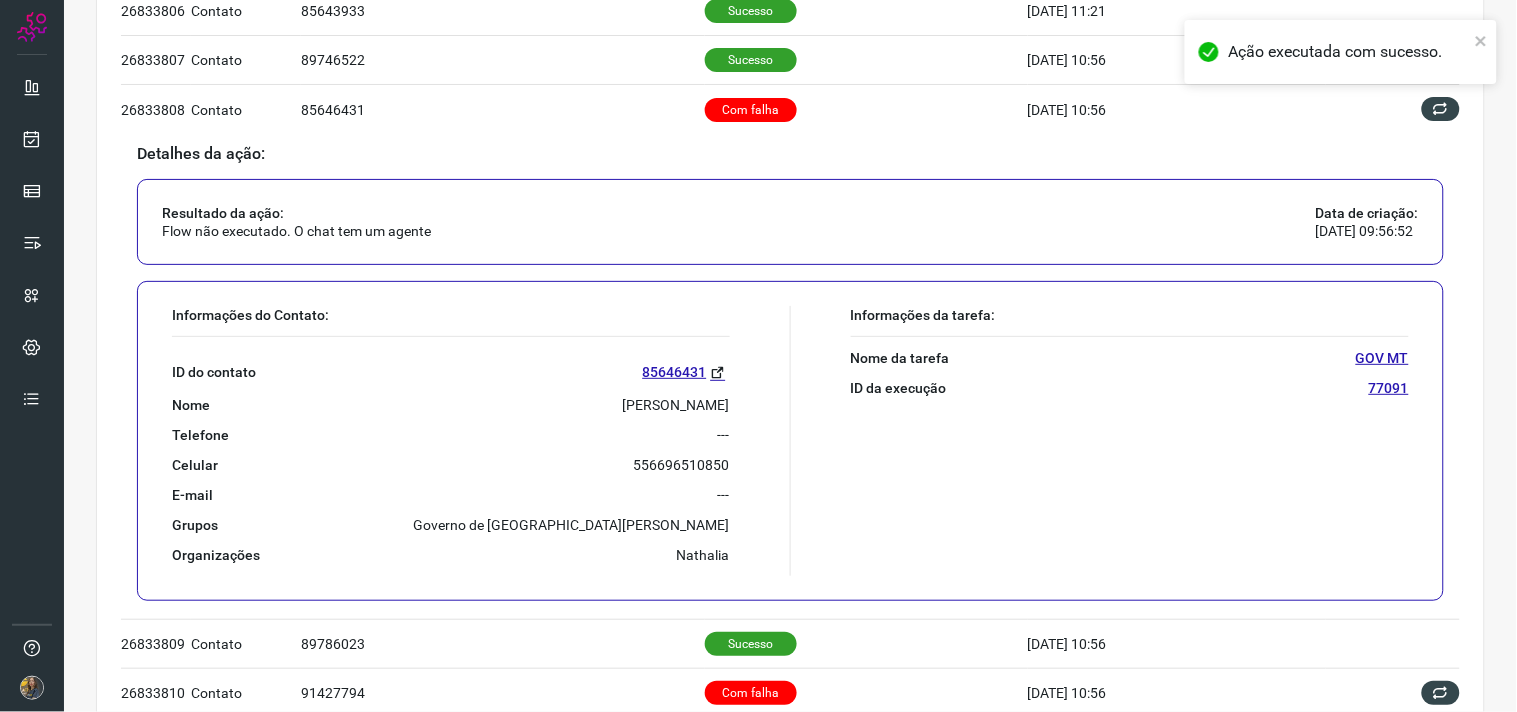 click on "PAULO CORDEIRO FERNANDES" at bounding box center (676, 405) 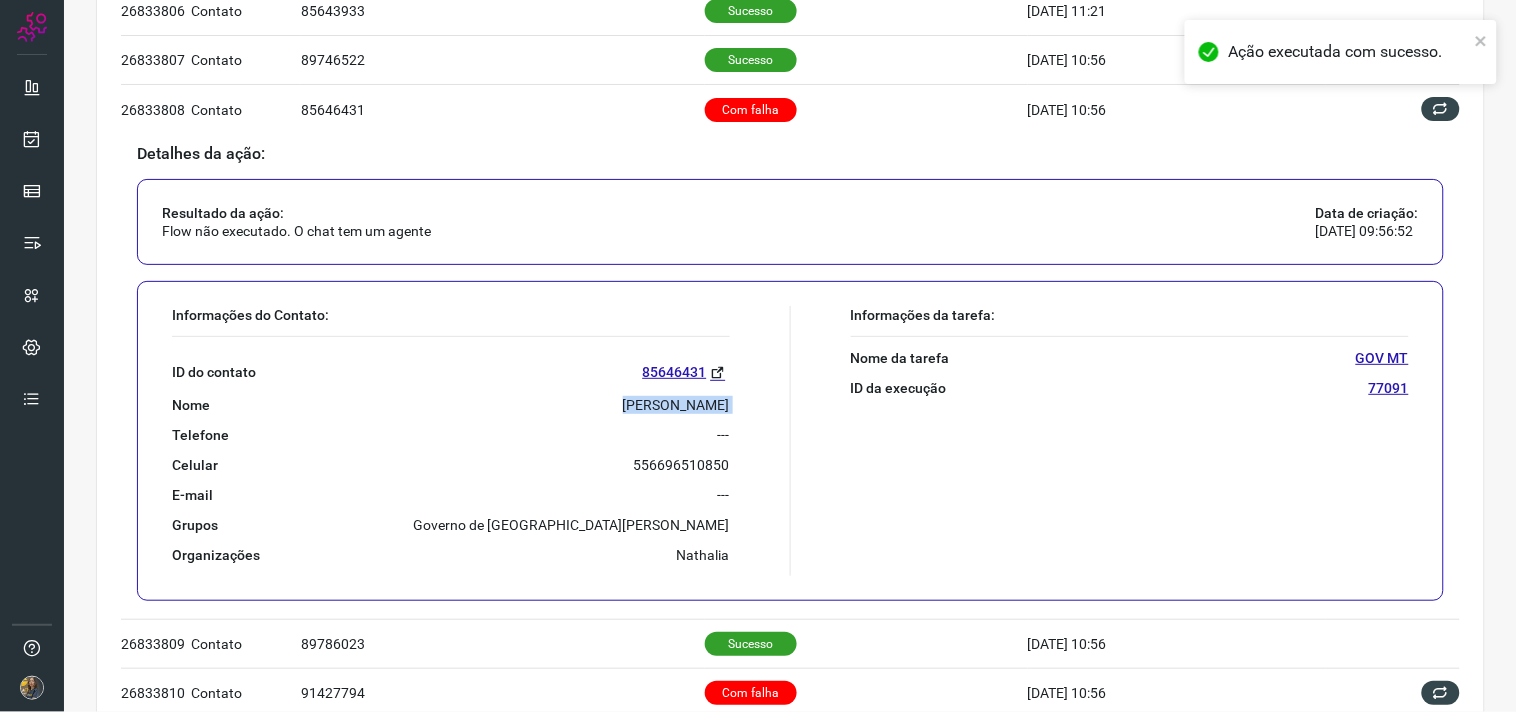 click on "PAULO CORDEIRO FERNANDES" at bounding box center (676, 405) 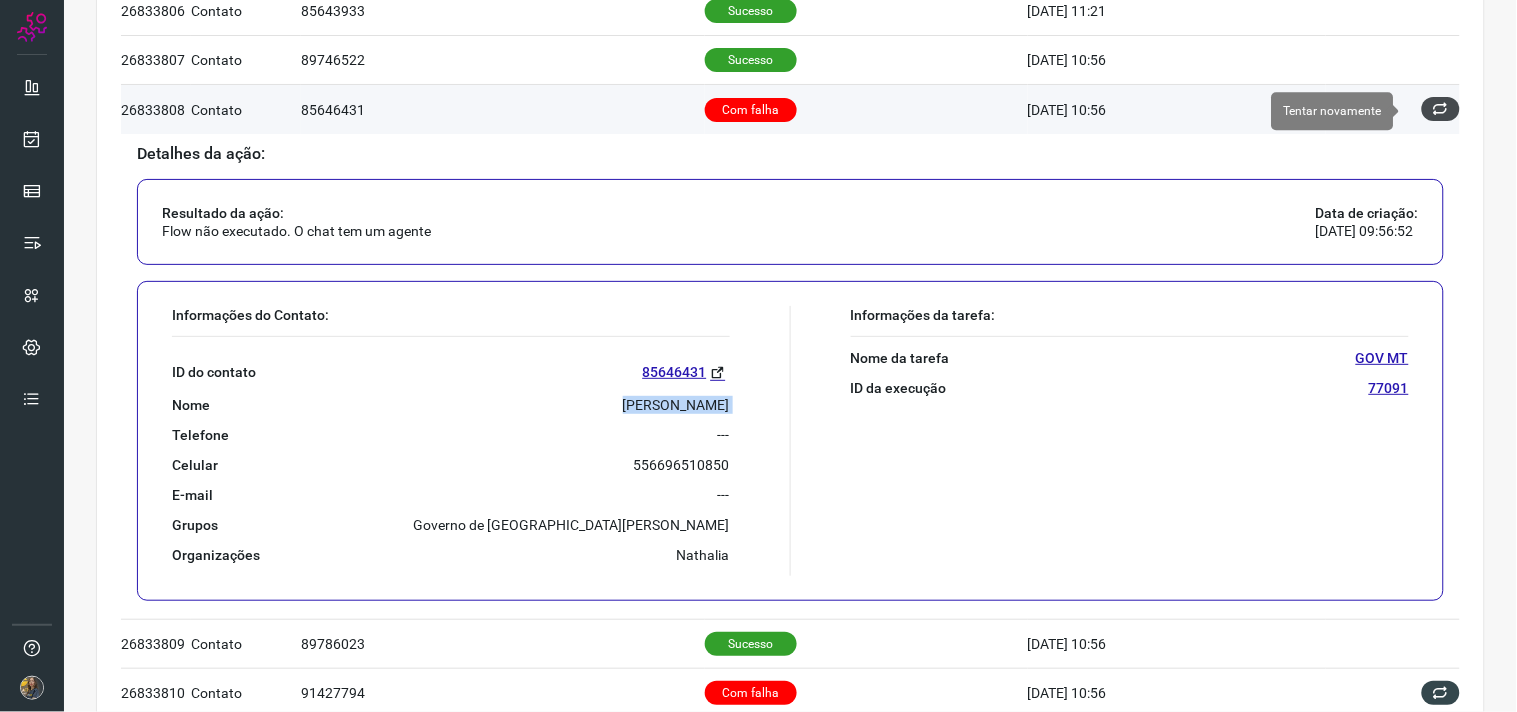 click at bounding box center [1441, 109] 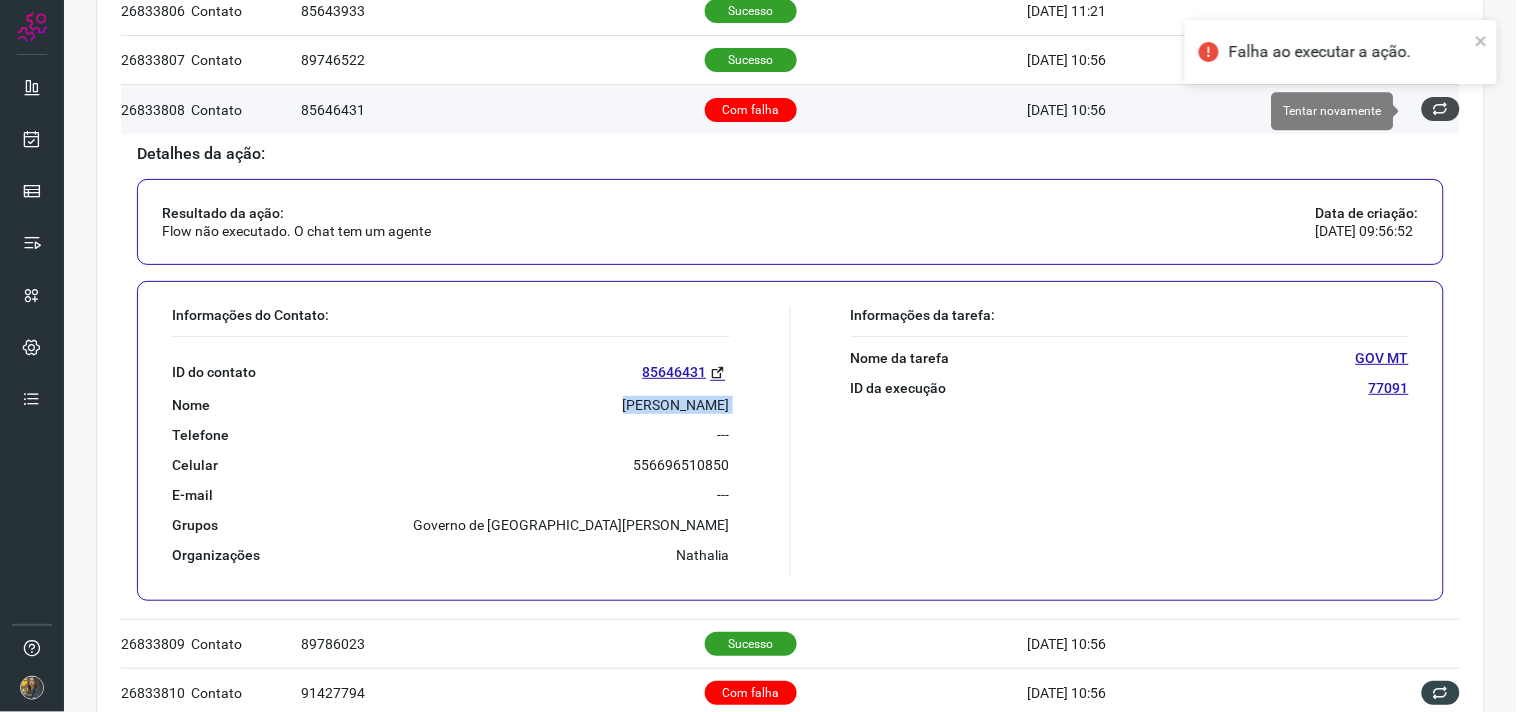 click at bounding box center [1441, 109] 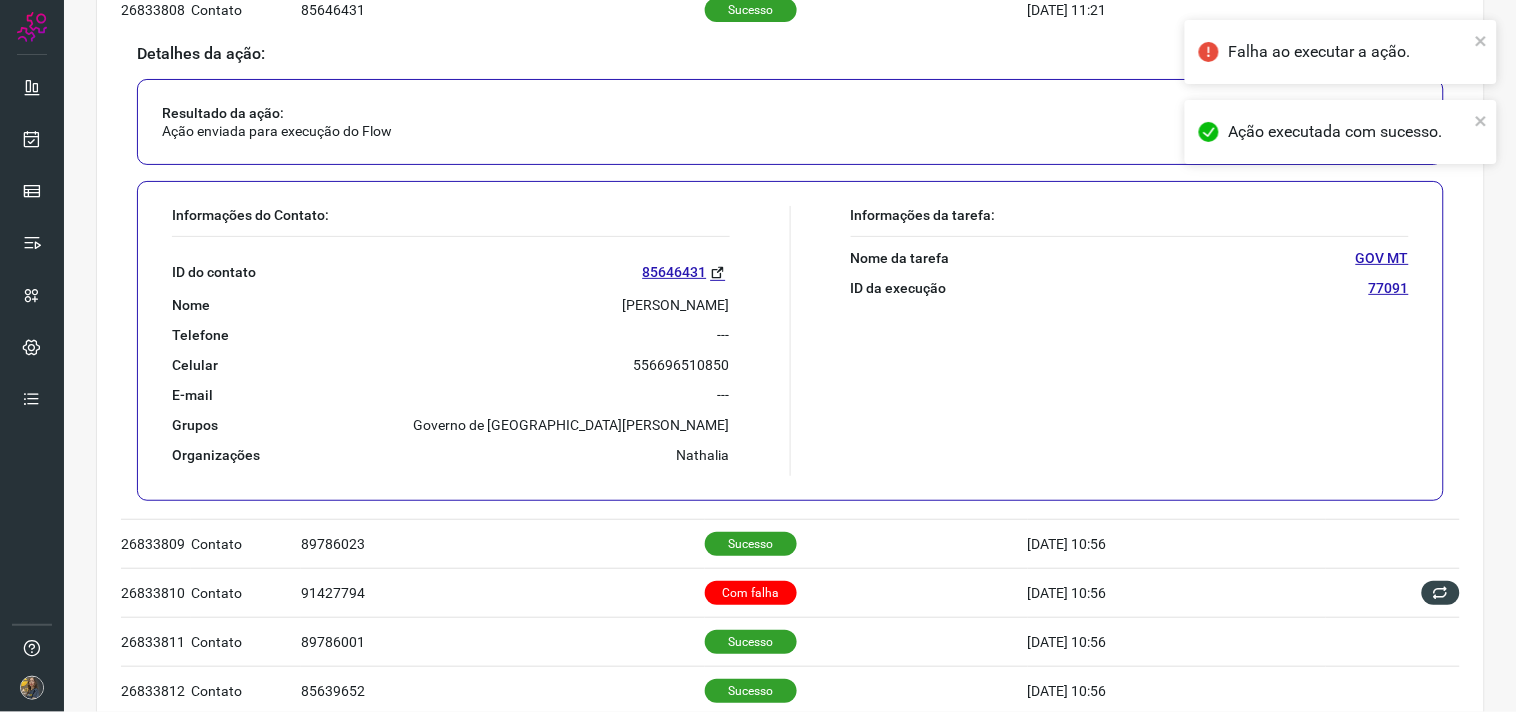 scroll, scrollTop: 1293, scrollLeft: 0, axis: vertical 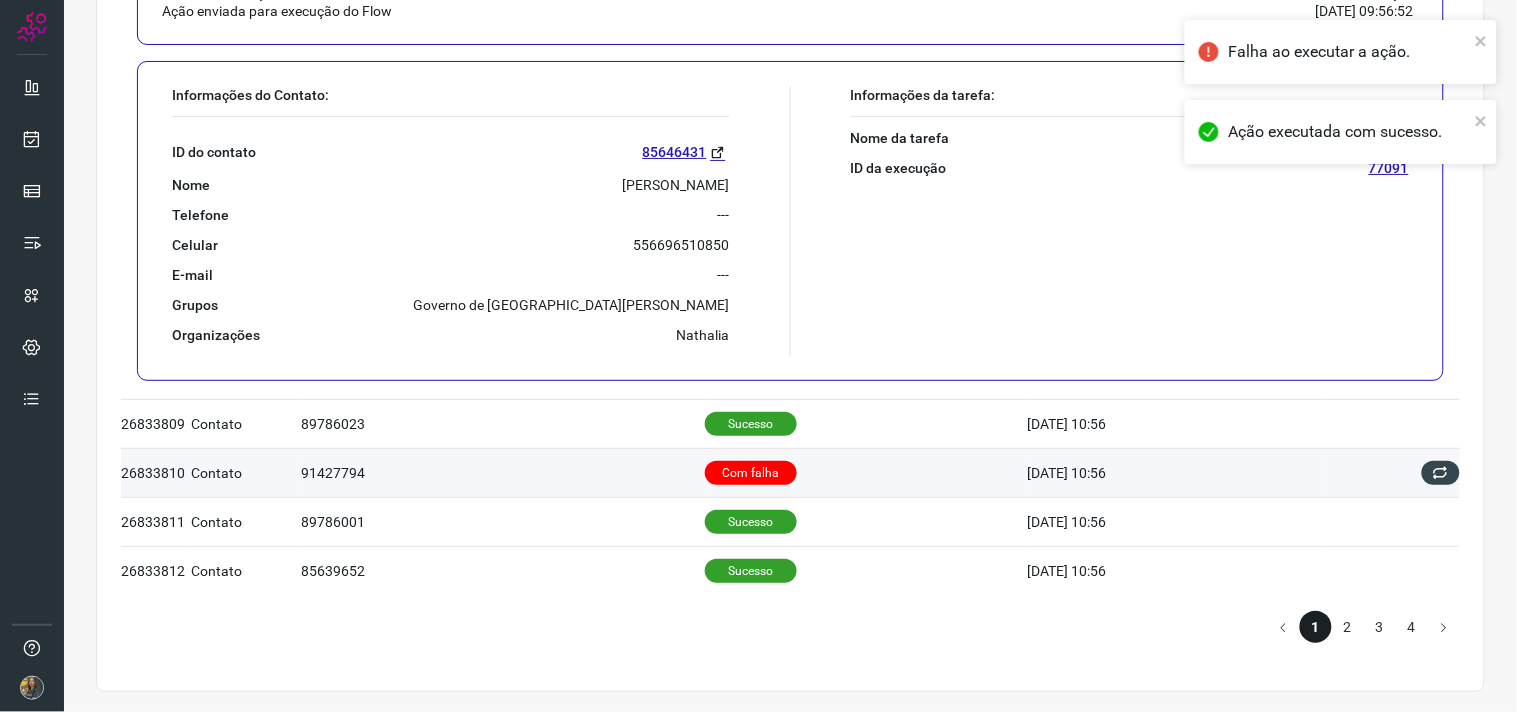 drag, startPoint x: 830, startPoint y: 474, endPoint x: 835, endPoint y: 465, distance: 10.29563 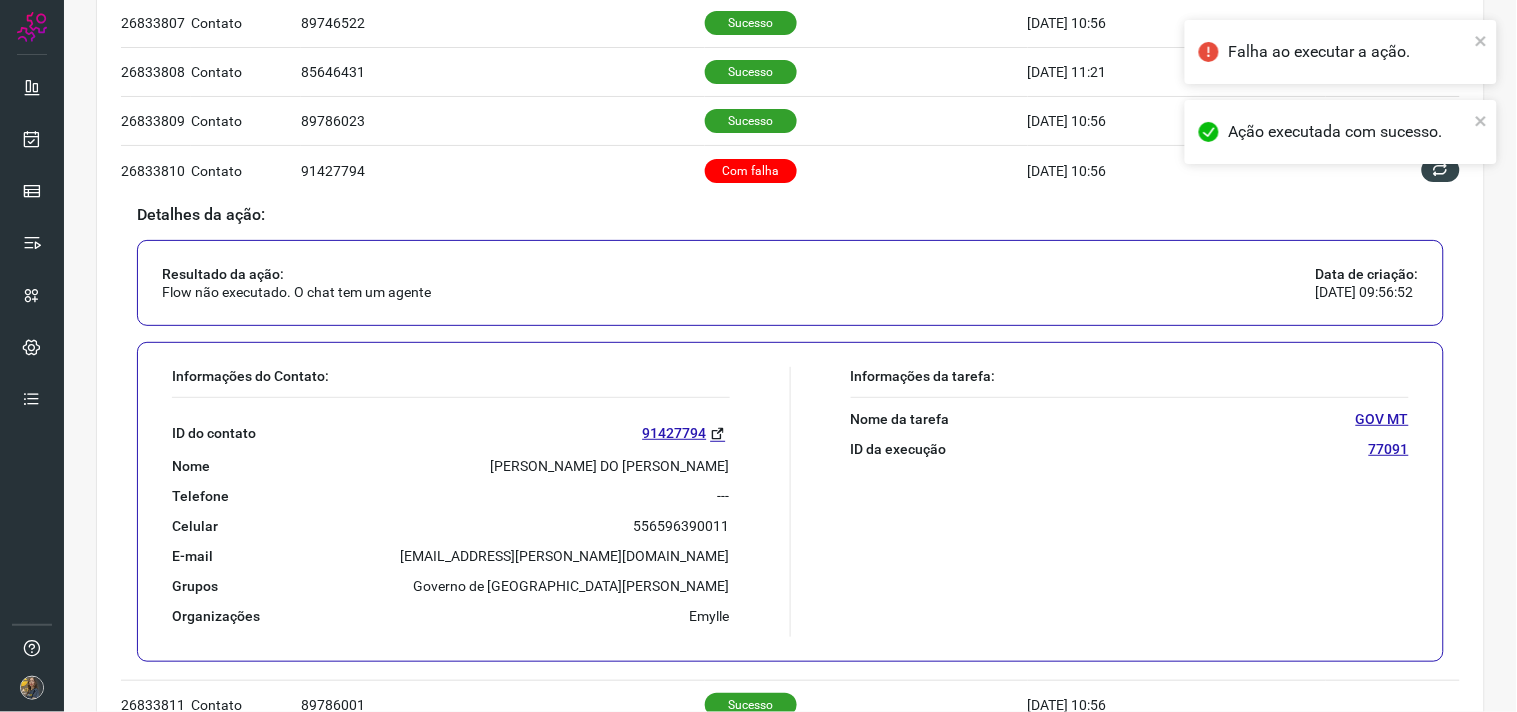 scroll, scrollTop: 1140, scrollLeft: 0, axis: vertical 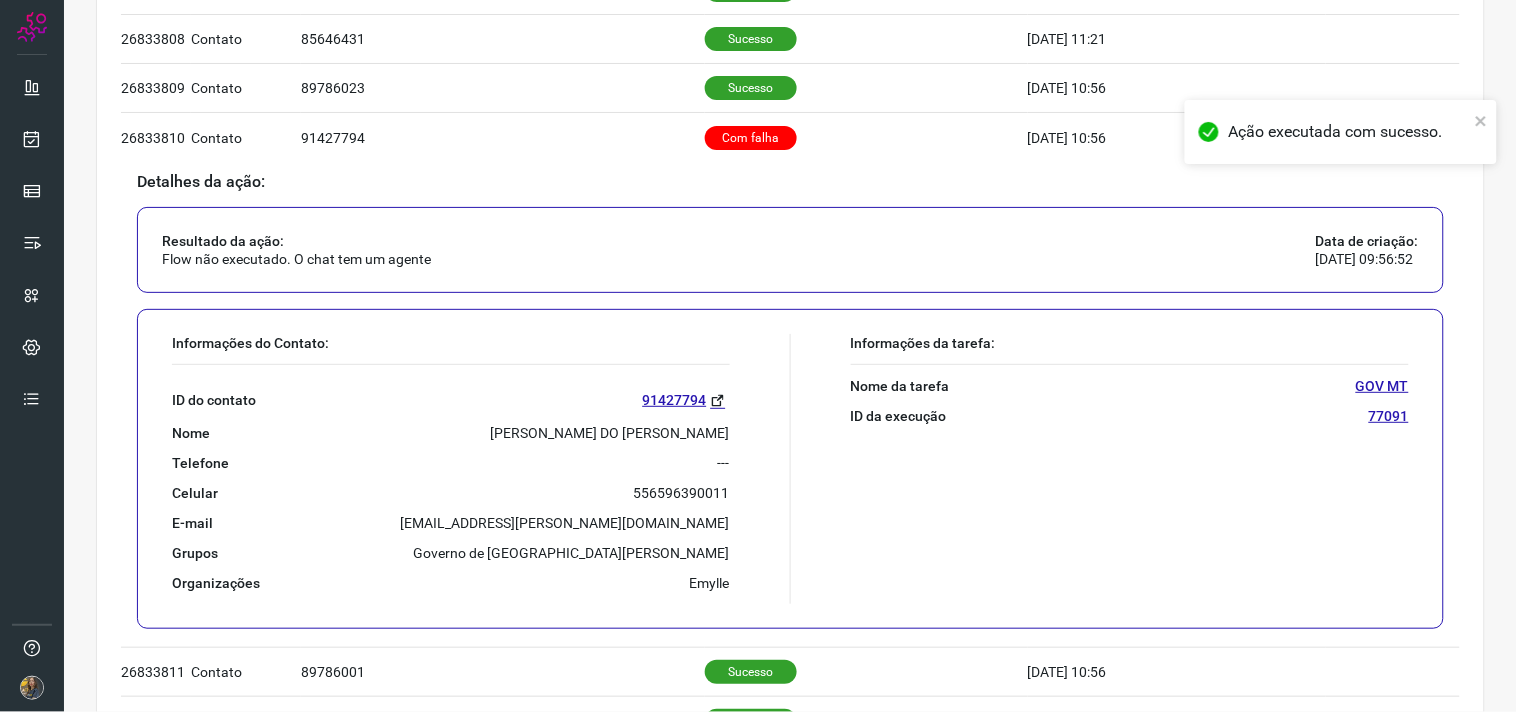 click on "REGINALDO ROSSI DO CARMO" at bounding box center (610, 433) 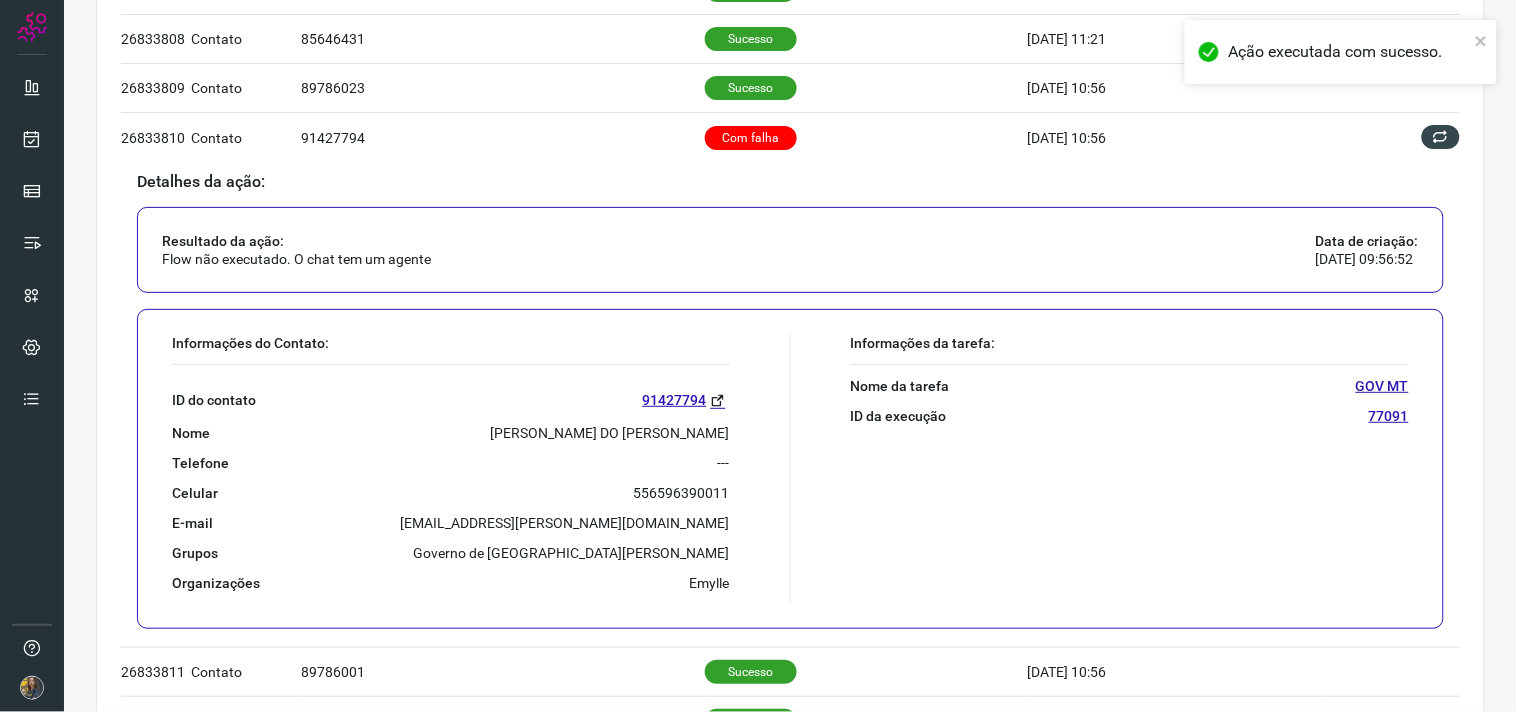 click on "REGINALDO ROSSI DO CARMO" at bounding box center (610, 433) 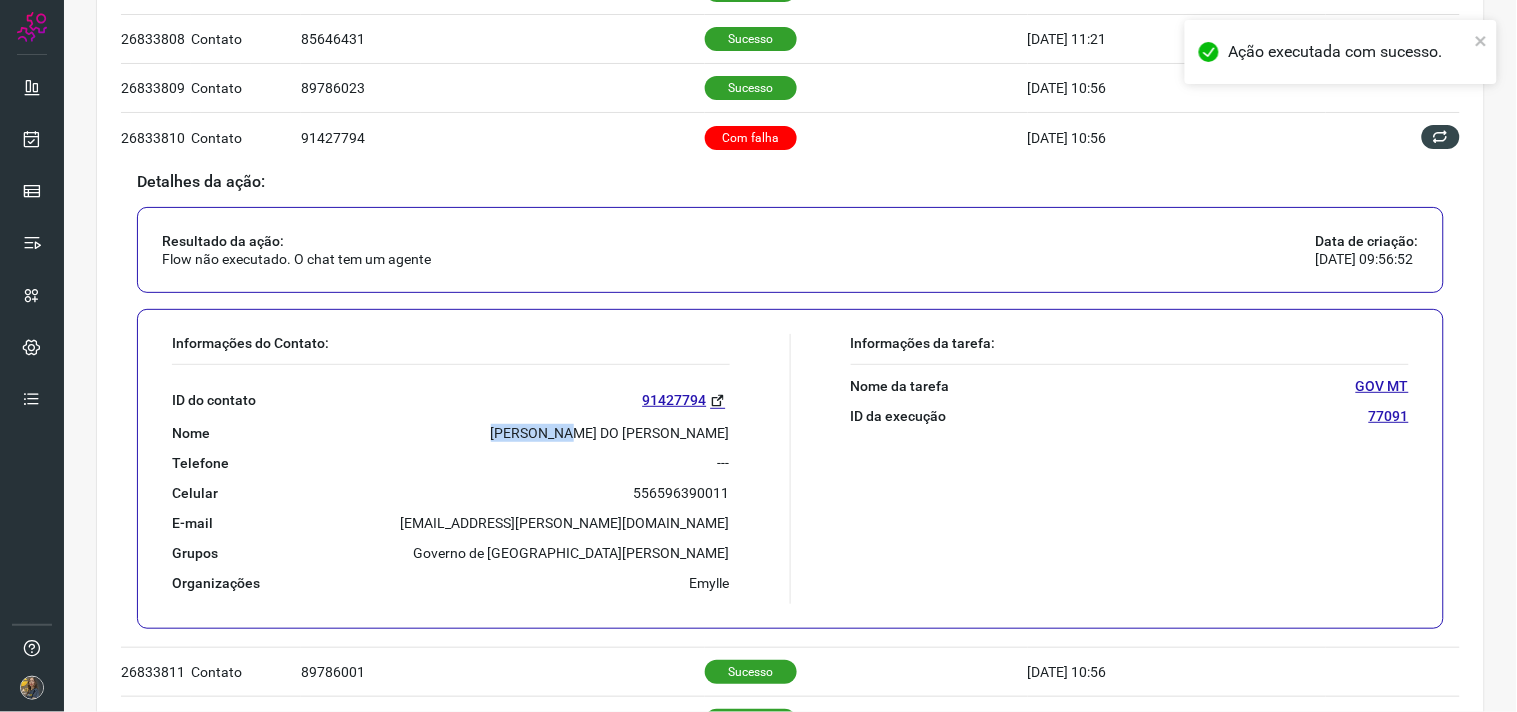 click on "REGINALDO ROSSI DO CARMO" at bounding box center (610, 433) 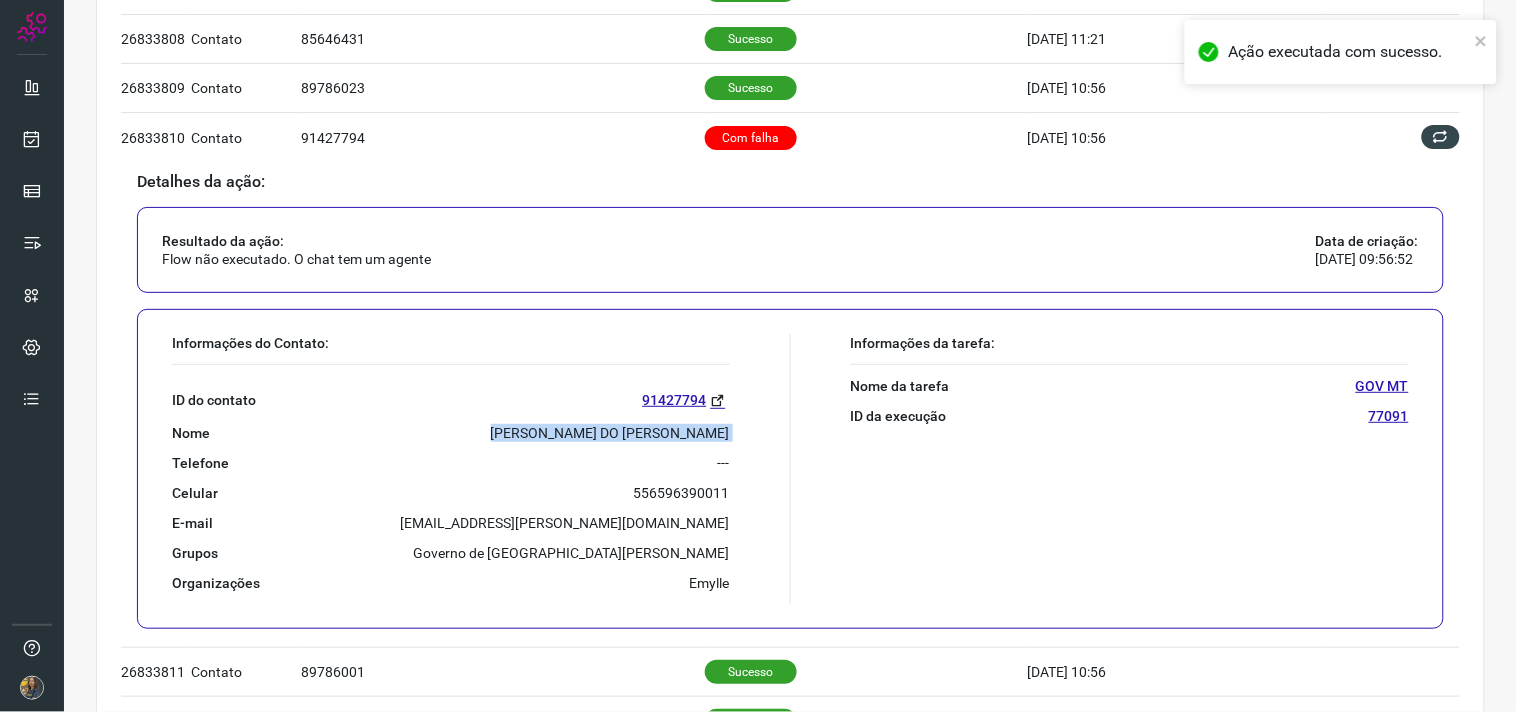click on "REGINALDO ROSSI DO CARMO" at bounding box center [610, 433] 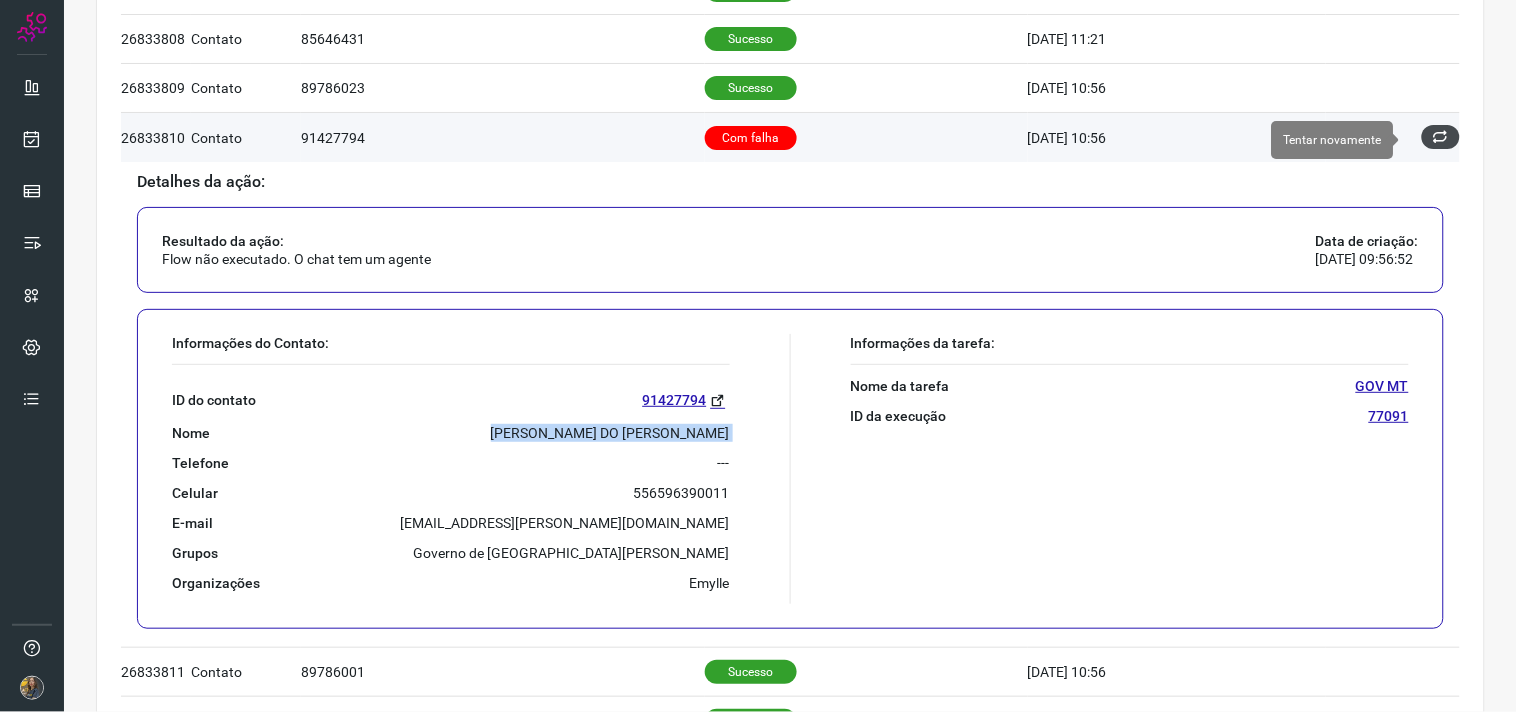 click at bounding box center [1441, 137] 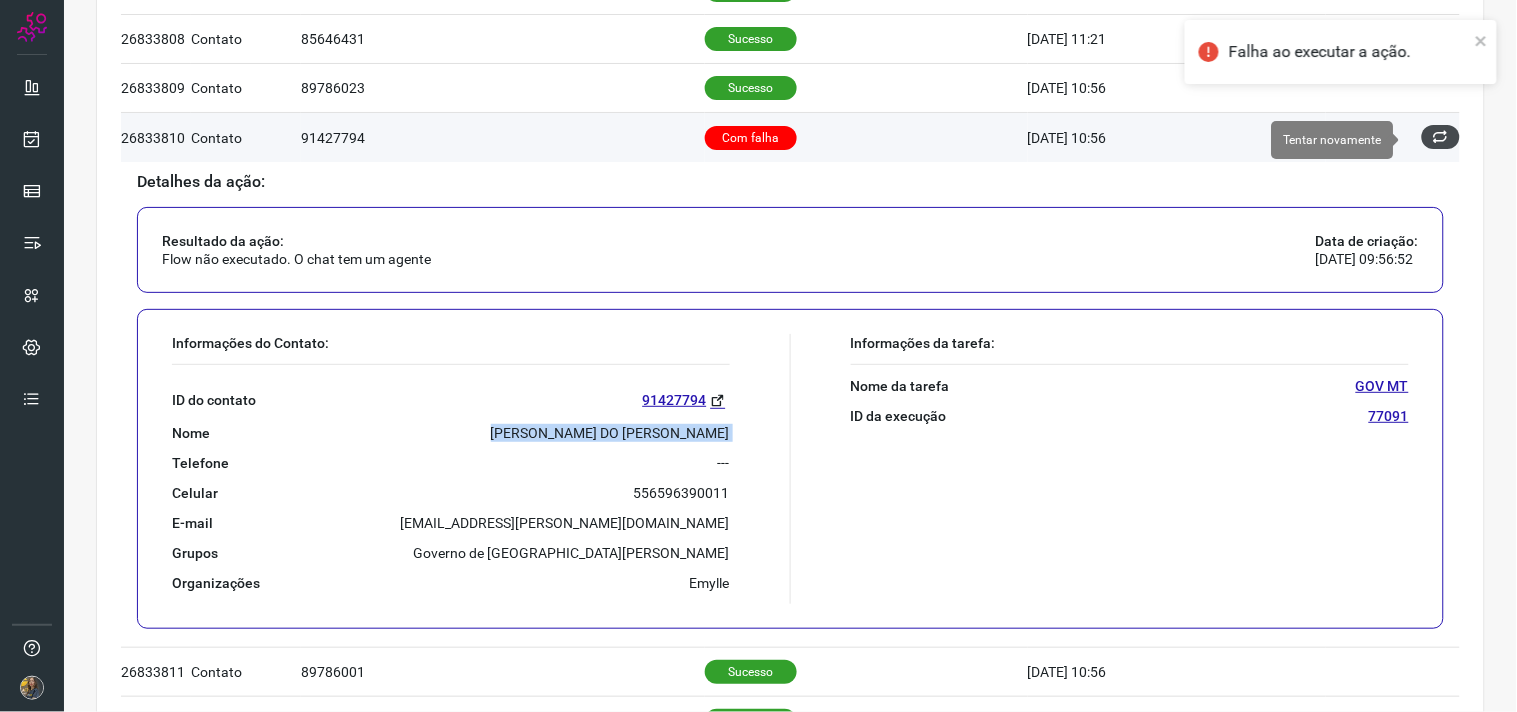 click at bounding box center [1441, 137] 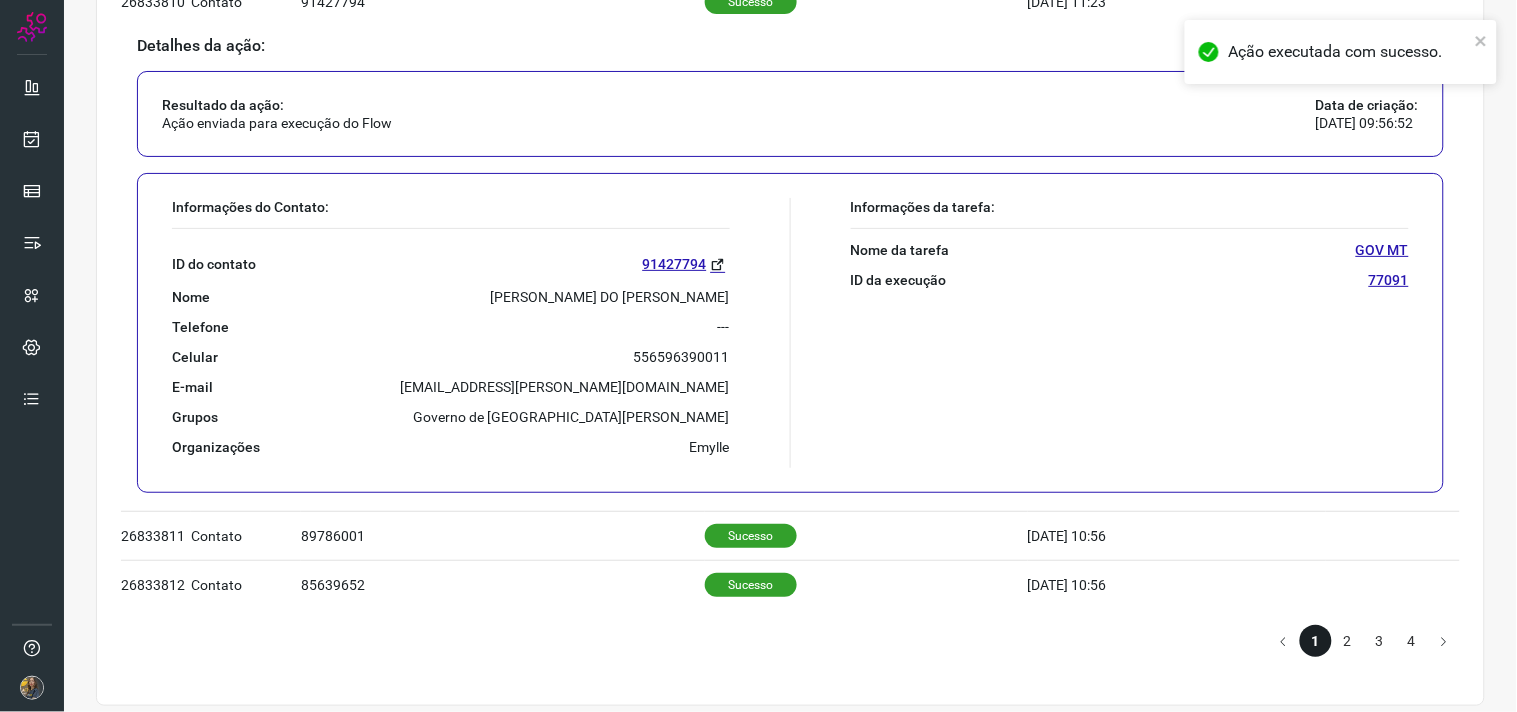 scroll, scrollTop: 1293, scrollLeft: 0, axis: vertical 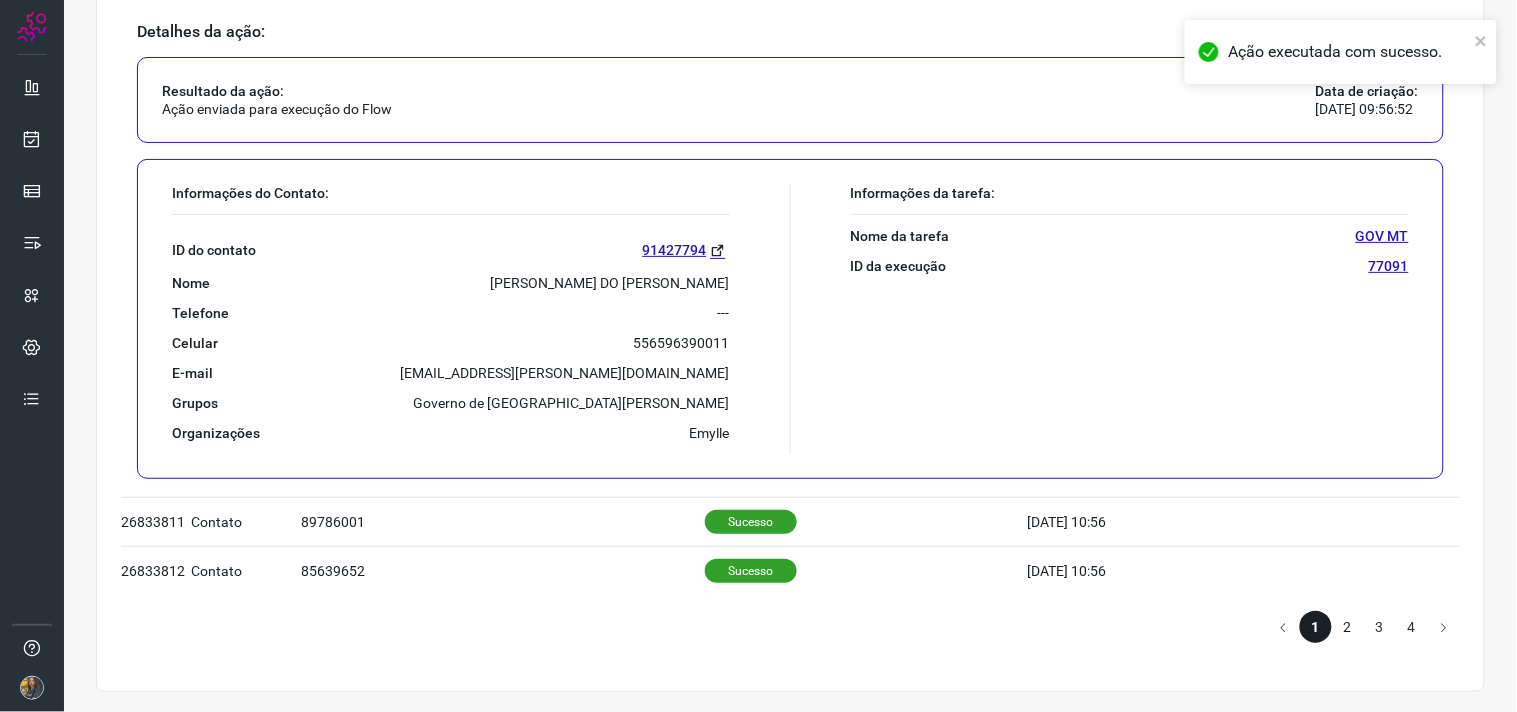 click on "2" 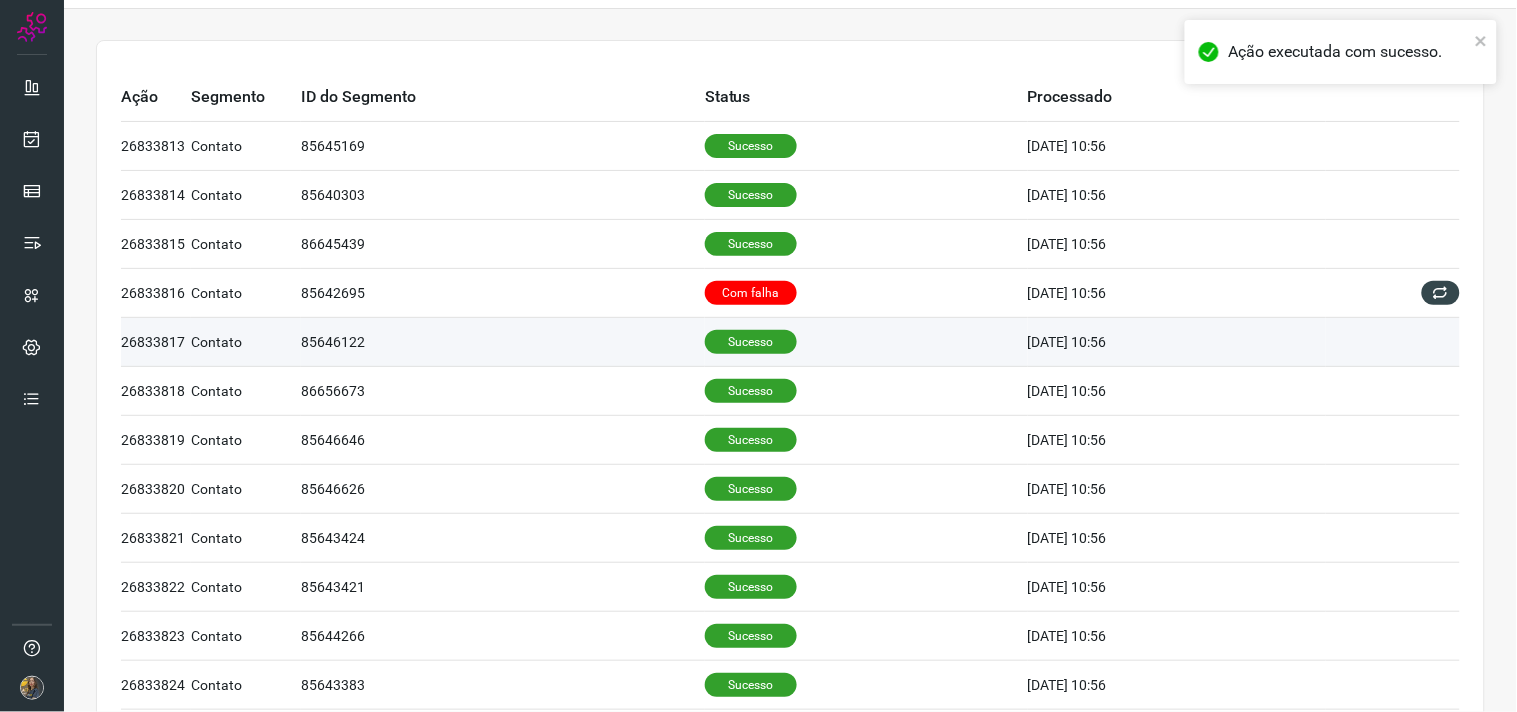 scroll, scrollTop: 0, scrollLeft: 0, axis: both 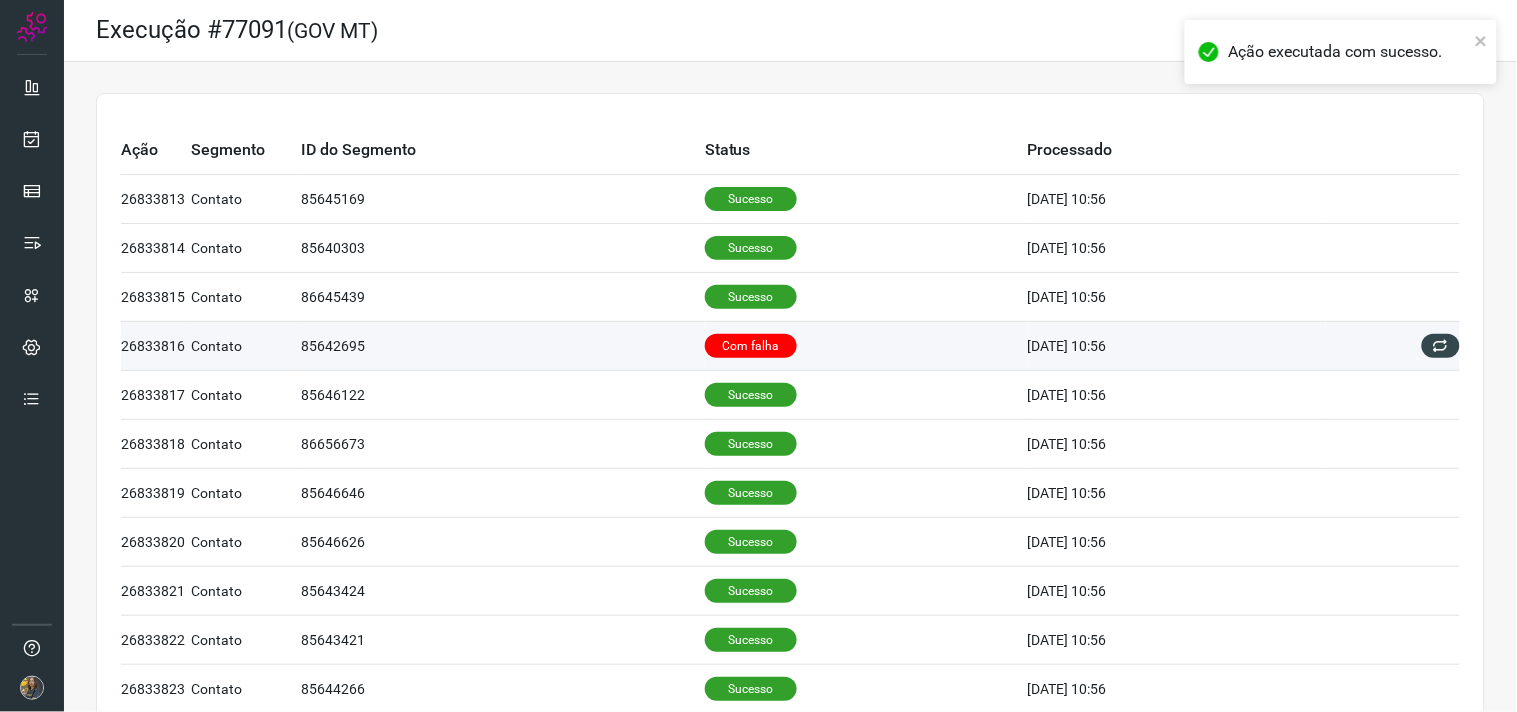 click on "Com falha" at bounding box center (751, 346) 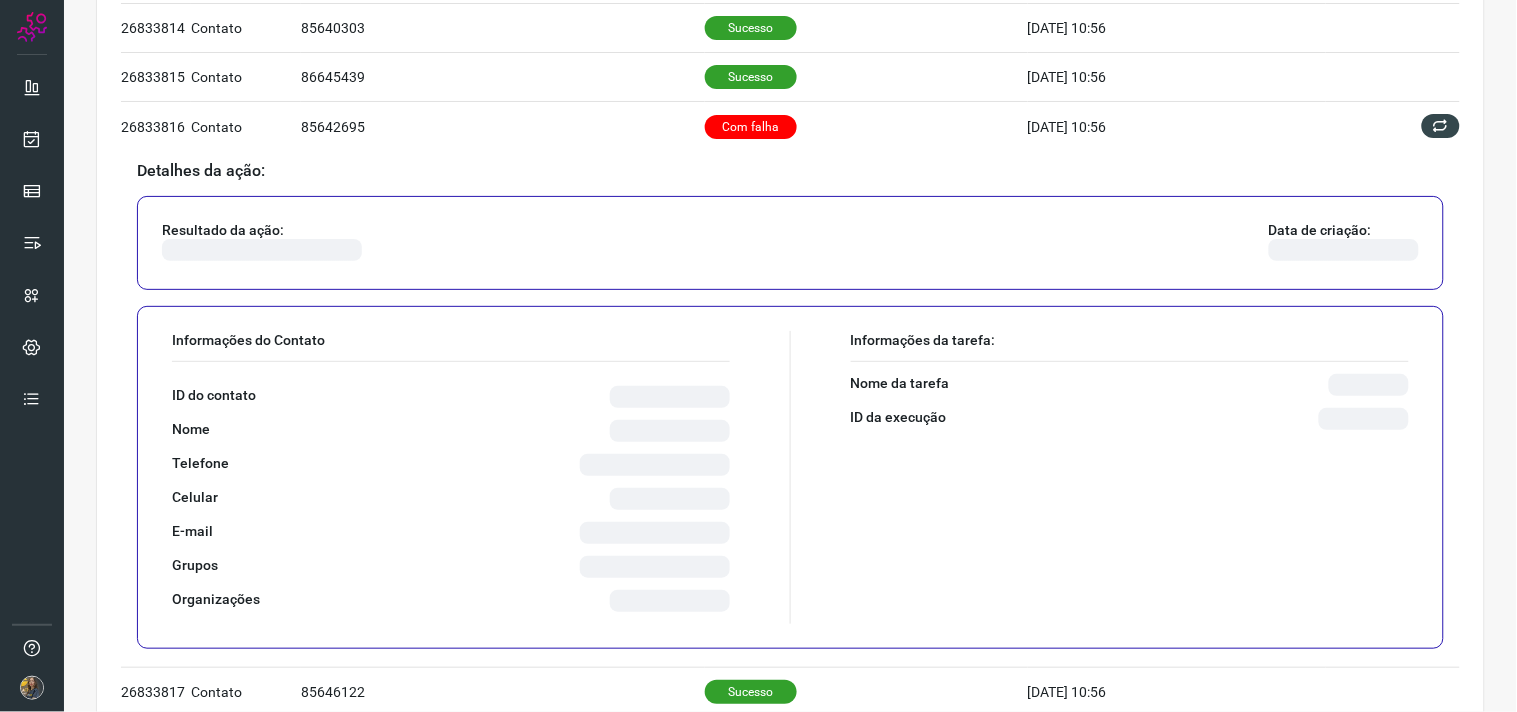 scroll, scrollTop: 222, scrollLeft: 0, axis: vertical 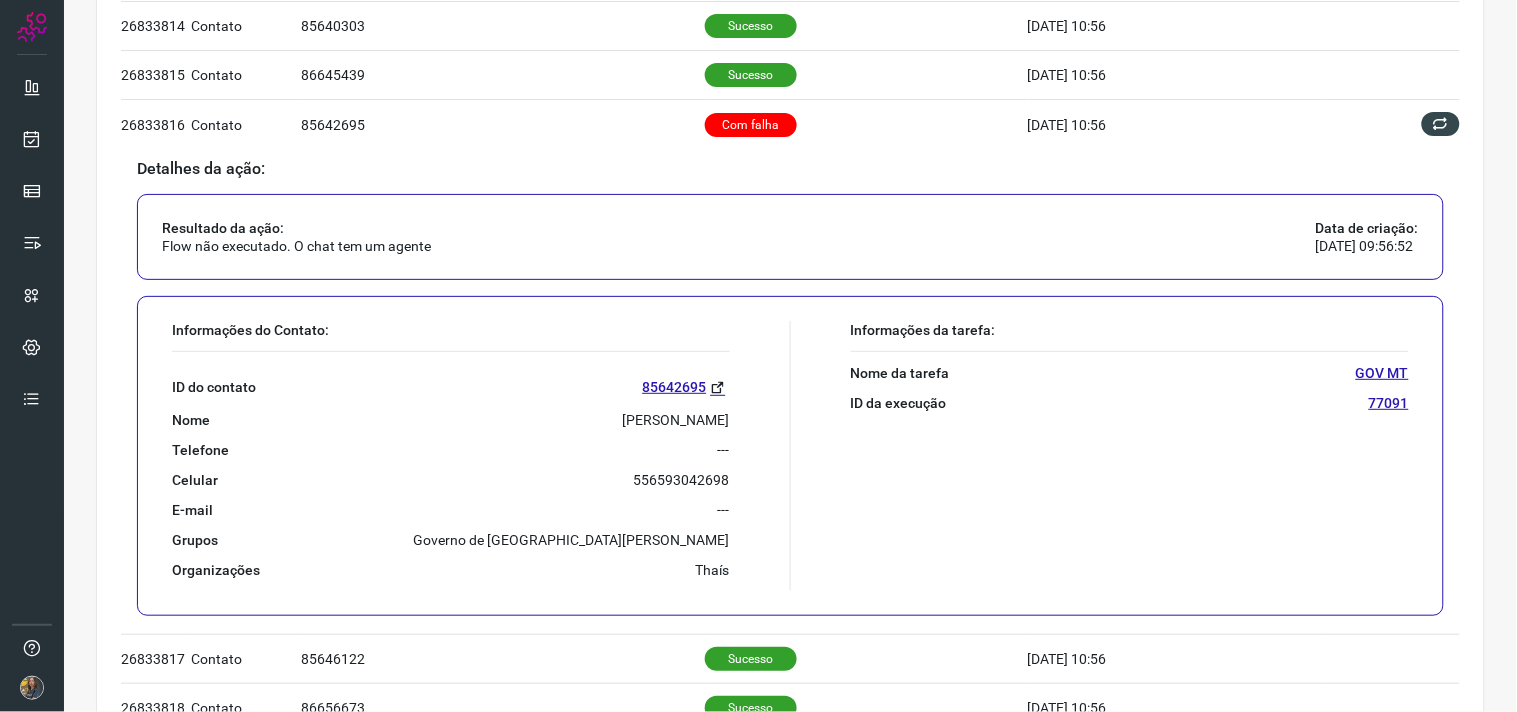 click on "JOSE PEIXOTO ALENCAR" at bounding box center [676, 420] 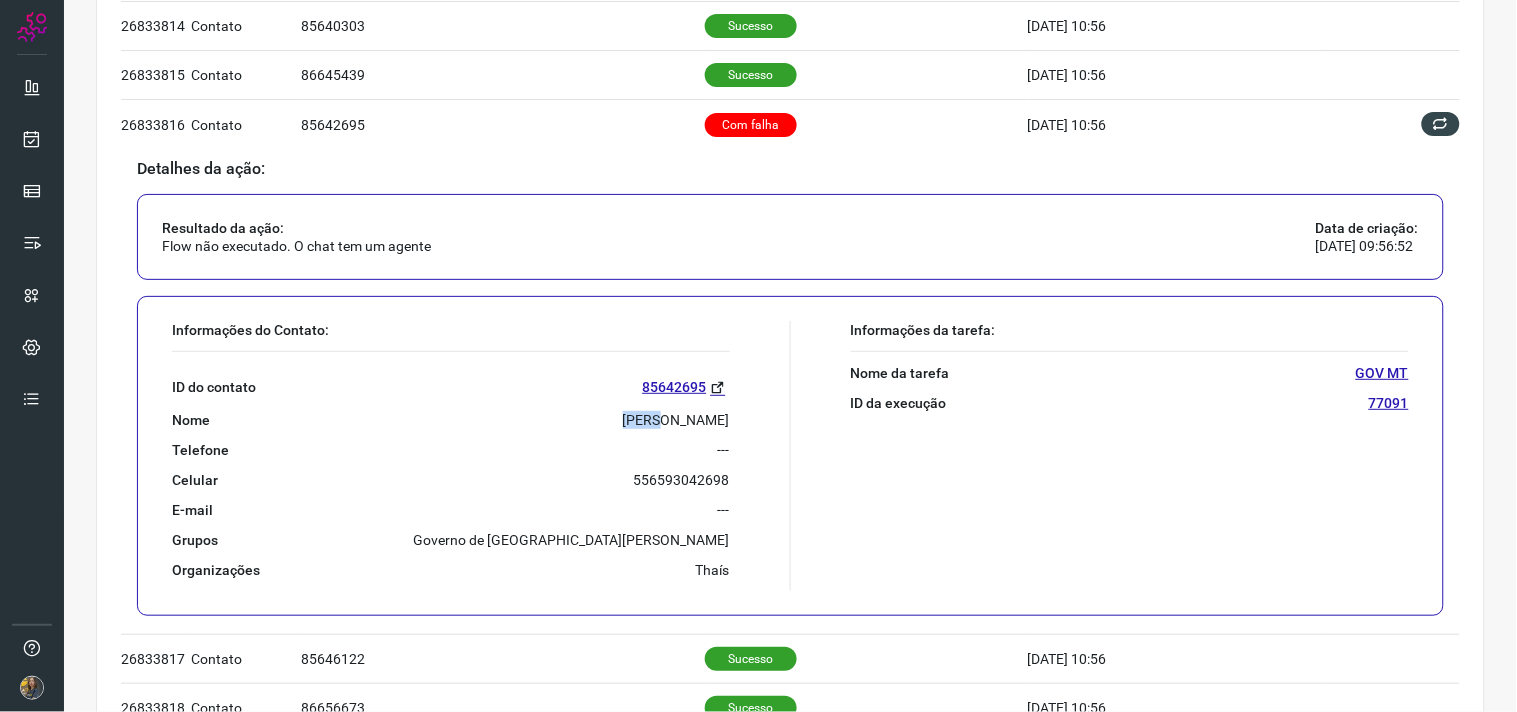 click on "JOSE PEIXOTO ALENCAR" at bounding box center (676, 420) 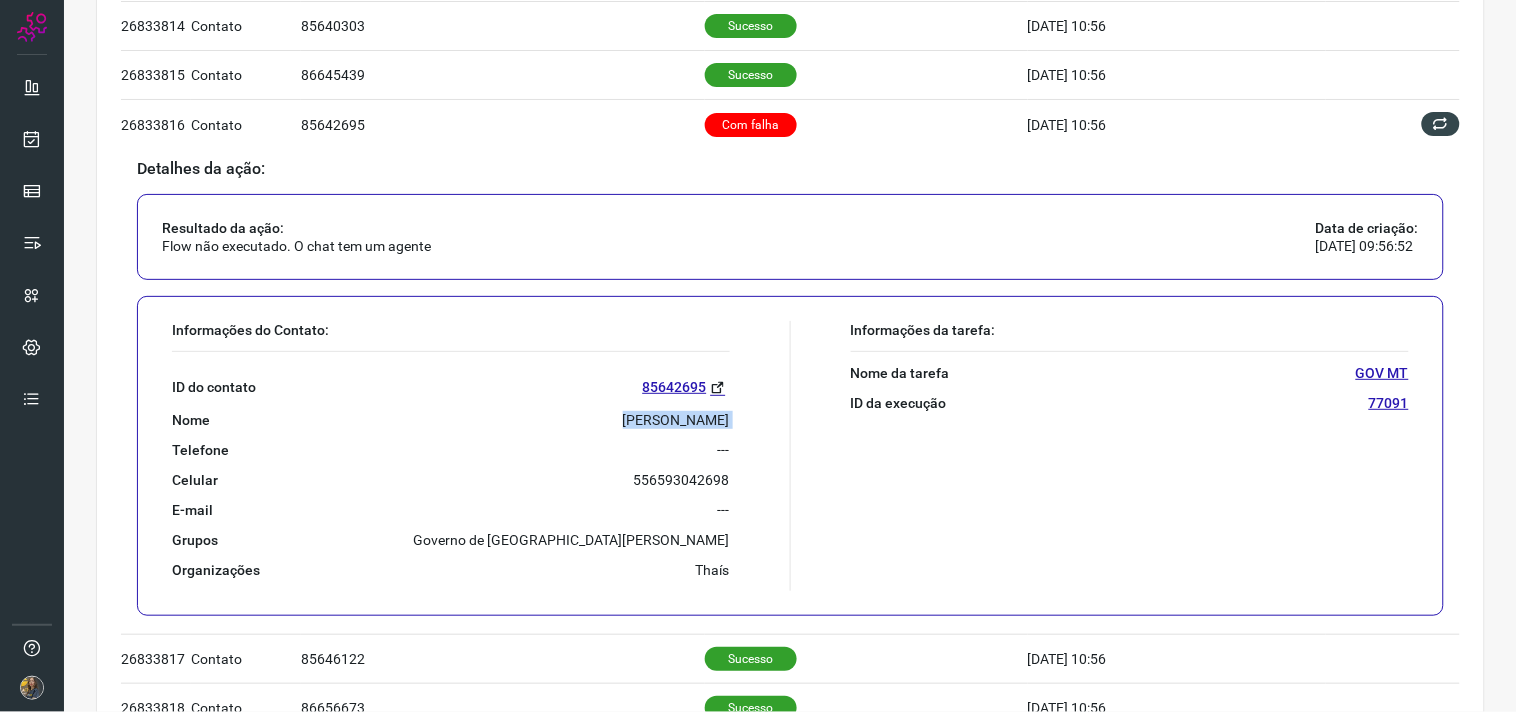 click on "JOSE PEIXOTO ALENCAR" at bounding box center [676, 420] 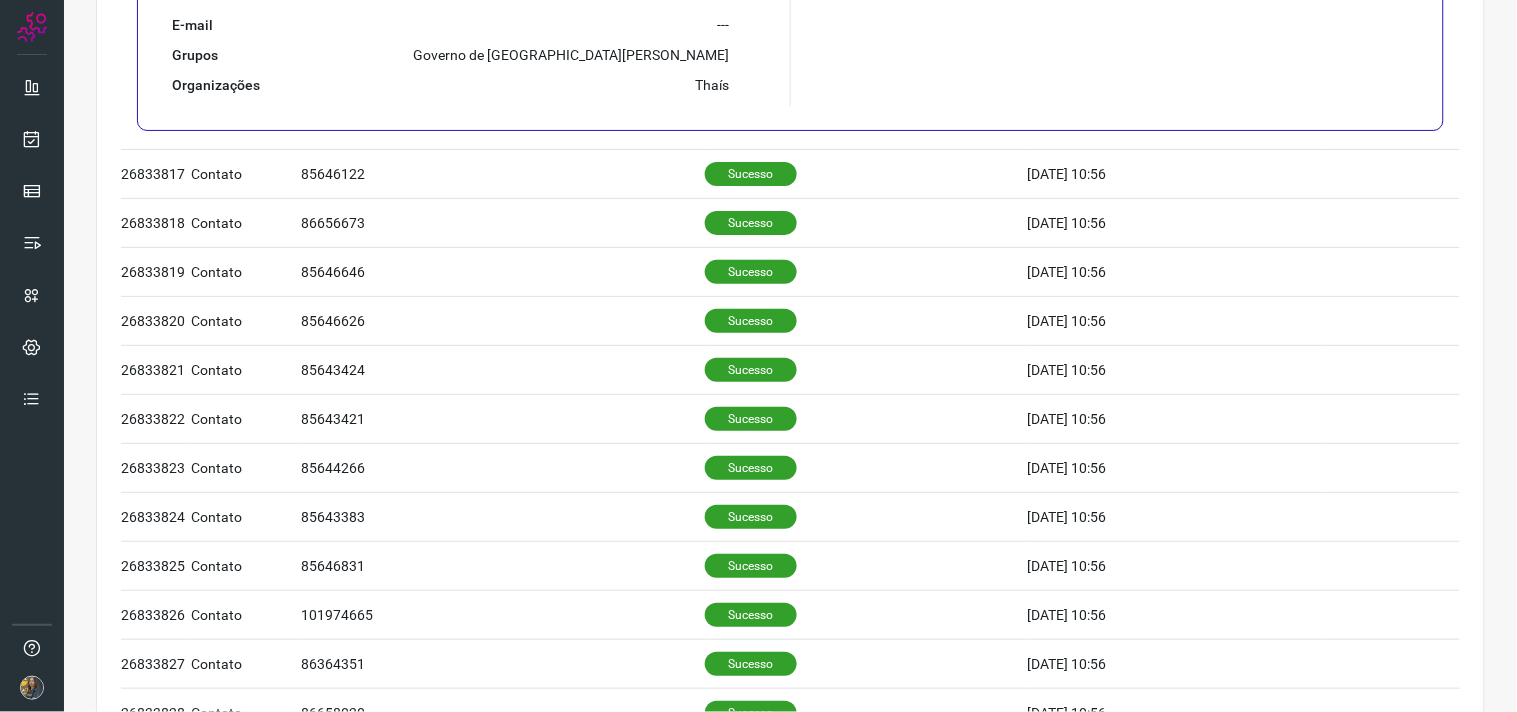 scroll, scrollTop: 333, scrollLeft: 0, axis: vertical 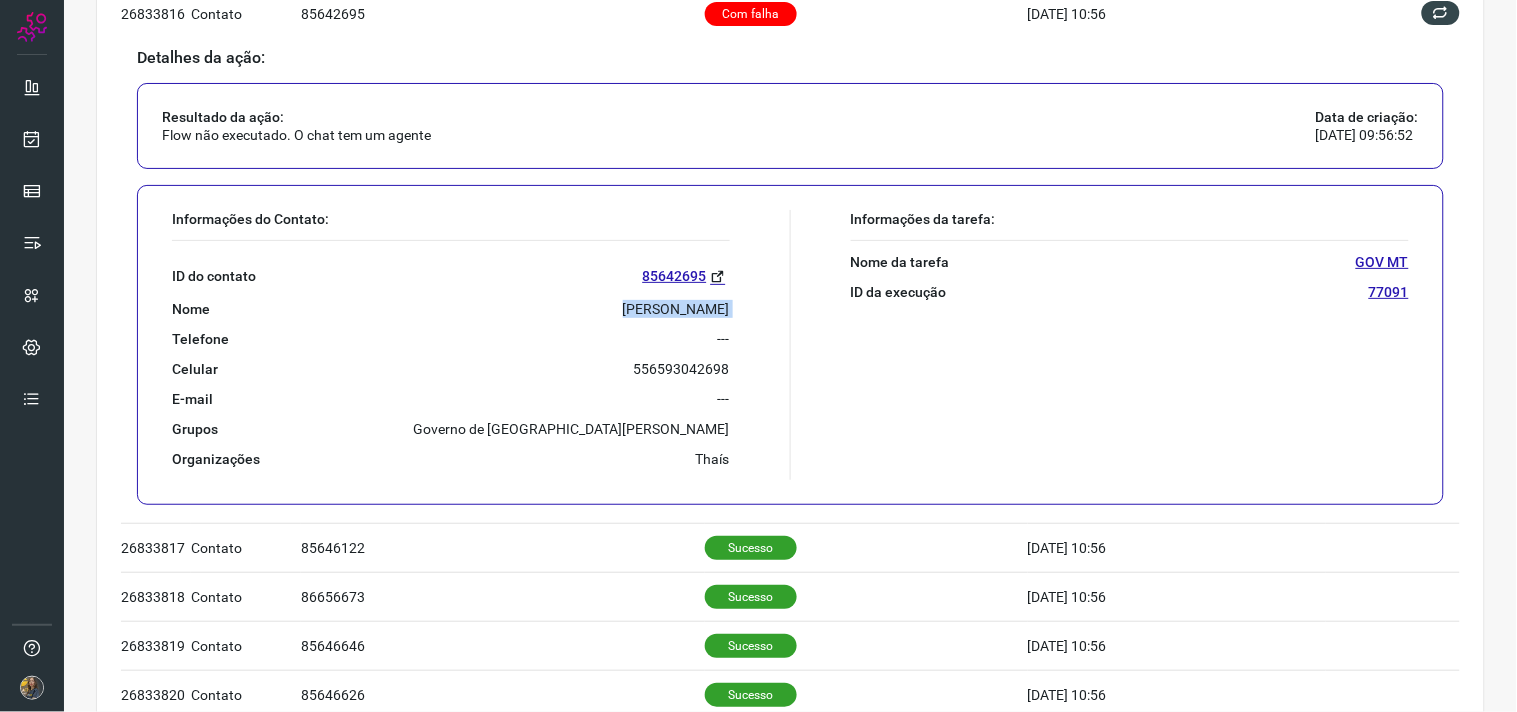 click on "JOSE PEIXOTO ALENCAR" at bounding box center [676, 309] 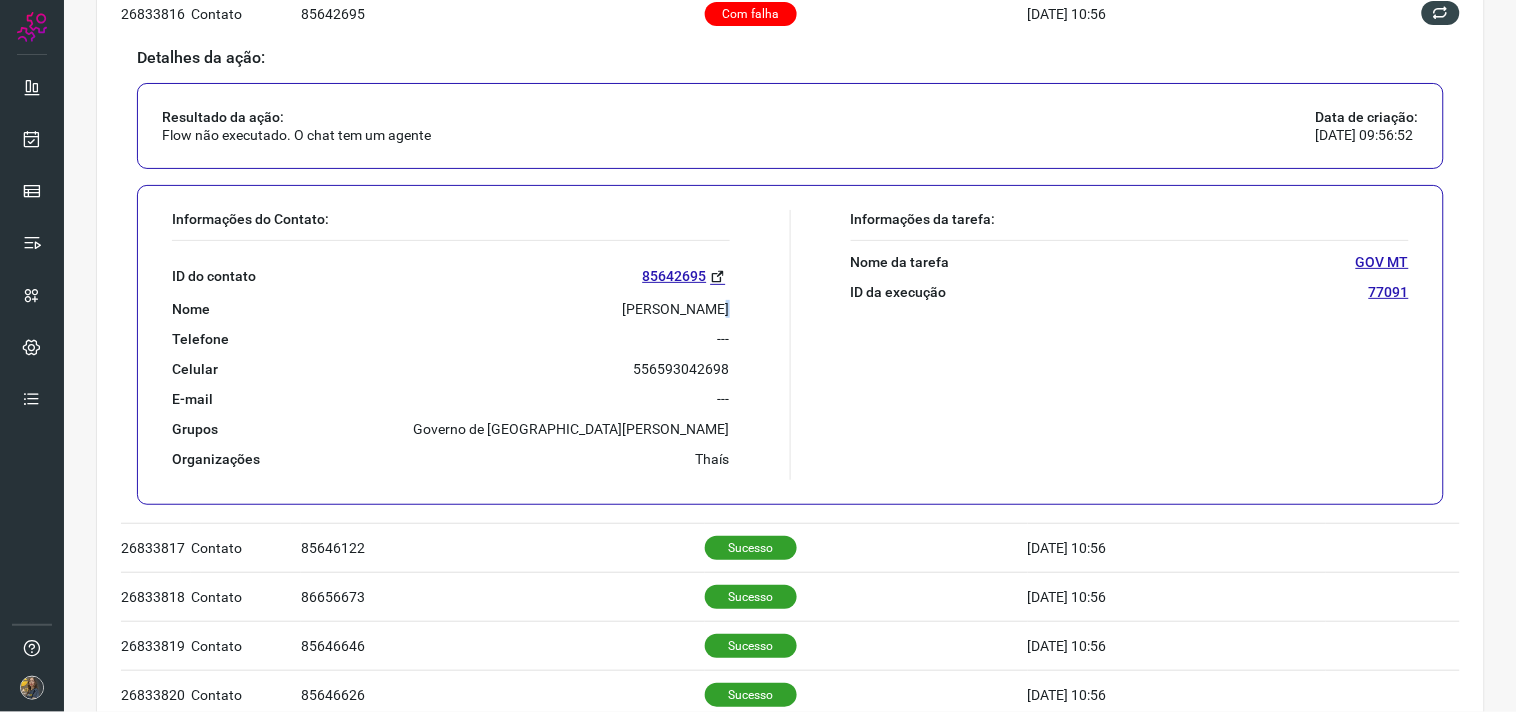click on "JOSE PEIXOTO ALENCAR" at bounding box center [676, 309] 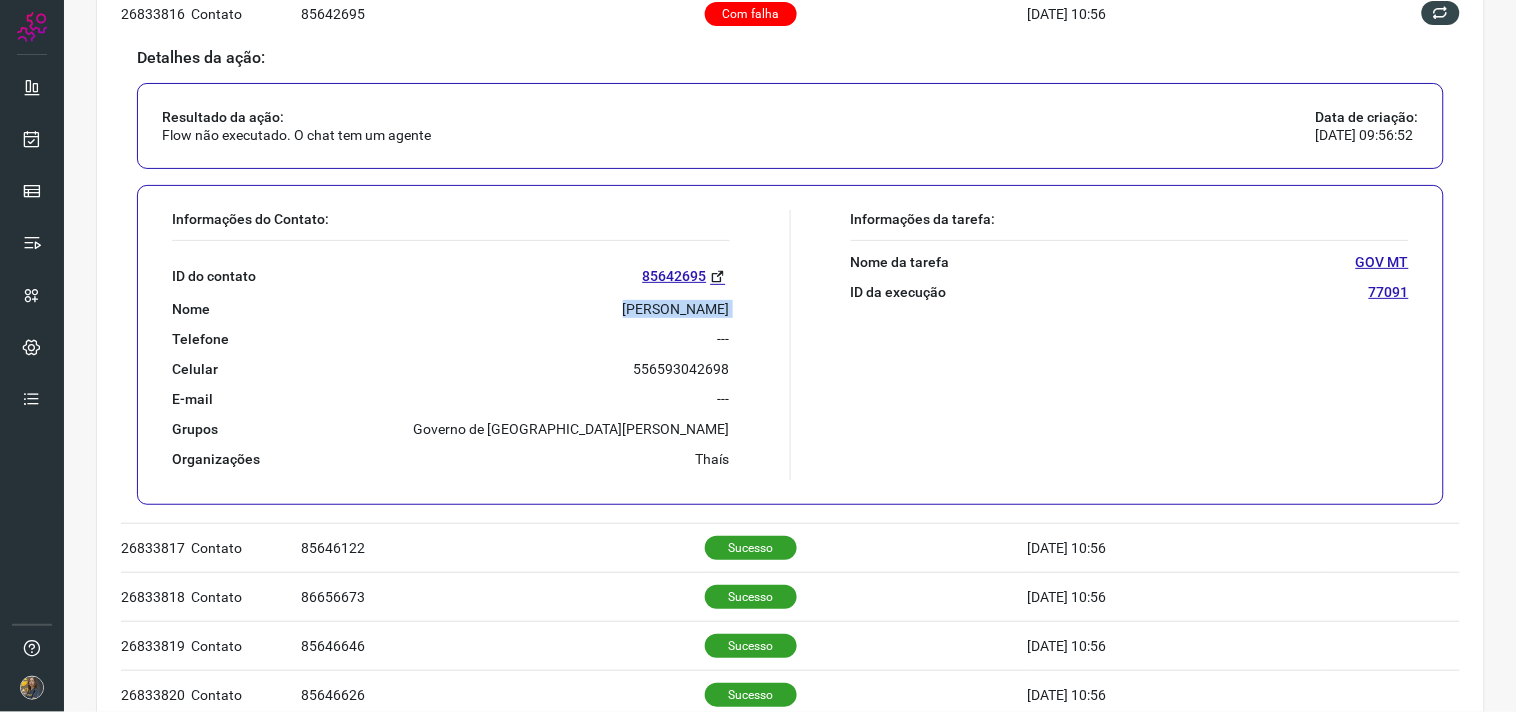 click on "JOSE PEIXOTO ALENCAR" at bounding box center (676, 309) 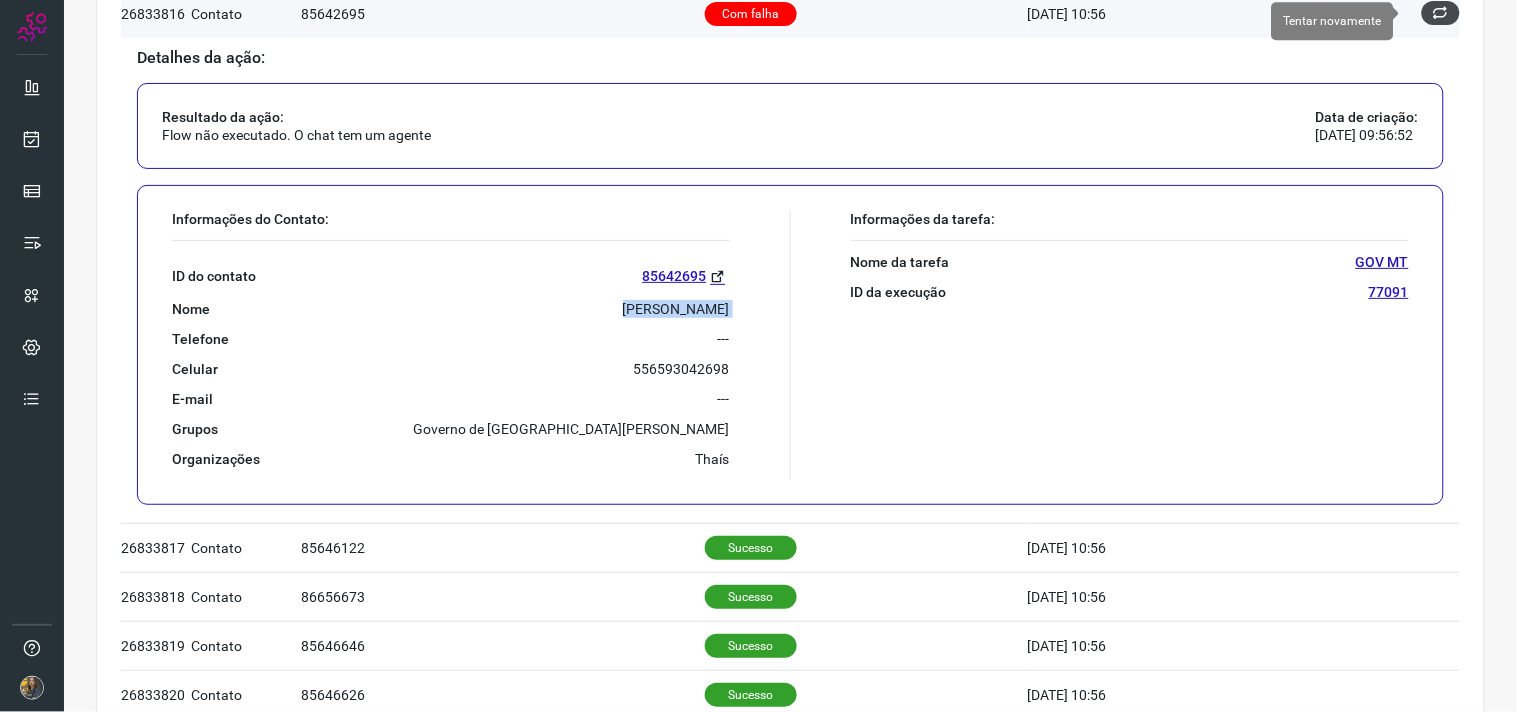 click at bounding box center [1441, 13] 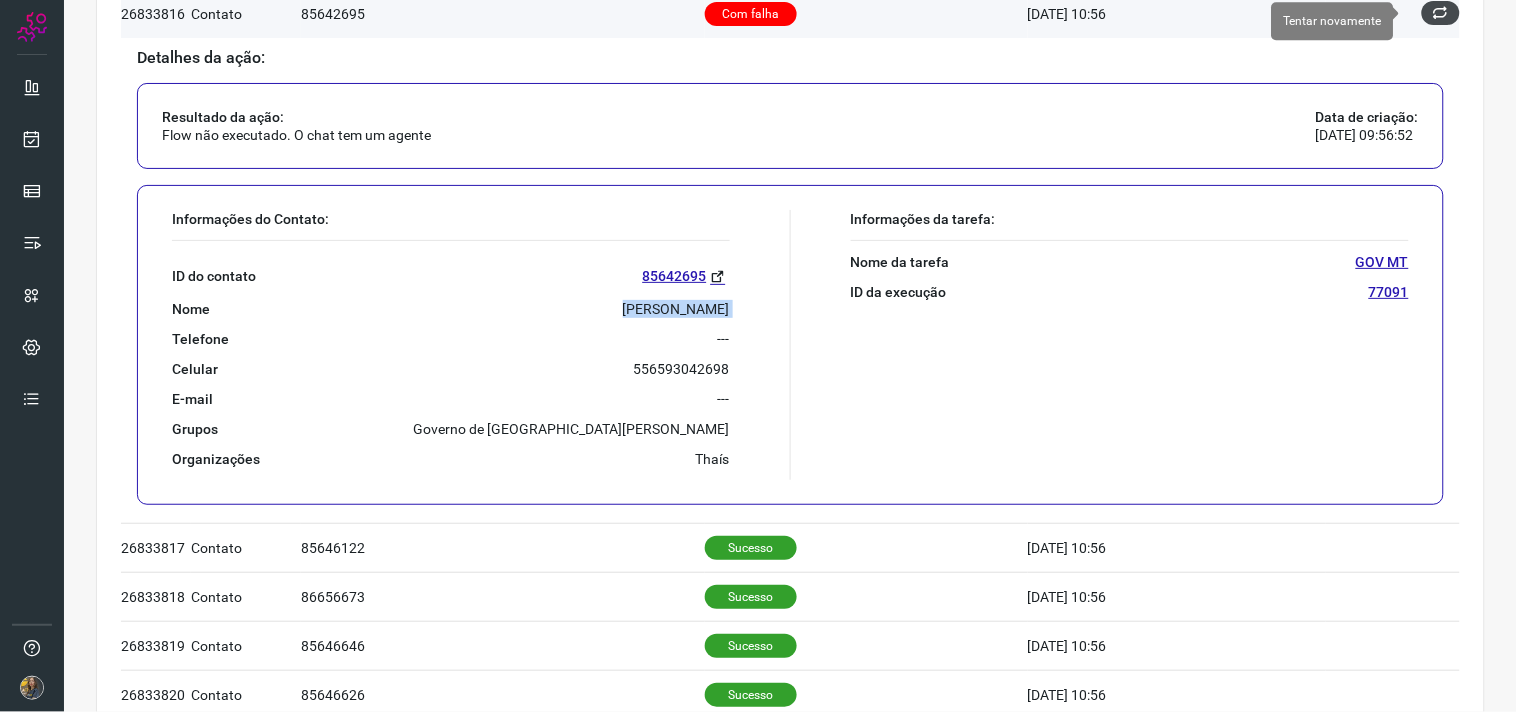 click at bounding box center (1441, 13) 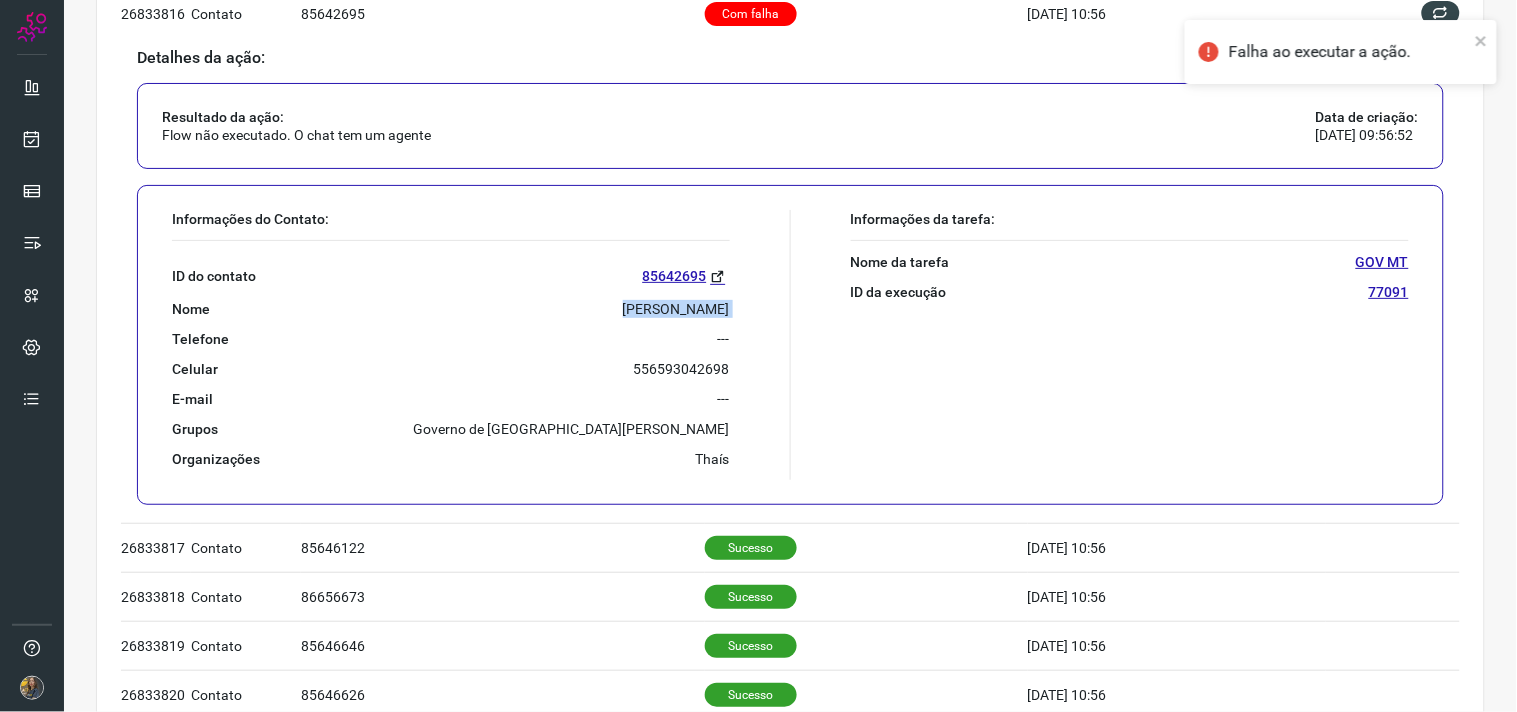 scroll, scrollTop: 0, scrollLeft: 0, axis: both 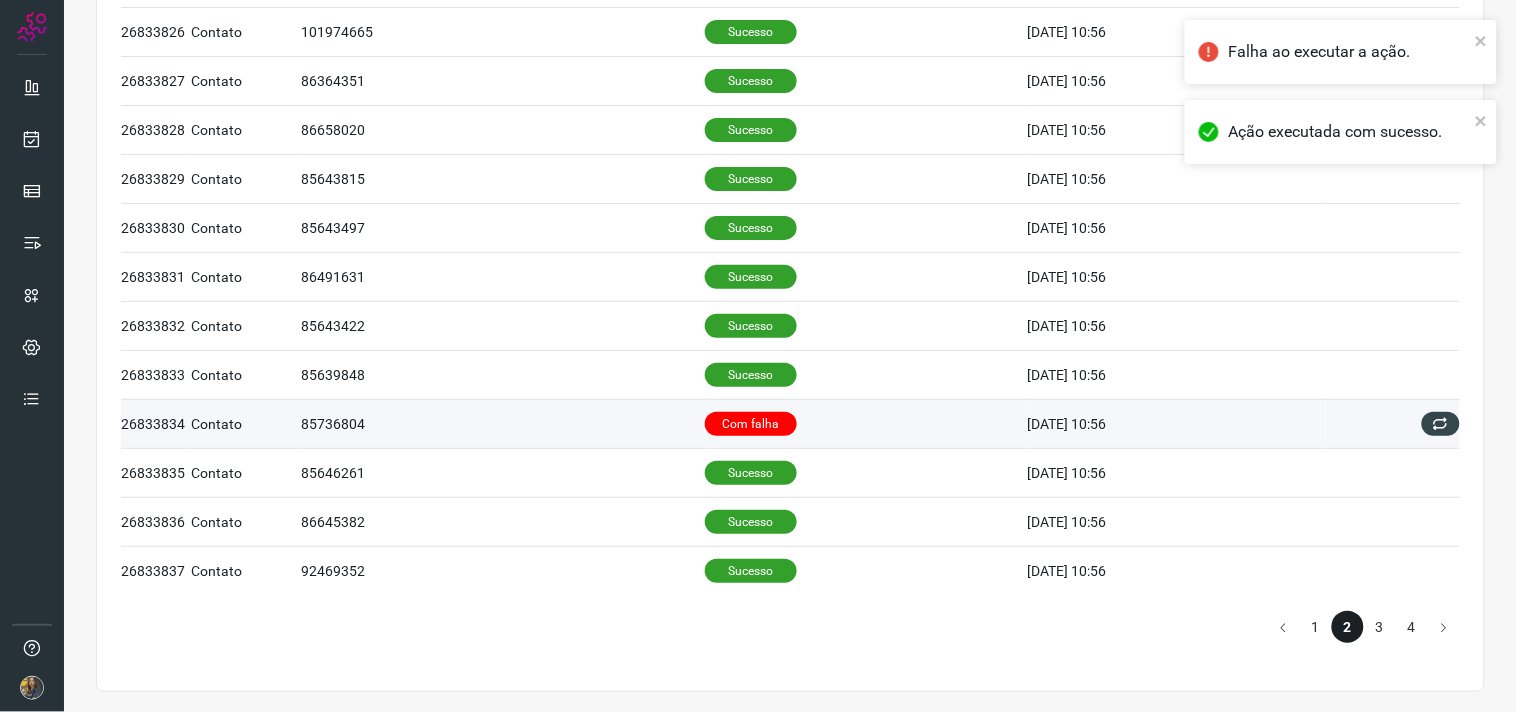click on "Com falha" at bounding box center [866, 423] 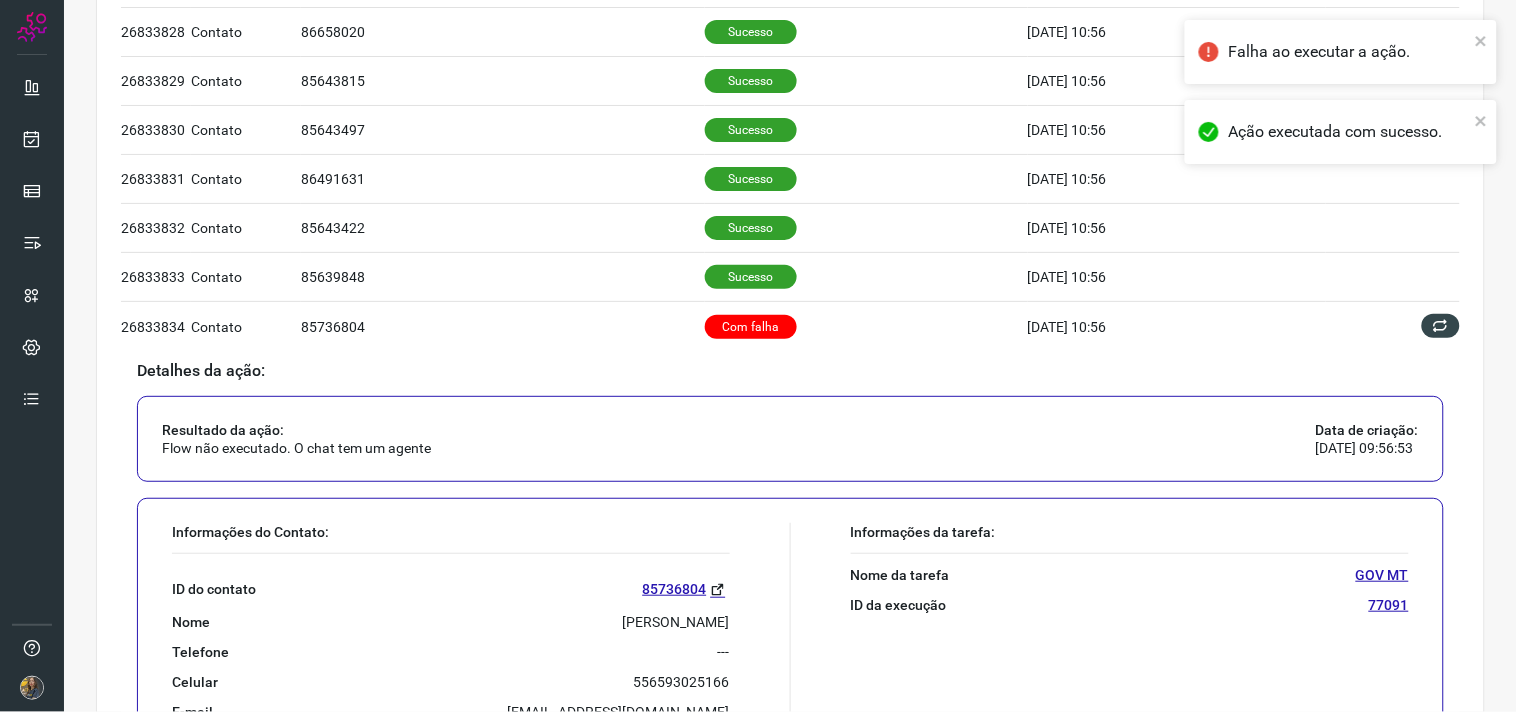 scroll, scrollTop: 1030, scrollLeft: 0, axis: vertical 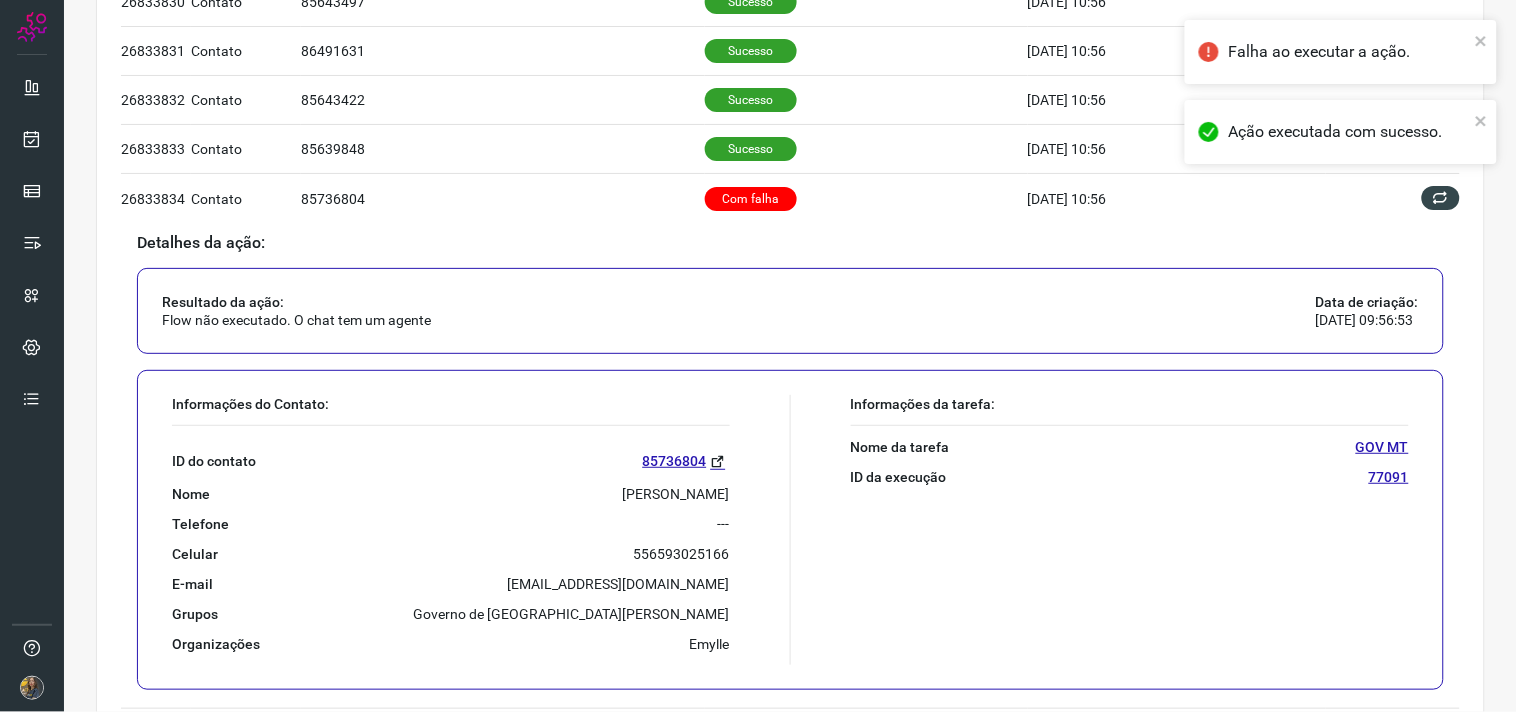 click on "MARIA AUXILIADORA MATOS" at bounding box center [676, 494] 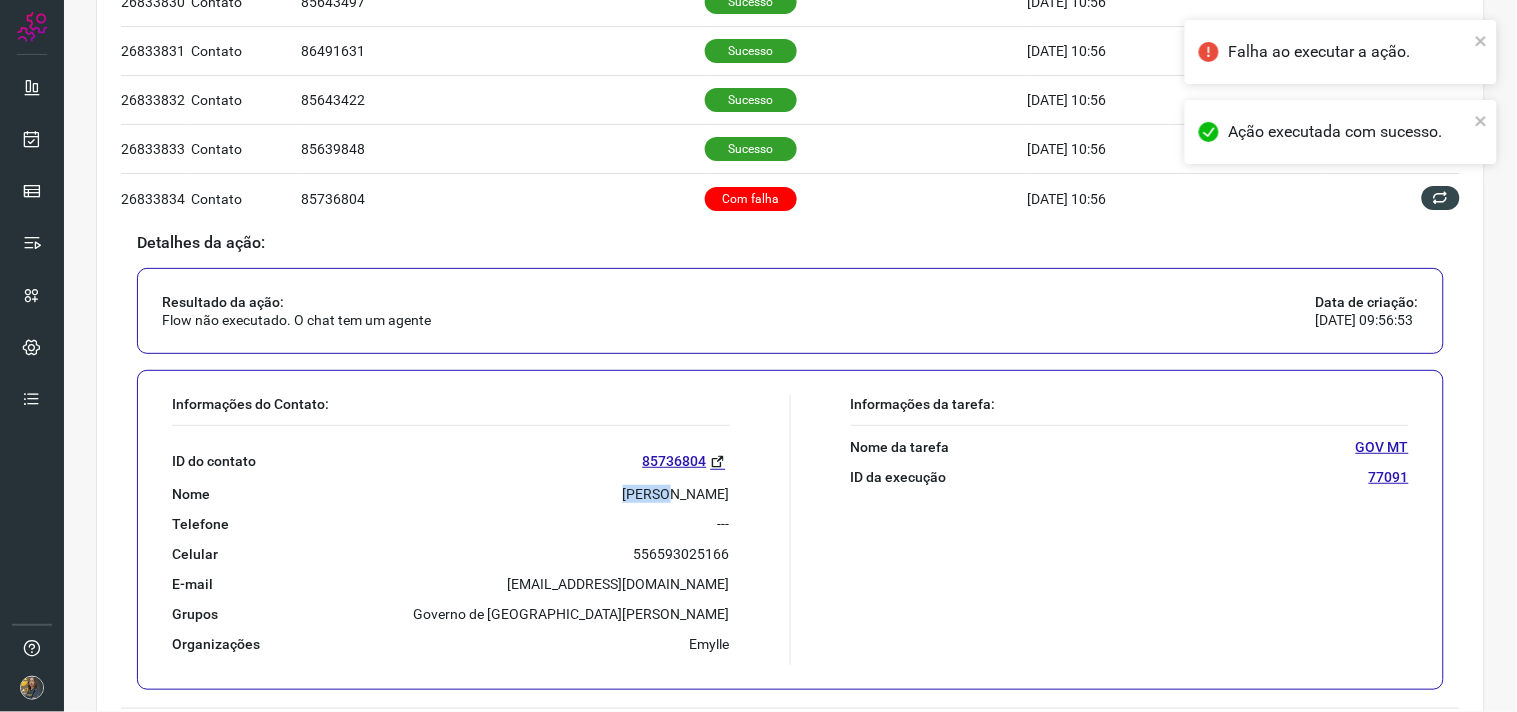 click on "MARIA AUXILIADORA MATOS" at bounding box center [676, 494] 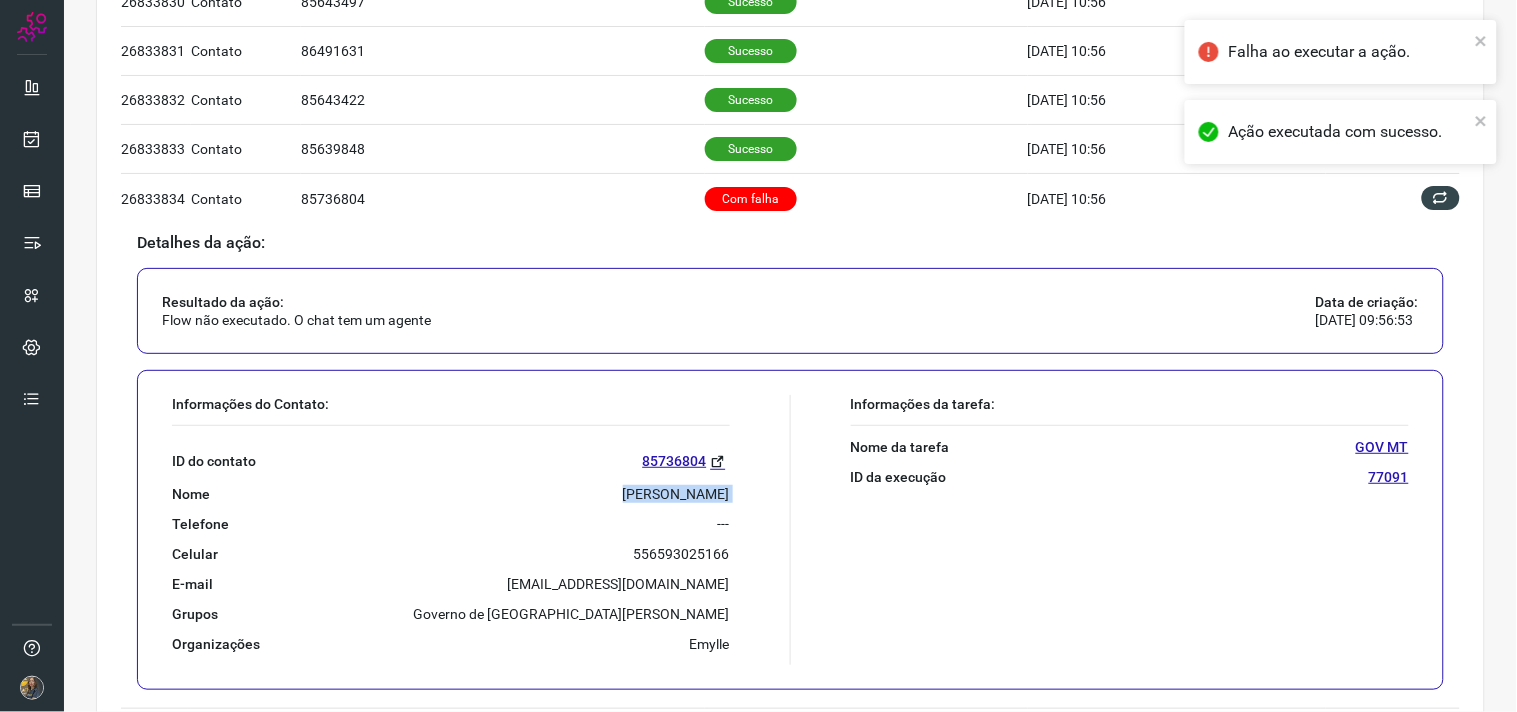 click on "MARIA AUXILIADORA MATOS" at bounding box center [676, 494] 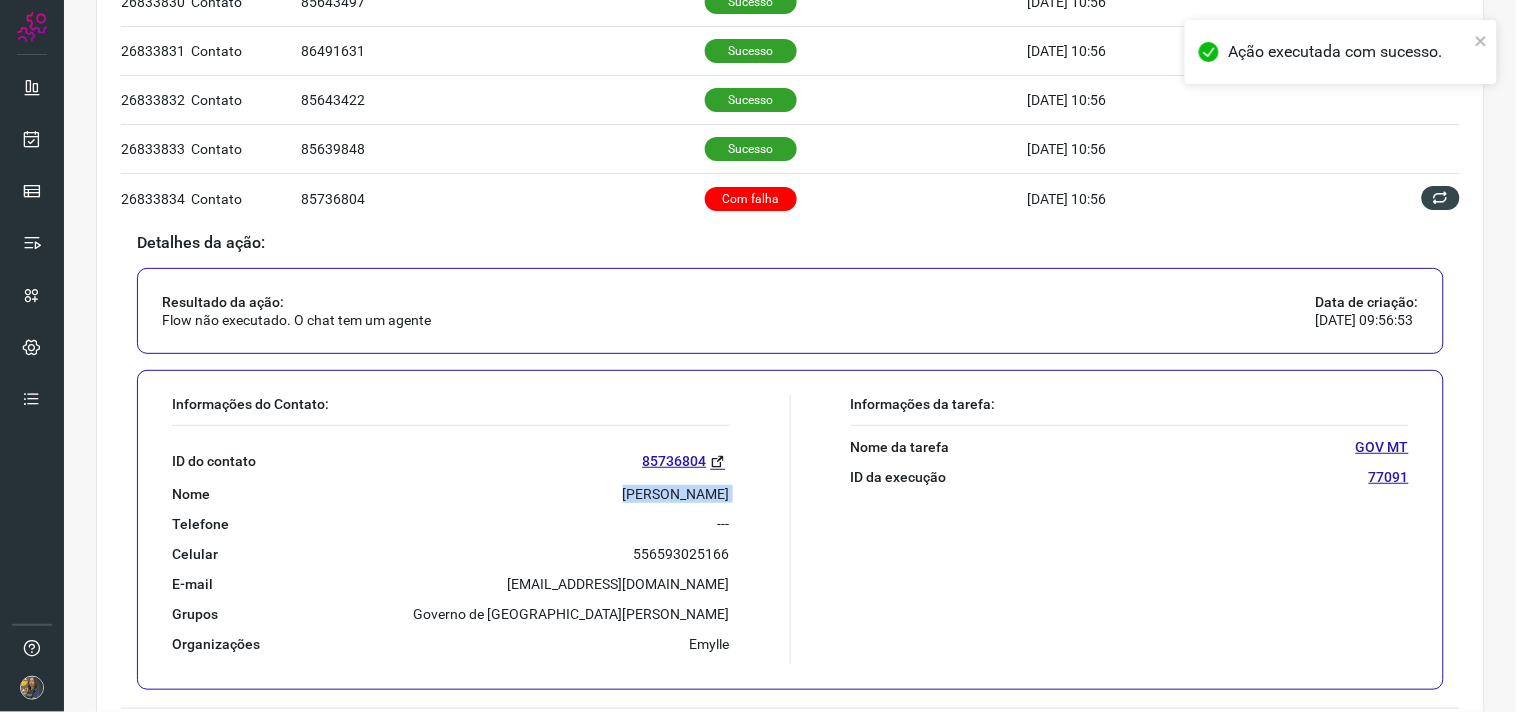 copy on "MARIA AUXILIADORA MATOS" 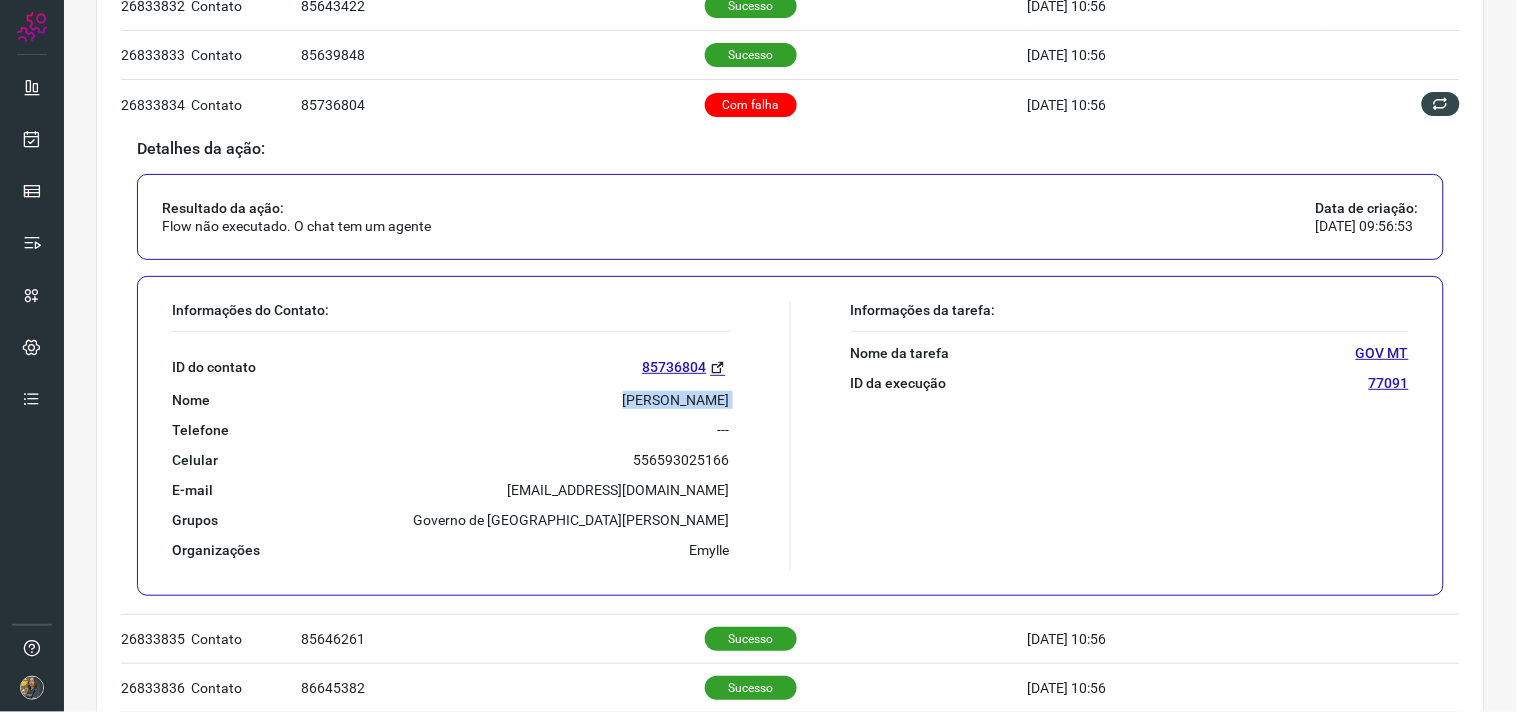 scroll, scrollTop: 1293, scrollLeft: 0, axis: vertical 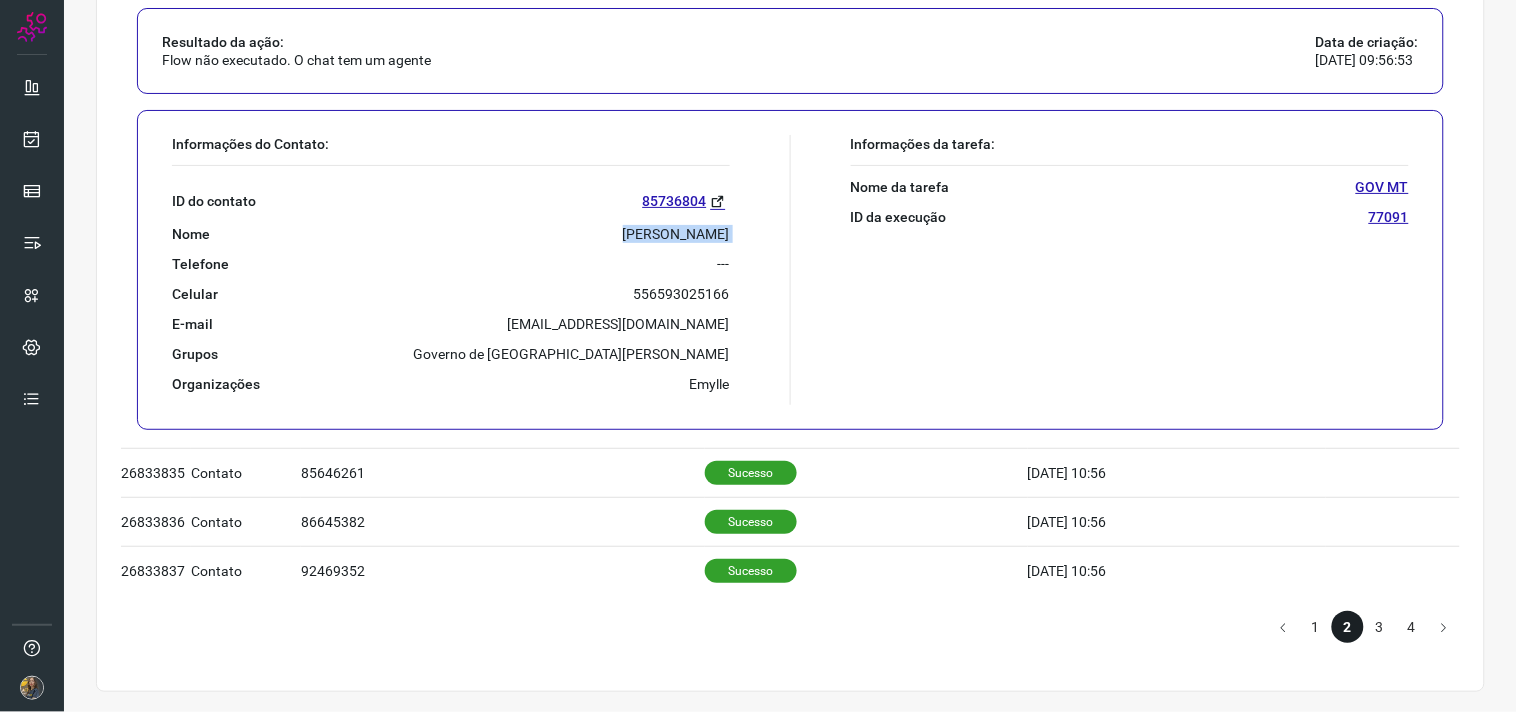 click on "MARIA AUXILIADORA MATOS" at bounding box center [676, 234] 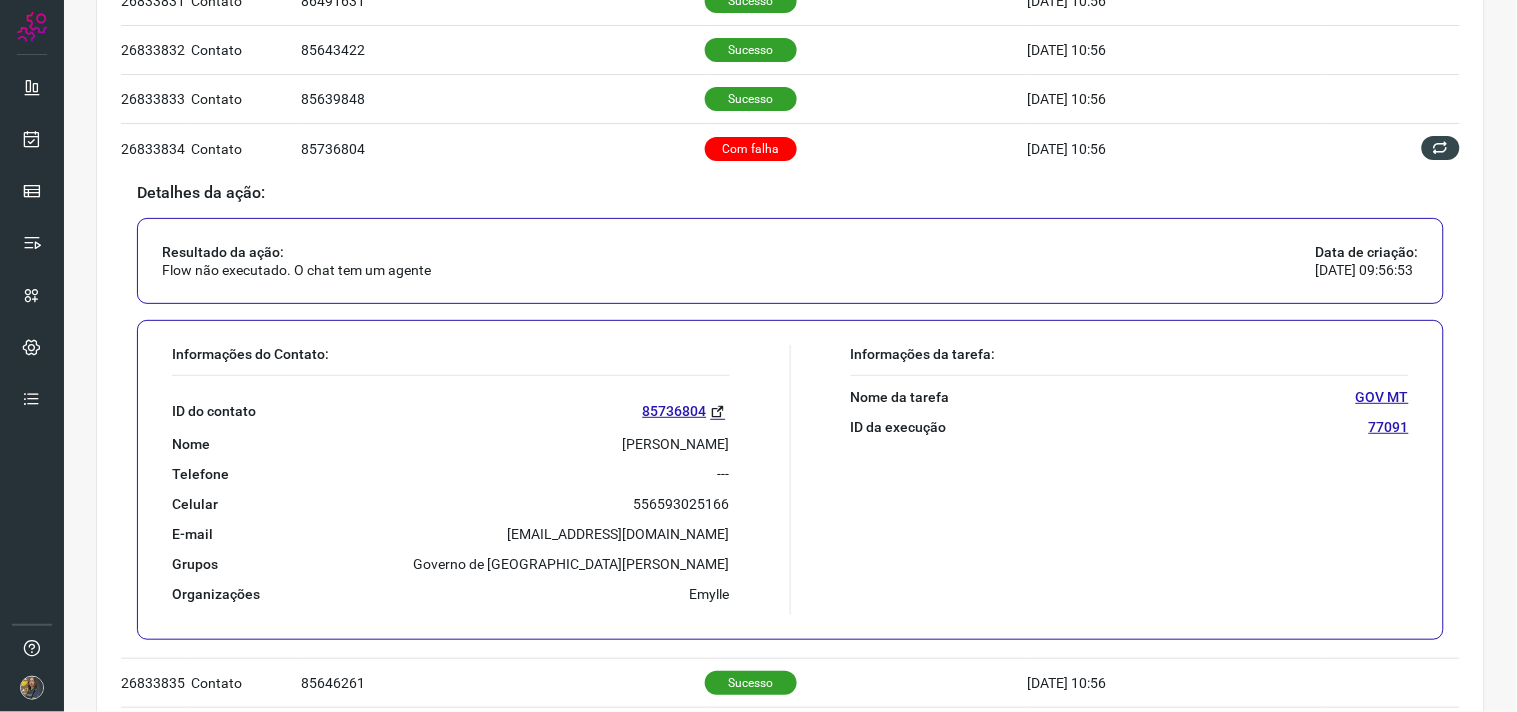 scroll, scrollTop: 1071, scrollLeft: 0, axis: vertical 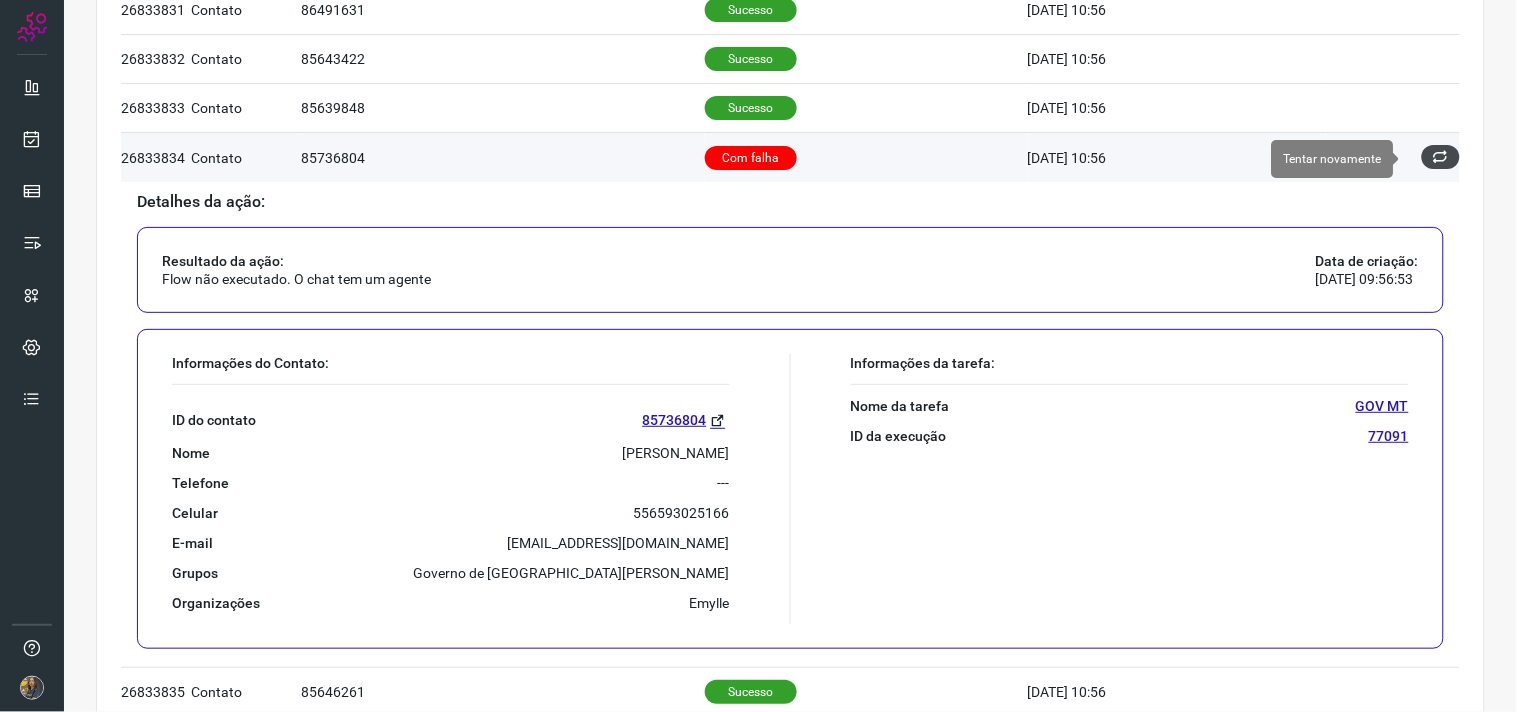 click at bounding box center (1441, 157) 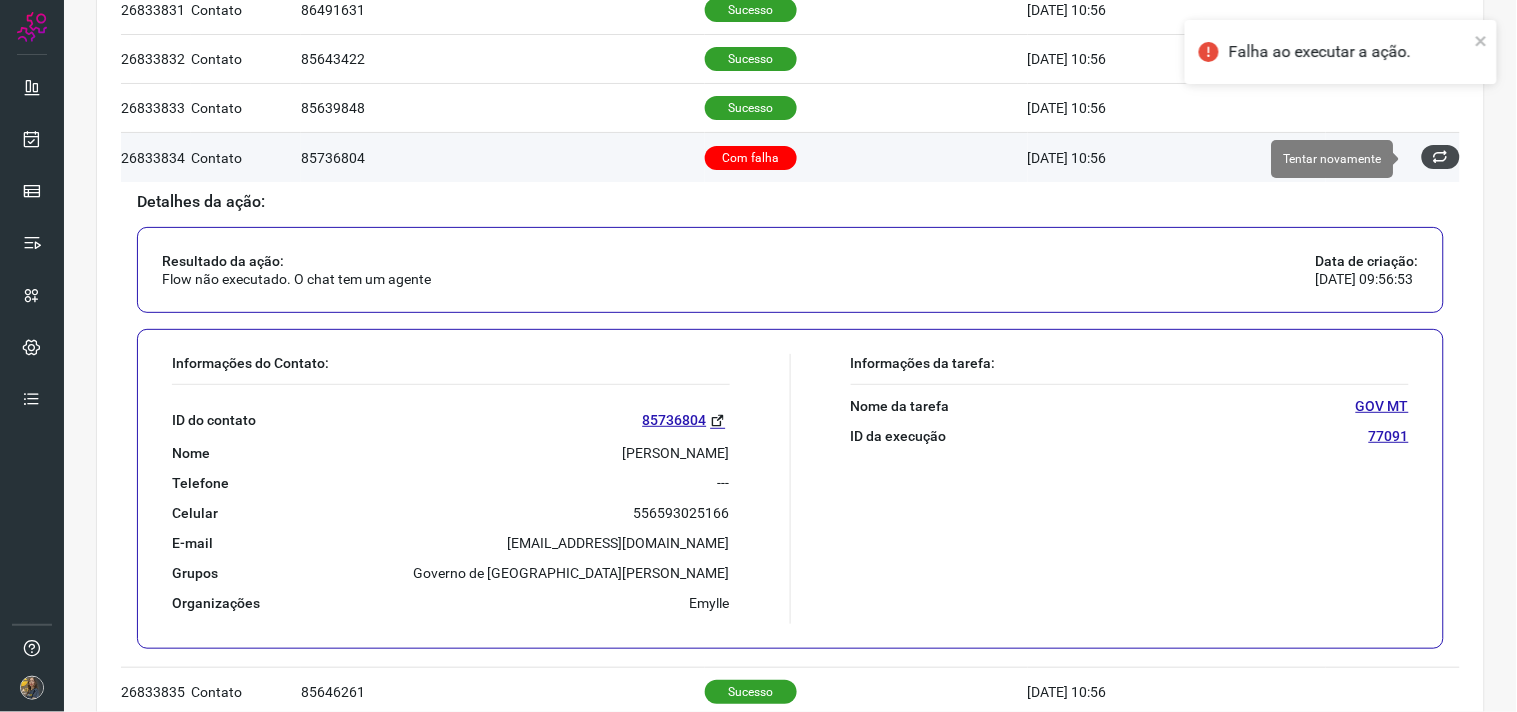 click at bounding box center [1441, 157] 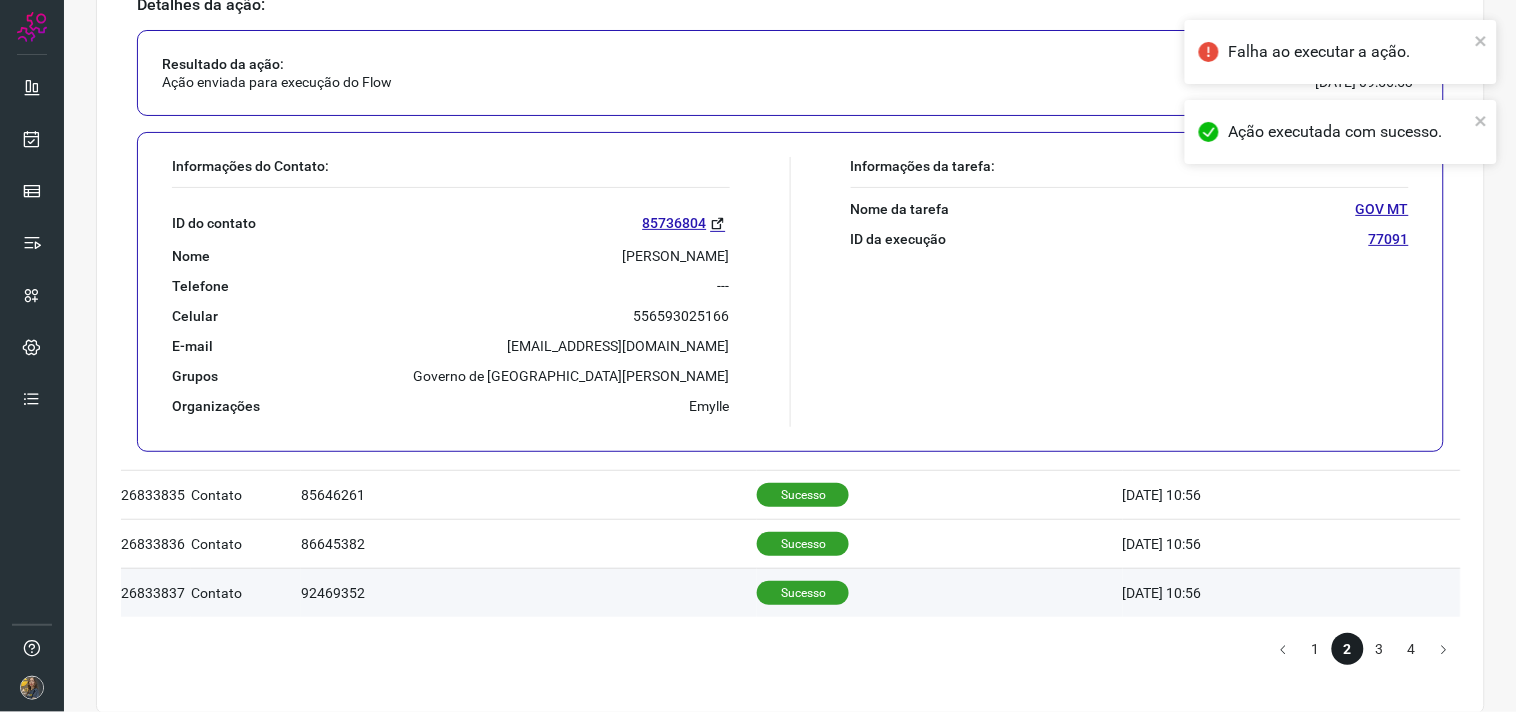 scroll, scrollTop: 1293, scrollLeft: 0, axis: vertical 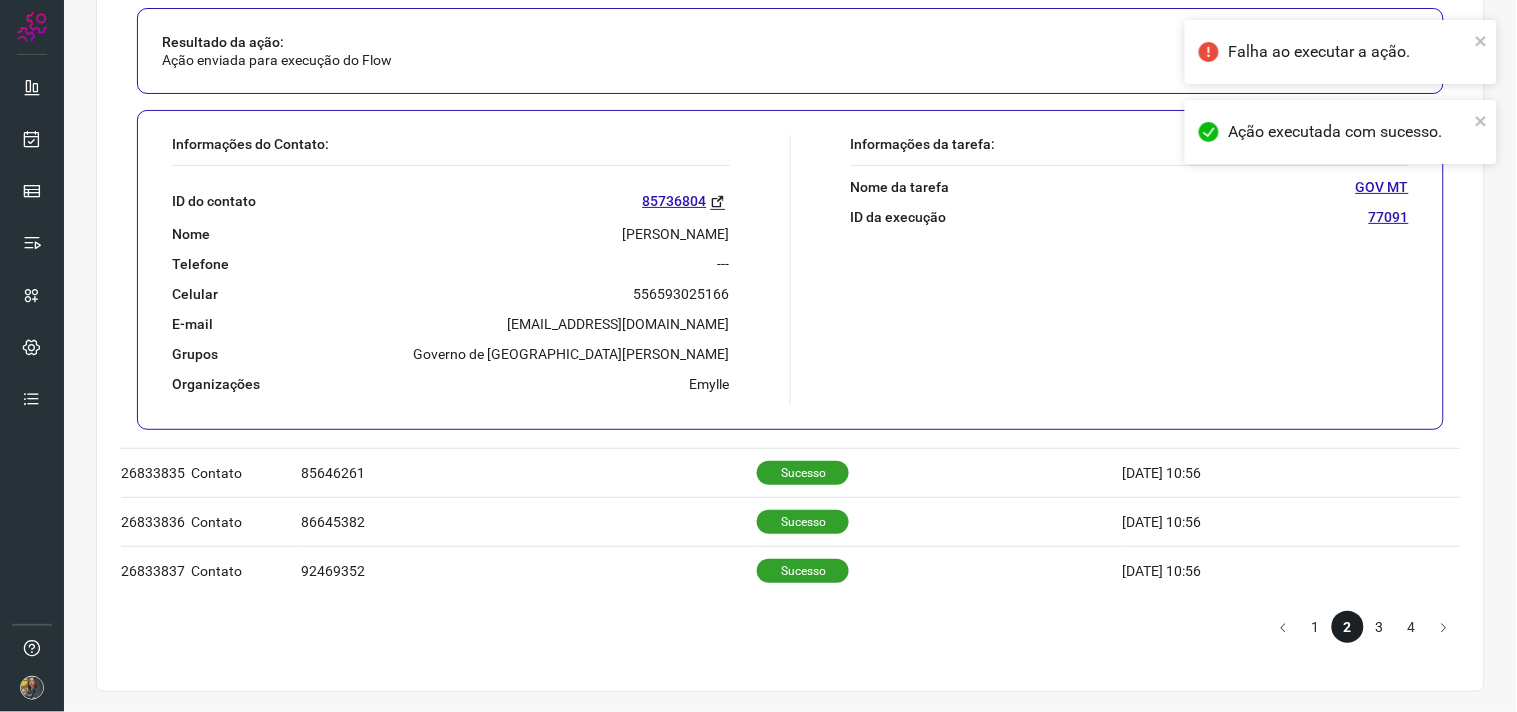 click on "3" 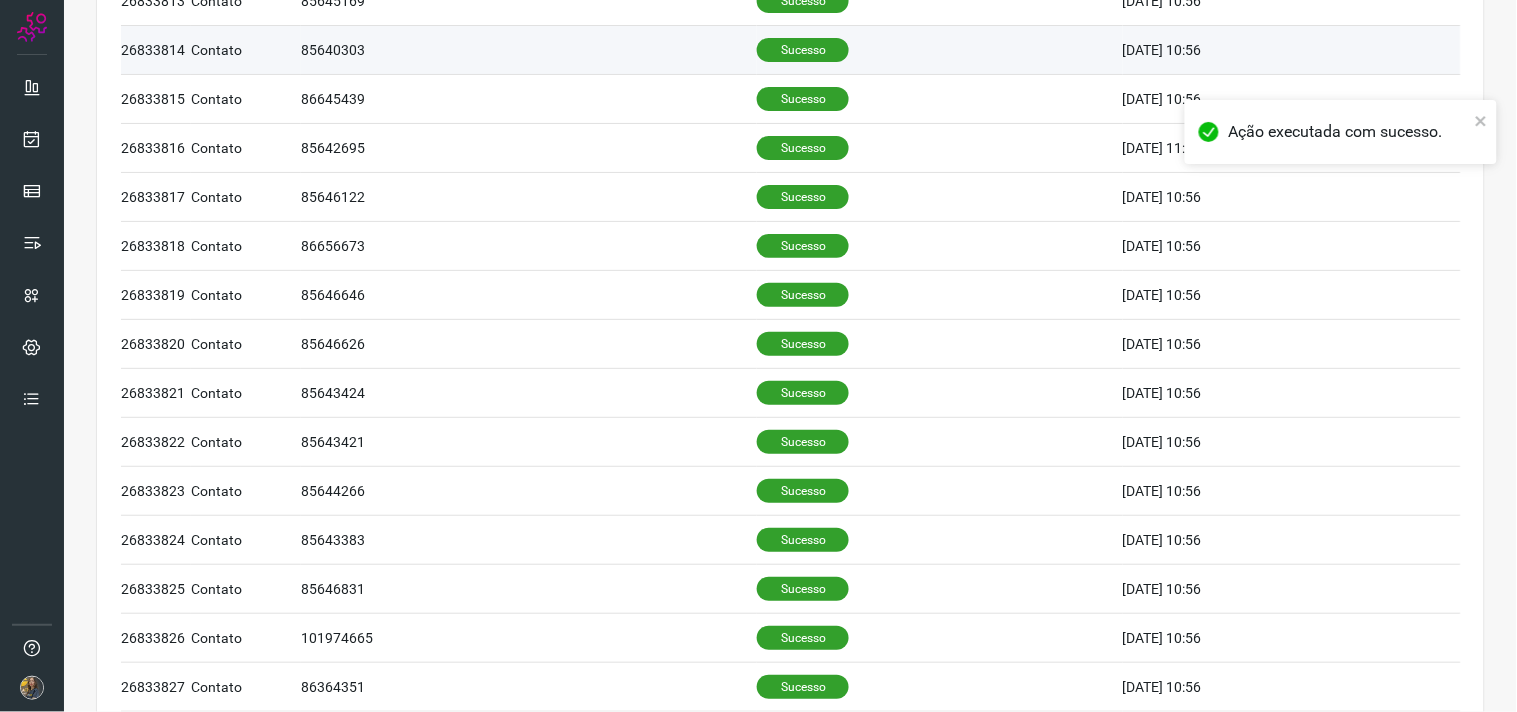scroll, scrollTop: 0, scrollLeft: 0, axis: both 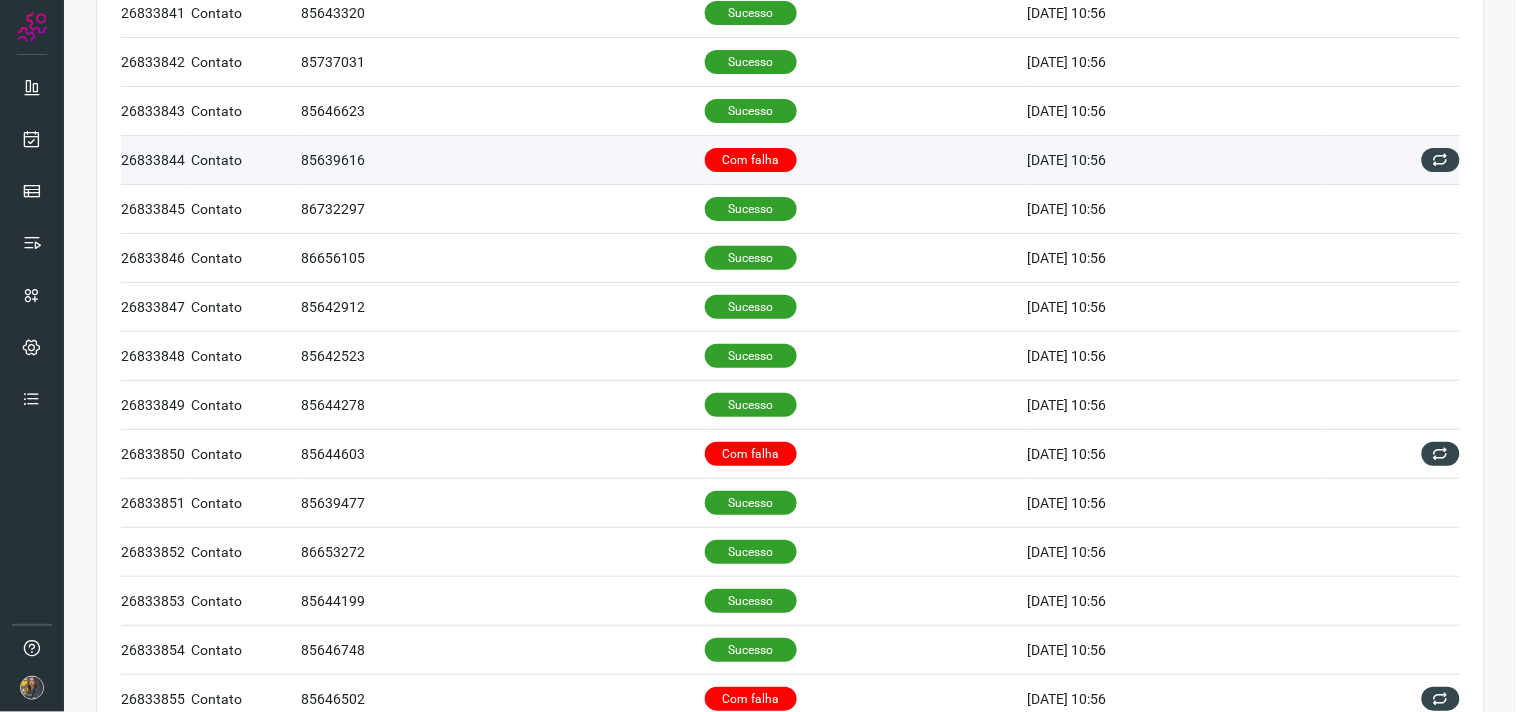 click on "Com falha" at bounding box center (866, 160) 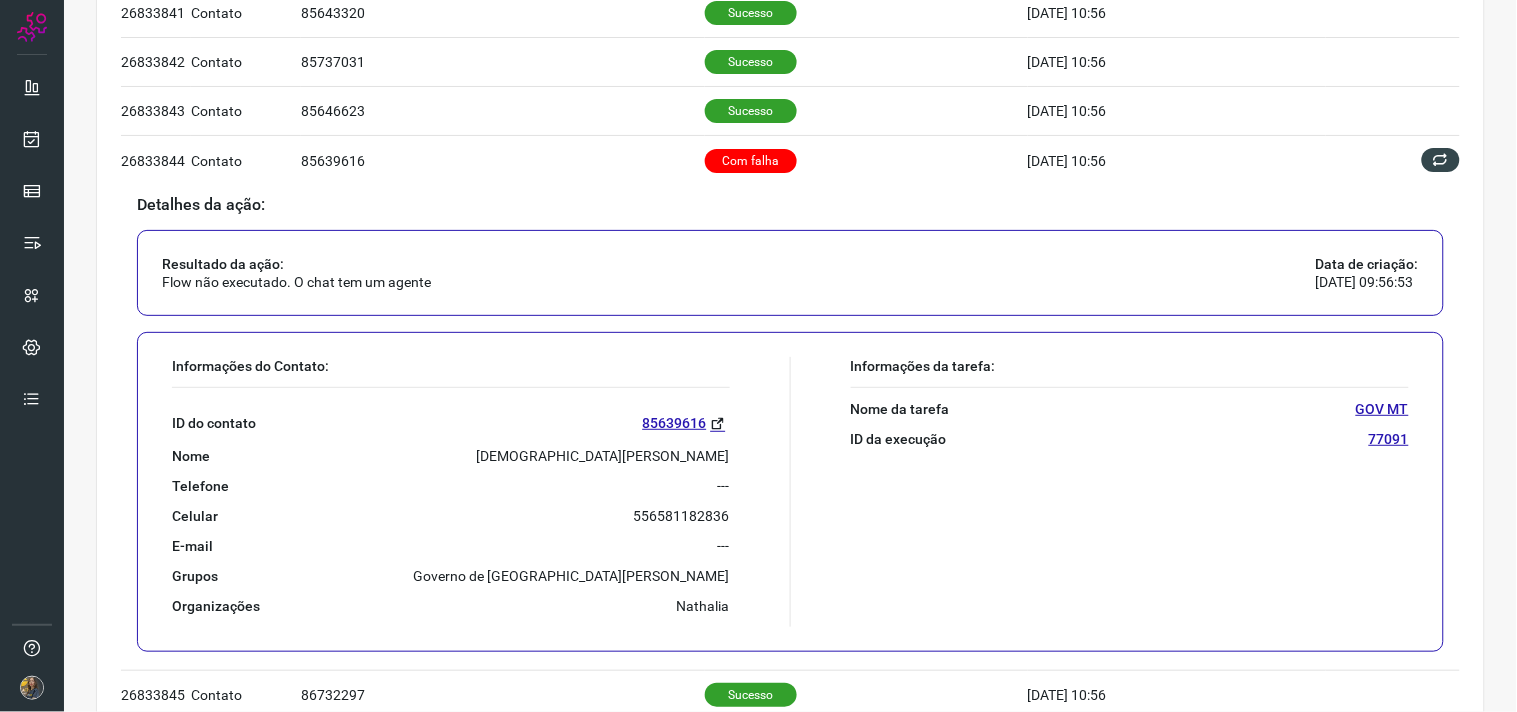 click on "EVANILSON MAGALHAES DA SILVA" at bounding box center [603, 456] 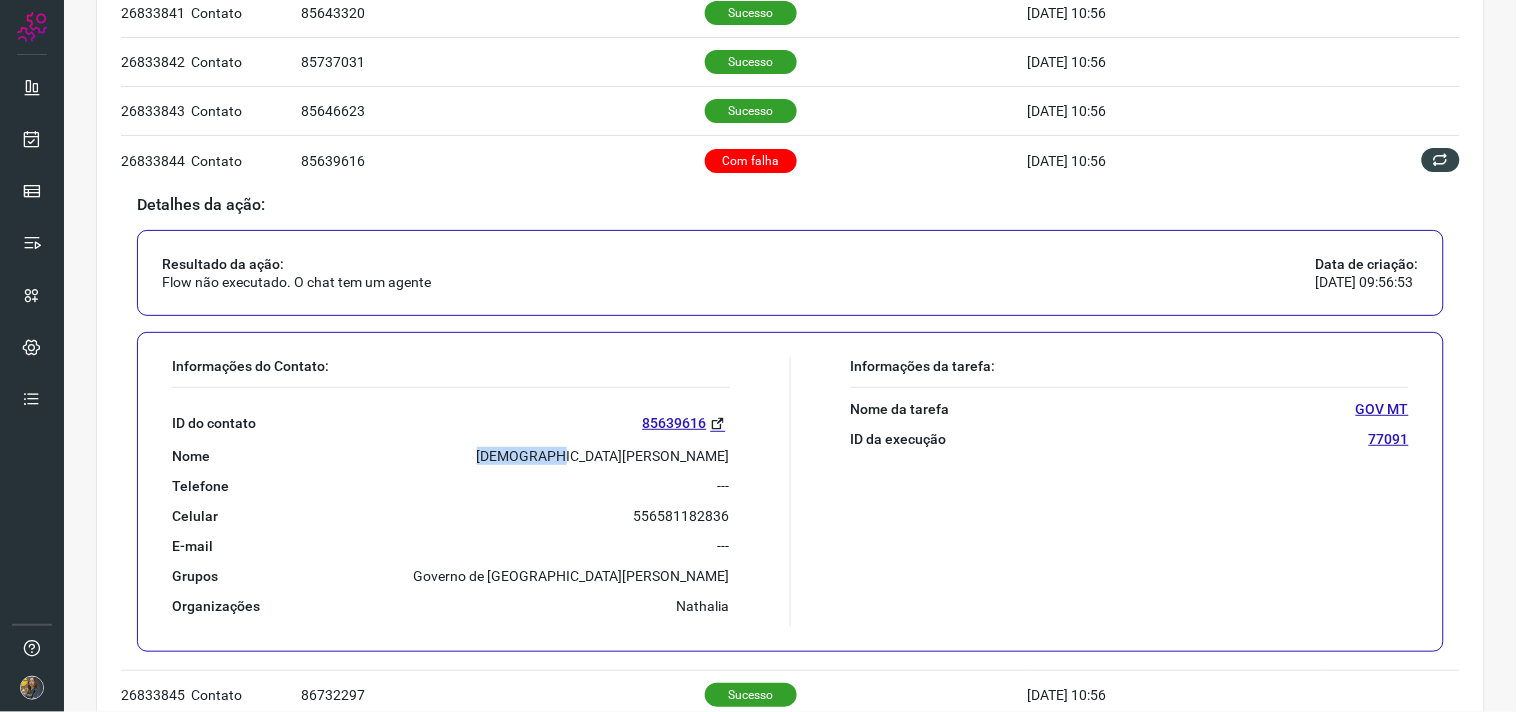 click on "EVANILSON MAGALHAES DA SILVA" at bounding box center [603, 456] 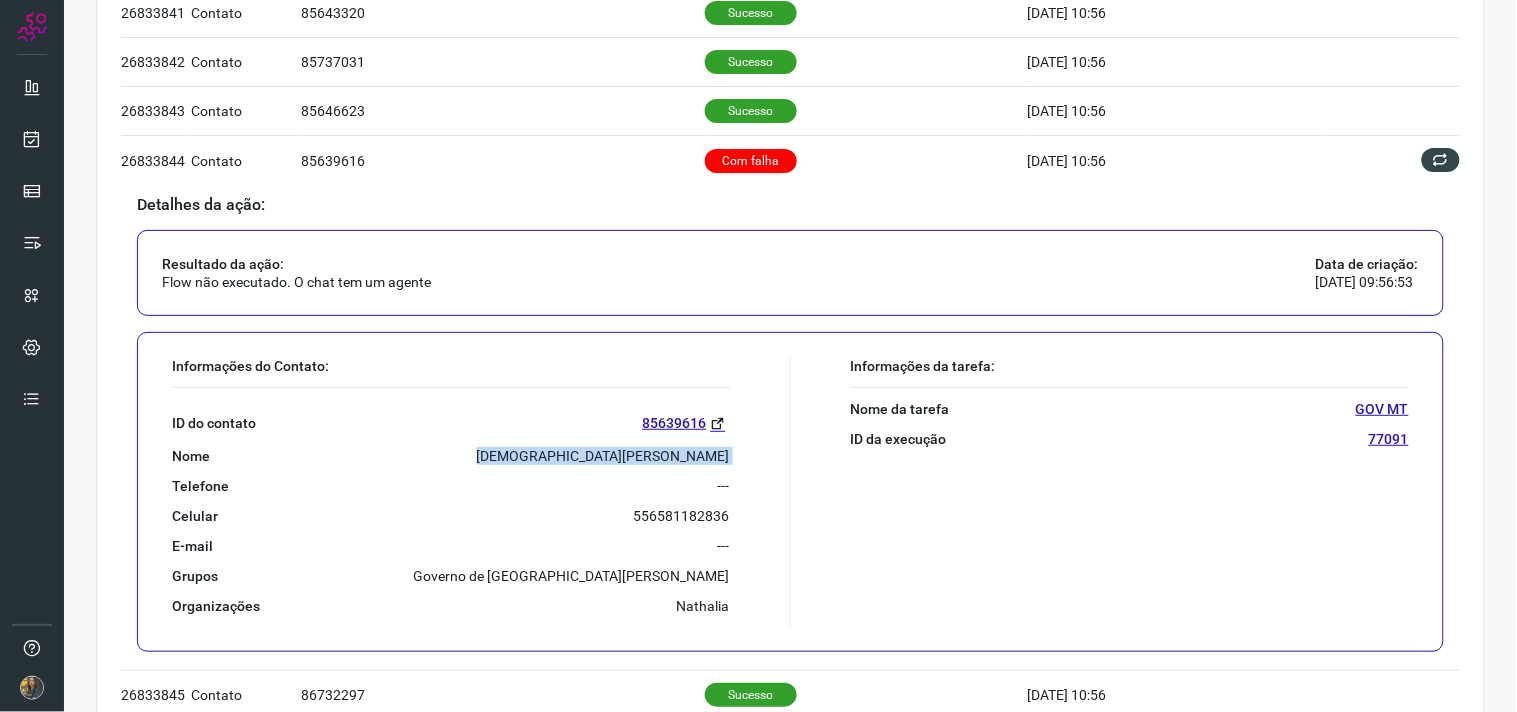 click on "EVANILSON MAGALHAES DA SILVA" at bounding box center (603, 456) 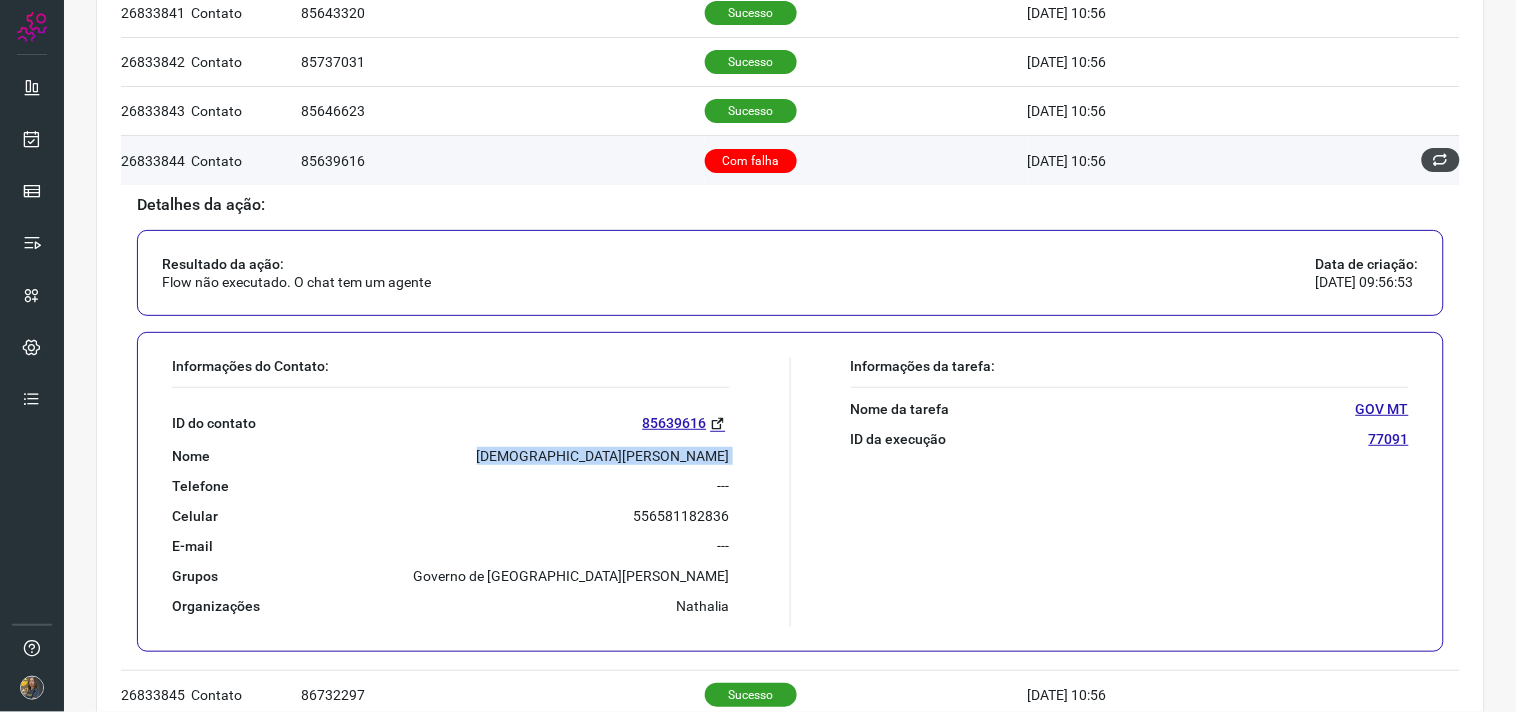 click at bounding box center [1441, 160] 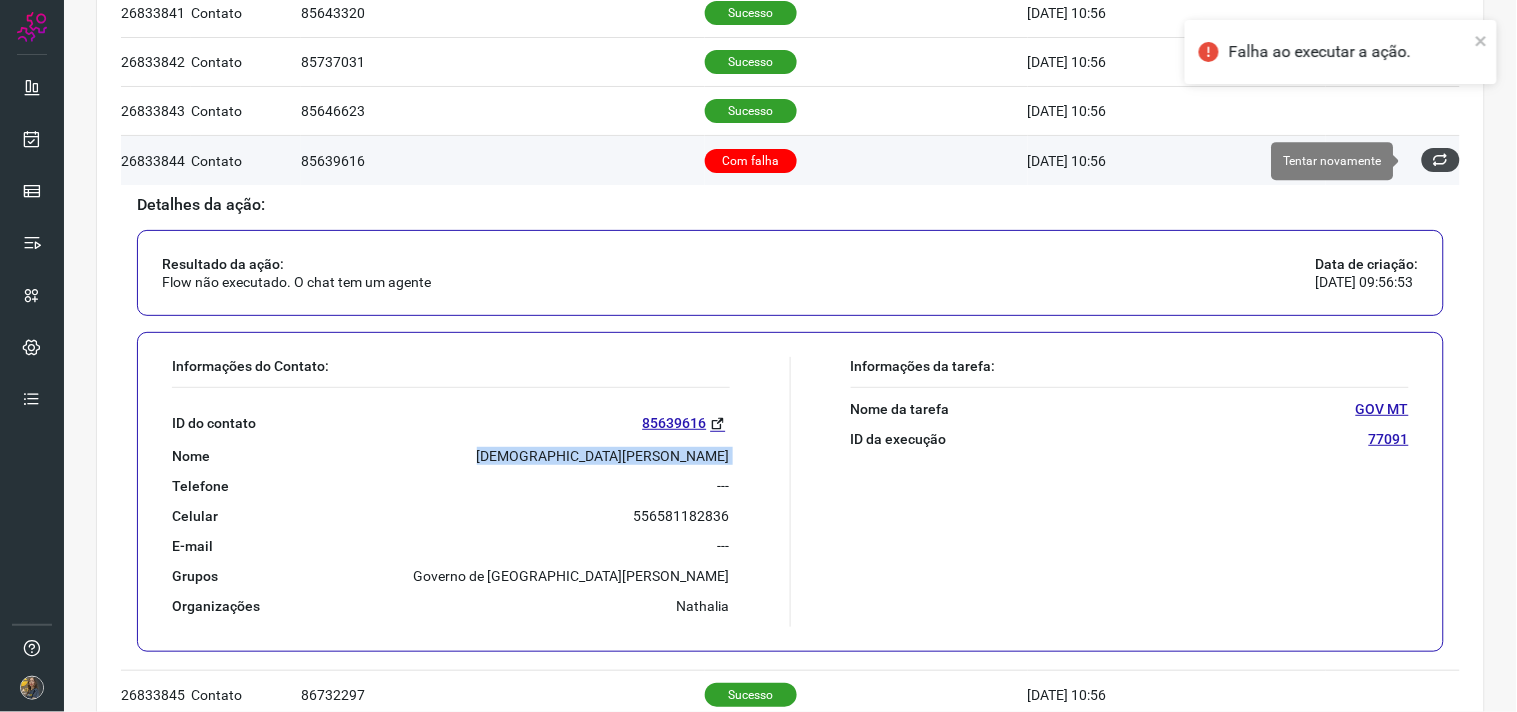 click at bounding box center [1441, 160] 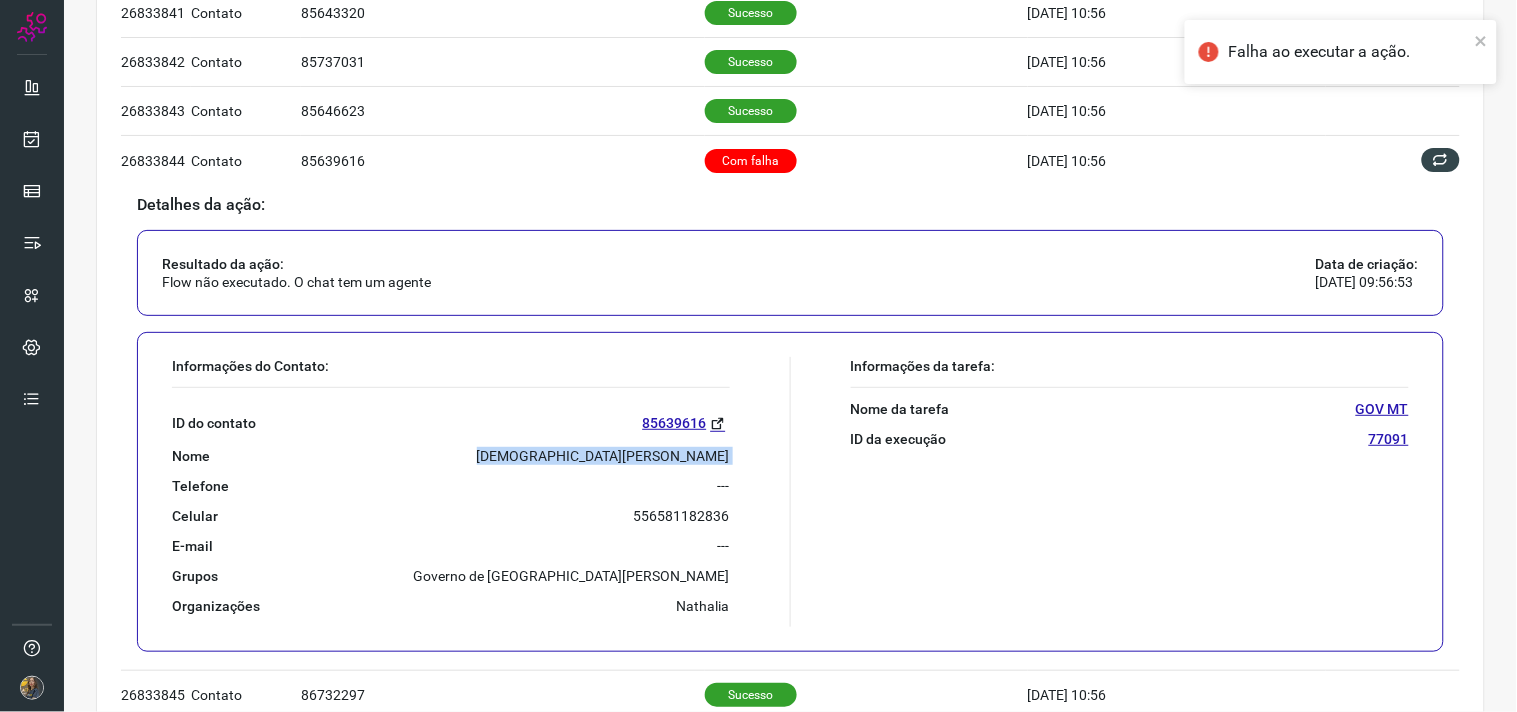 scroll, scrollTop: 0, scrollLeft: 0, axis: both 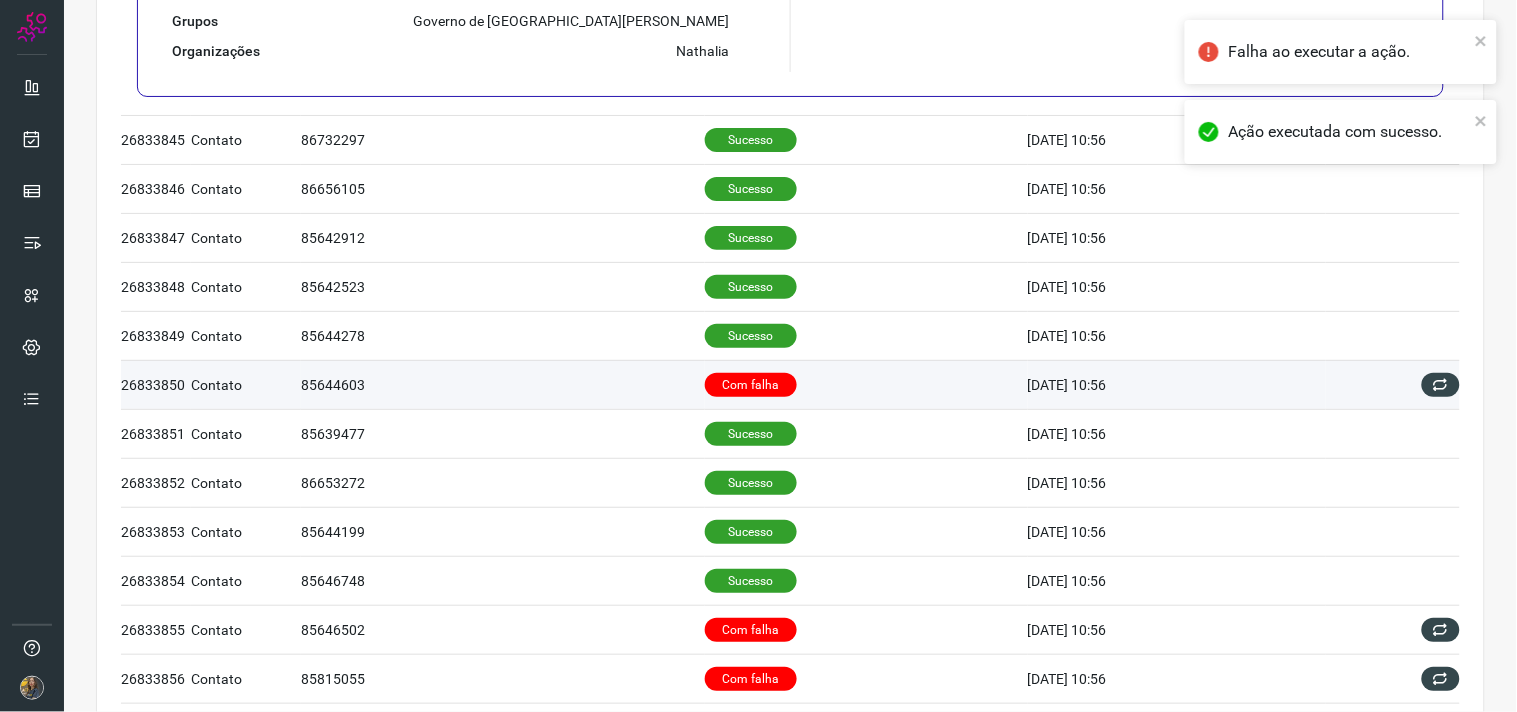 click on "Com falha" at bounding box center [866, 384] 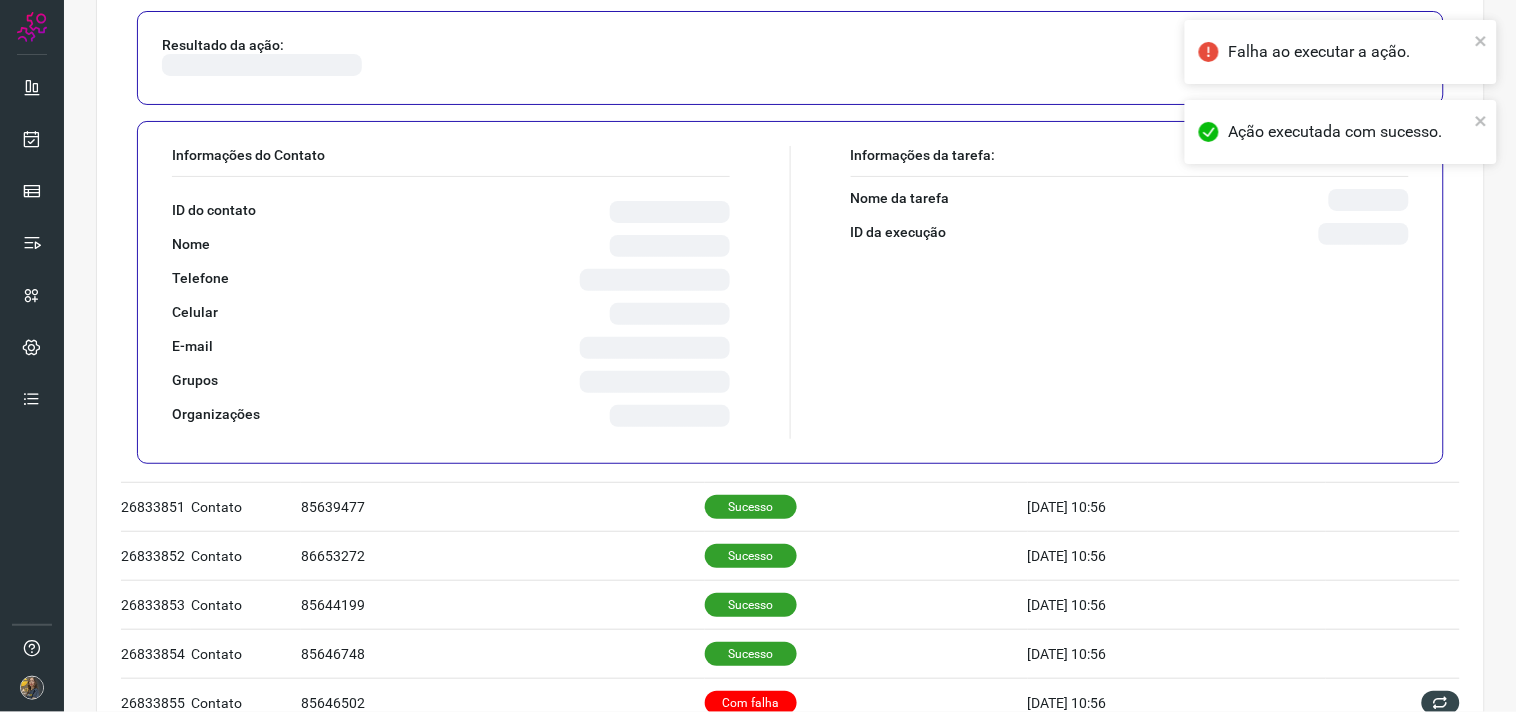 scroll, scrollTop: 847, scrollLeft: 0, axis: vertical 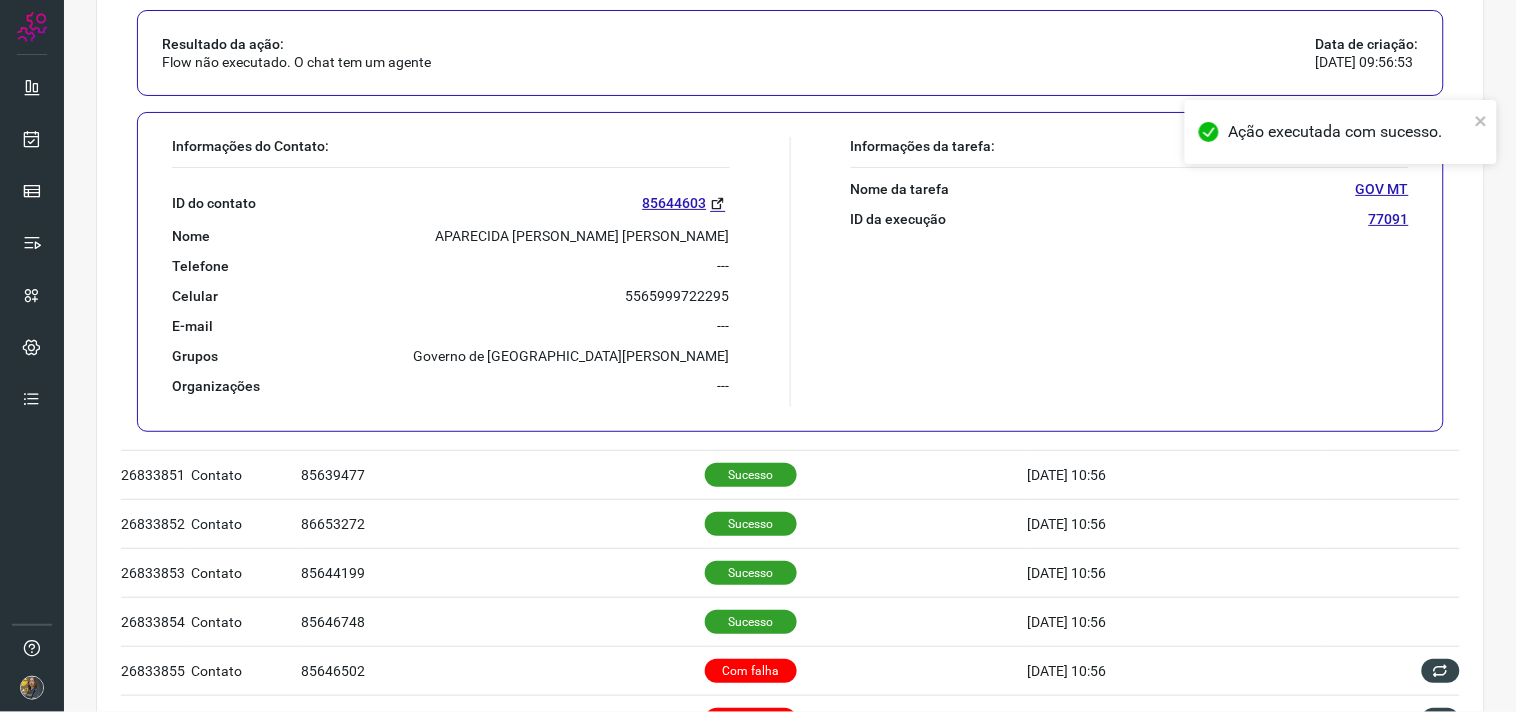 click on "ID do contato 85644603  Nome APARECIDA MARIA DA SILVA PEREIRA Telefone --- Celular 5565999722295 E-mail --- Grupos Governo de Mato Grosso Organizações ---" at bounding box center (451, 281) 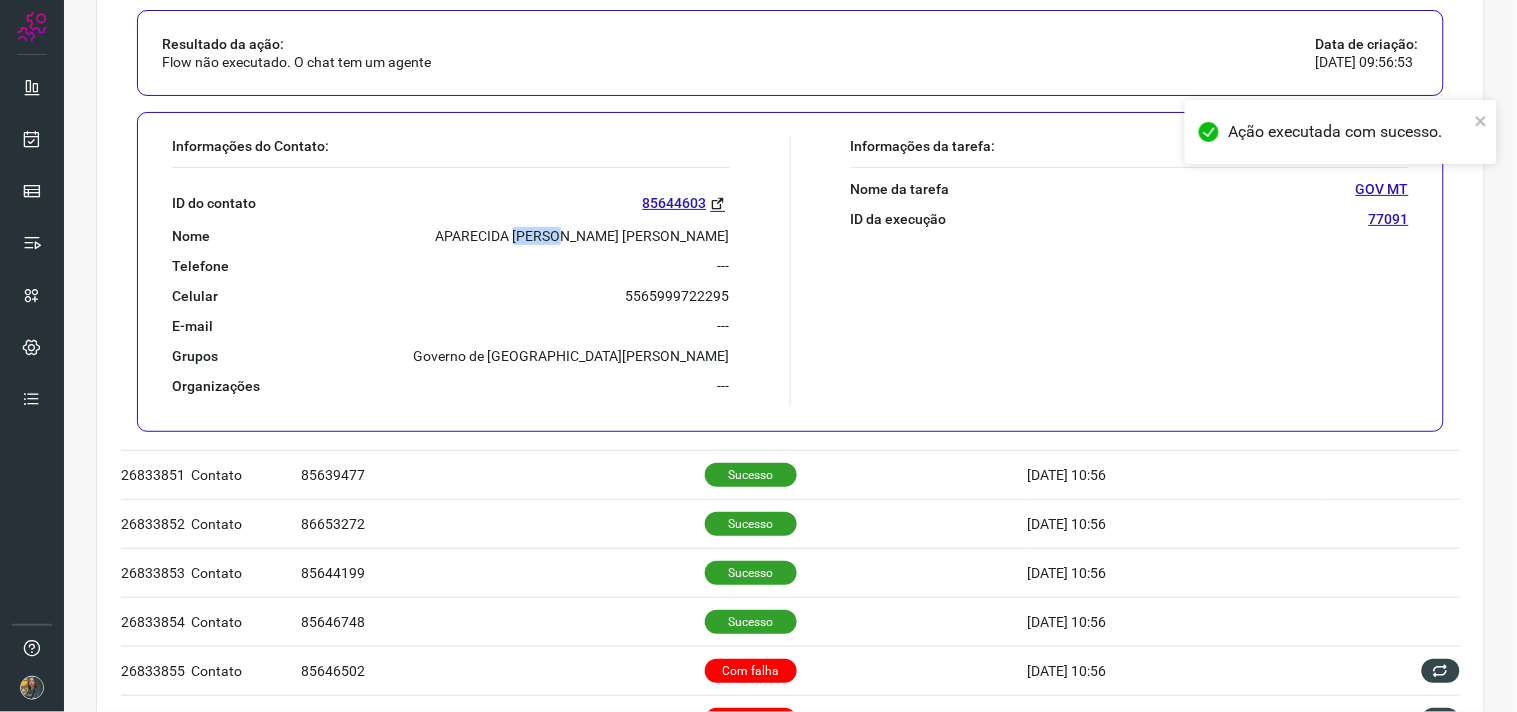 click on "APARECIDA MARIA DA SILVA PEREIRA" at bounding box center [583, 236] 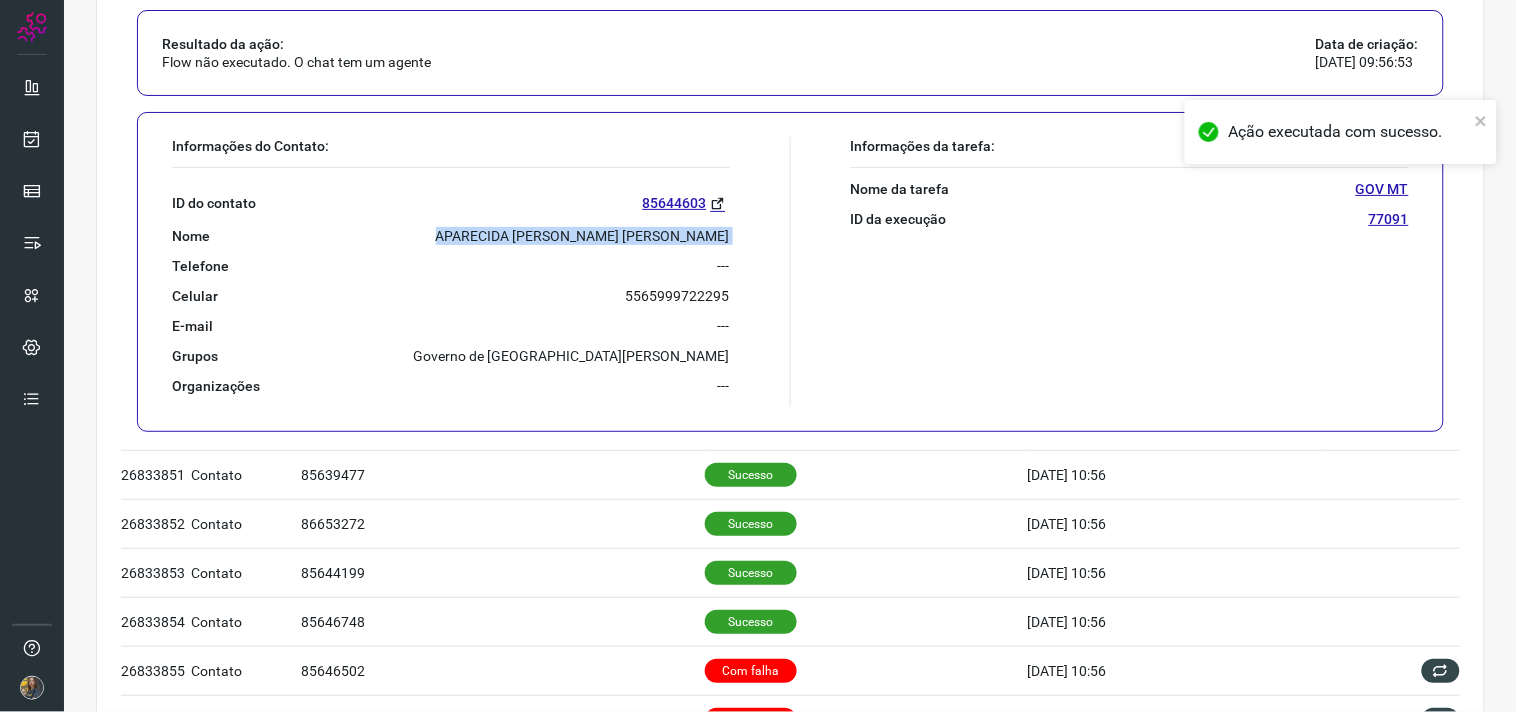 click on "APARECIDA MARIA DA SILVA PEREIRA" at bounding box center (583, 236) 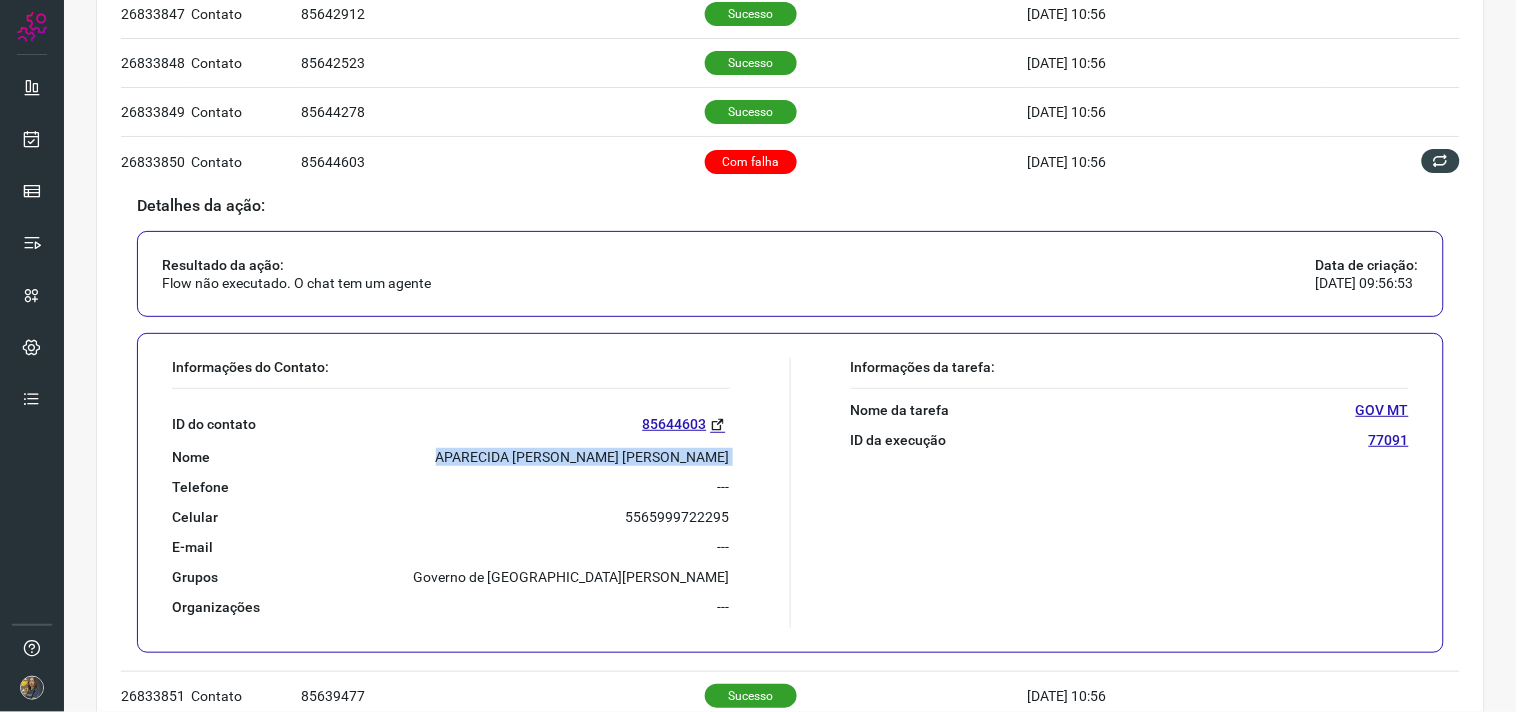 scroll, scrollTop: 625, scrollLeft: 0, axis: vertical 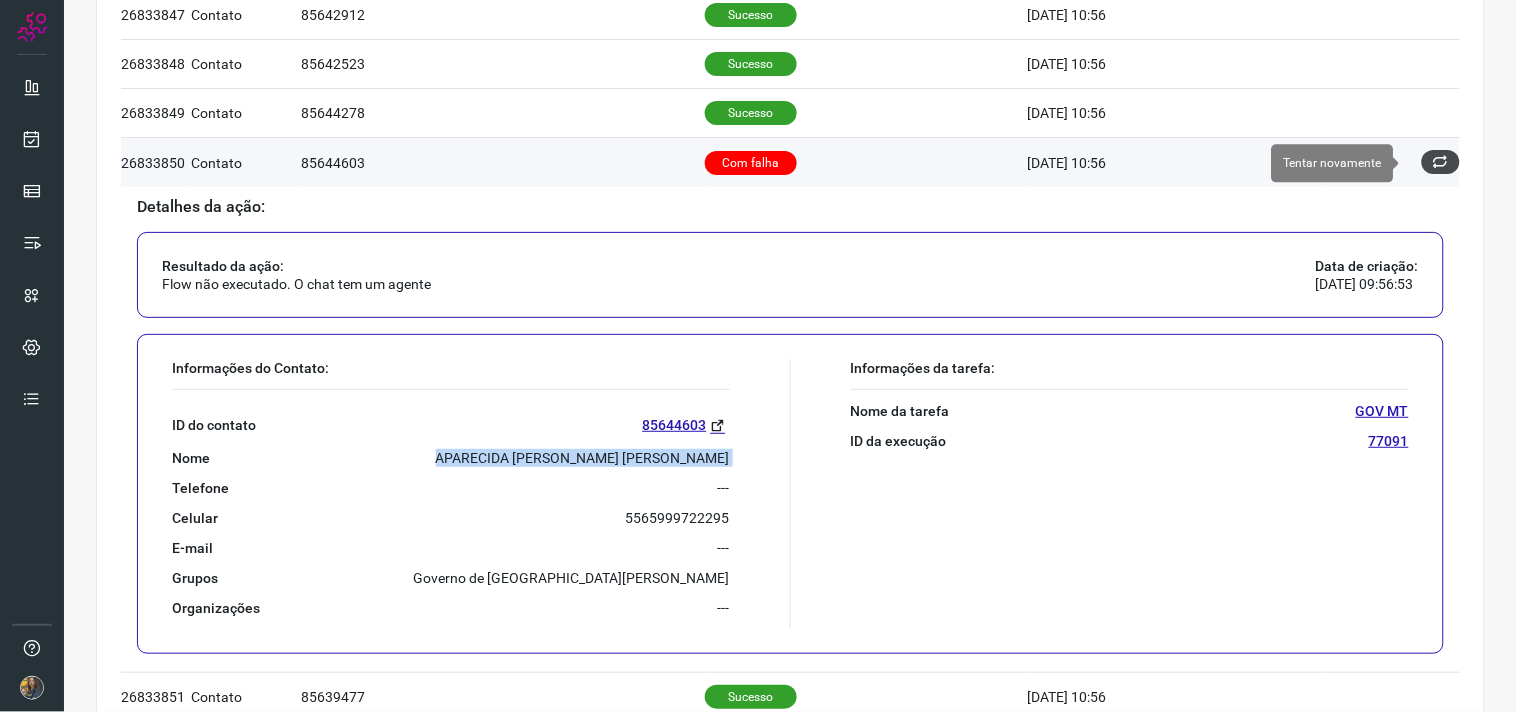 click at bounding box center [1441, 162] 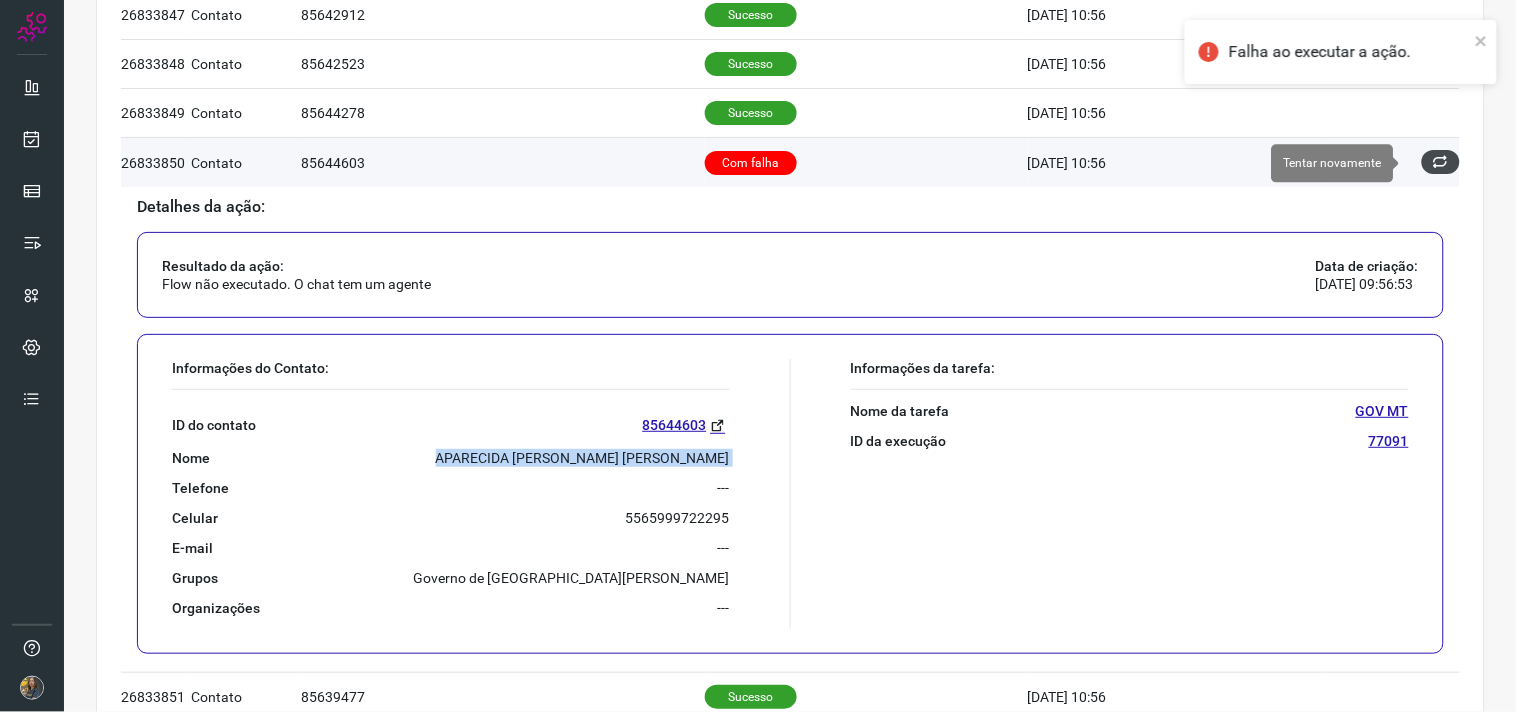 click at bounding box center (1441, 162) 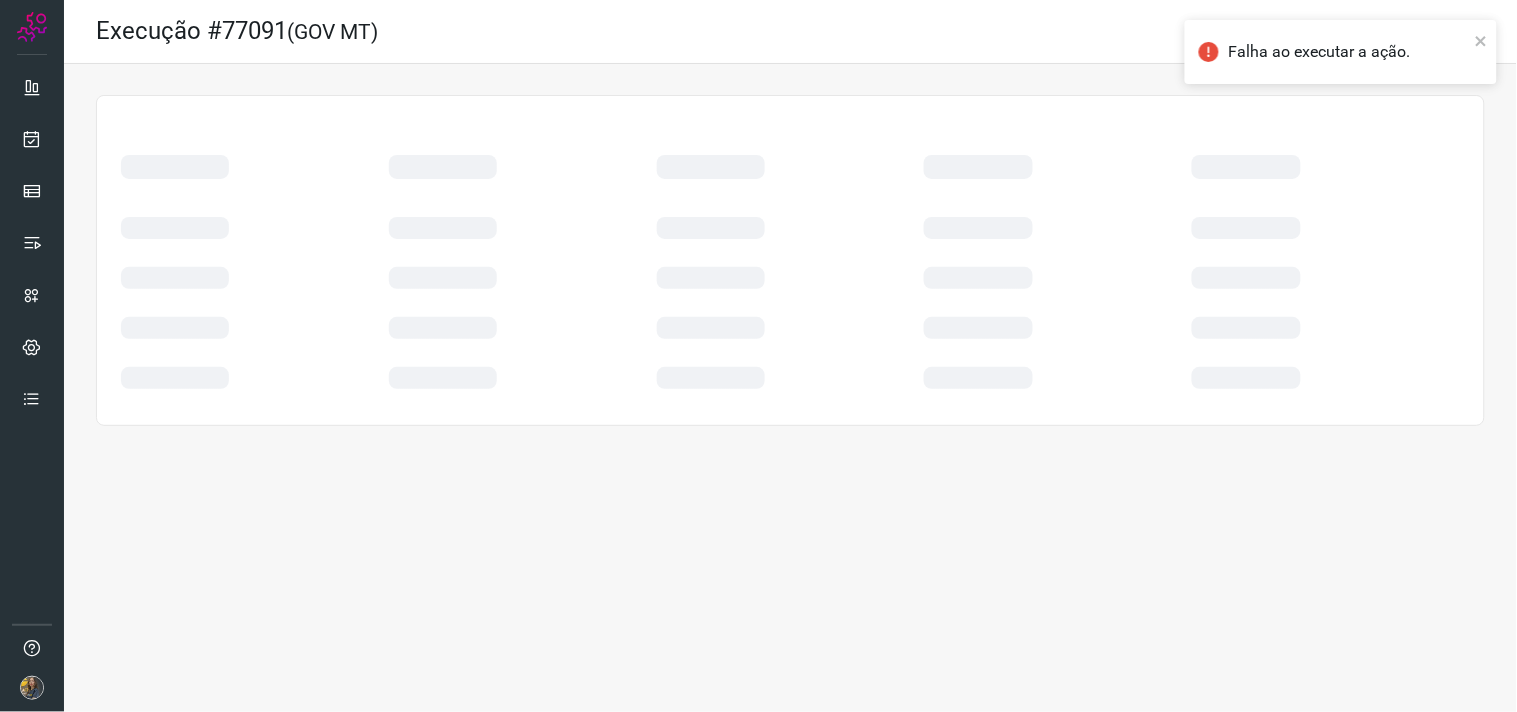 scroll, scrollTop: 0, scrollLeft: 0, axis: both 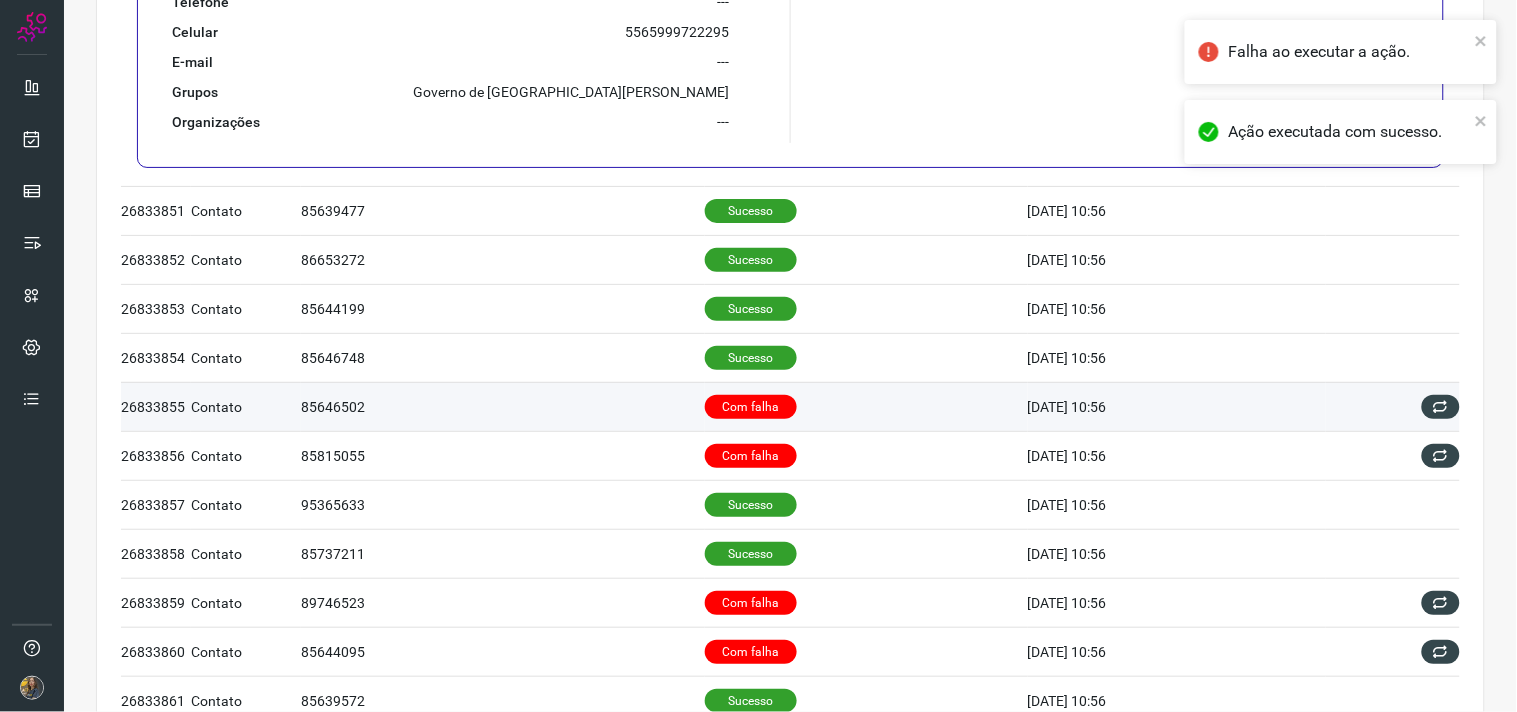 click on "Com falha" at bounding box center [866, 406] 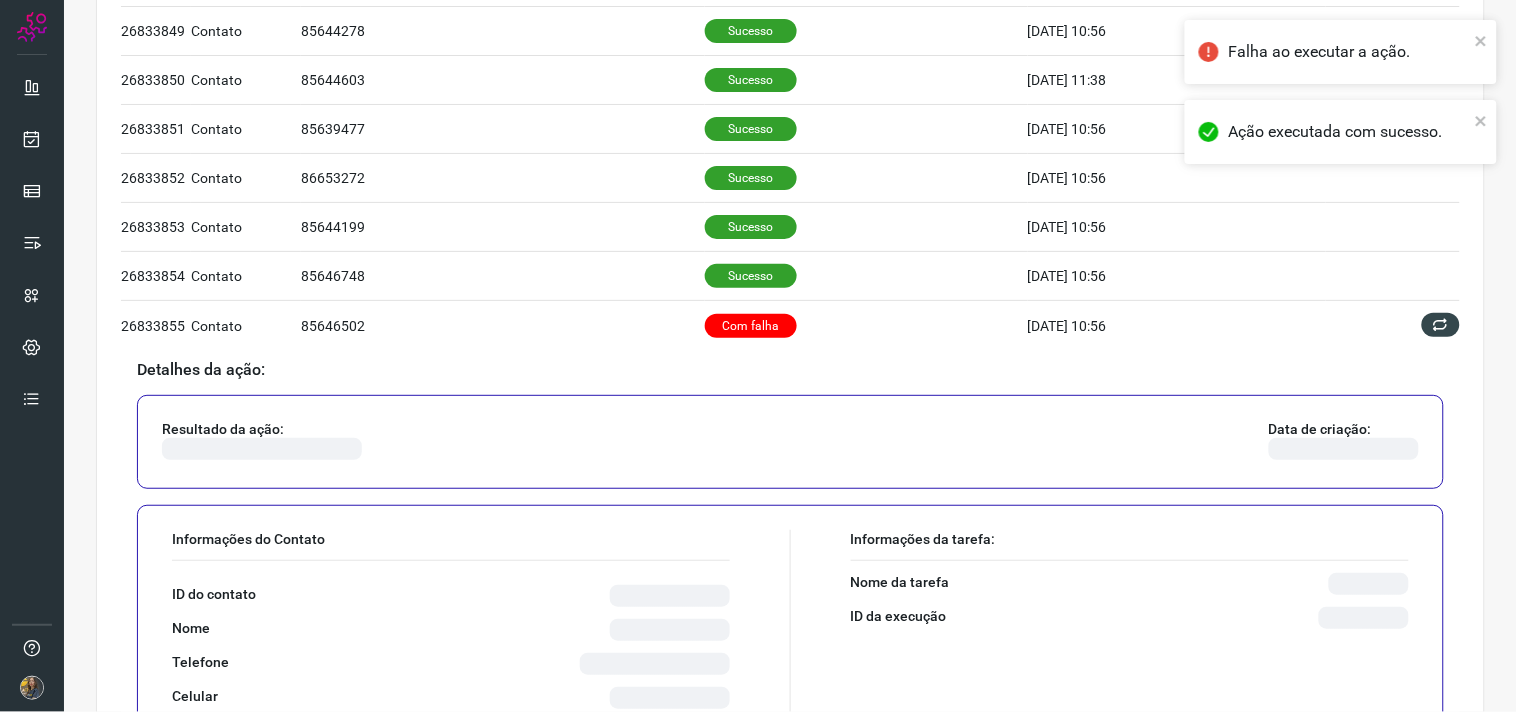 scroll, scrollTop: 847, scrollLeft: 0, axis: vertical 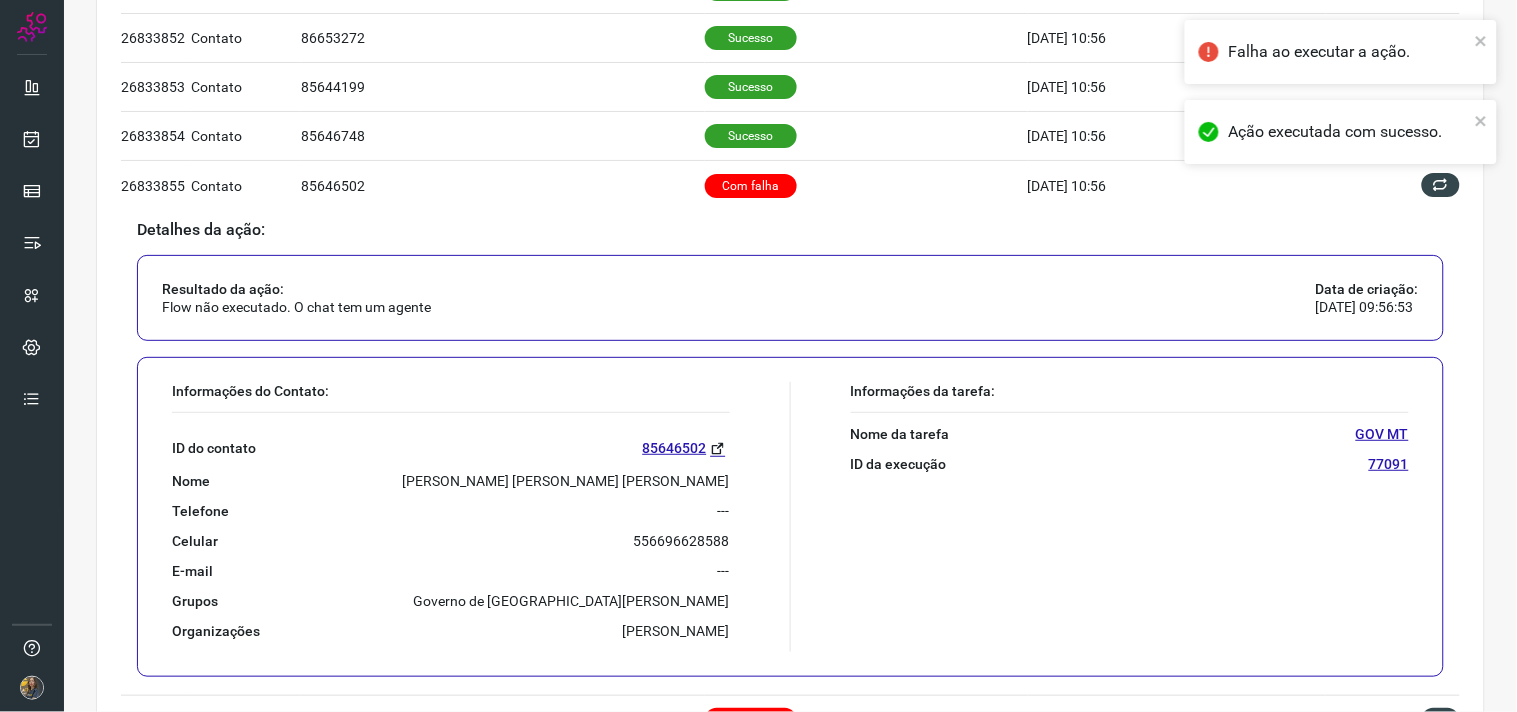 click on "ADRIANA PAULA BRAGA DE OLIVEIRA" at bounding box center [566, 481] 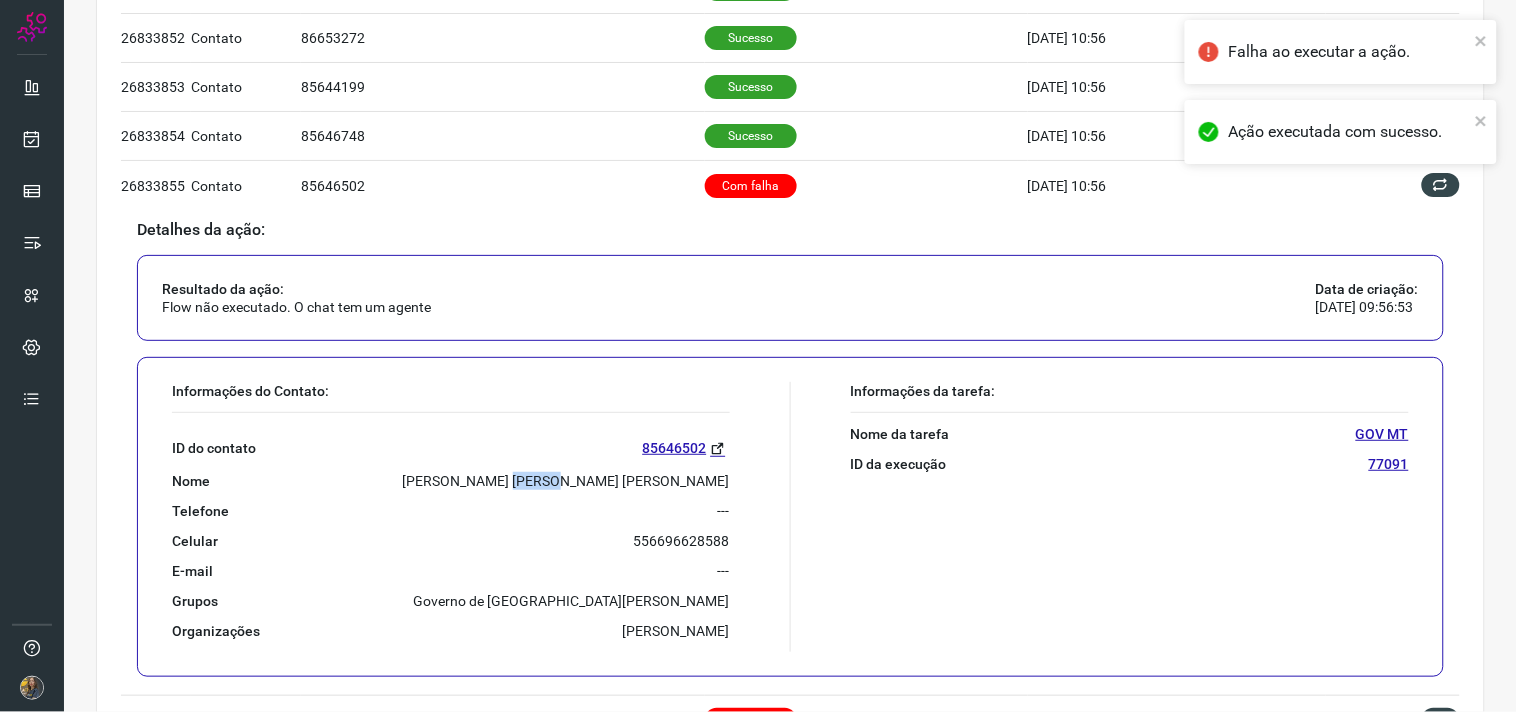 click on "ADRIANA PAULA BRAGA DE OLIVEIRA" at bounding box center (566, 481) 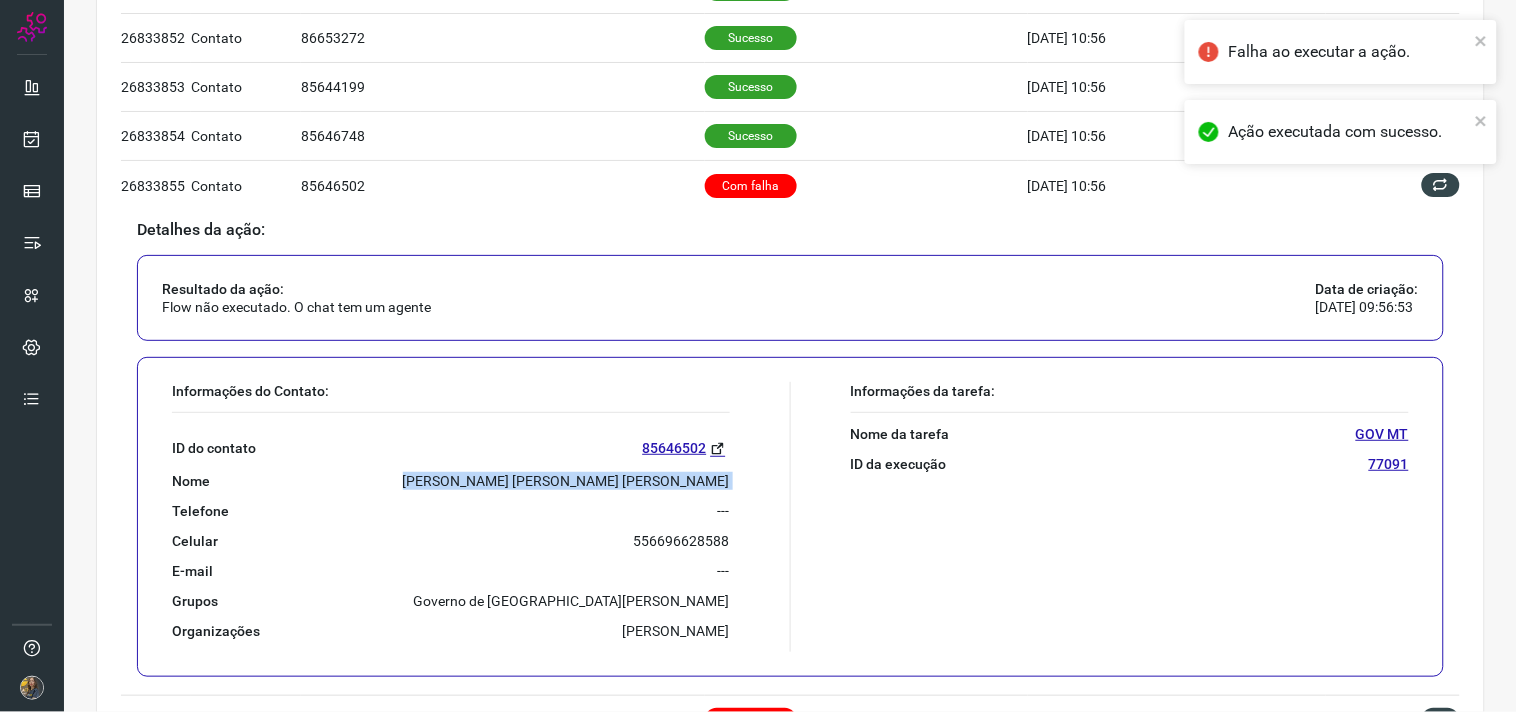 click on "ADRIANA PAULA BRAGA DE OLIVEIRA" at bounding box center [566, 481] 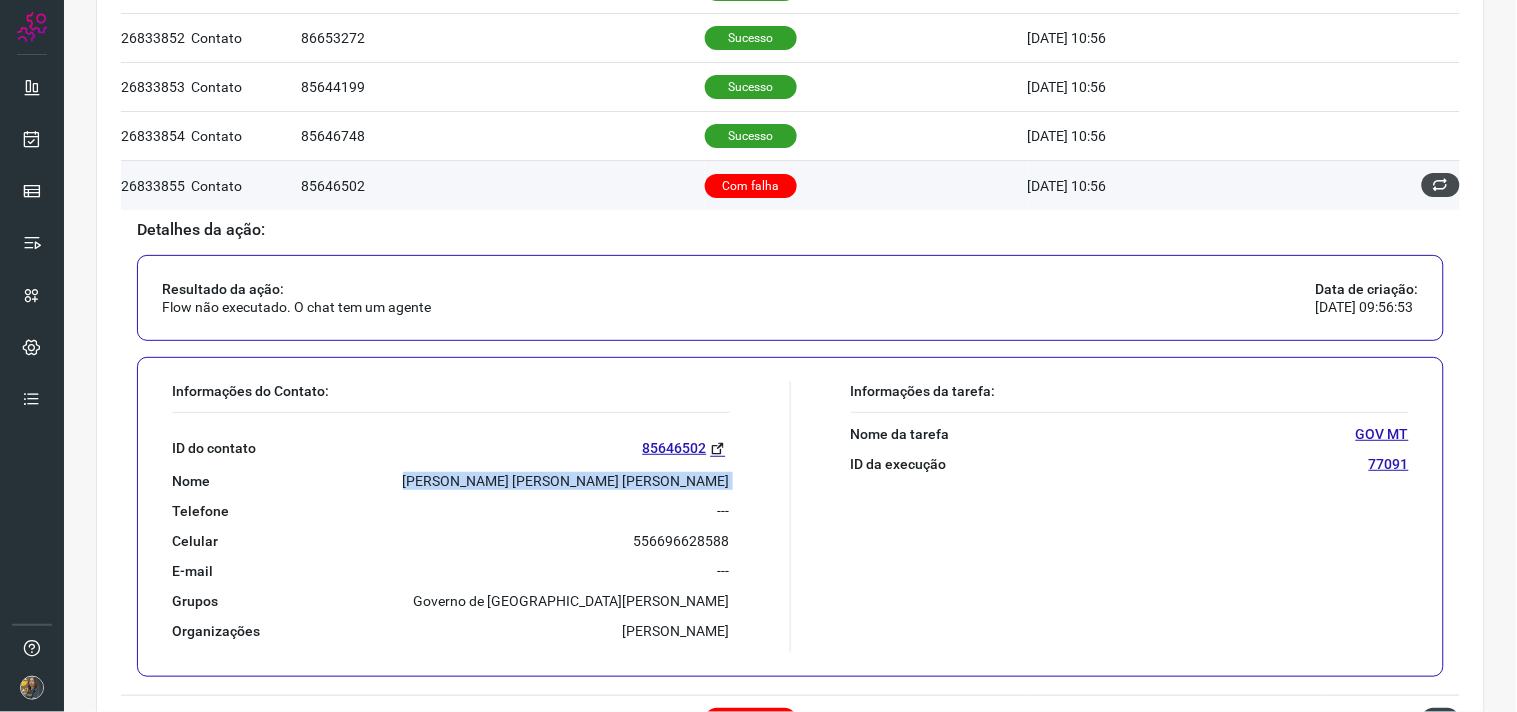 click at bounding box center [1441, 185] 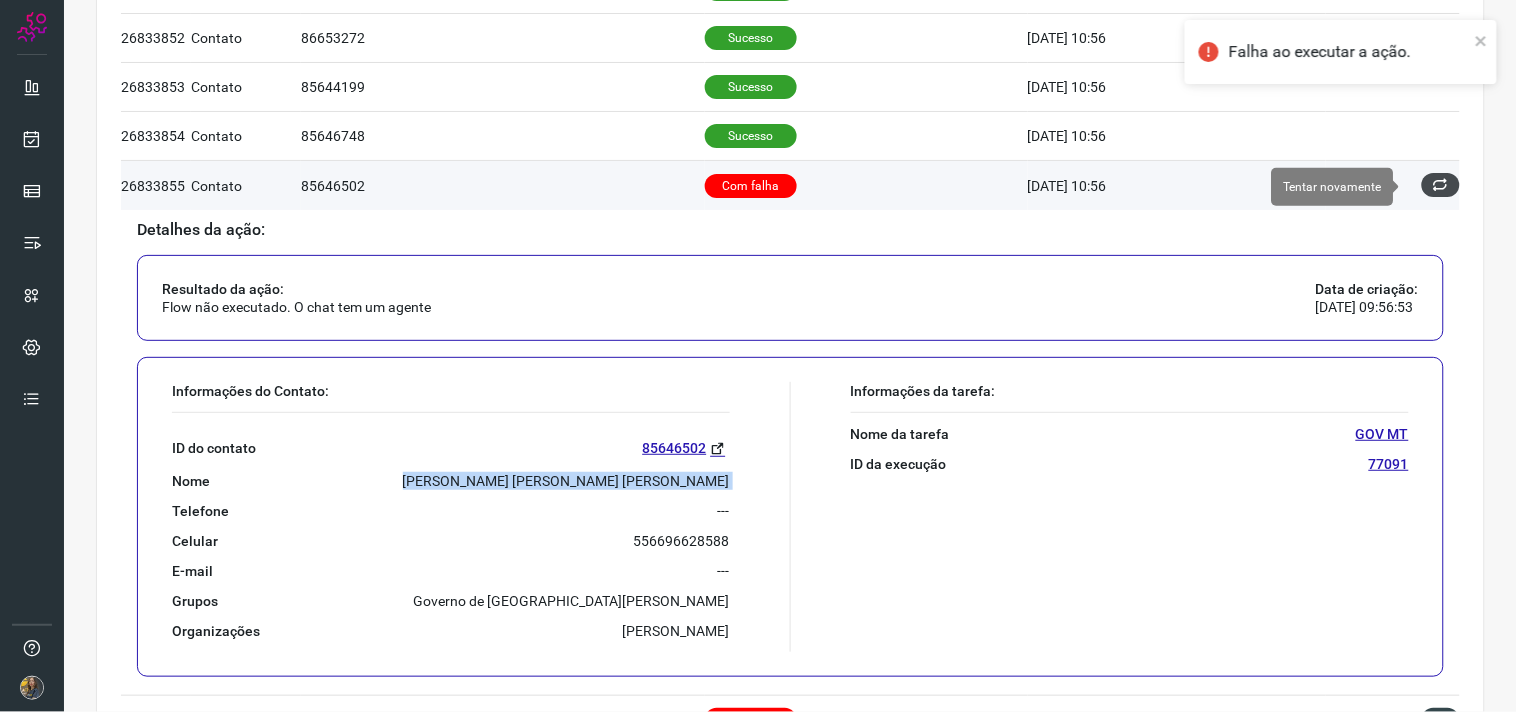 click at bounding box center (1441, 185) 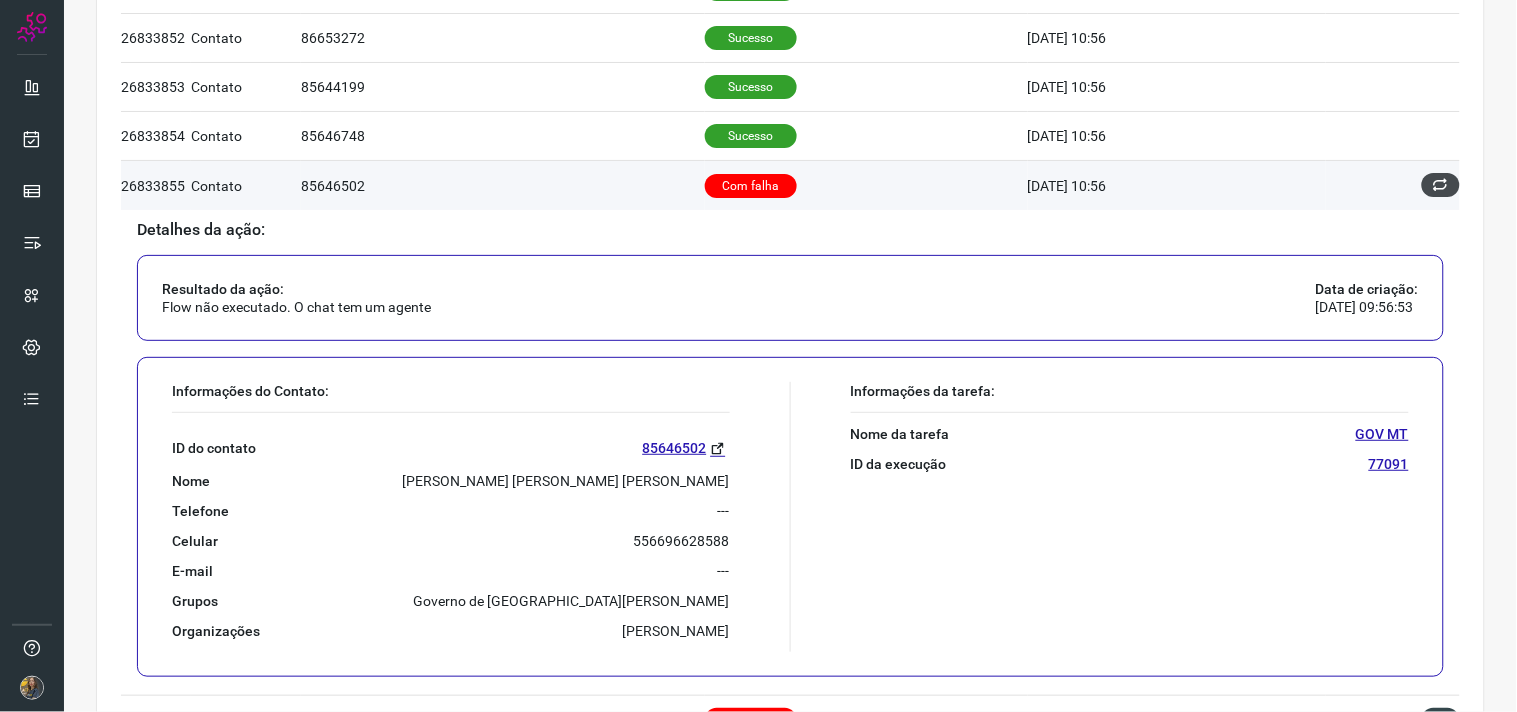 drag, startPoint x: 1455, startPoint y: 174, endPoint x: 1438, endPoint y: 182, distance: 18.788294 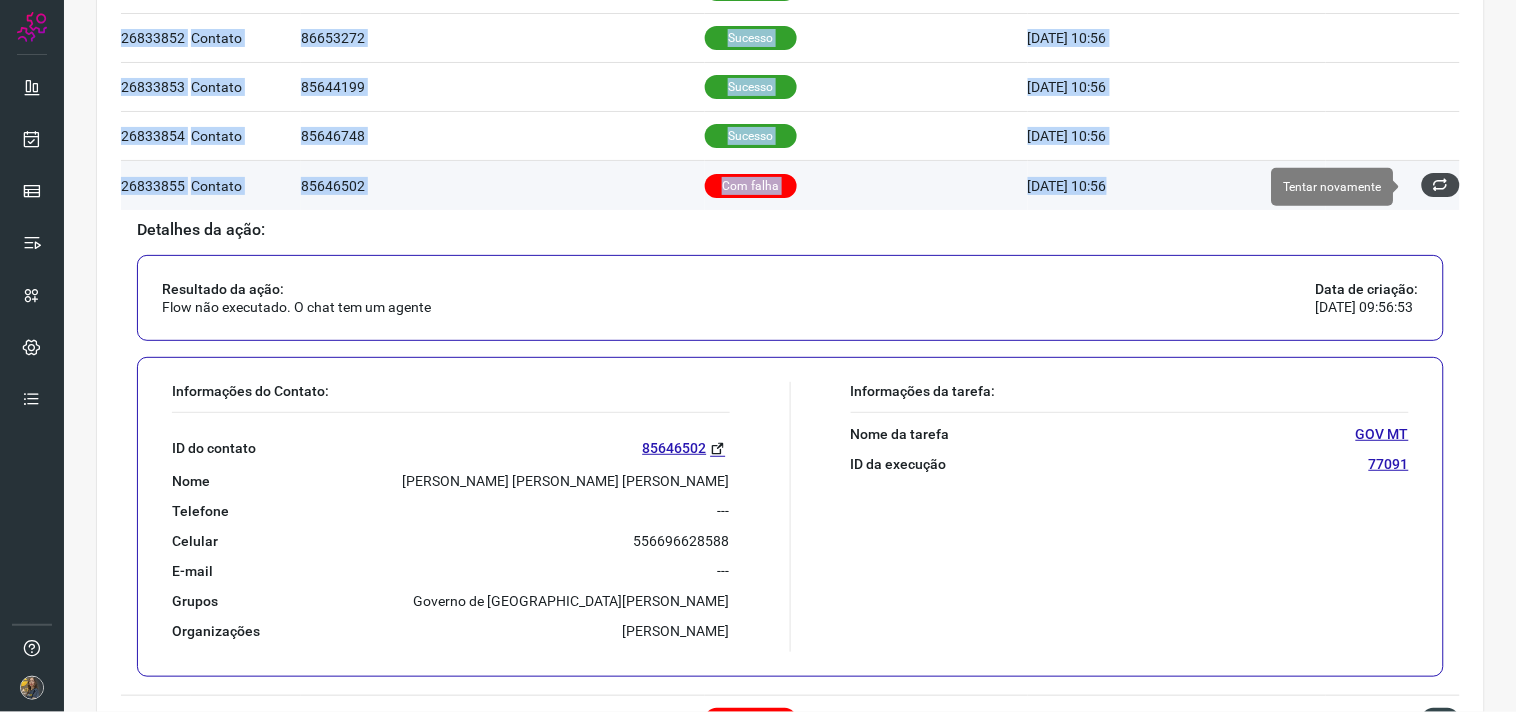 click at bounding box center (1441, 185) 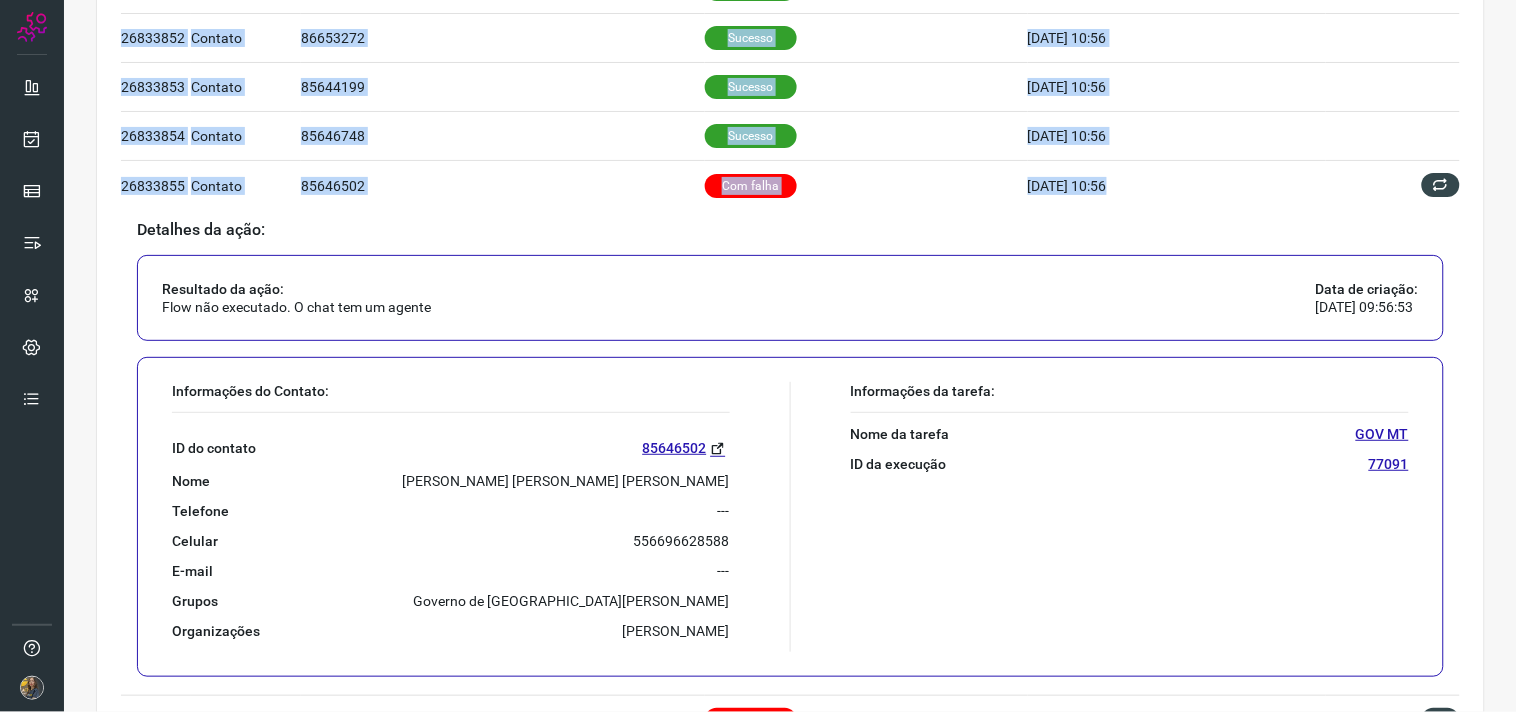 click on "Ação Segmento ID do Segmento Status Processado 26833838 Contato 85646747 Sucesso 09/07/25 10:56 Detalhes da ação: Resultado da ação: Ação enviada para execução do Flow Data de criação: 09/07/2025 09:56:53  Informações do Contato:  ID do contato 85646502  Nome ADRIANA PAULA BRAGA DE OLIVEIRA Telefone --- Celular 556696628588 E-mail --- Grupos Governo de Mato Grosso Organizações Thaís, Antonielly Informações da tarefa: Nome da tarefa GOV MT ID da execução 77091 26833839 Contato 86641044 Sucesso 09/07/25 10:56 Detalhes da ação: Resultado da ação: Ação enviada para execução do Flow Data de criação: 09/07/2025 09:56:53  Informações do Contato:  ID do contato 85646502  Nome ADRIANA PAULA BRAGA DE OLIVEIRA Telefone --- Celular 556696628588 E-mail --- Grupos Governo de Mato Grosso Organizações Thaís, Antonielly Informações da tarefa: Nome da tarefa GOV MT ID da execução 77091 26833840 Contato 85645206 Sucesso 09/07/25 10:56 Detalhes da ação: Resultado da ação: ID do contato" at bounding box center (790, 191) 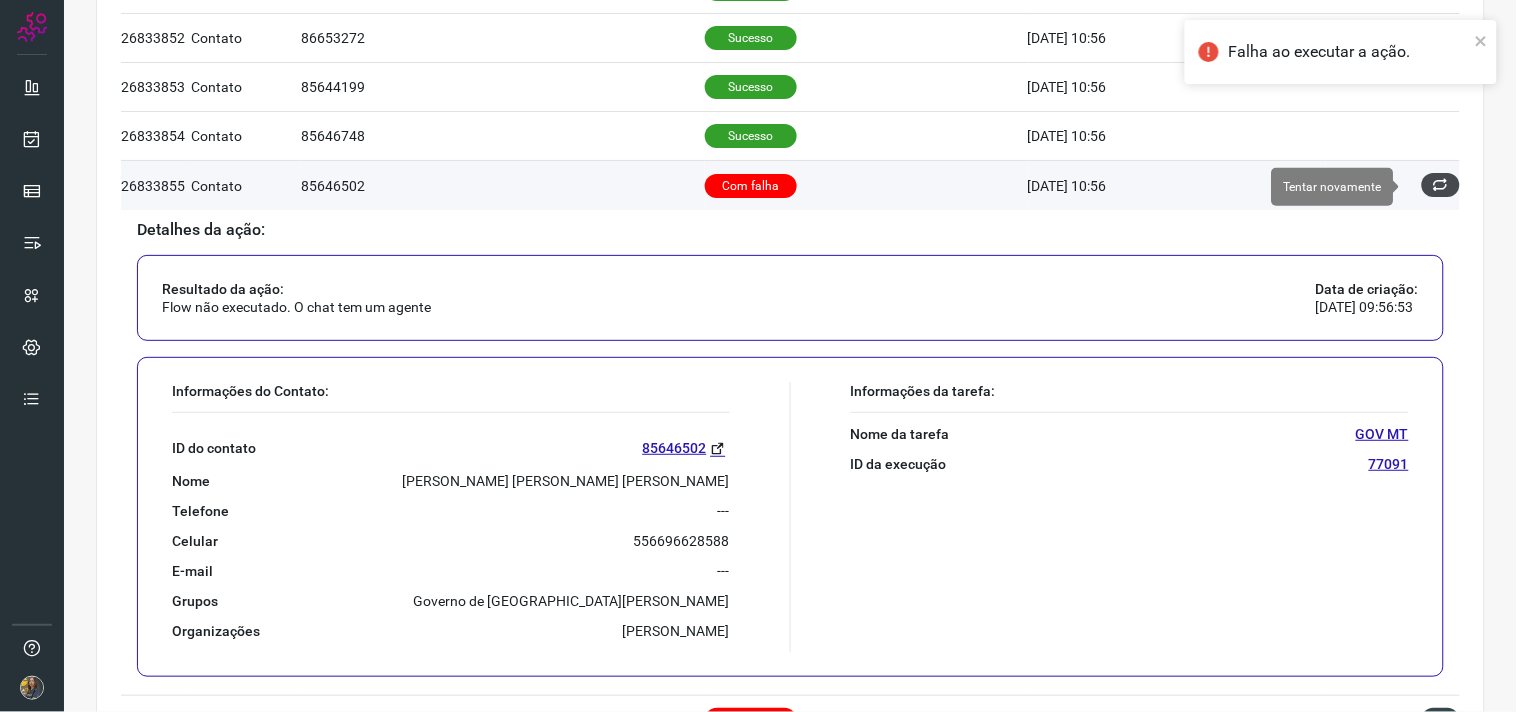 click at bounding box center [1441, 185] 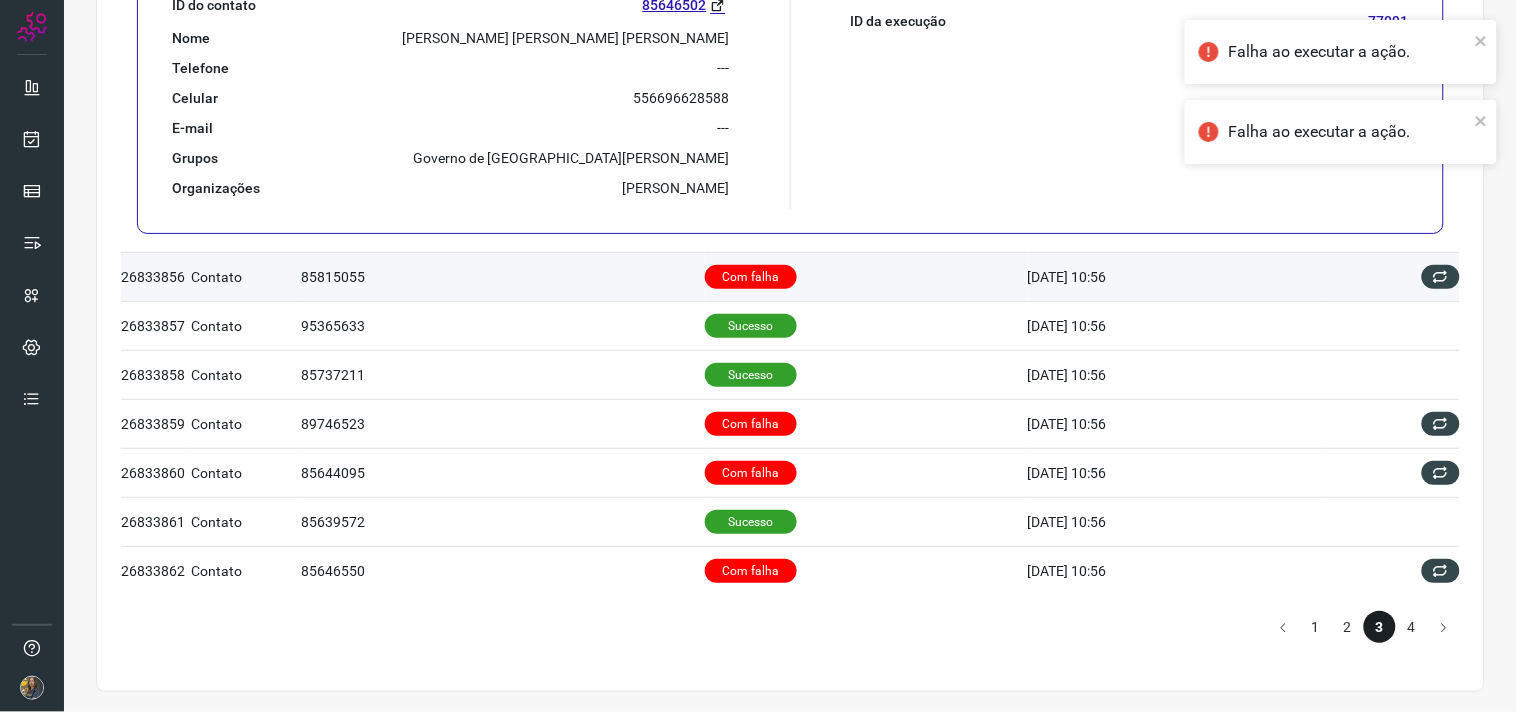 click on "Com falha" at bounding box center [751, 277] 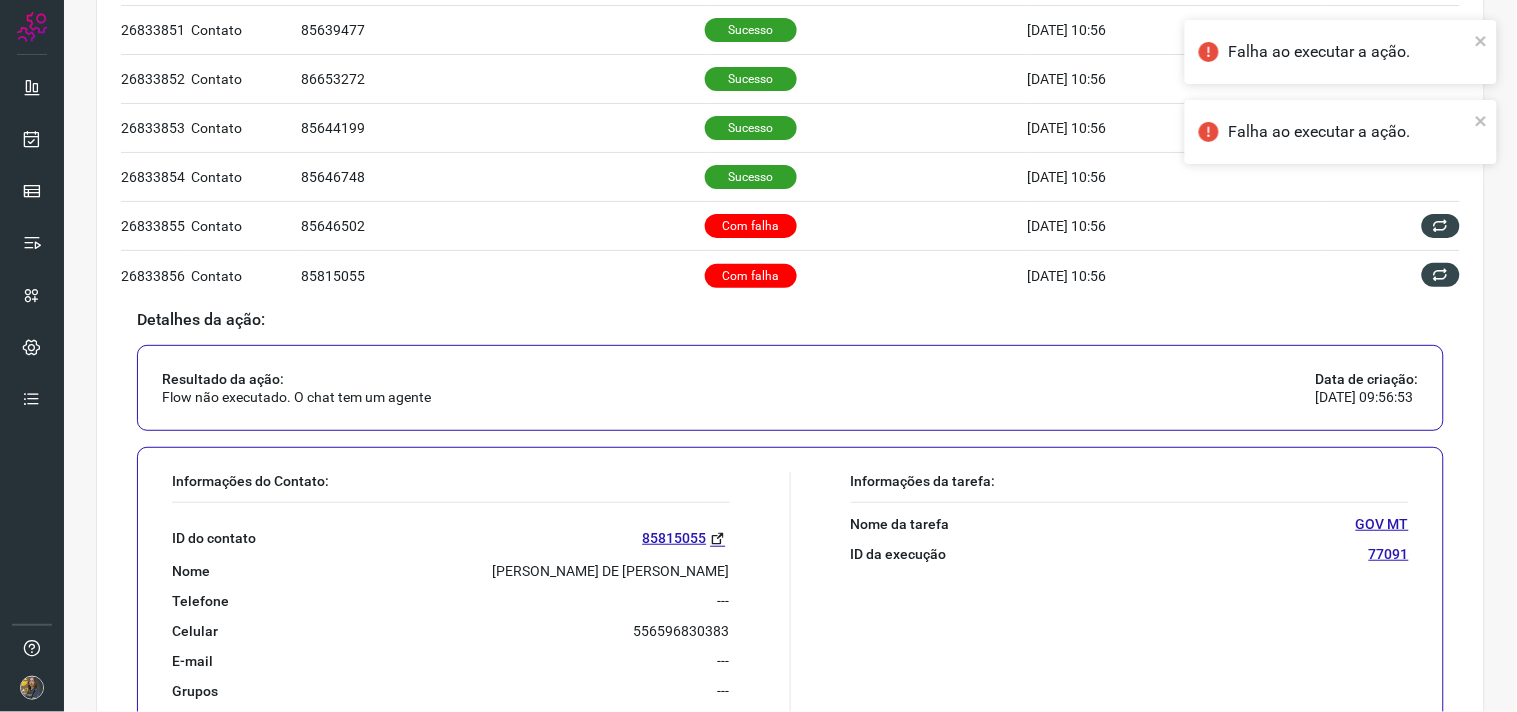scroll, scrollTop: 1028, scrollLeft: 0, axis: vertical 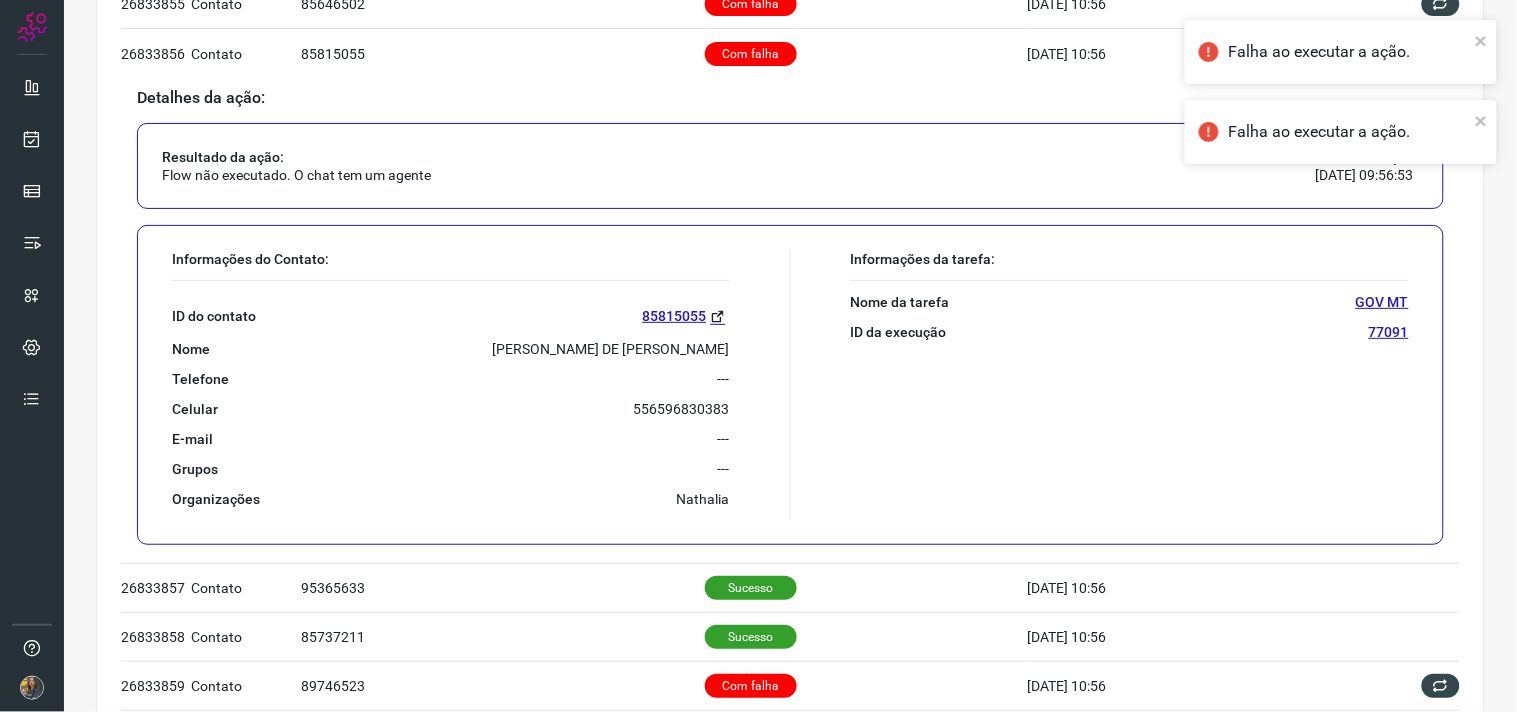 click on "JULIO SEBASTIAO DE PAULA" at bounding box center (611, 349) 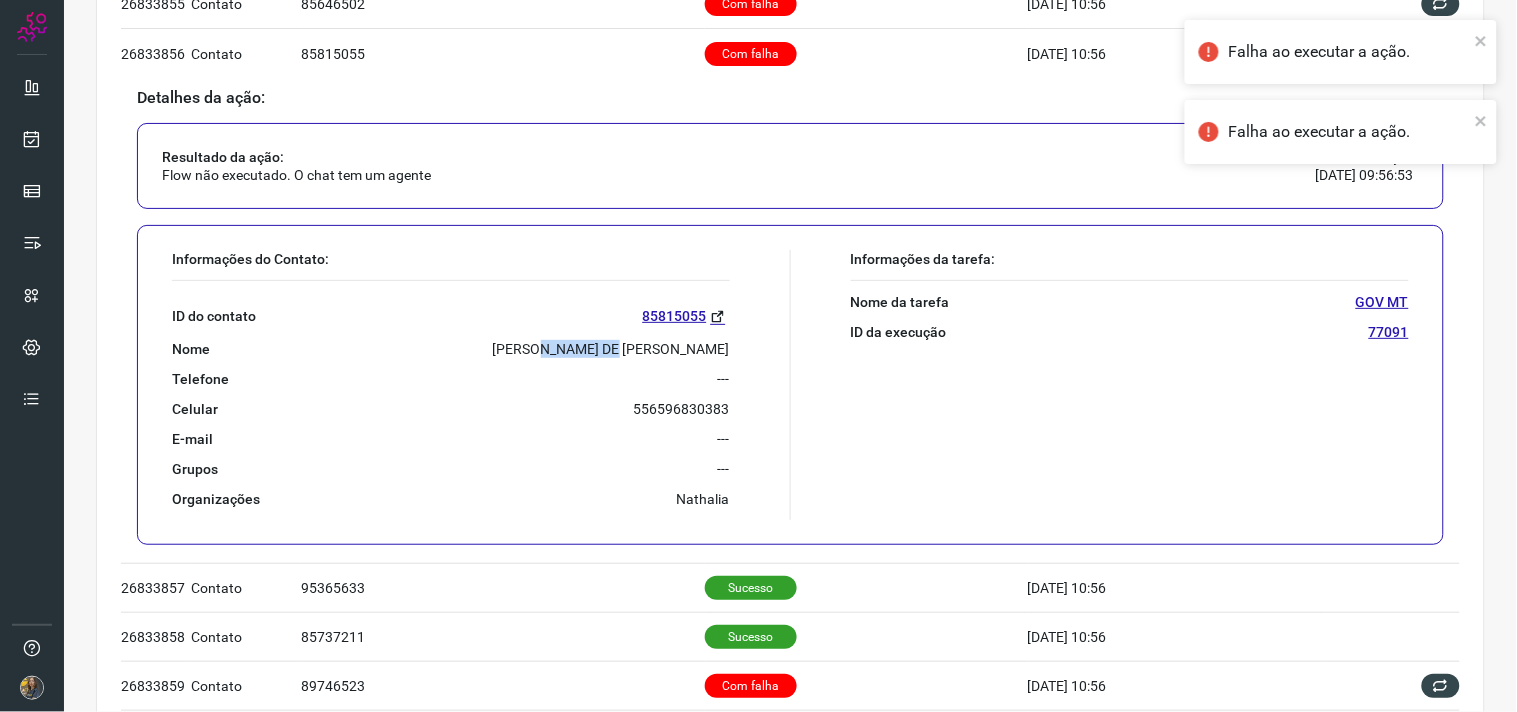 click on "JULIO SEBASTIAO DE PAULA" at bounding box center (611, 349) 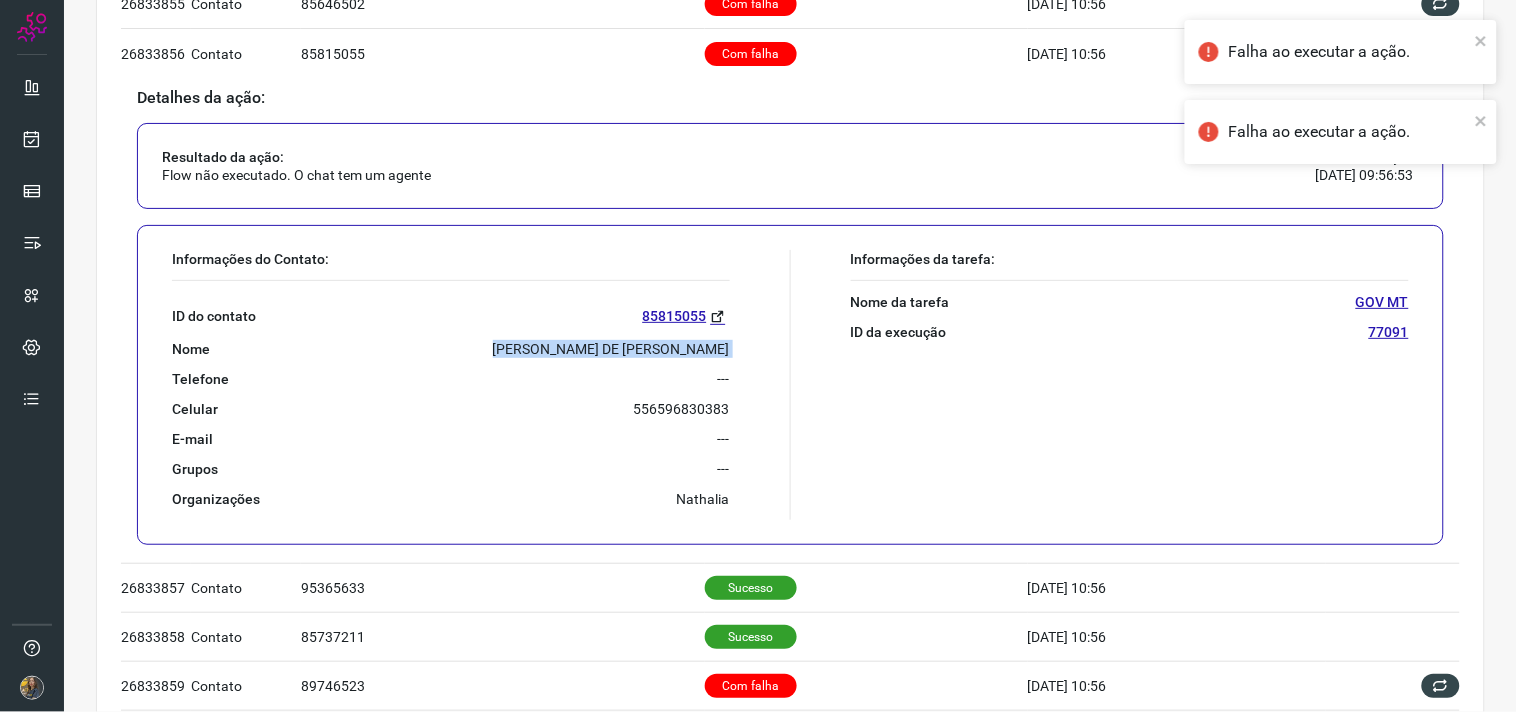 click on "JULIO SEBASTIAO DE PAULA" at bounding box center [611, 349] 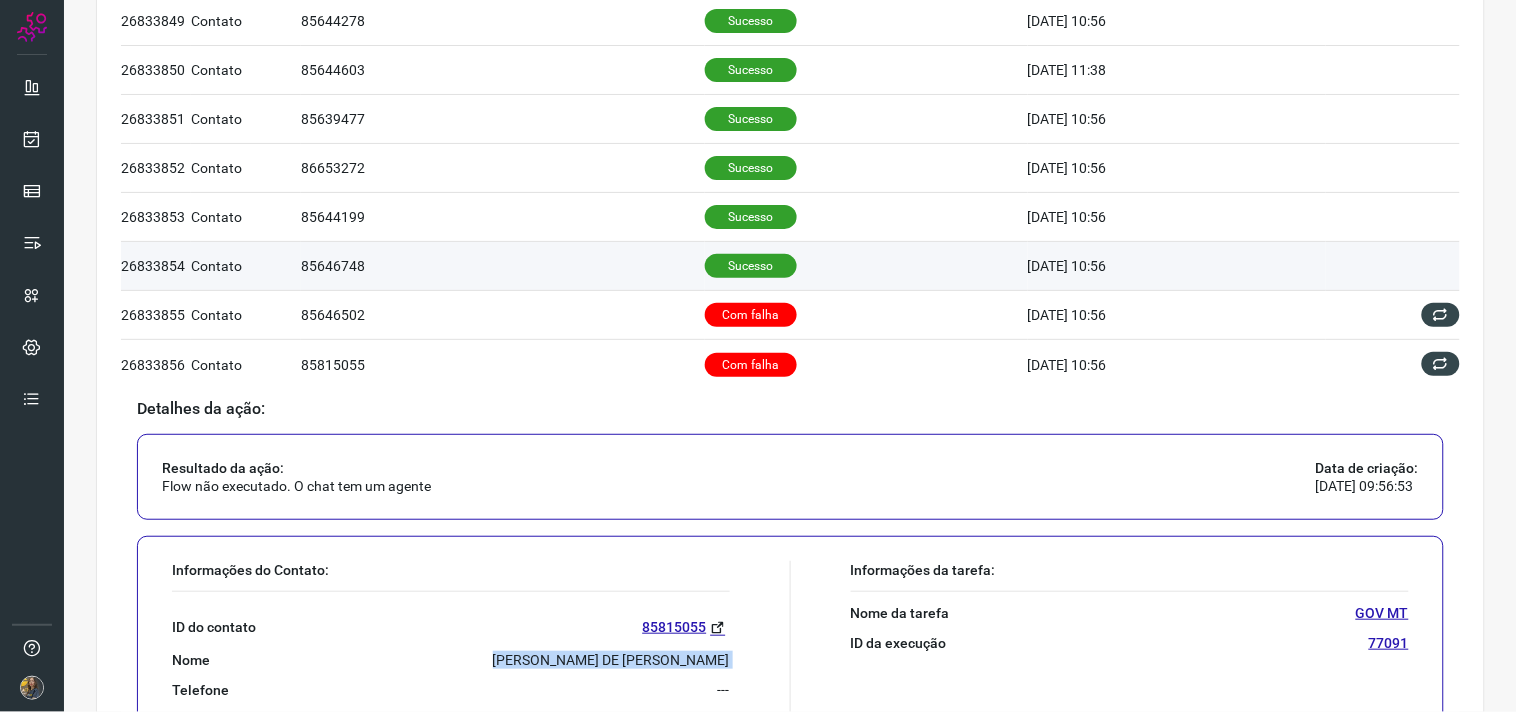 scroll, scrollTop: 695, scrollLeft: 0, axis: vertical 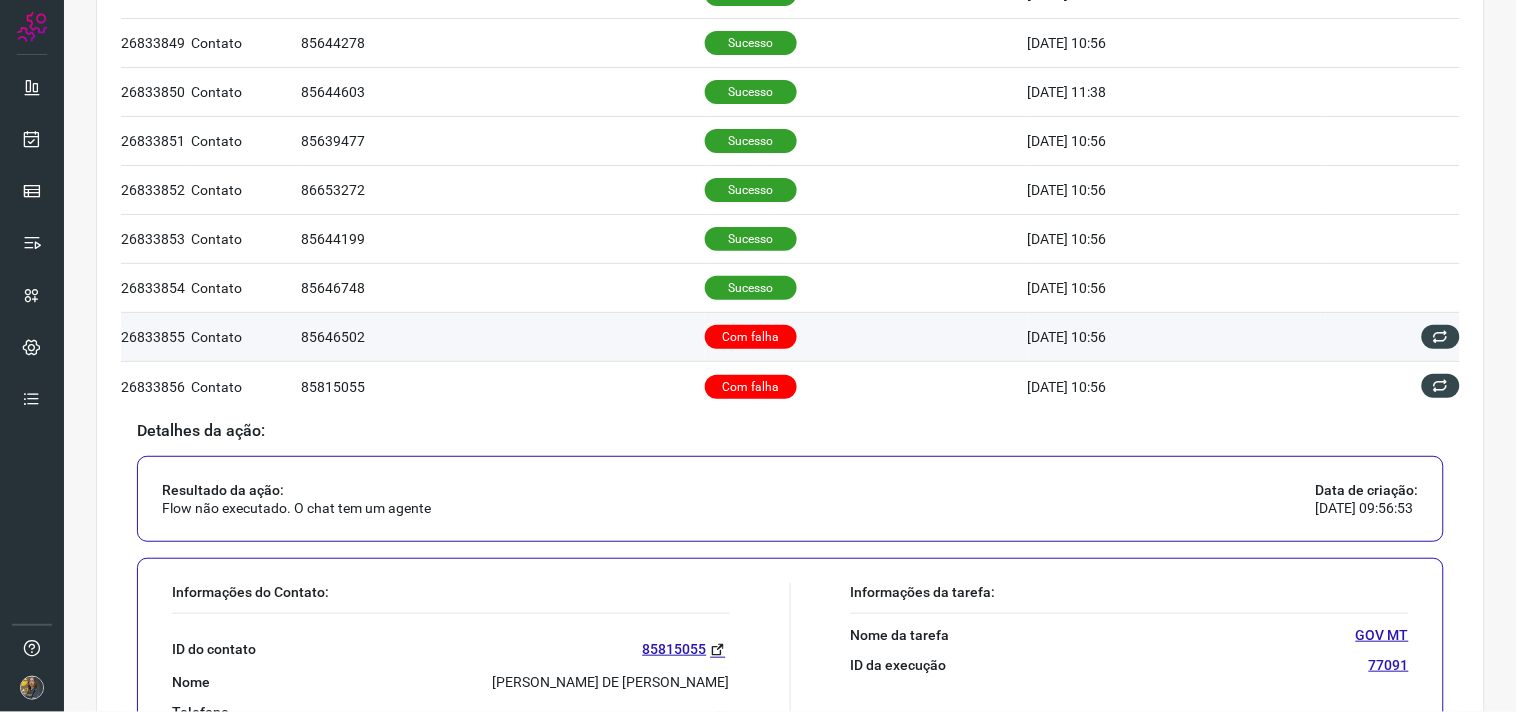 click on "Com falha" at bounding box center [751, 337] 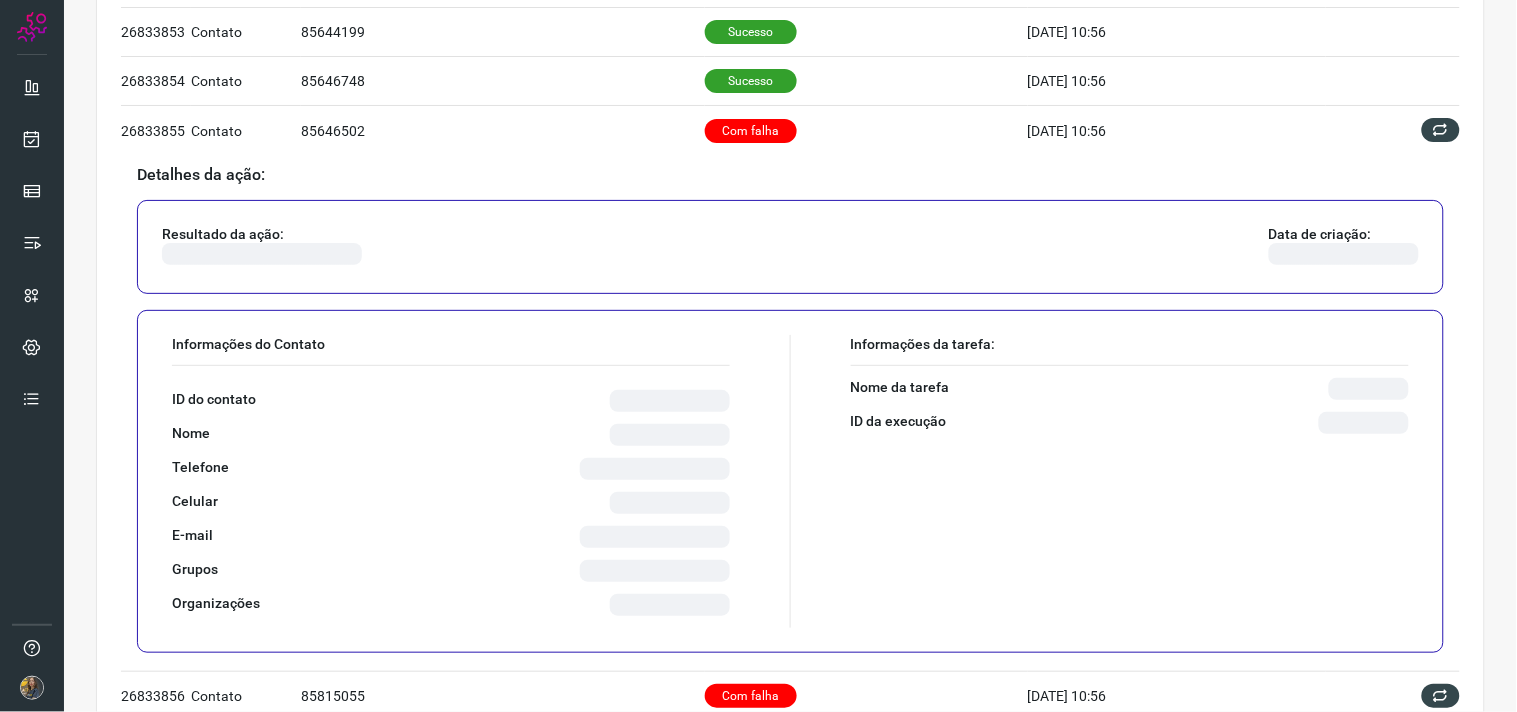 scroll, scrollTop: 917, scrollLeft: 0, axis: vertical 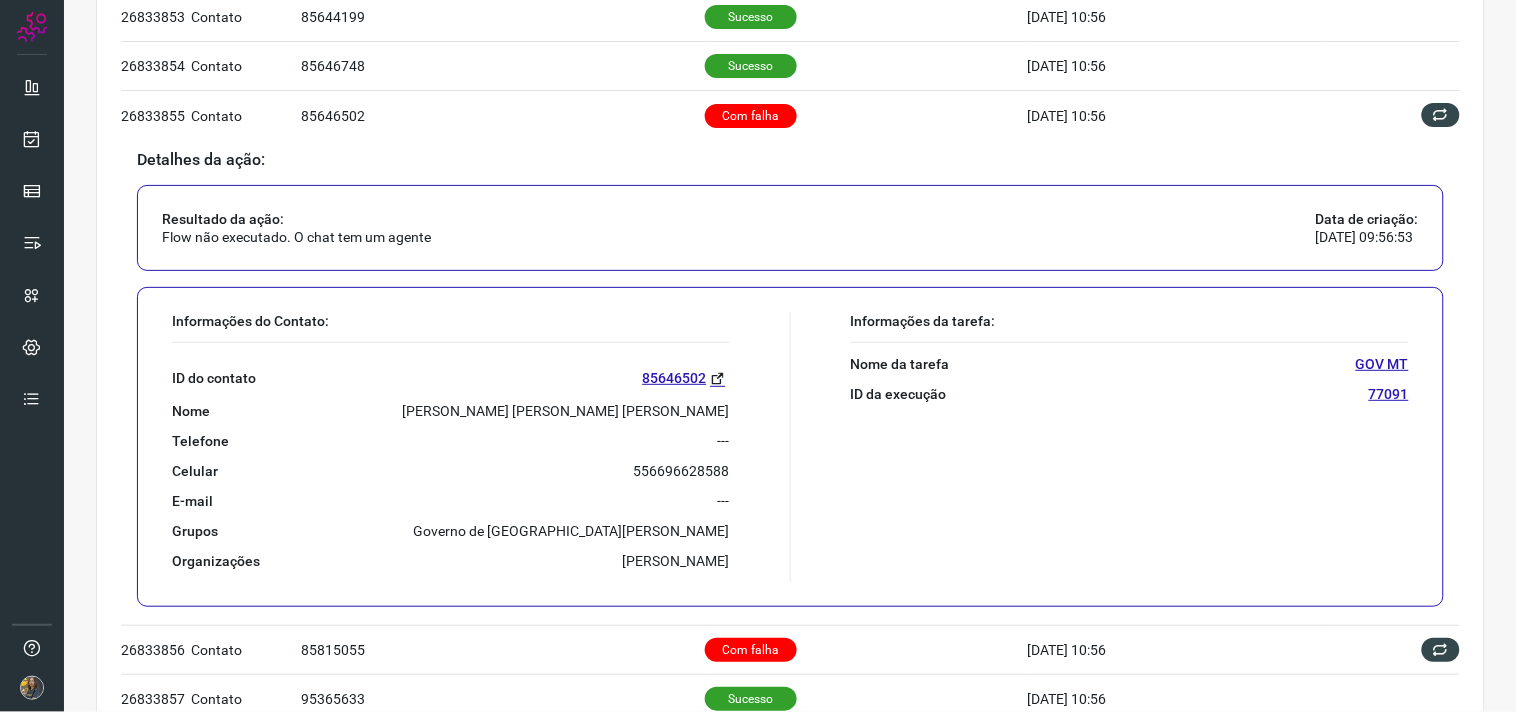 click on "ADRIANA PAULA BRAGA DE OLIVEIRA" at bounding box center (566, 411) 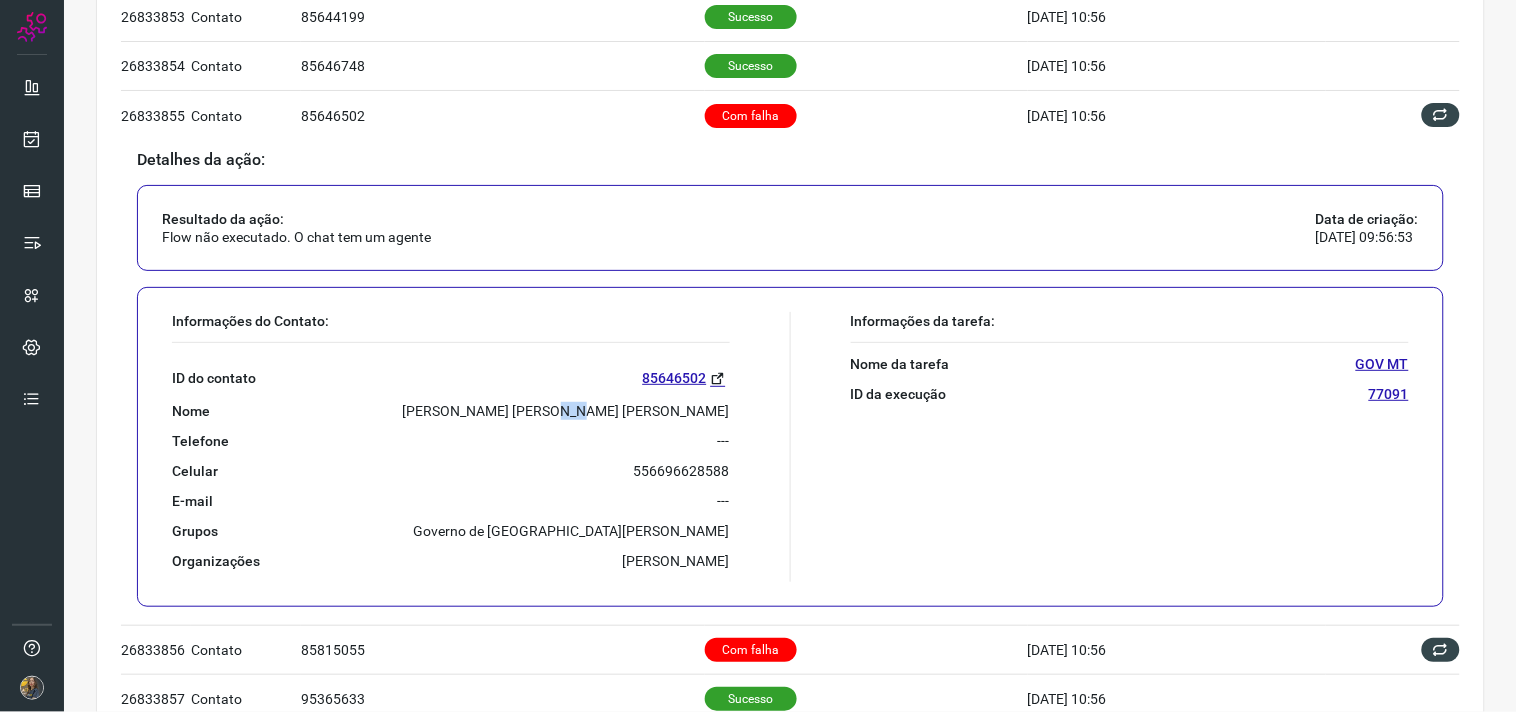 click on "ADRIANA PAULA BRAGA DE OLIVEIRA" at bounding box center [566, 411] 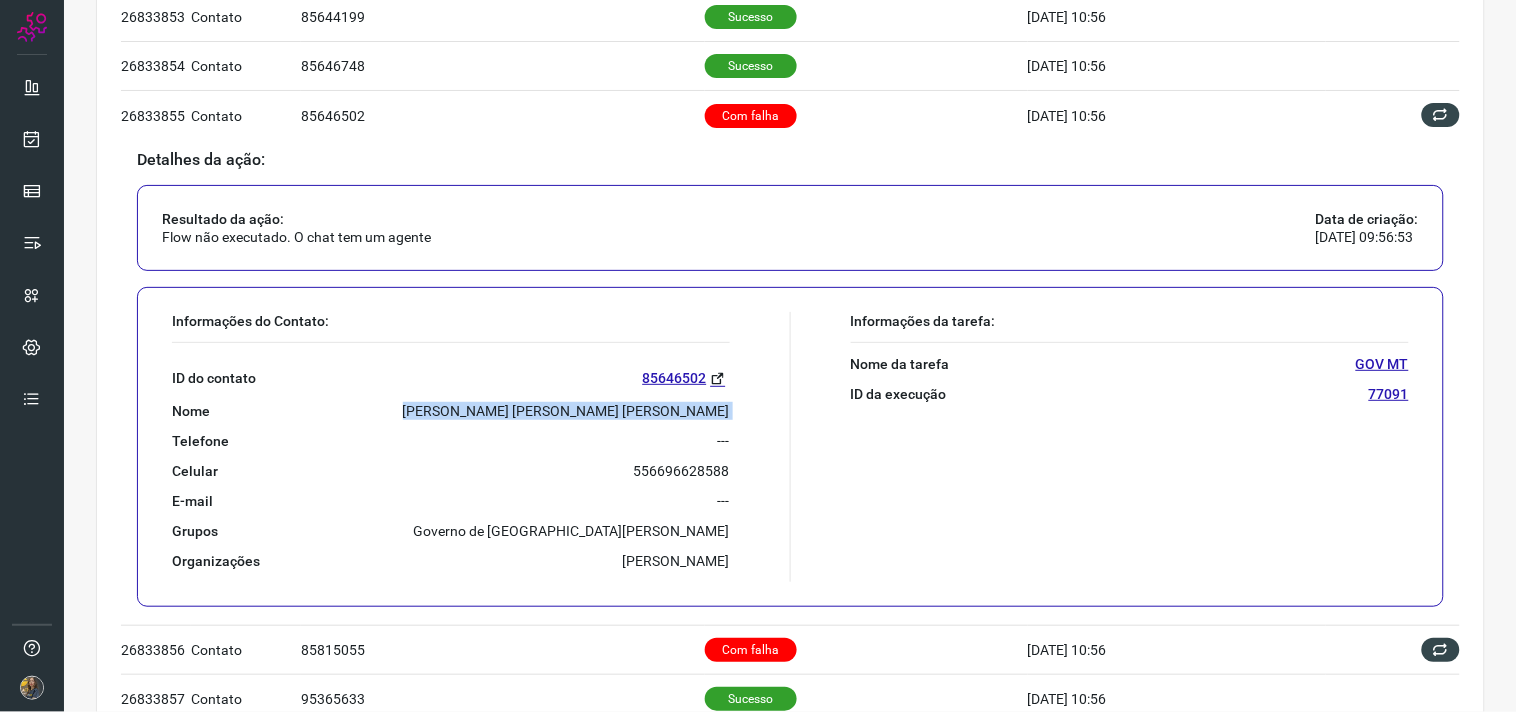 click on "ADRIANA PAULA BRAGA DE OLIVEIRA" at bounding box center [566, 411] 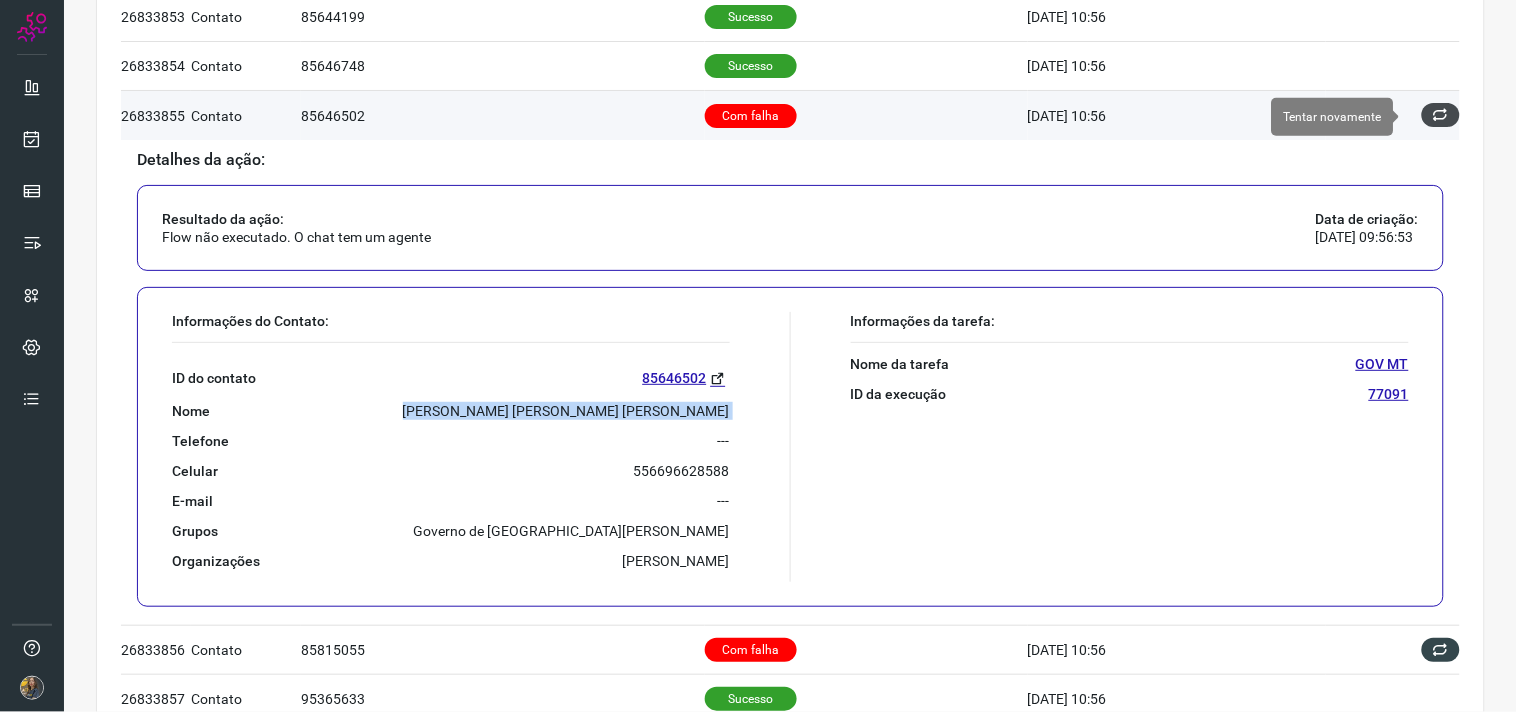 click at bounding box center (1441, 115) 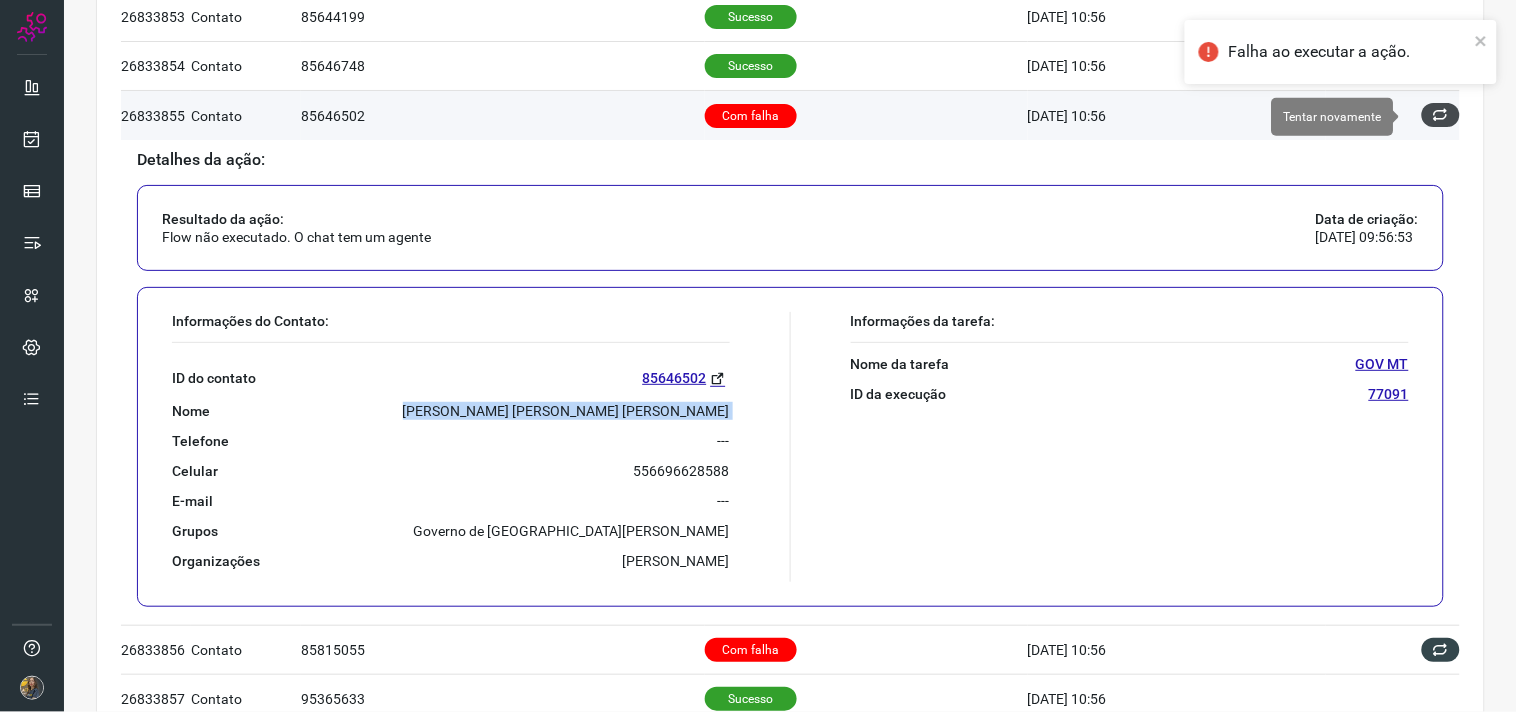 click at bounding box center (1441, 116) 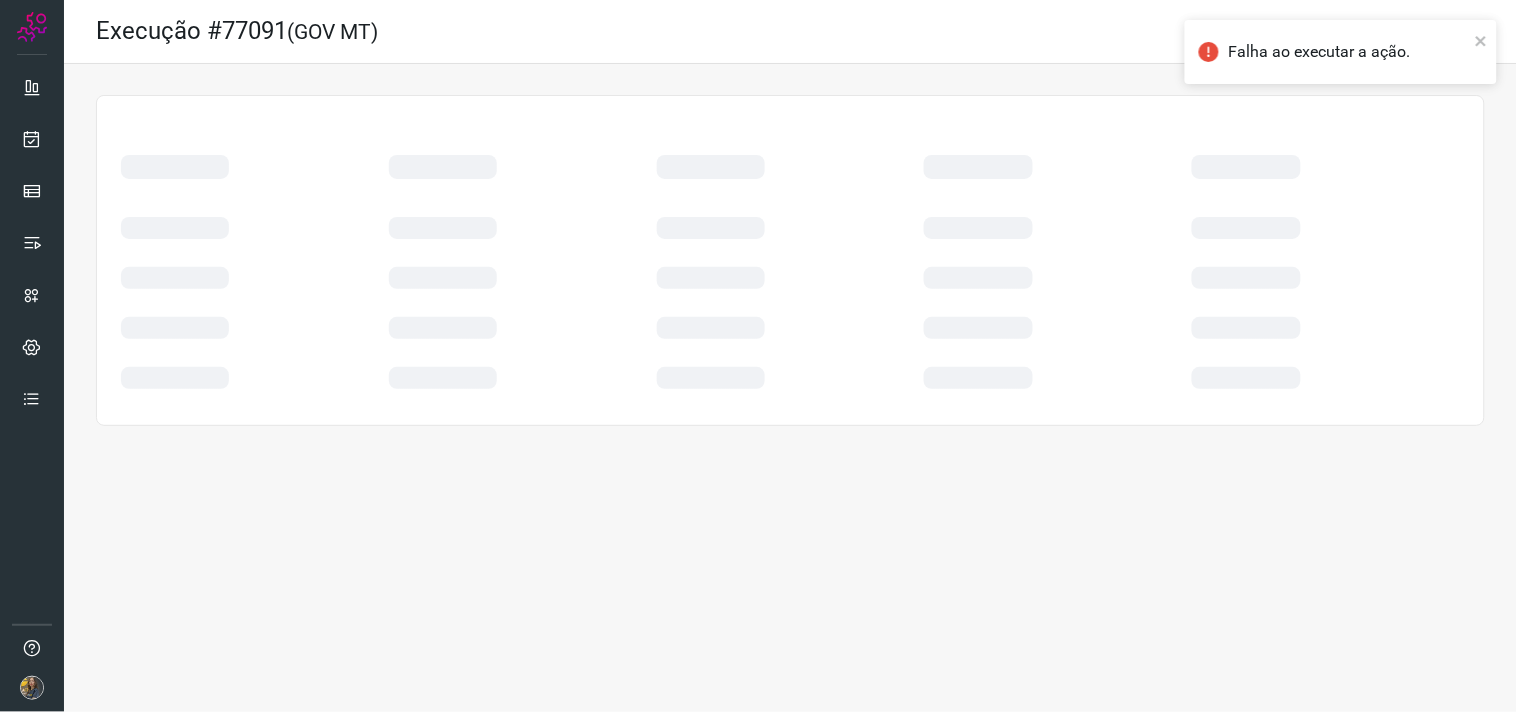 scroll, scrollTop: 0, scrollLeft: 0, axis: both 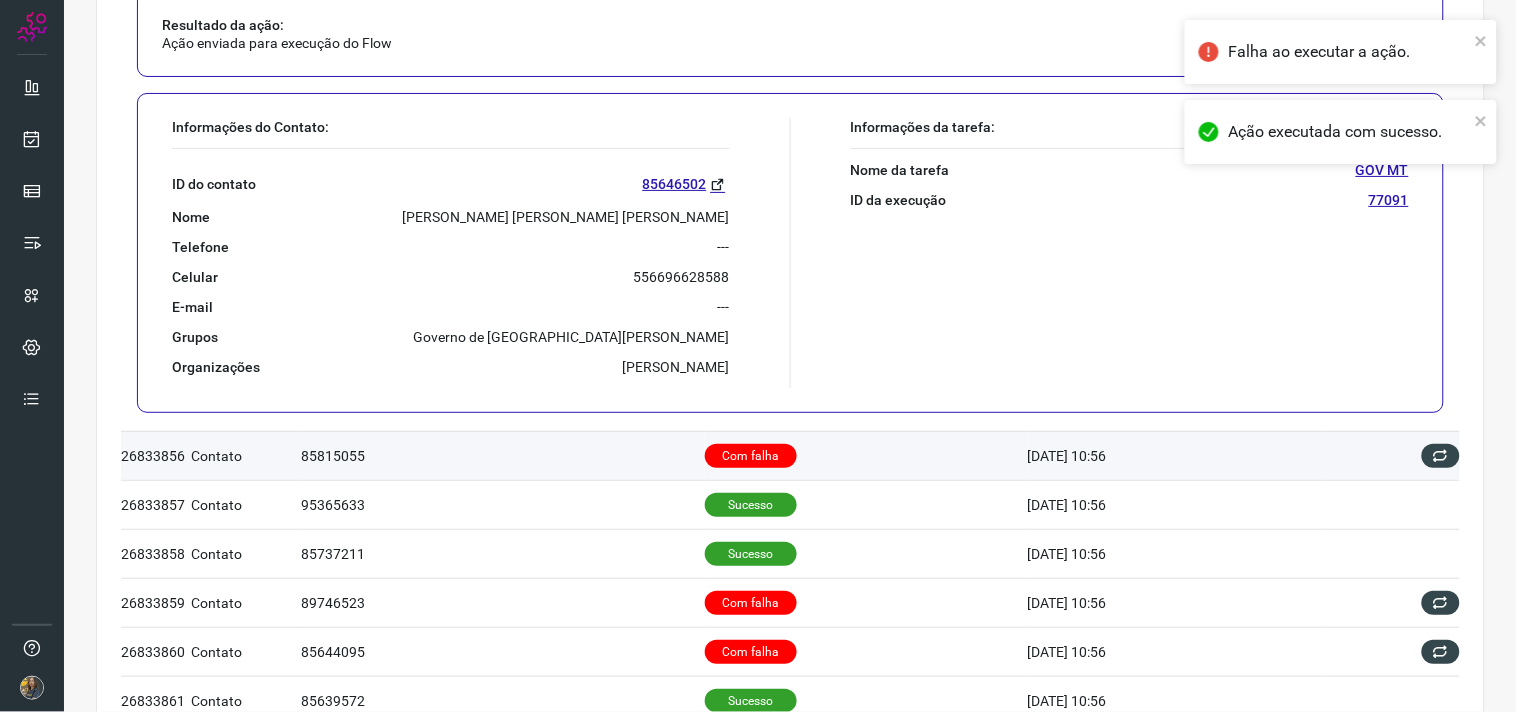 click on "Com falha" at bounding box center (866, 455) 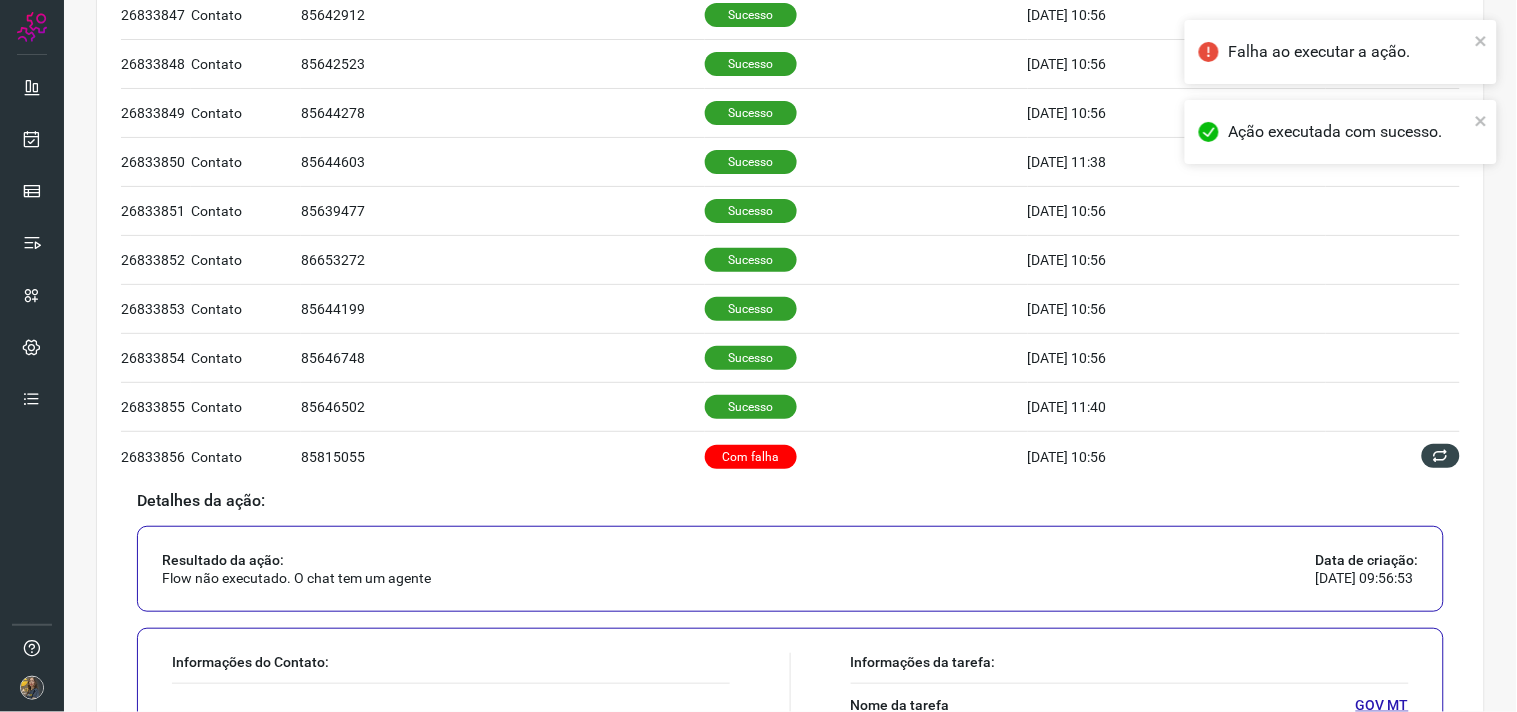 scroll, scrollTop: 958, scrollLeft: 0, axis: vertical 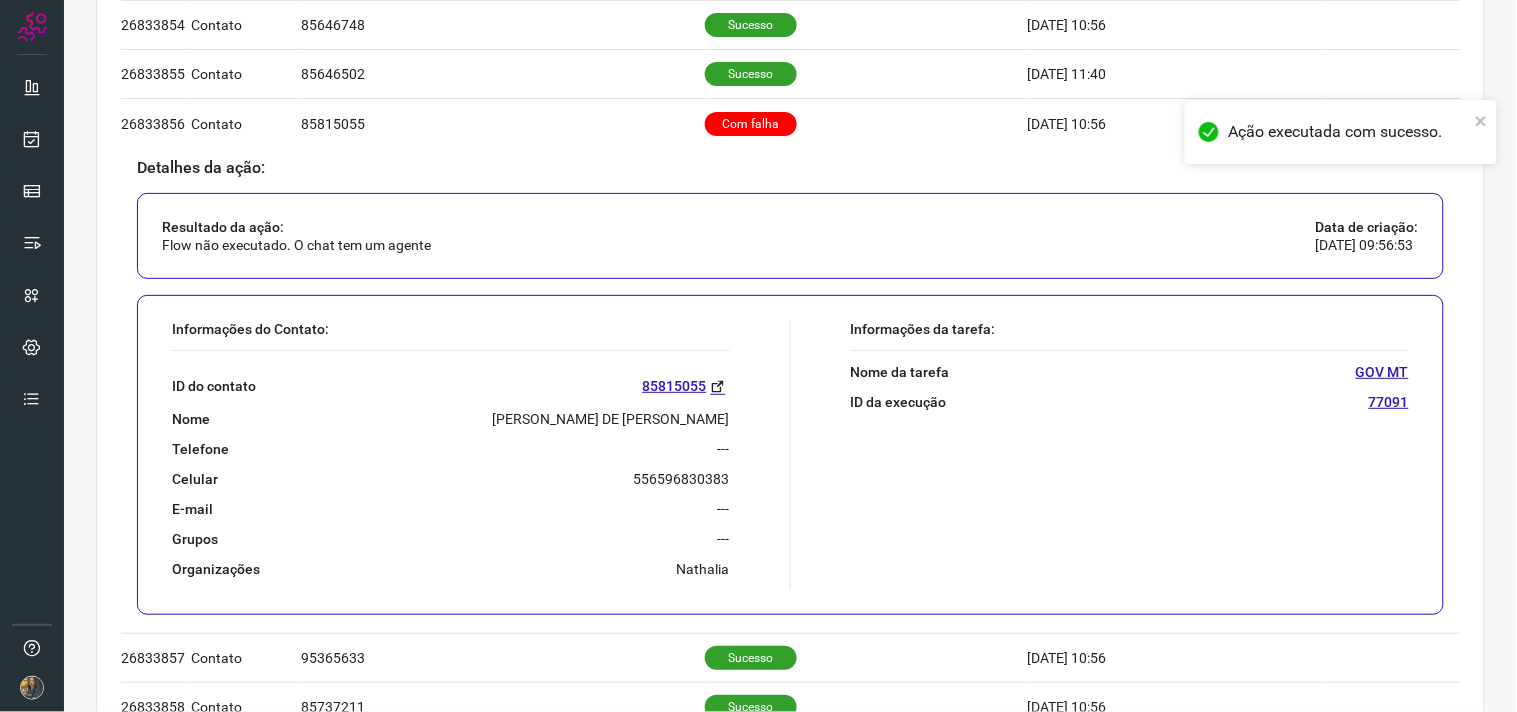 click on "JULIO SEBASTIAO DE PAULA" at bounding box center [611, 419] 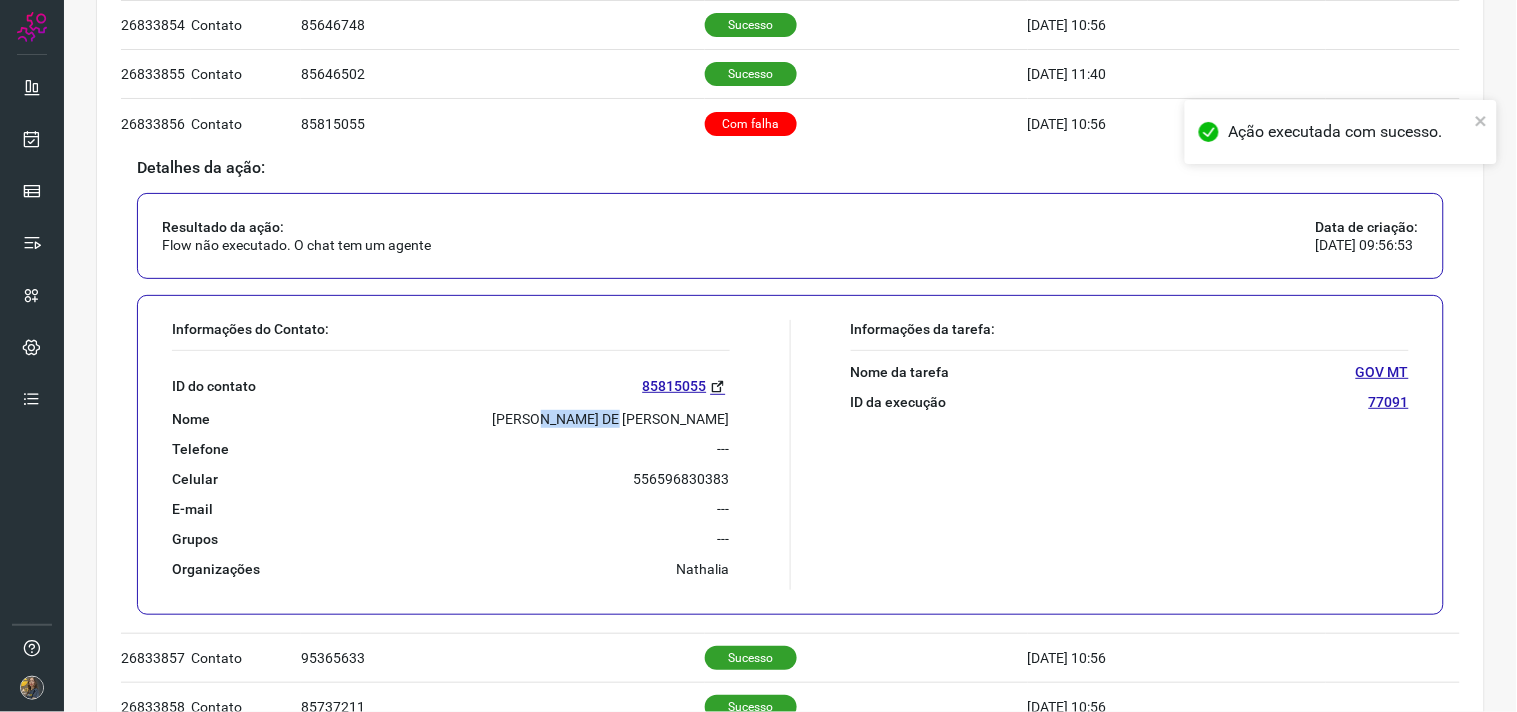 click on "JULIO SEBASTIAO DE PAULA" at bounding box center [611, 419] 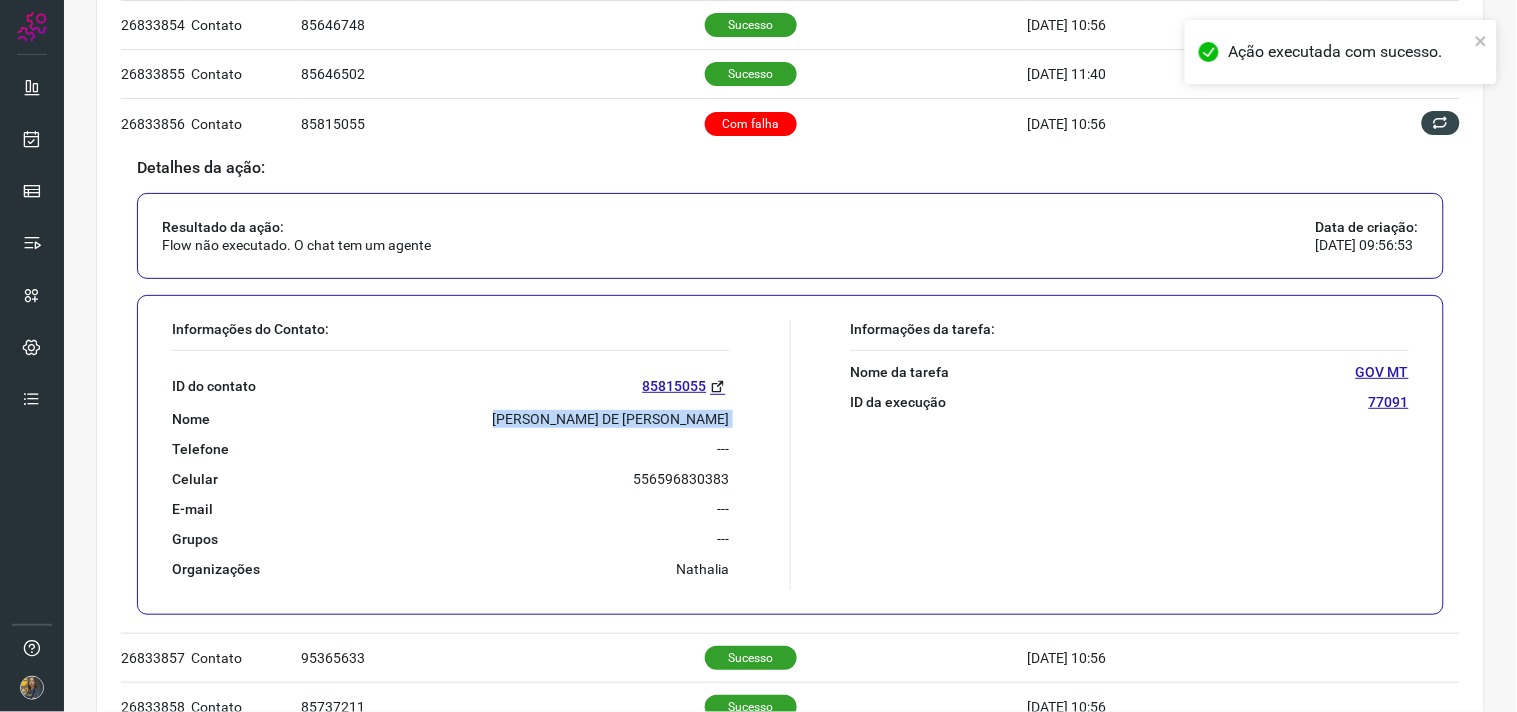 click on "JULIO SEBASTIAO DE PAULA" at bounding box center [611, 419] 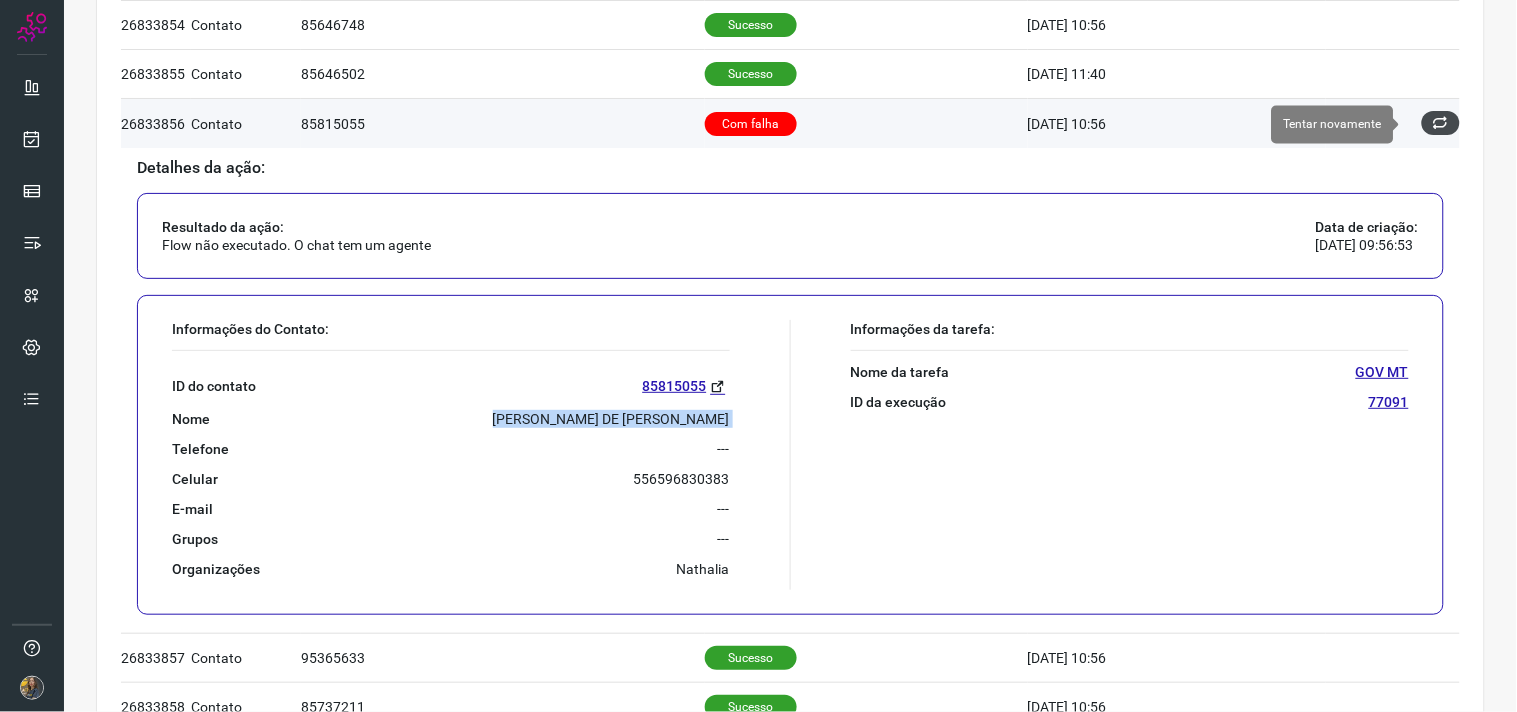 click at bounding box center (1441, 123) 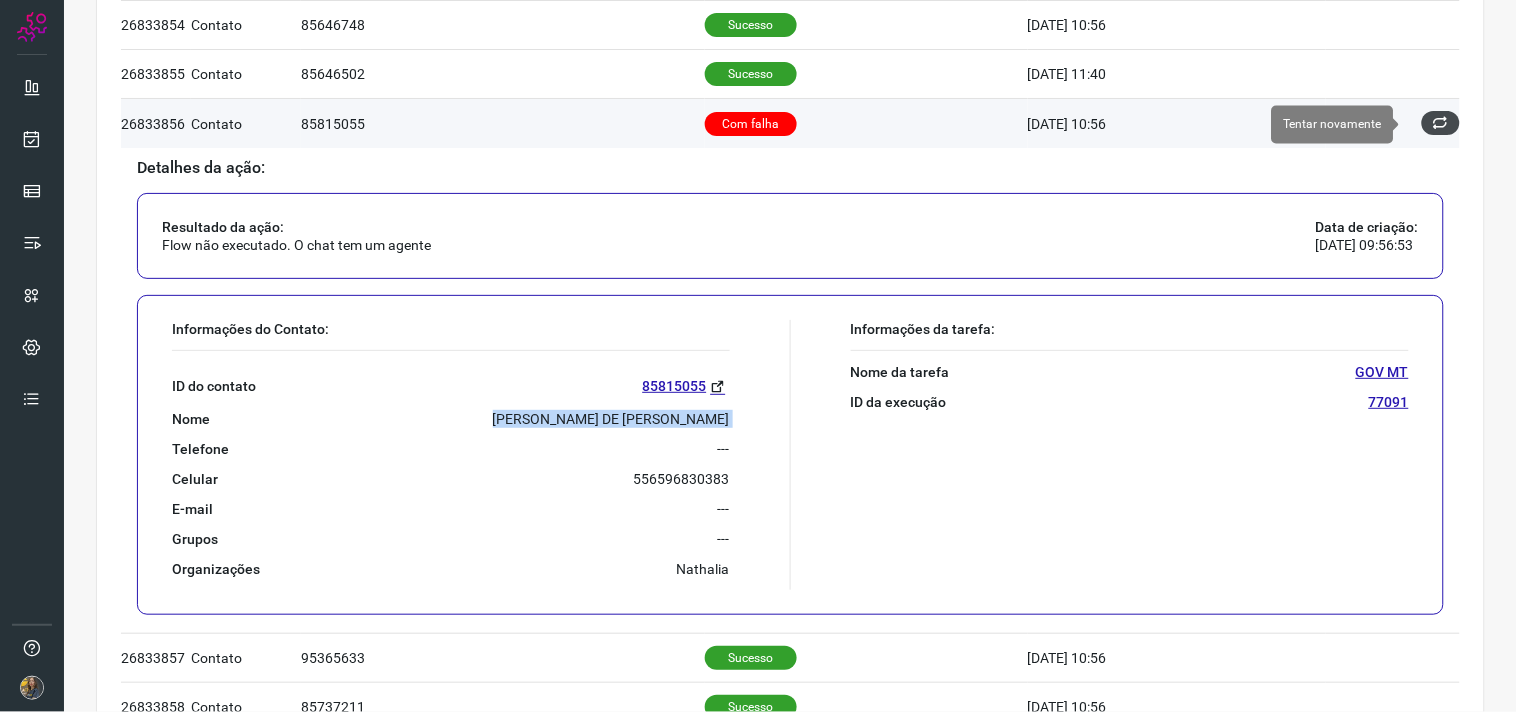 click at bounding box center [1441, 123] 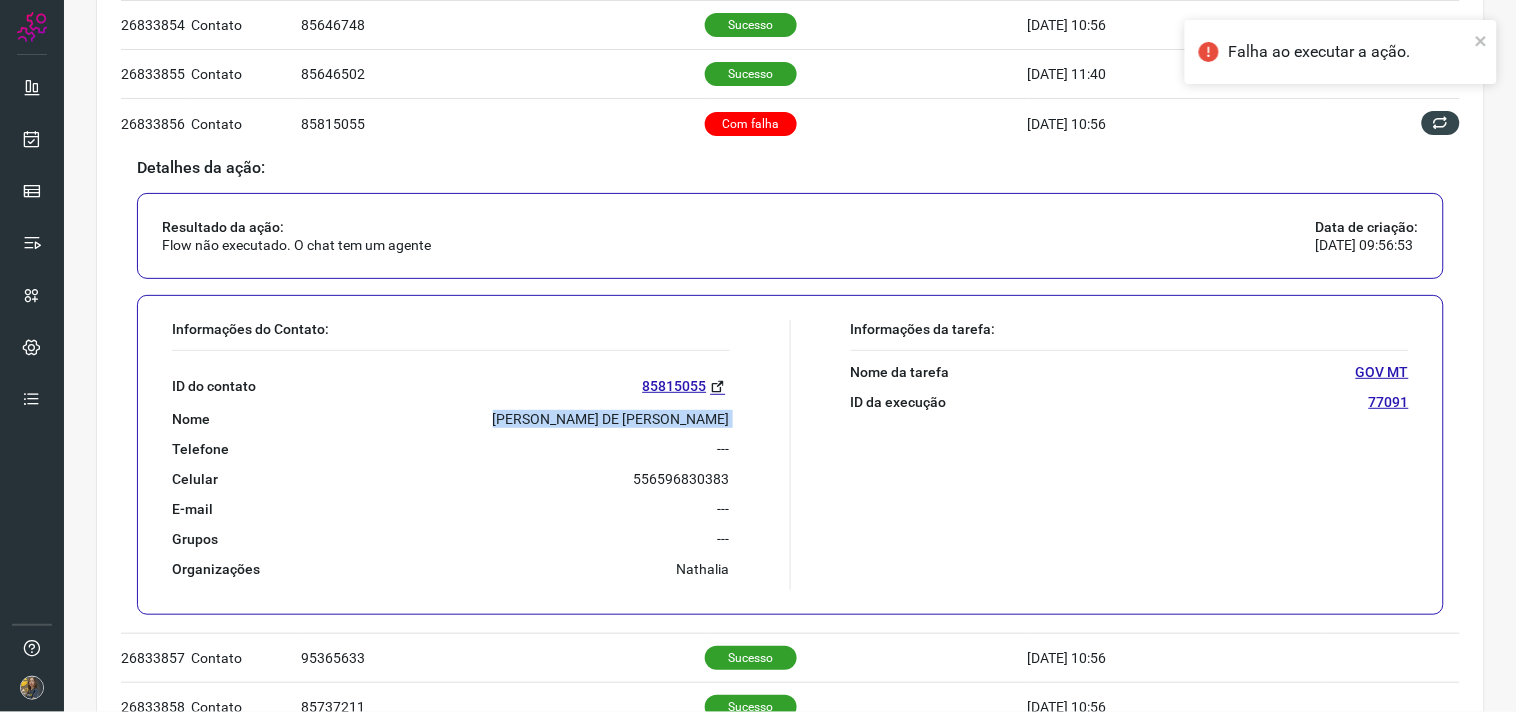 scroll, scrollTop: 0, scrollLeft: 0, axis: both 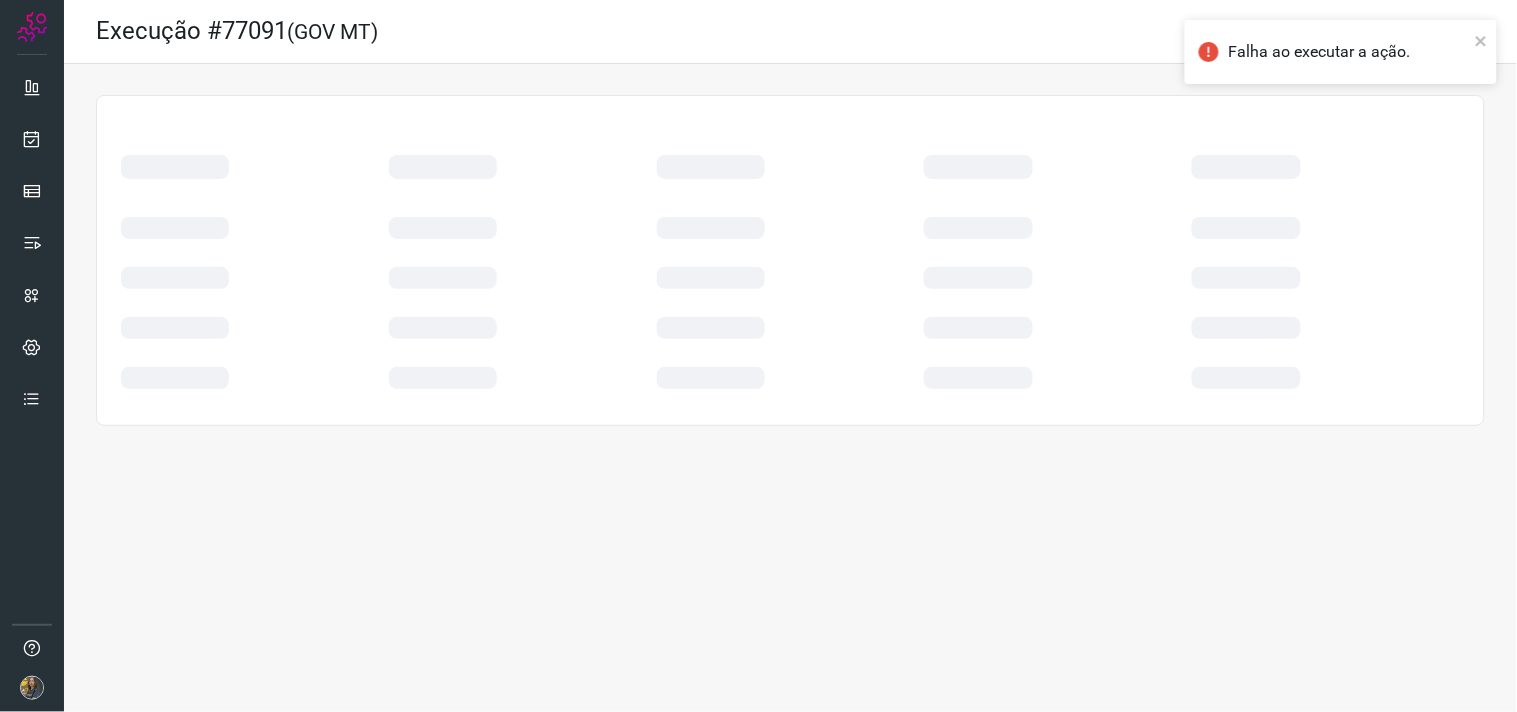 click at bounding box center [1326, 169] 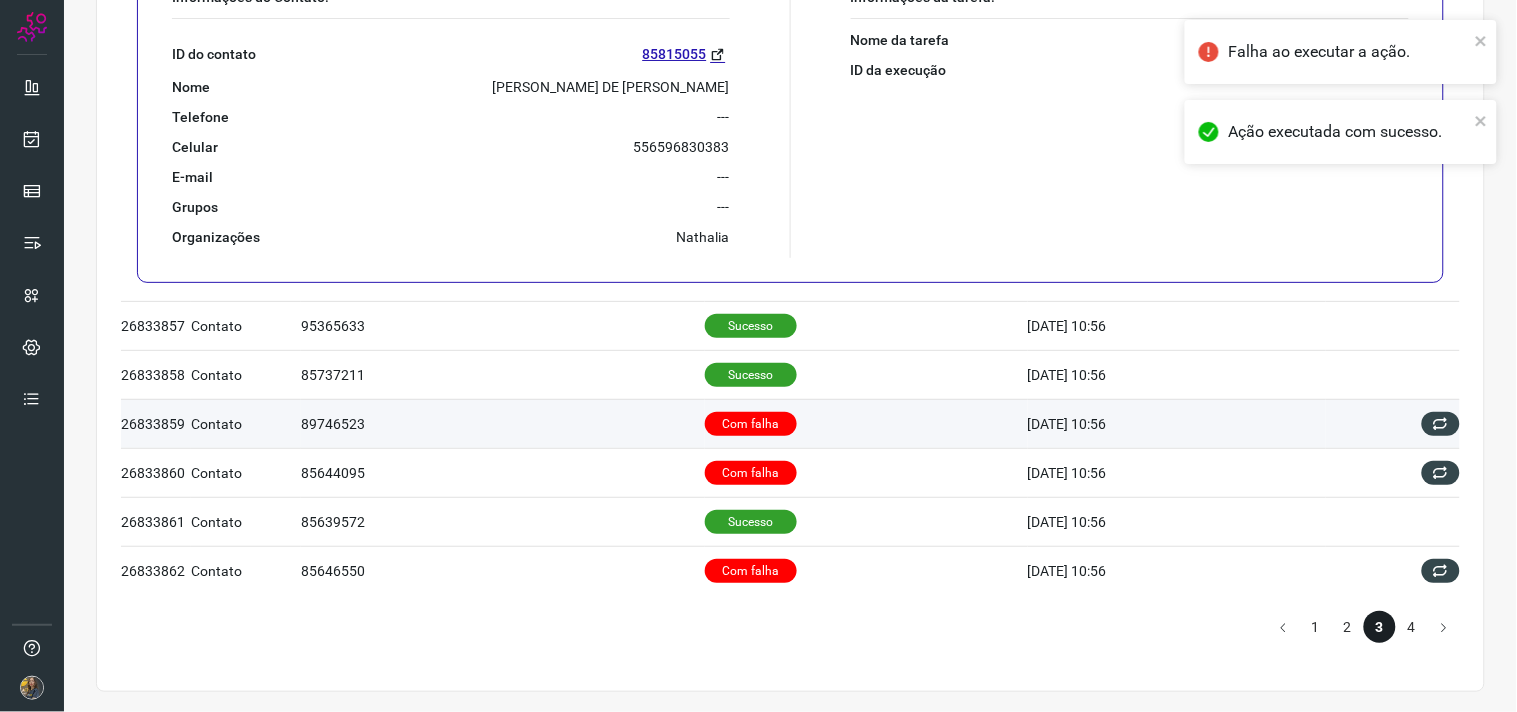 click on "Com falha" at bounding box center [866, 423] 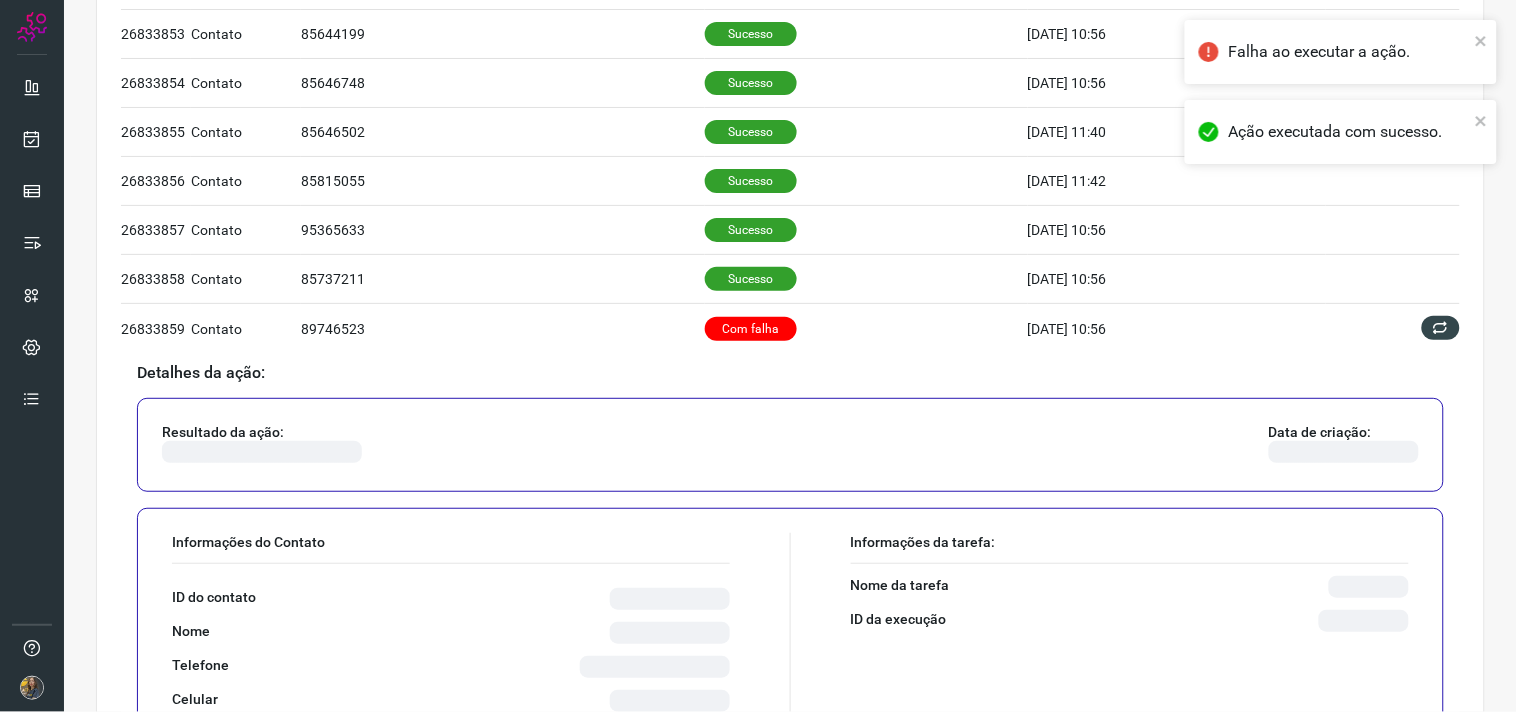 scroll, scrollTop: 1252, scrollLeft: 0, axis: vertical 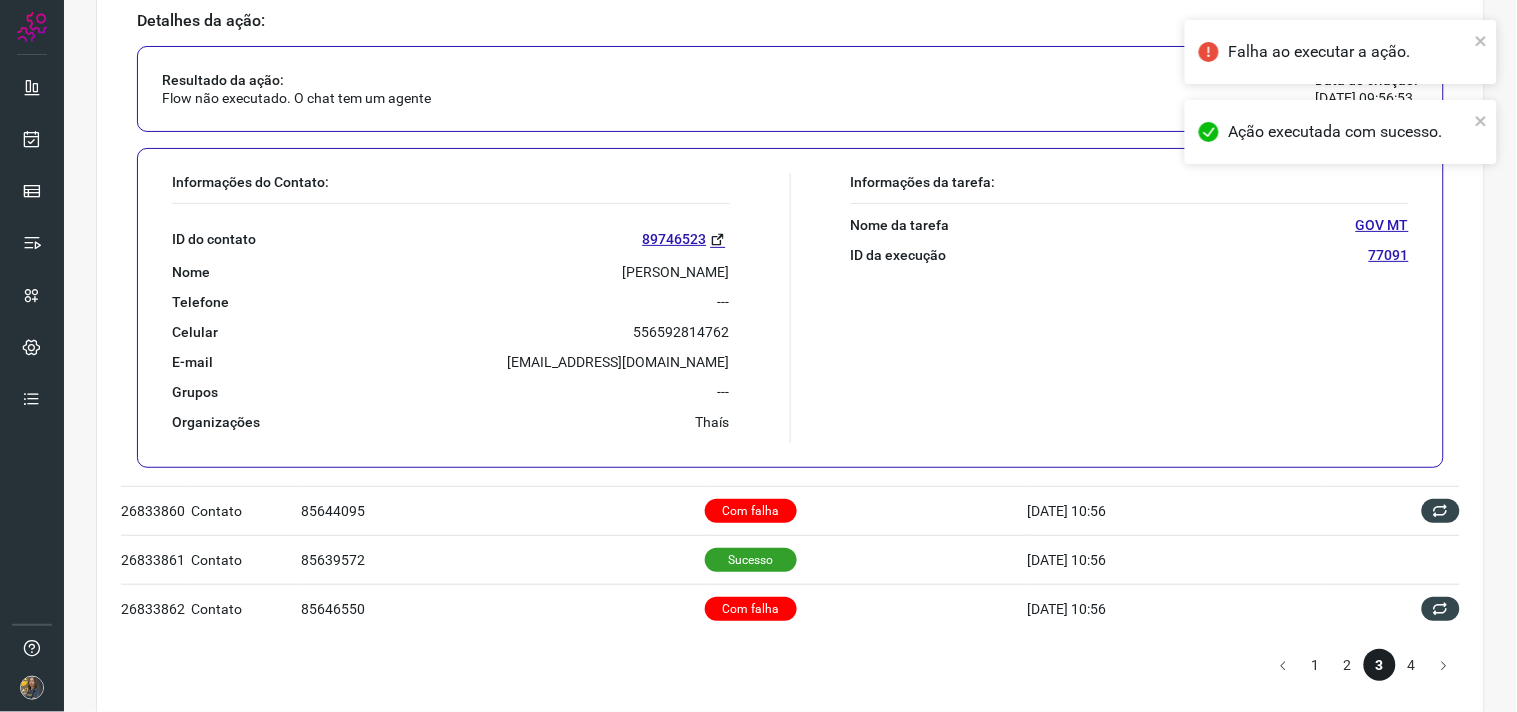 click on "CREUZA PINHEIRO DA SILVA" at bounding box center (676, 272) 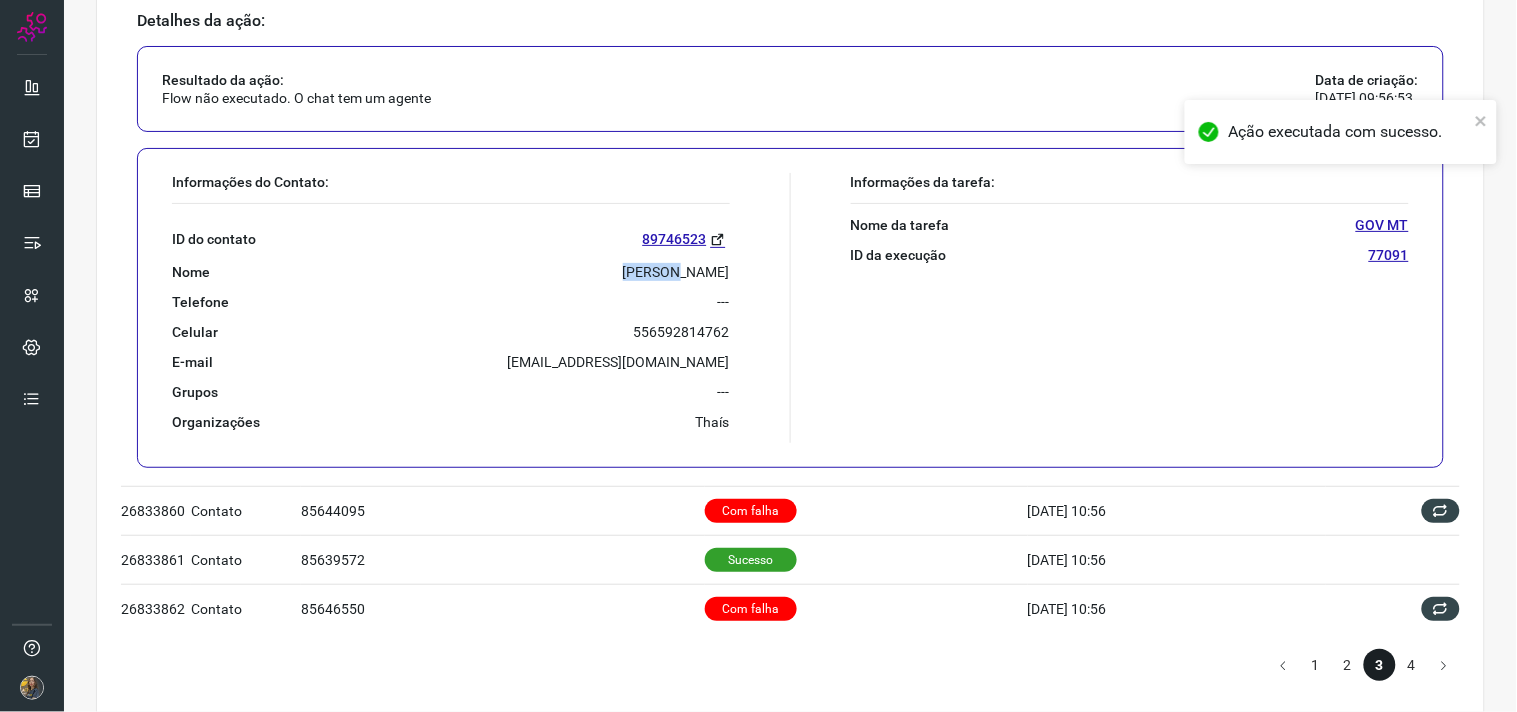 click on "CREUZA PINHEIRO DA SILVA" at bounding box center [676, 272] 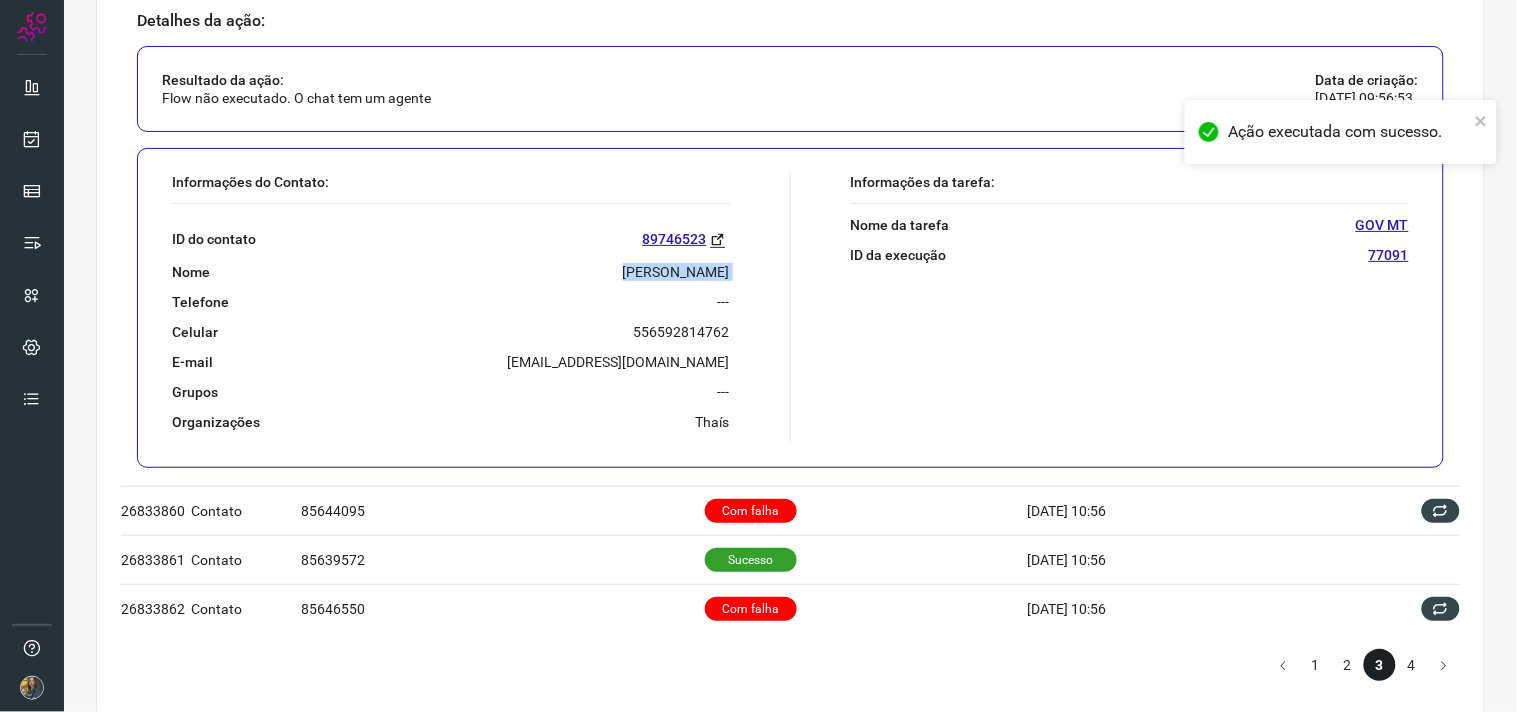 click on "CREUZA PINHEIRO DA SILVA" at bounding box center (676, 272) 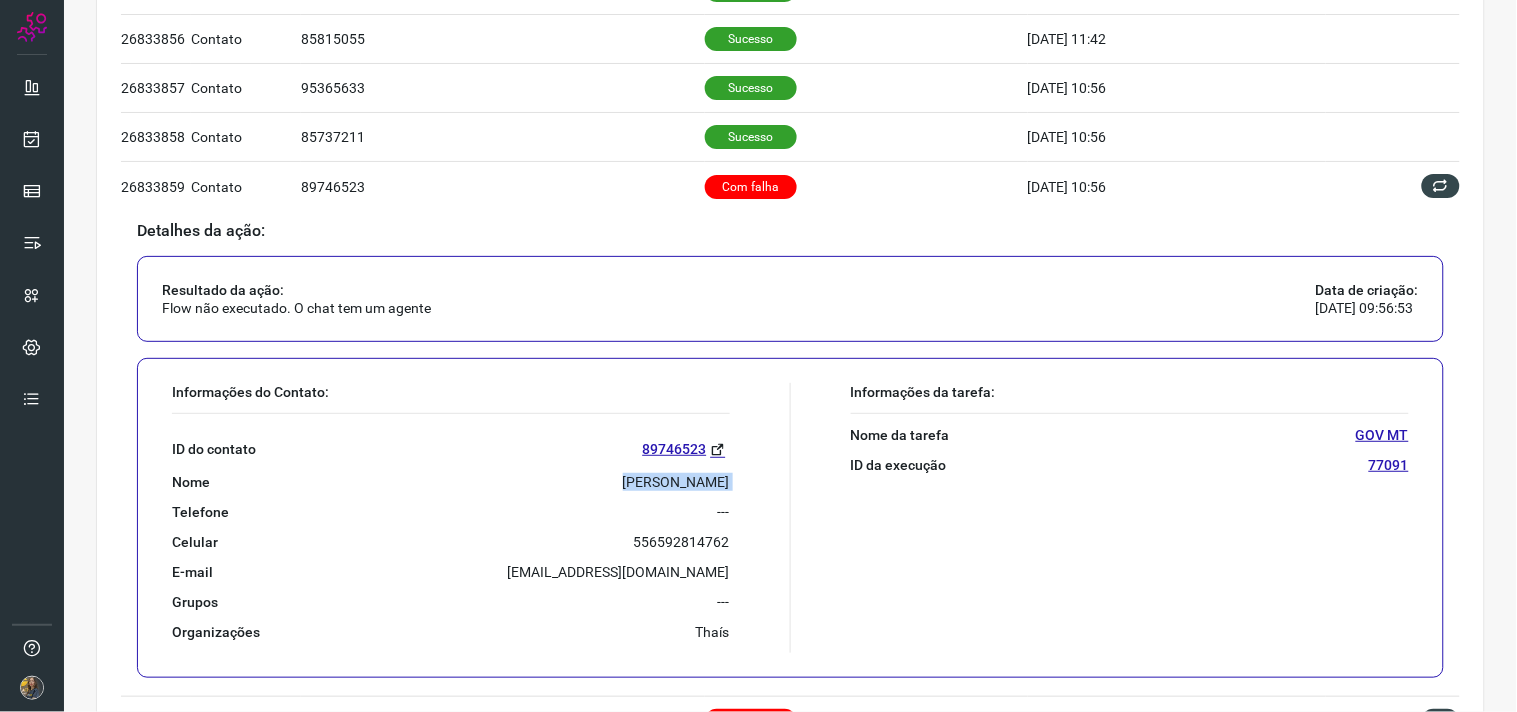 scroll, scrollTop: 1030, scrollLeft: 0, axis: vertical 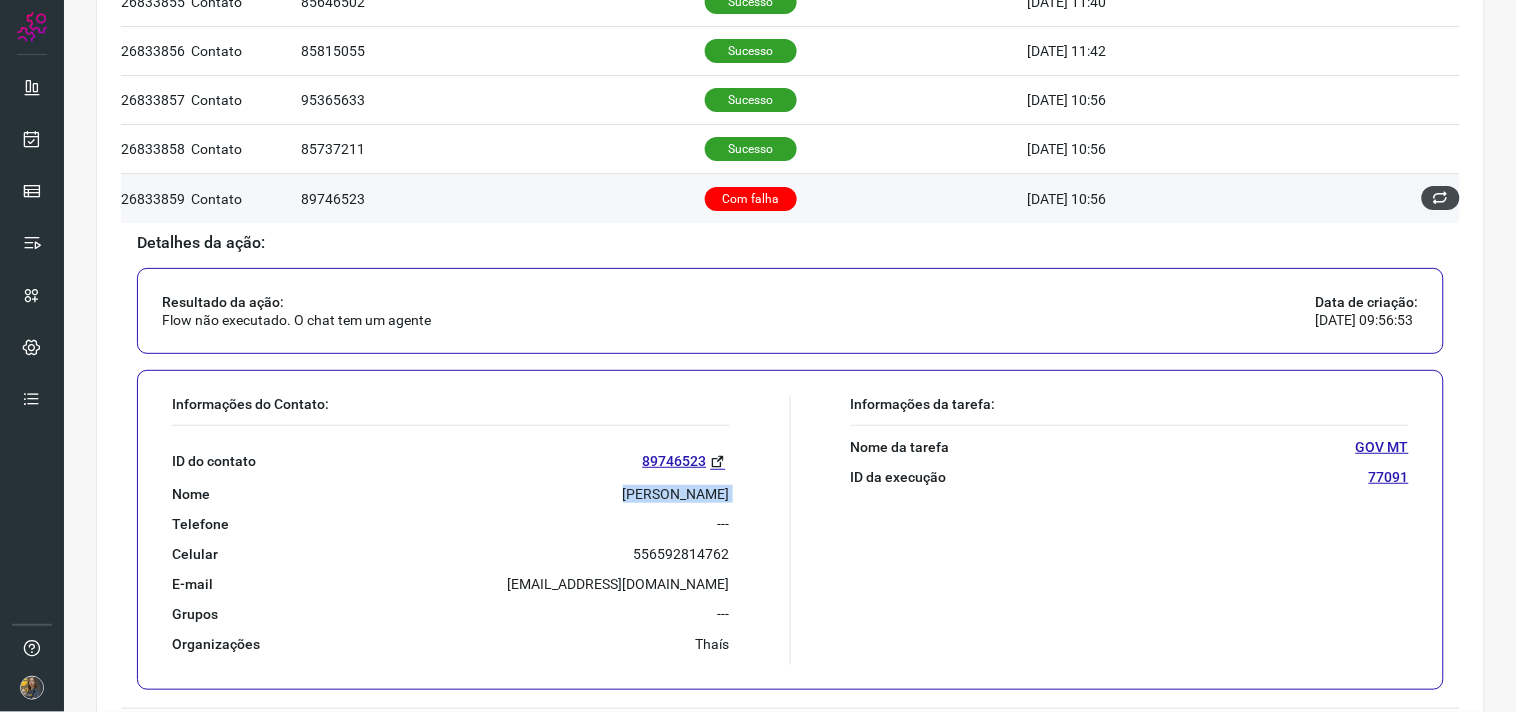 click at bounding box center (1441, 198) 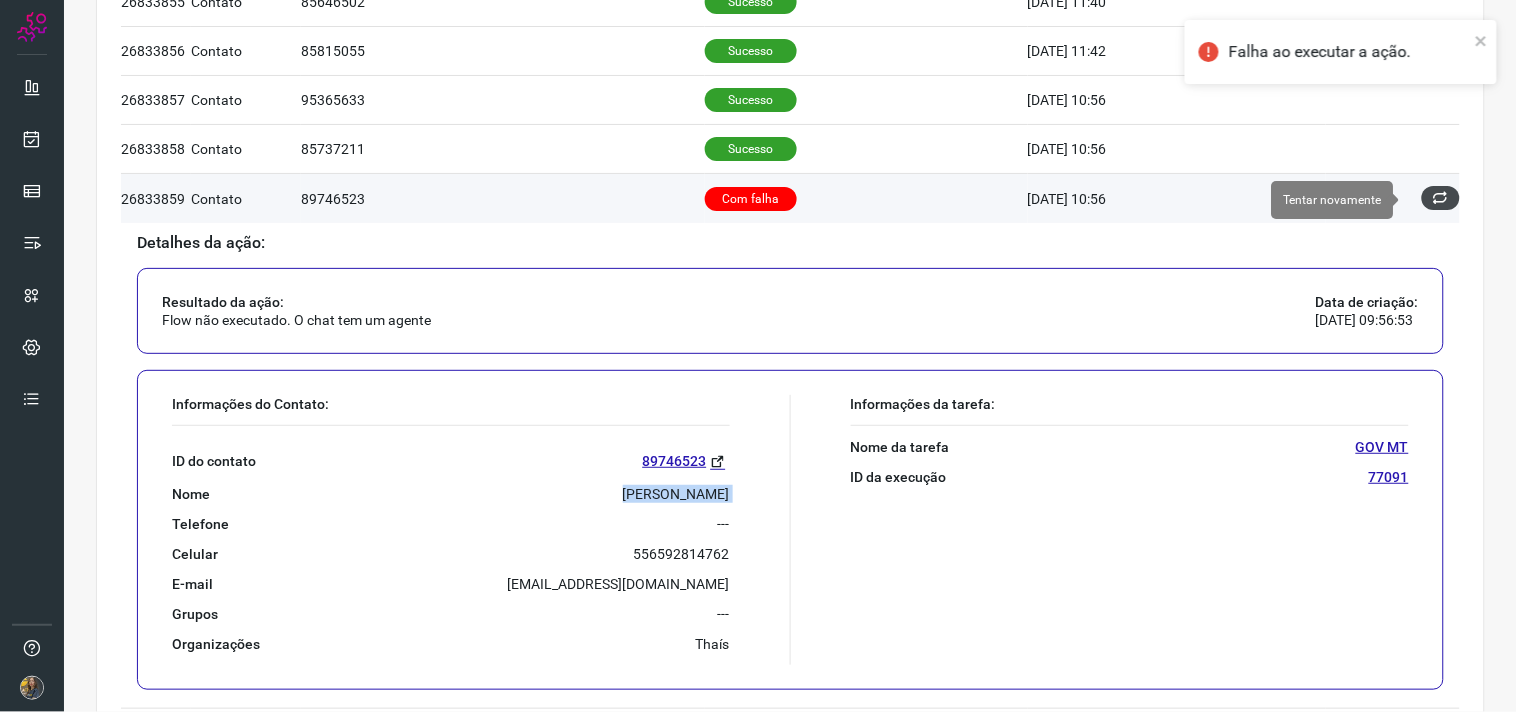 click at bounding box center (1441, 198) 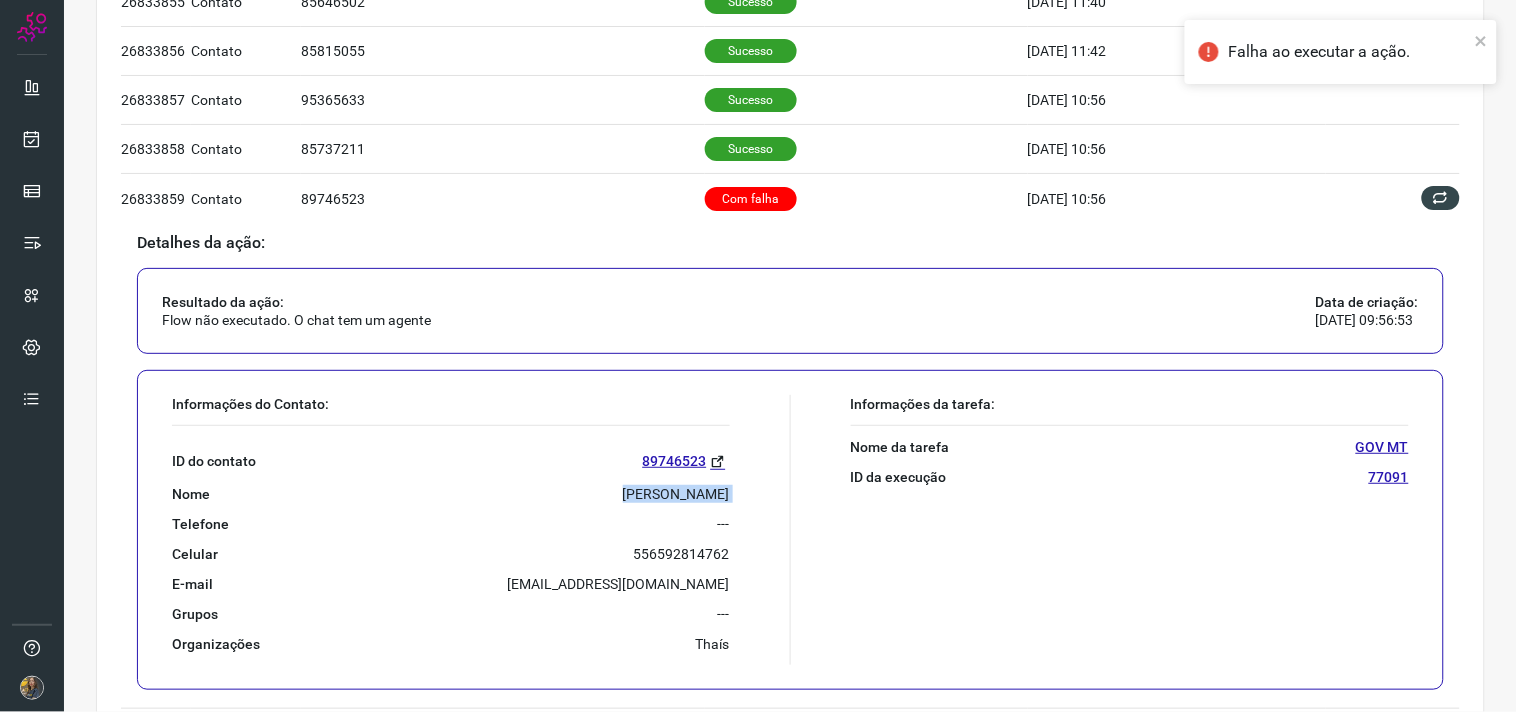 scroll, scrollTop: 0, scrollLeft: 0, axis: both 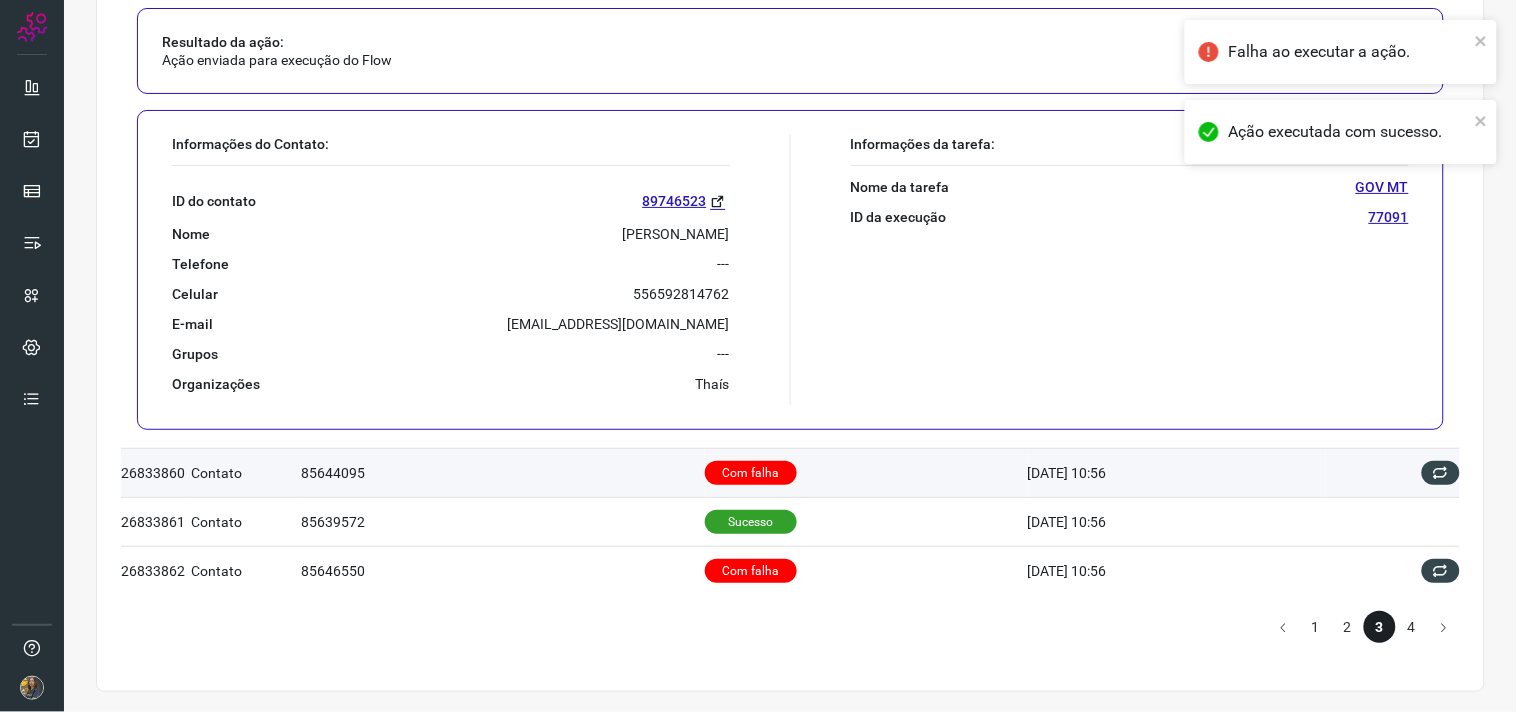 click on "Com falha" at bounding box center (866, 472) 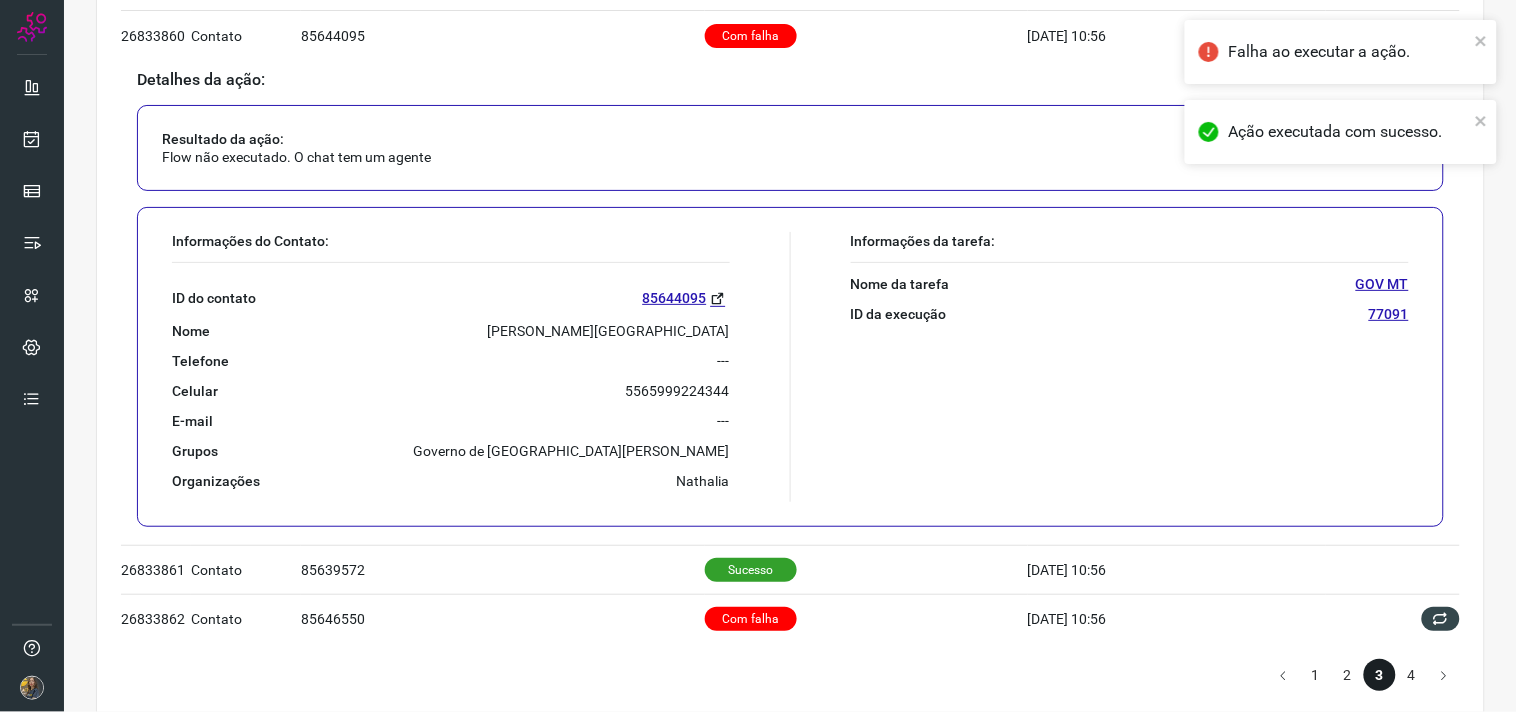 scroll, scrollTop: 1252, scrollLeft: 0, axis: vertical 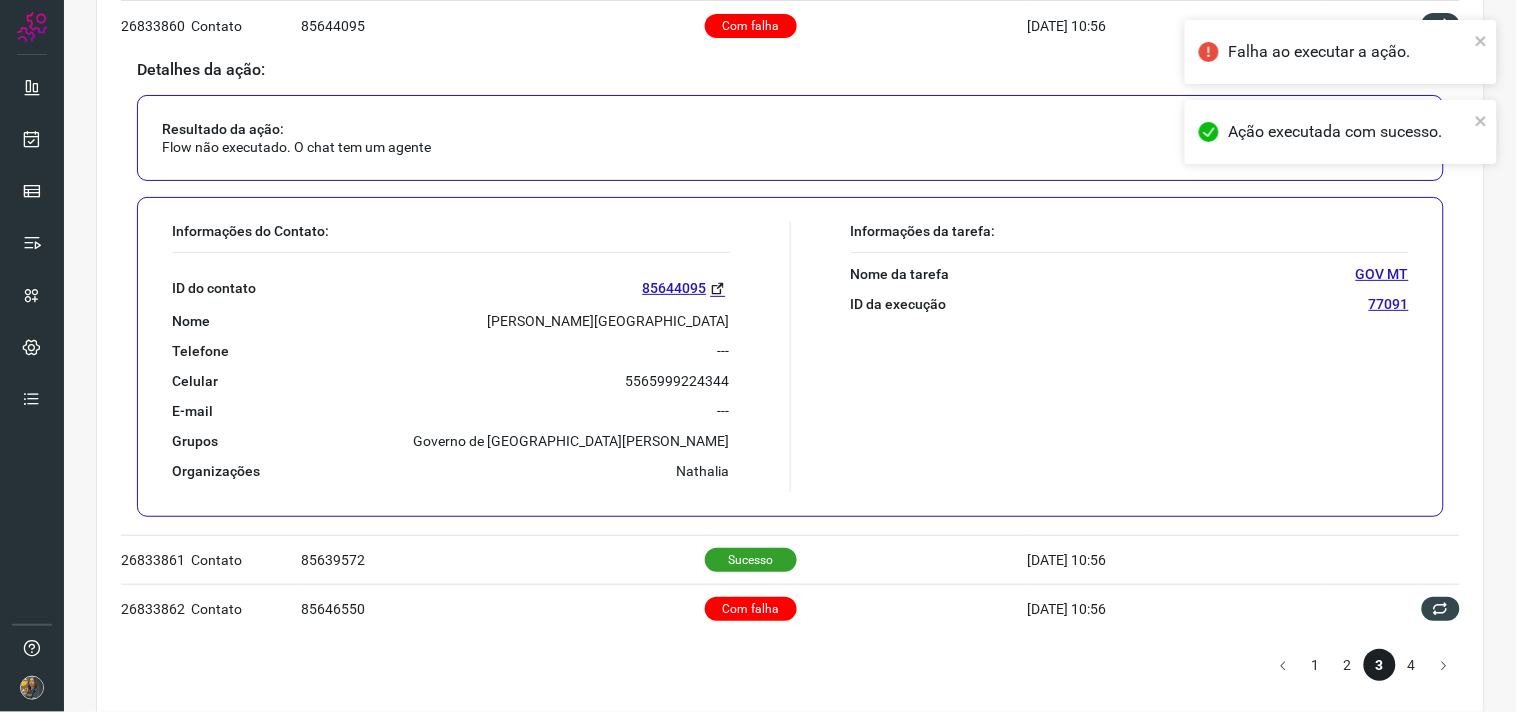 click on "ID do contato 85644095  Nome CARMEN LIMA DE ALBUQUERQUE Telefone --- Celular 5565999224344 E-mail --- Grupos Governo de Mato Grosso Organizações Nathalia" at bounding box center (451, 366) 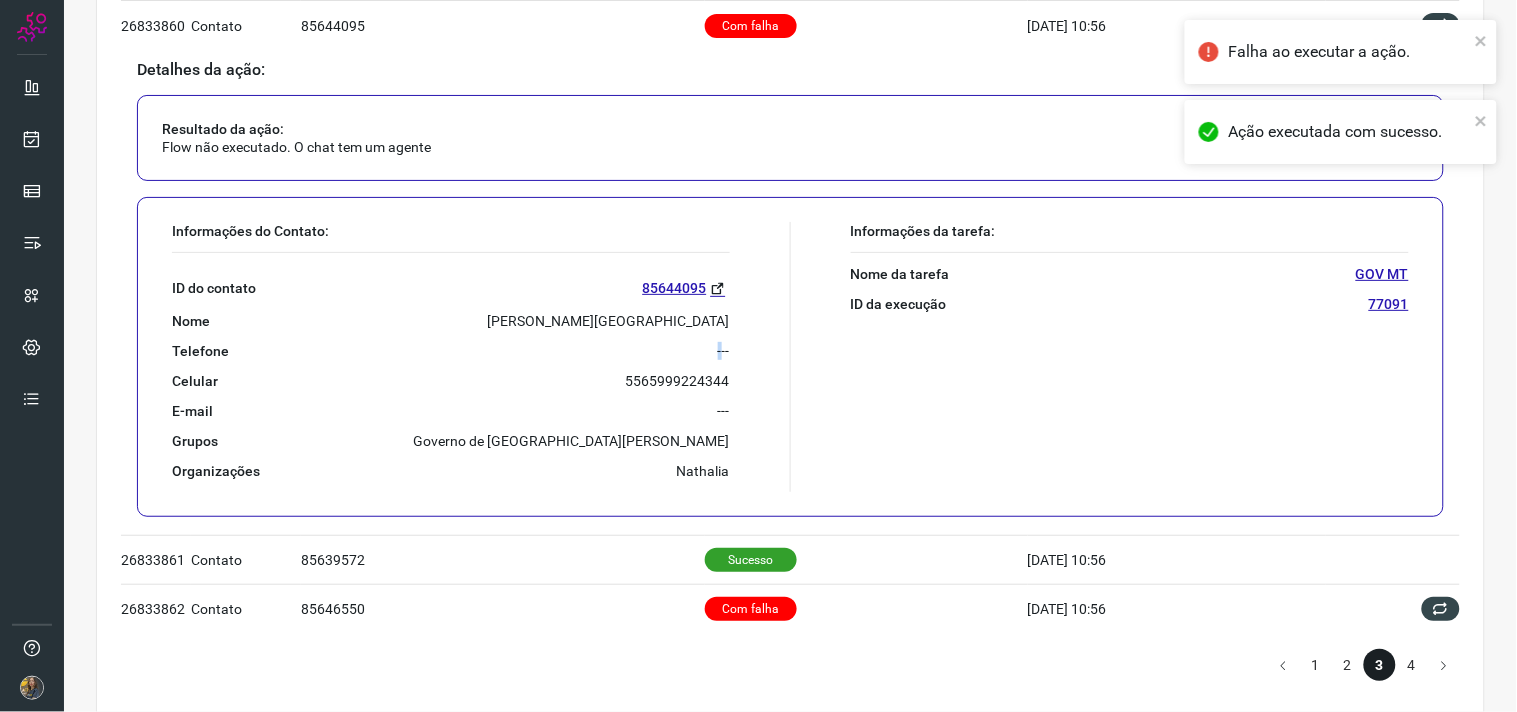 click on "ID do contato 85644095  Nome CARMEN LIMA DE ALBUQUERQUE Telefone --- Celular 5565999224344 E-mail --- Grupos Governo de Mato Grosso Organizações Nathalia" at bounding box center (451, 366) 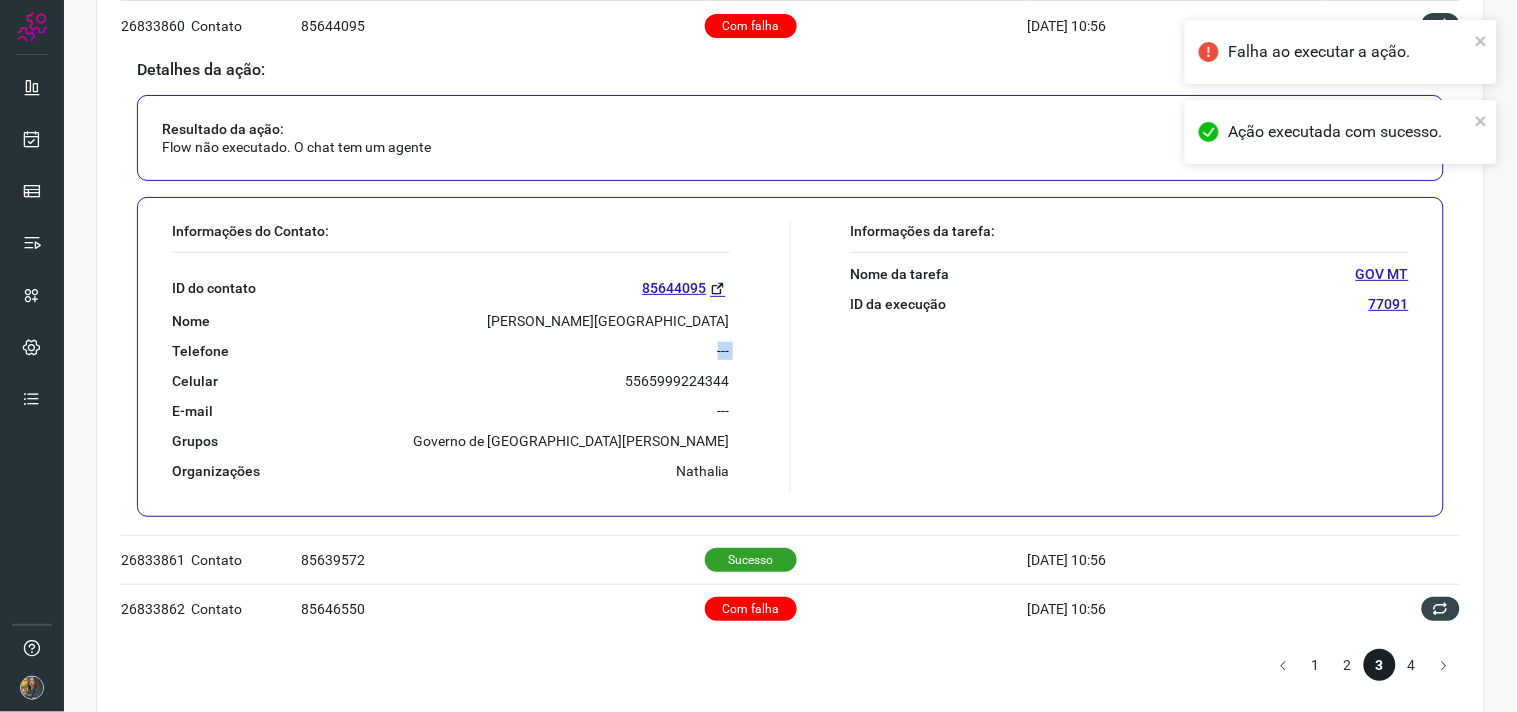 click on "ID do contato 85644095  Nome CARMEN LIMA DE ALBUQUERQUE Telefone --- Celular 5565999224344 E-mail --- Grupos Governo de Mato Grosso Organizações Nathalia" at bounding box center (451, 366) 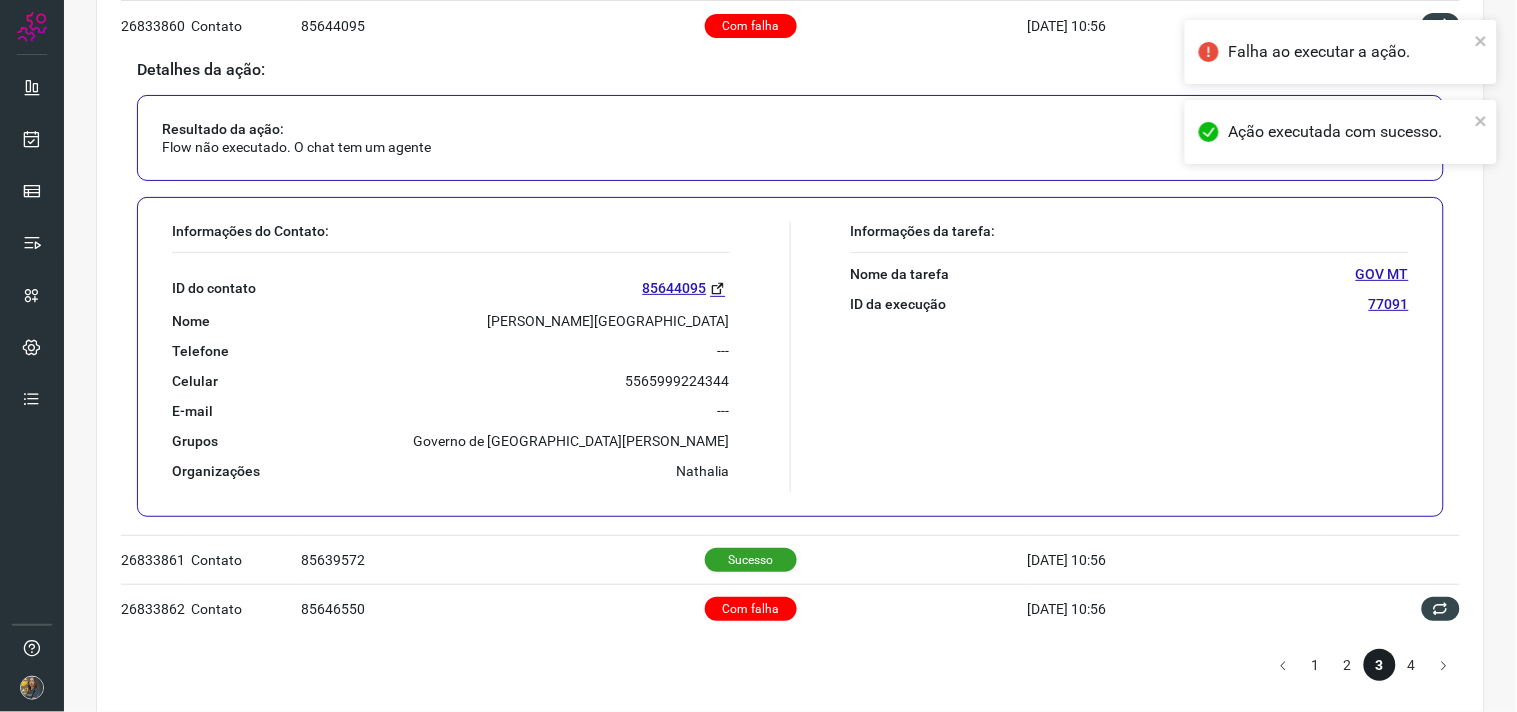 click on "CARMEN LIMA DE ALBUQUERQUE" at bounding box center (609, 321) 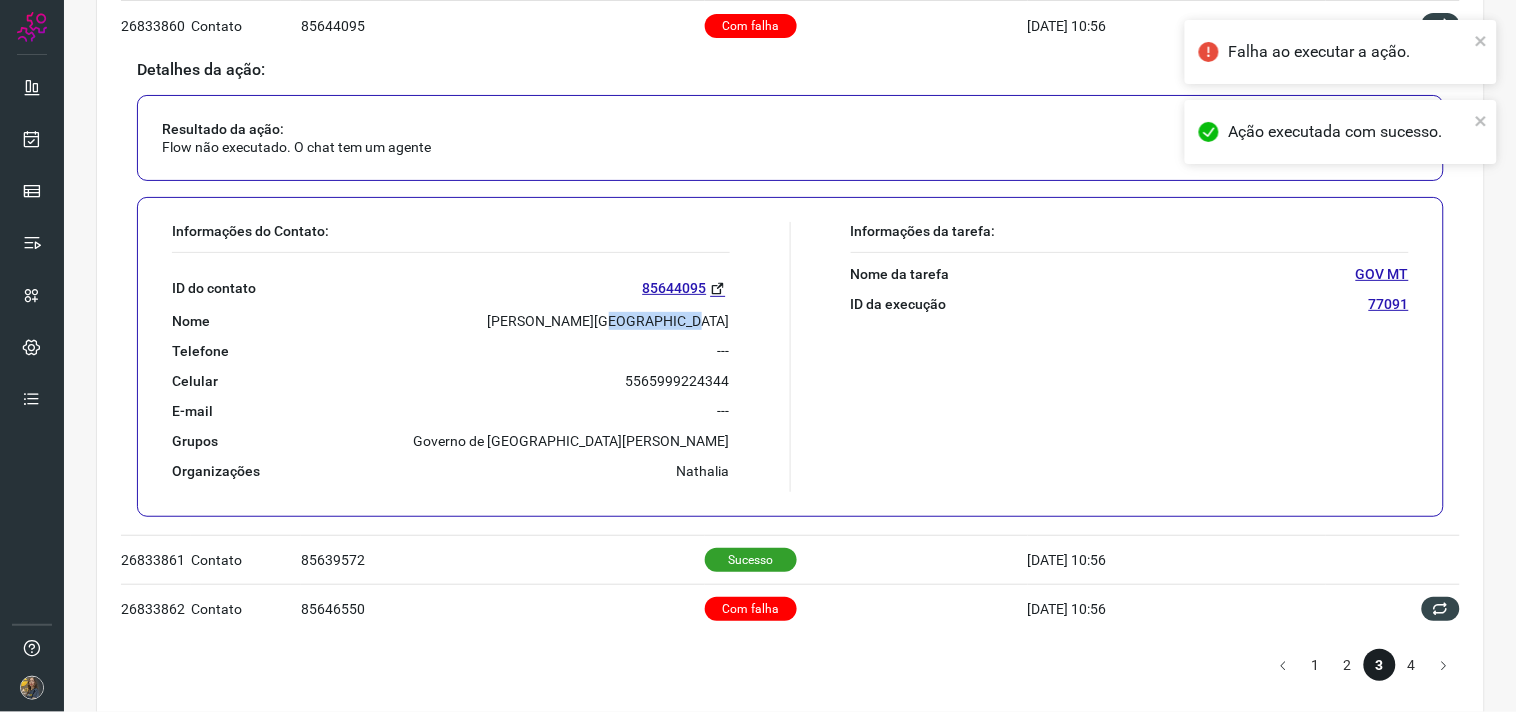 click on "CARMEN LIMA DE ALBUQUERQUE" at bounding box center (609, 321) 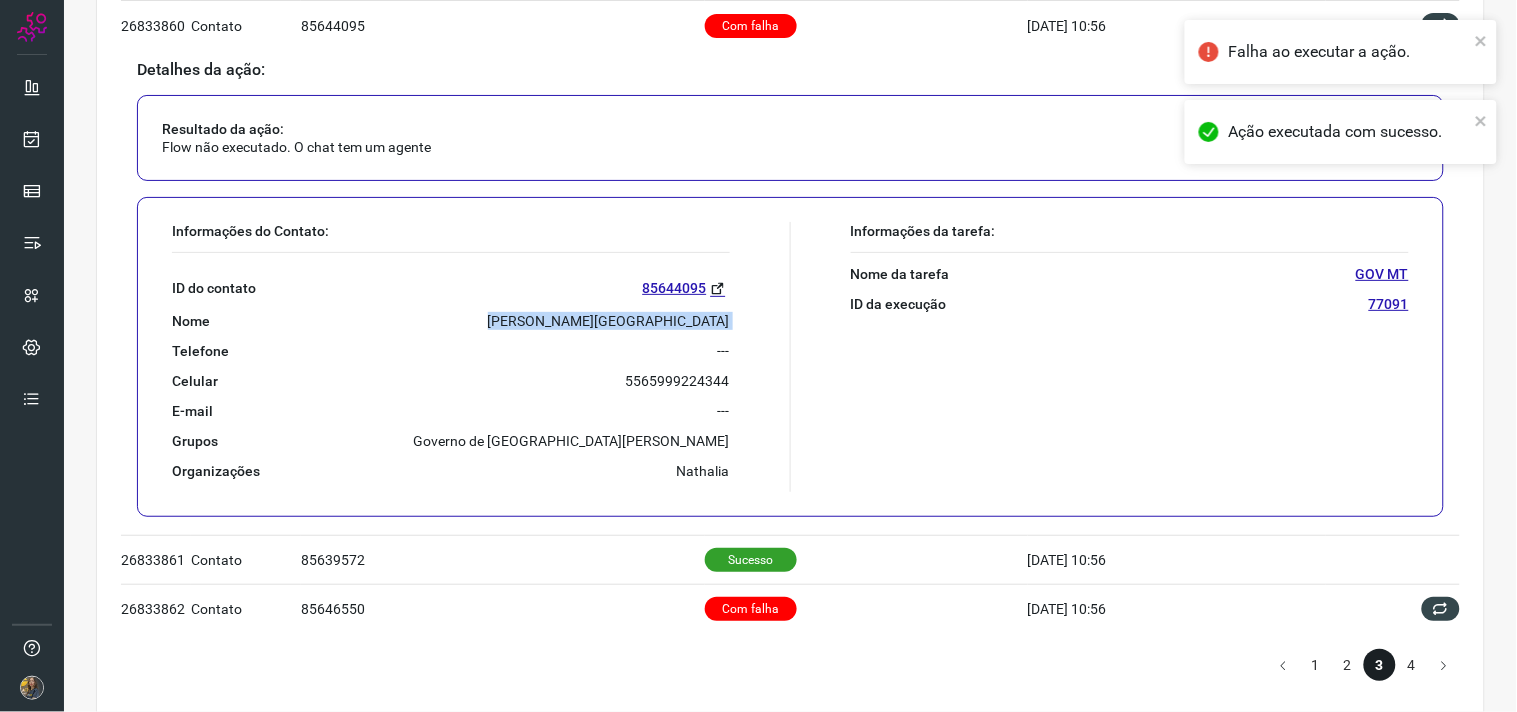 click on "CARMEN LIMA DE ALBUQUERQUE" at bounding box center (609, 321) 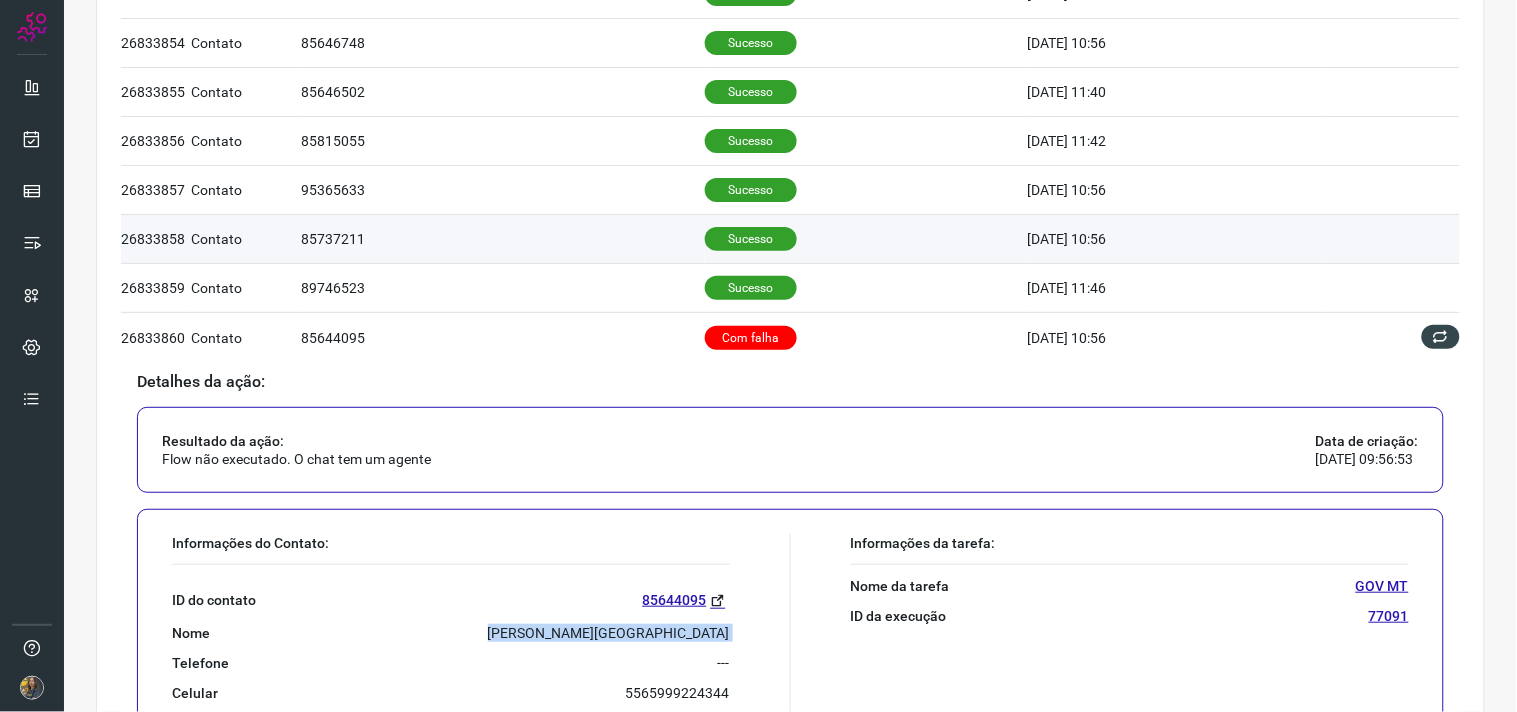scroll, scrollTop: 918, scrollLeft: 0, axis: vertical 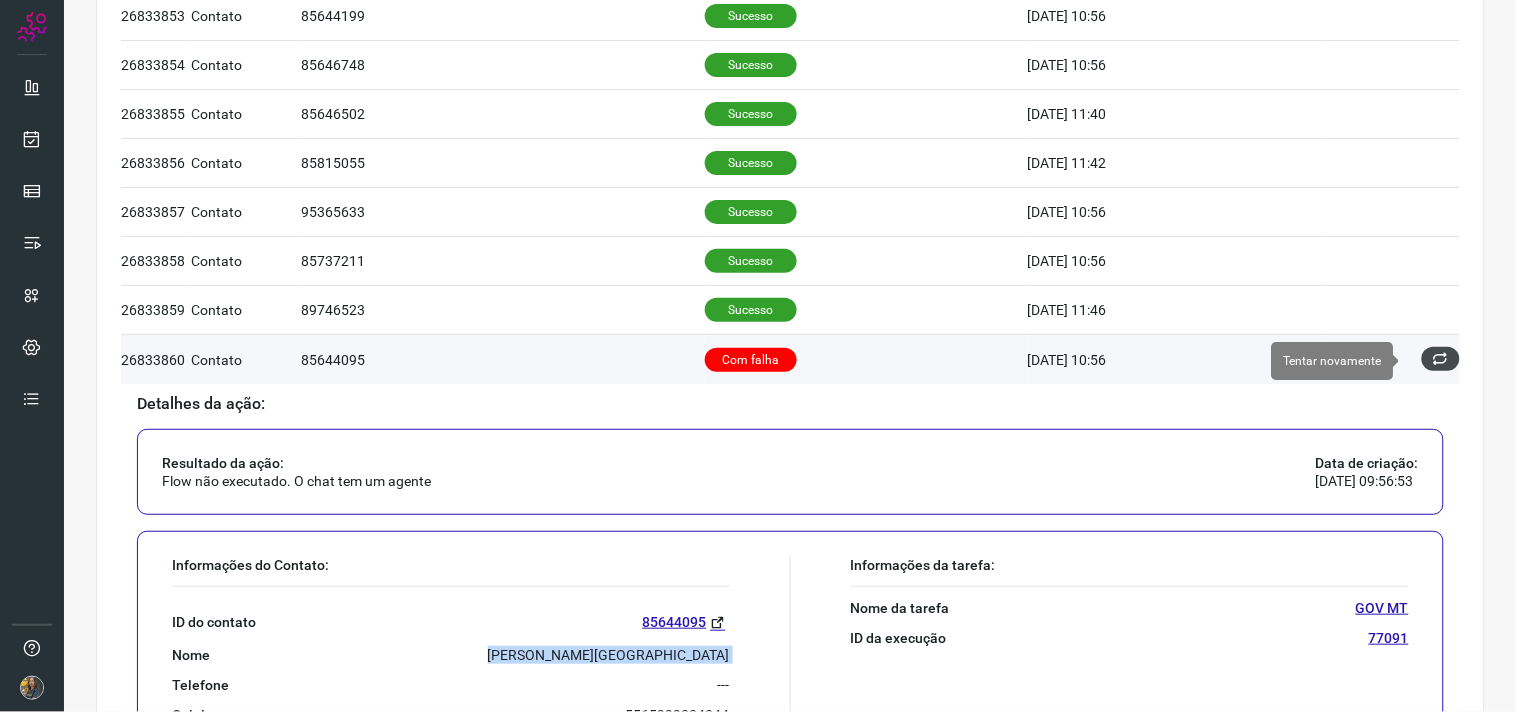 click at bounding box center (1441, 359) 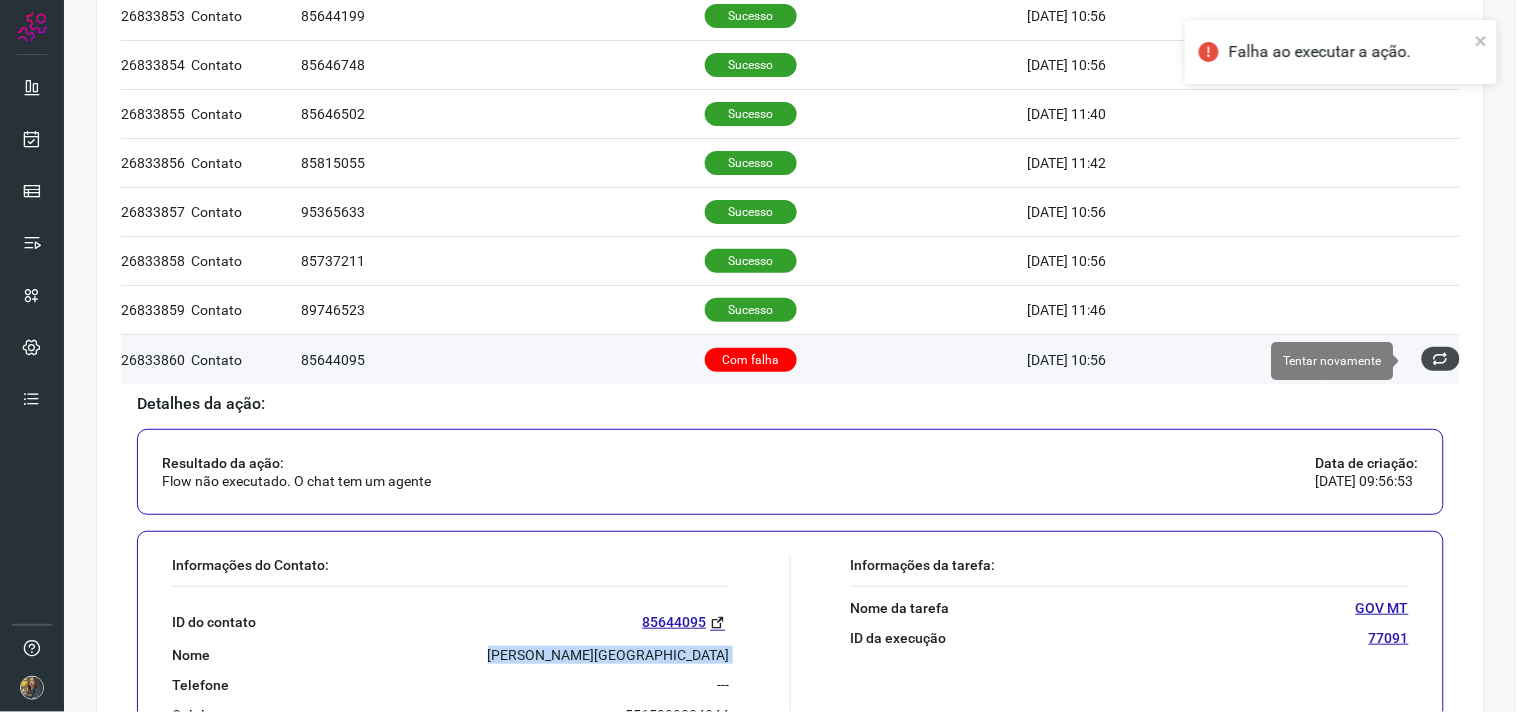 click at bounding box center (1441, 359) 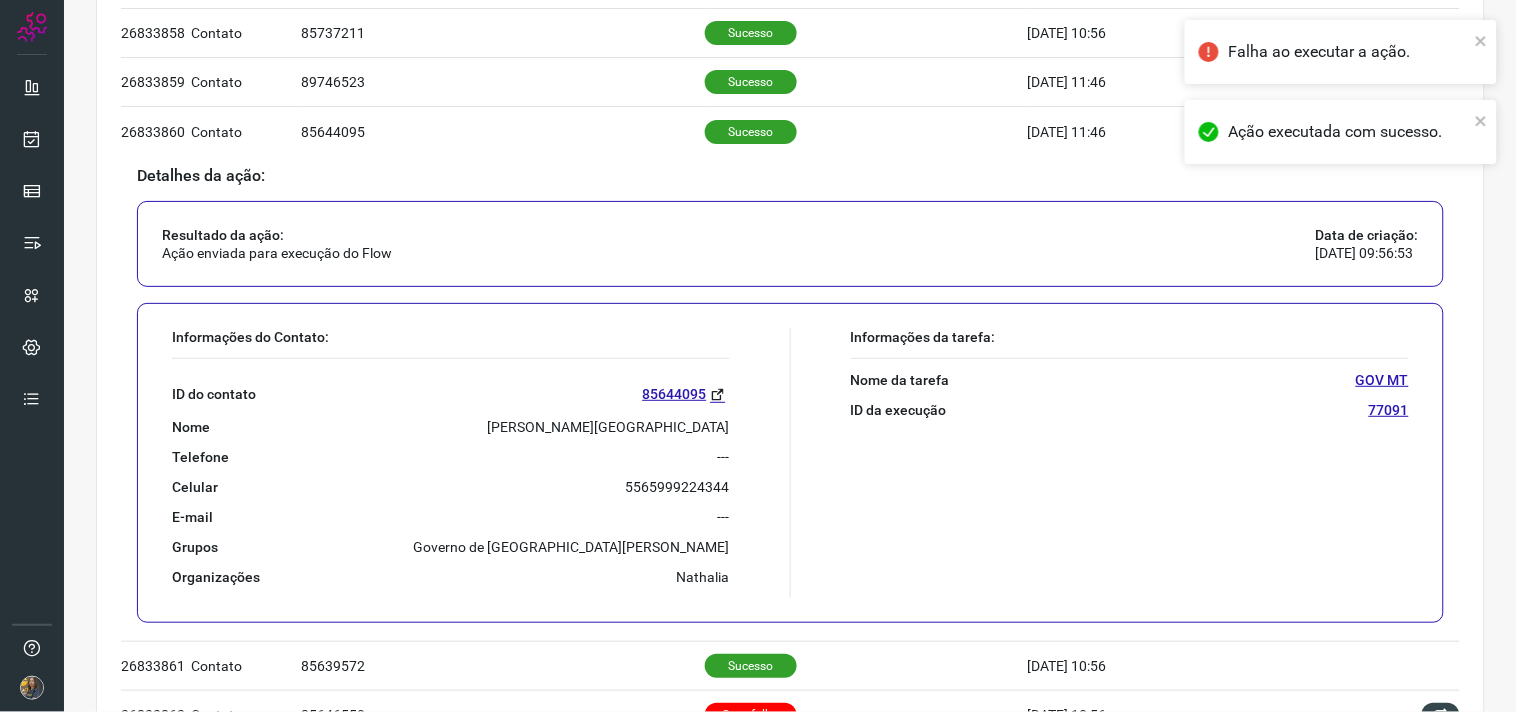 scroll, scrollTop: 1293, scrollLeft: 0, axis: vertical 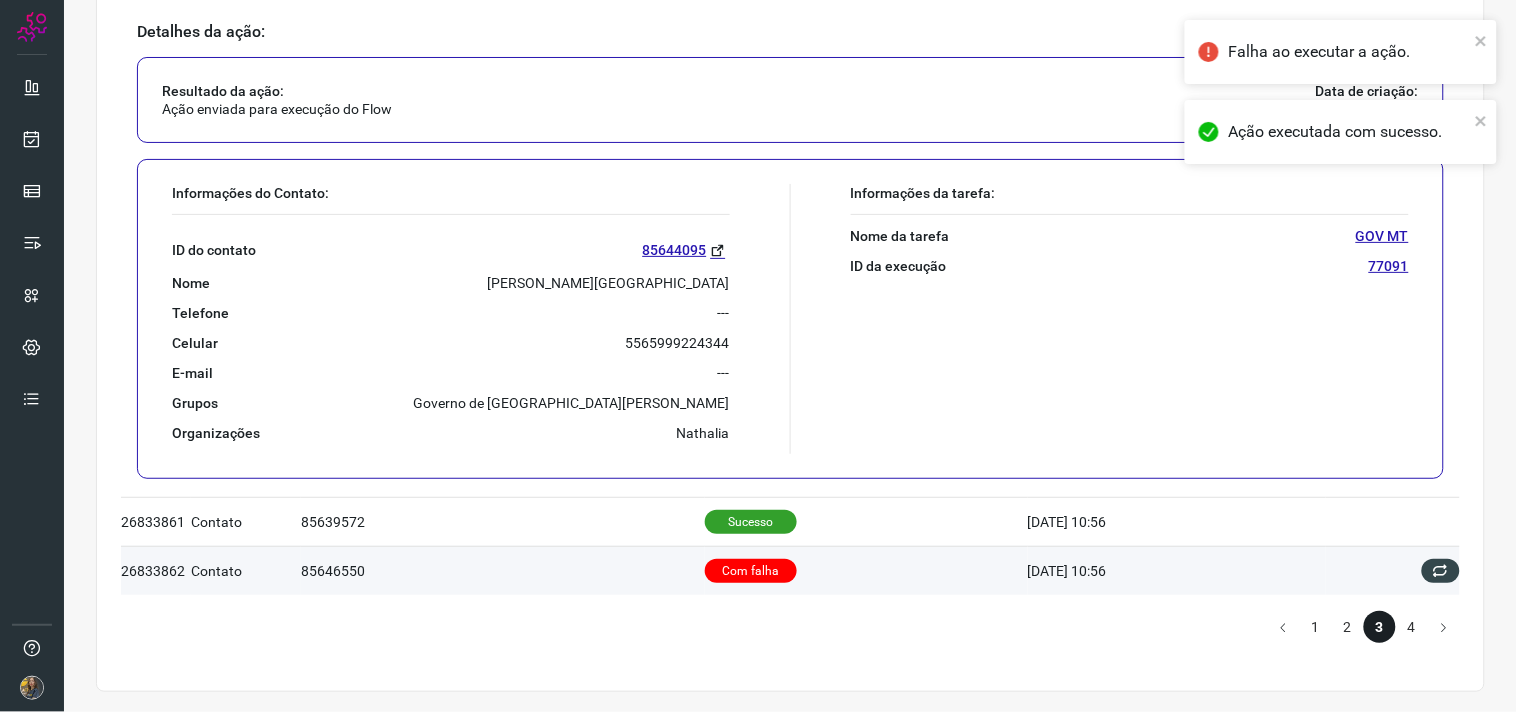click on "Com falha" at bounding box center (866, 570) 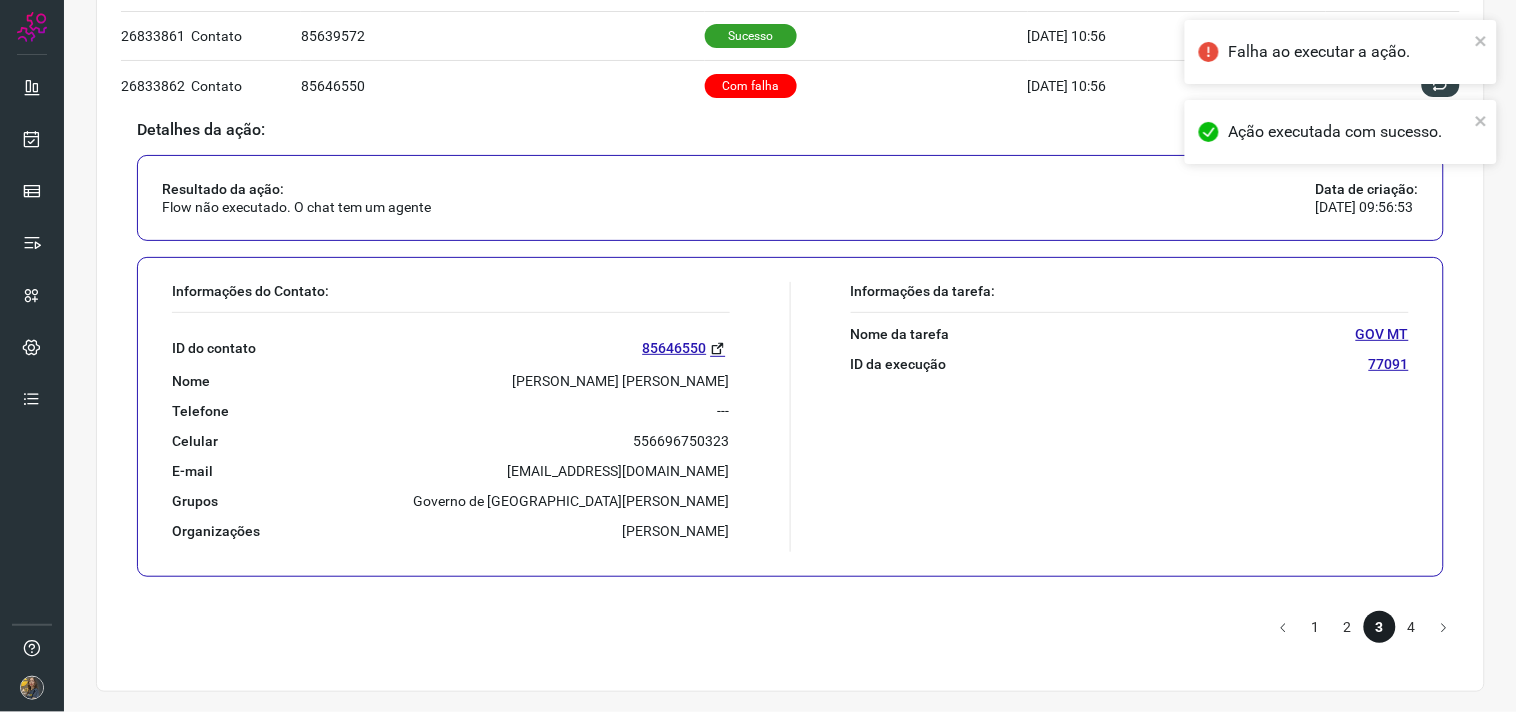 scroll, scrollTop: 1292, scrollLeft: 0, axis: vertical 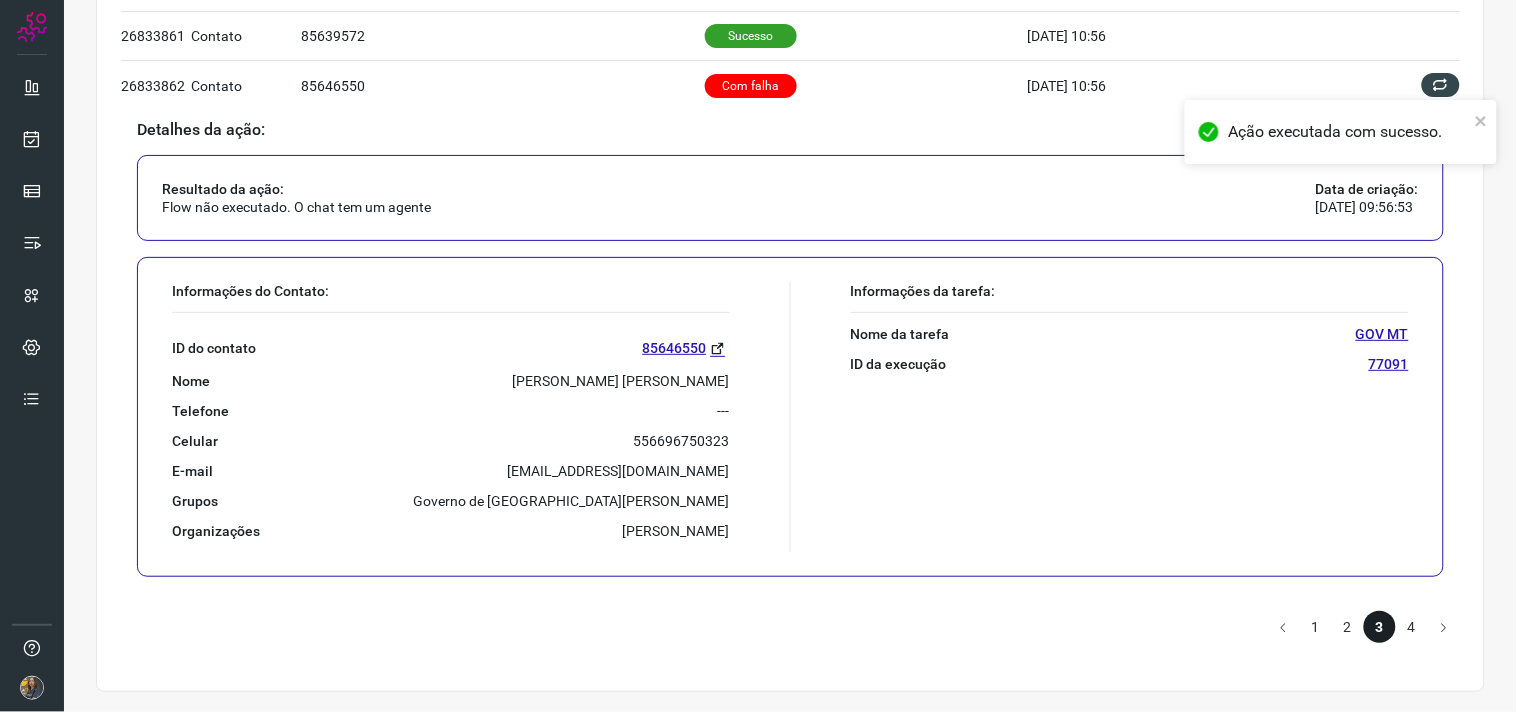 click on "ALESSANDRA TORREZAN SANCHES DANTAS" at bounding box center (621, 381) 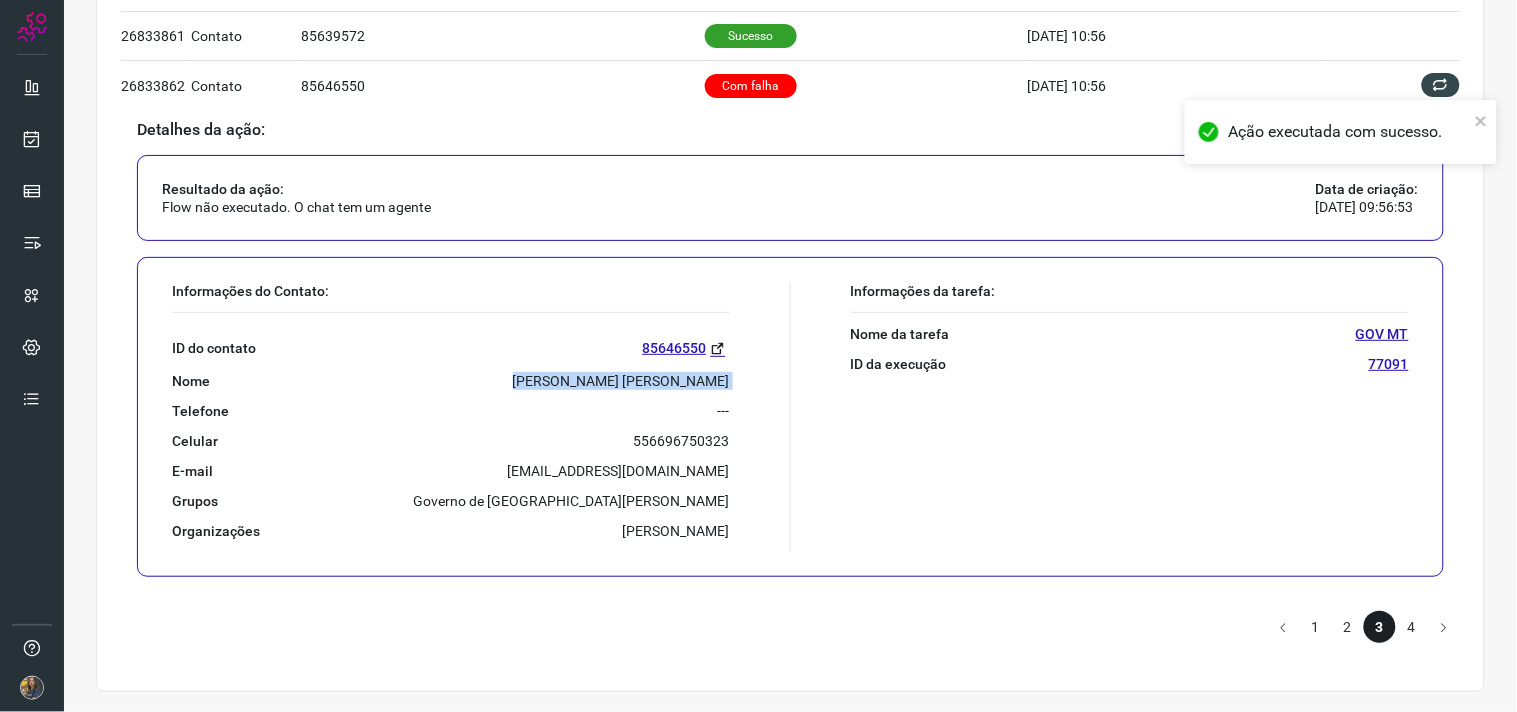 click on "ALESSANDRA TORREZAN SANCHES DANTAS" at bounding box center [621, 381] 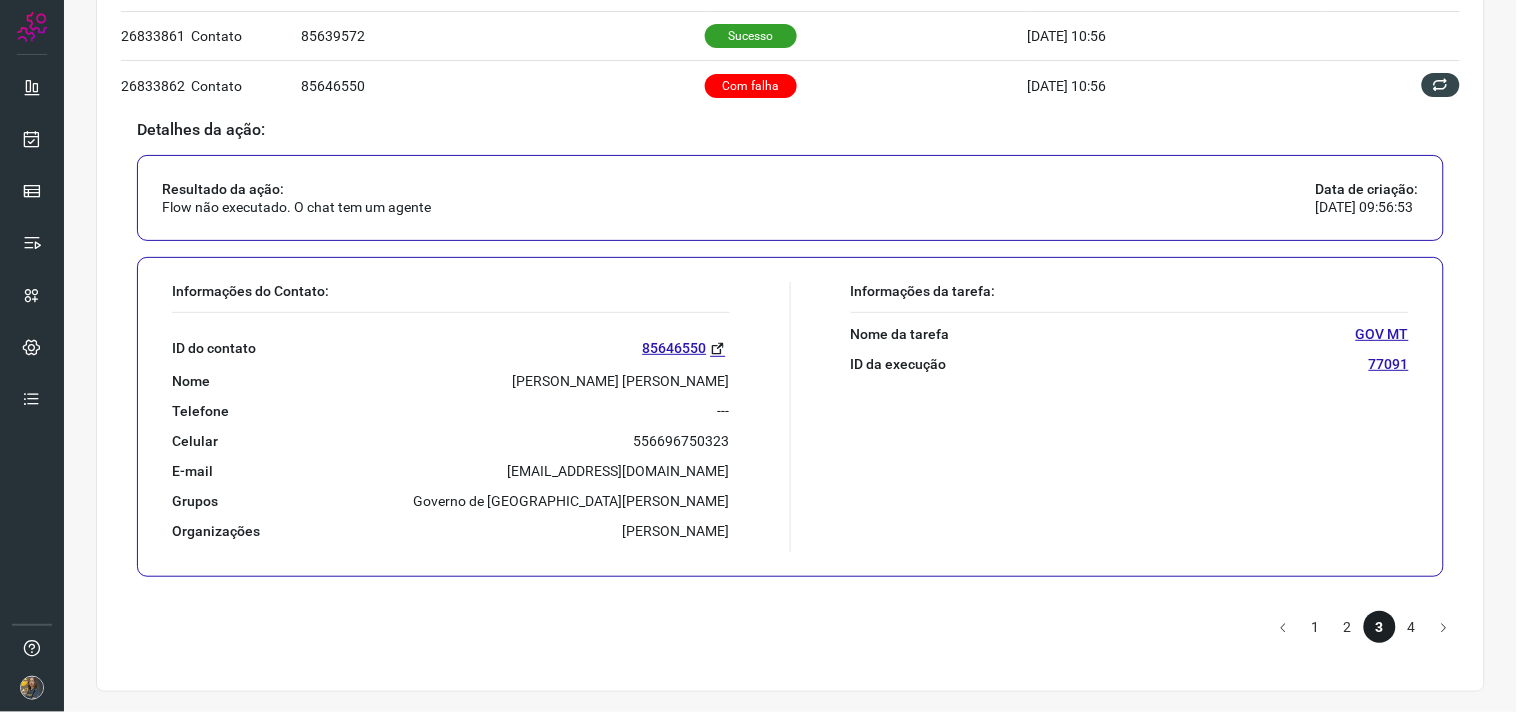 click on "Execução #77091  (GOV MT) Ação Segmento ID do Segmento Status Processado 26833838 Contato 85646747 Sucesso 09/07/25 10:56 Detalhes da ação: Resultado da ação: Ação enviada para execução do Flow Data de criação: 09/07/2025 09:56:53  Informações do Contato:  ID do contato 85646550  Nome ALESSANDRA TORREZAN SANCHES DANTAS Telefone --- Celular 556696750323 E-mail alessanches08@gmail.com Grupos Governo de Mato Grosso Organizações Nathalia, Antonielly Informações da tarefa: Nome da tarefa GOV MT ID da execução 77091 26833839 Contato 86641044 Sucesso 09/07/25 10:56 Detalhes da ação: Resultado da ação: Ação enviada para execução do Flow Data de criação: 09/07/2025 09:56:53  Informações do Contato:  ID do contato 85646550  Nome ALESSANDRA TORREZAN SANCHES DANTAS Telefone --- Celular 556696750323 E-mail alessanches08@gmail.com Grupos Governo de Mato Grosso Organizações Nathalia, Antonielly Informações da tarefa: Nome da tarefa GOV MT ID da execução 77091 26833840 Contato Sucesso" at bounding box center (758, 356) 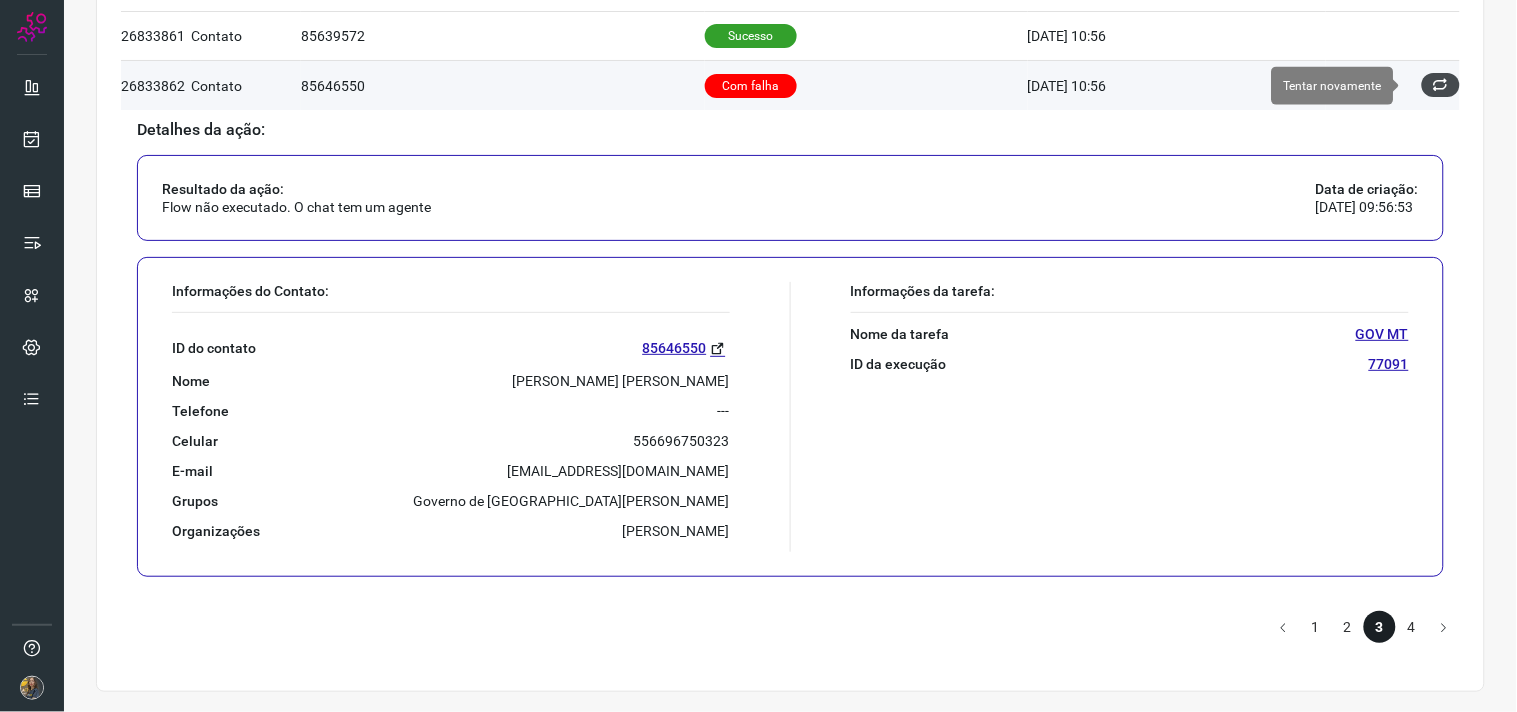 click at bounding box center [1441, 85] 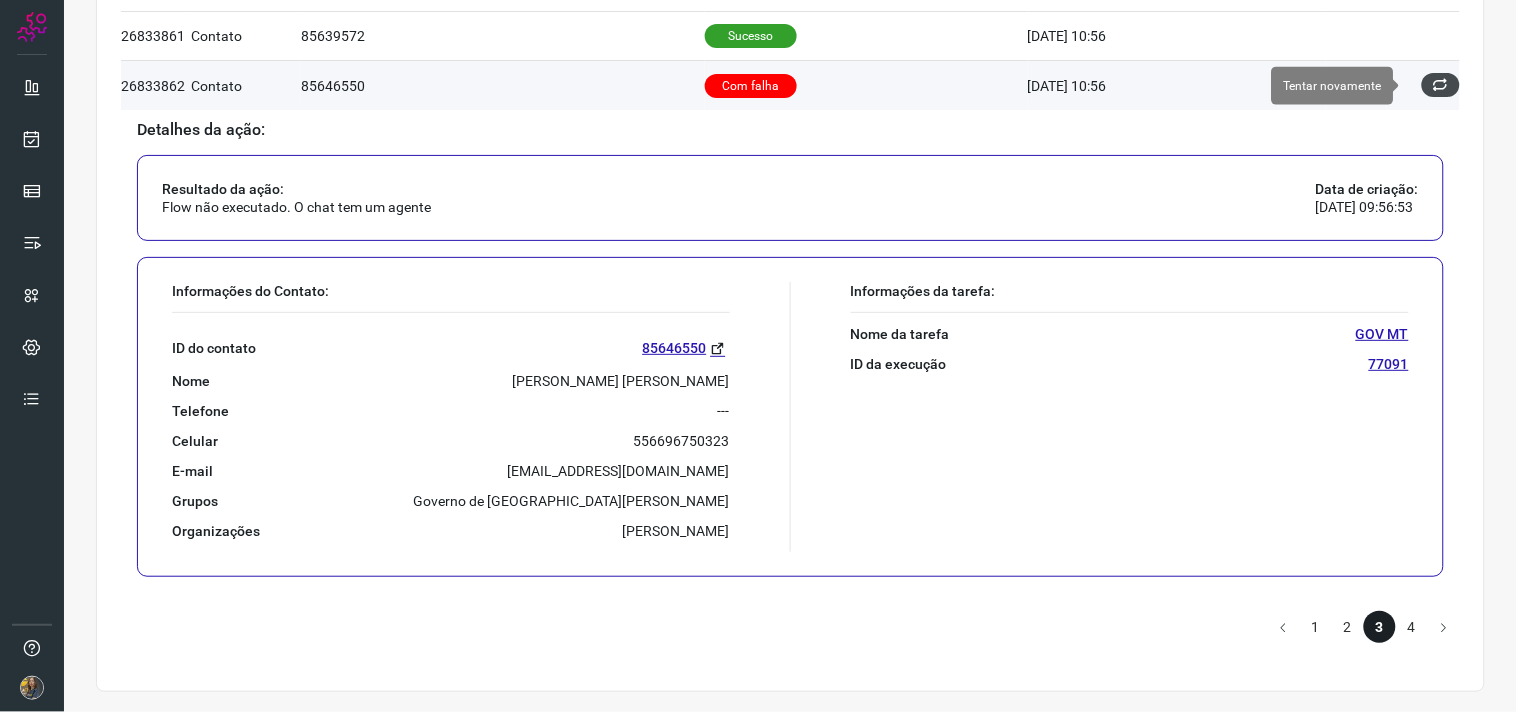 click at bounding box center [1441, 85] 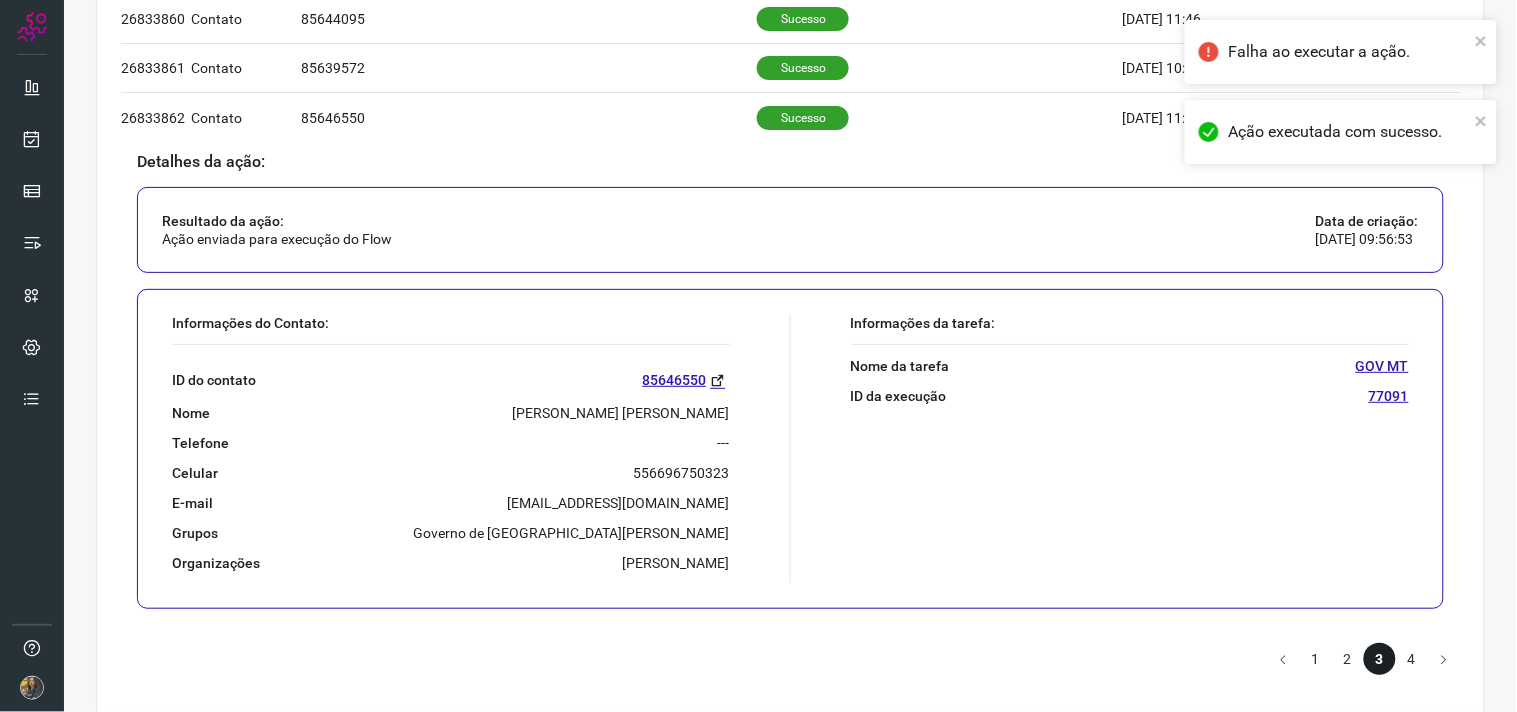 scroll, scrollTop: 1292, scrollLeft: 0, axis: vertical 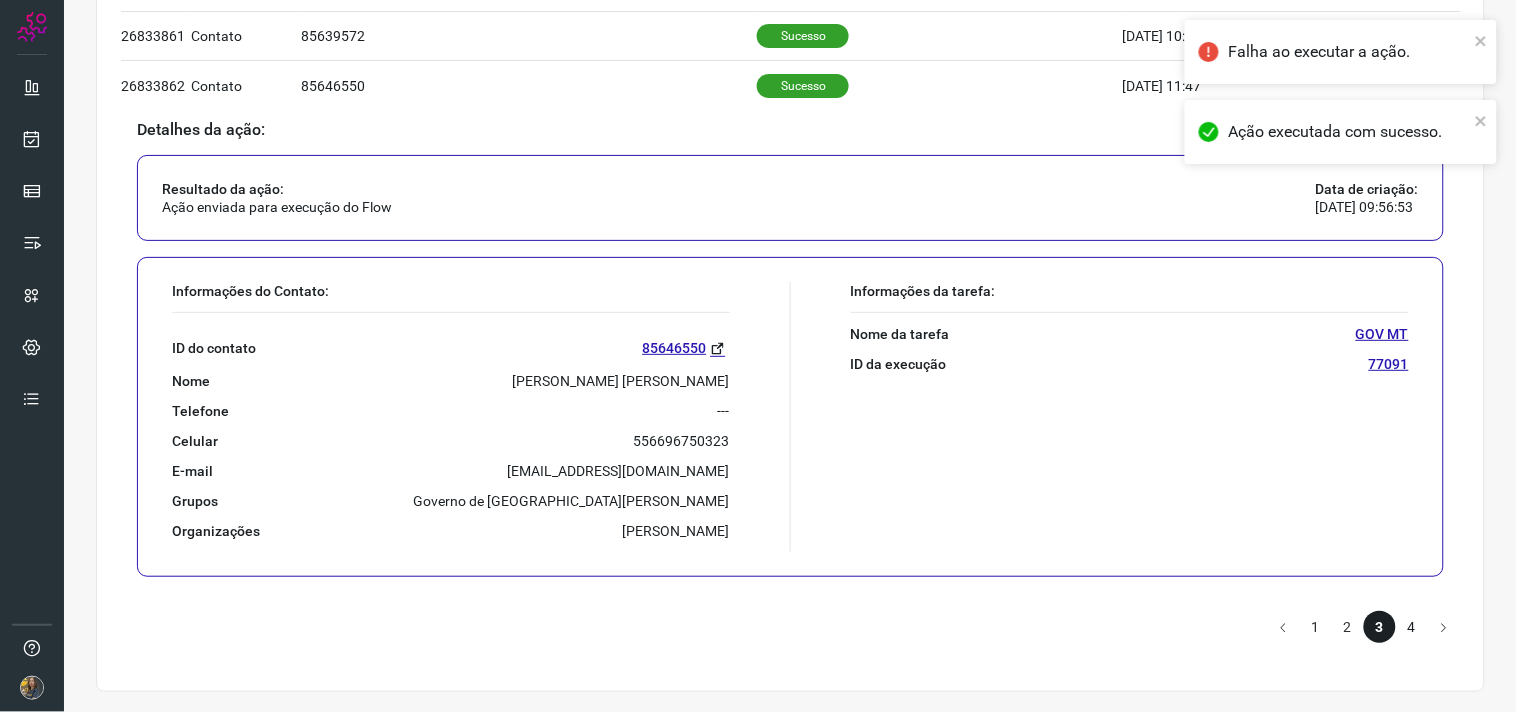 click on "4" 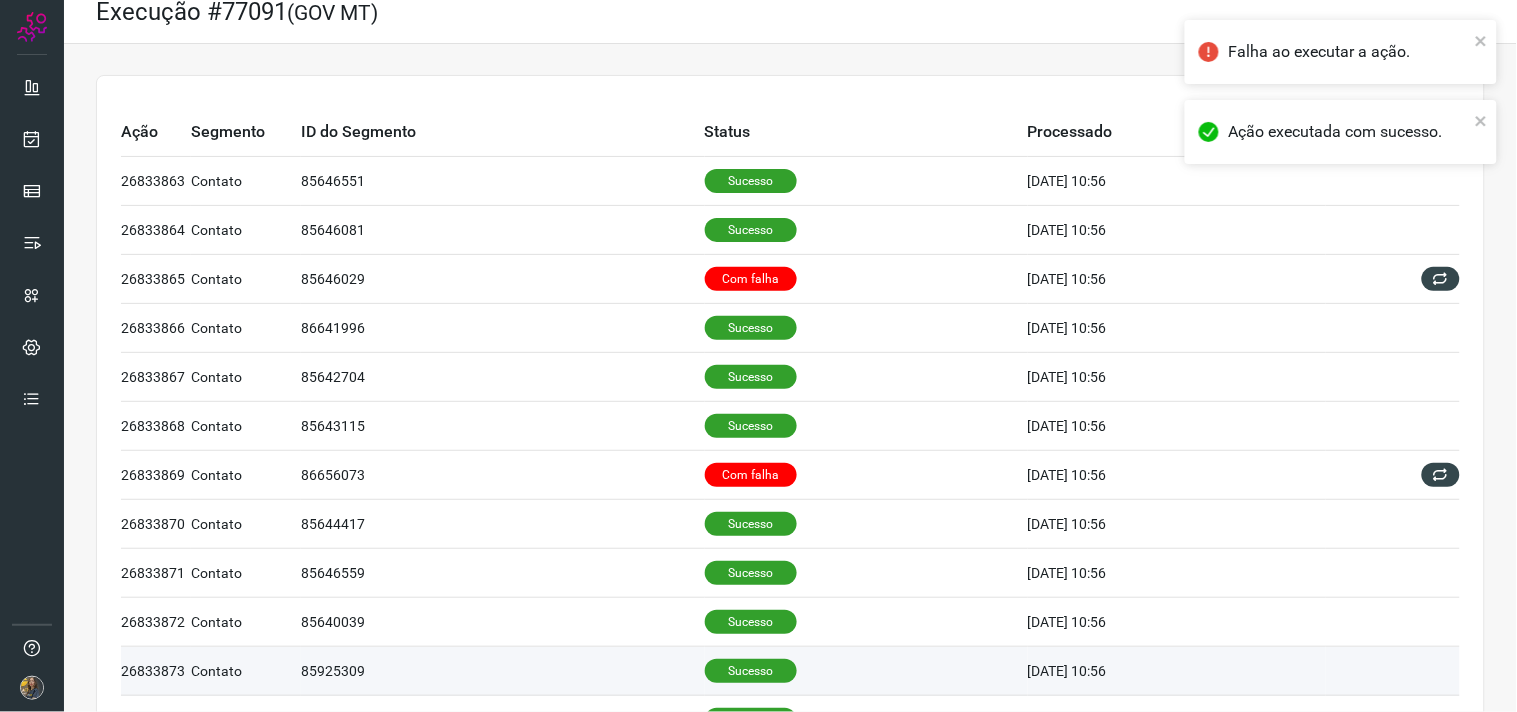 scroll, scrollTop: 0, scrollLeft: 0, axis: both 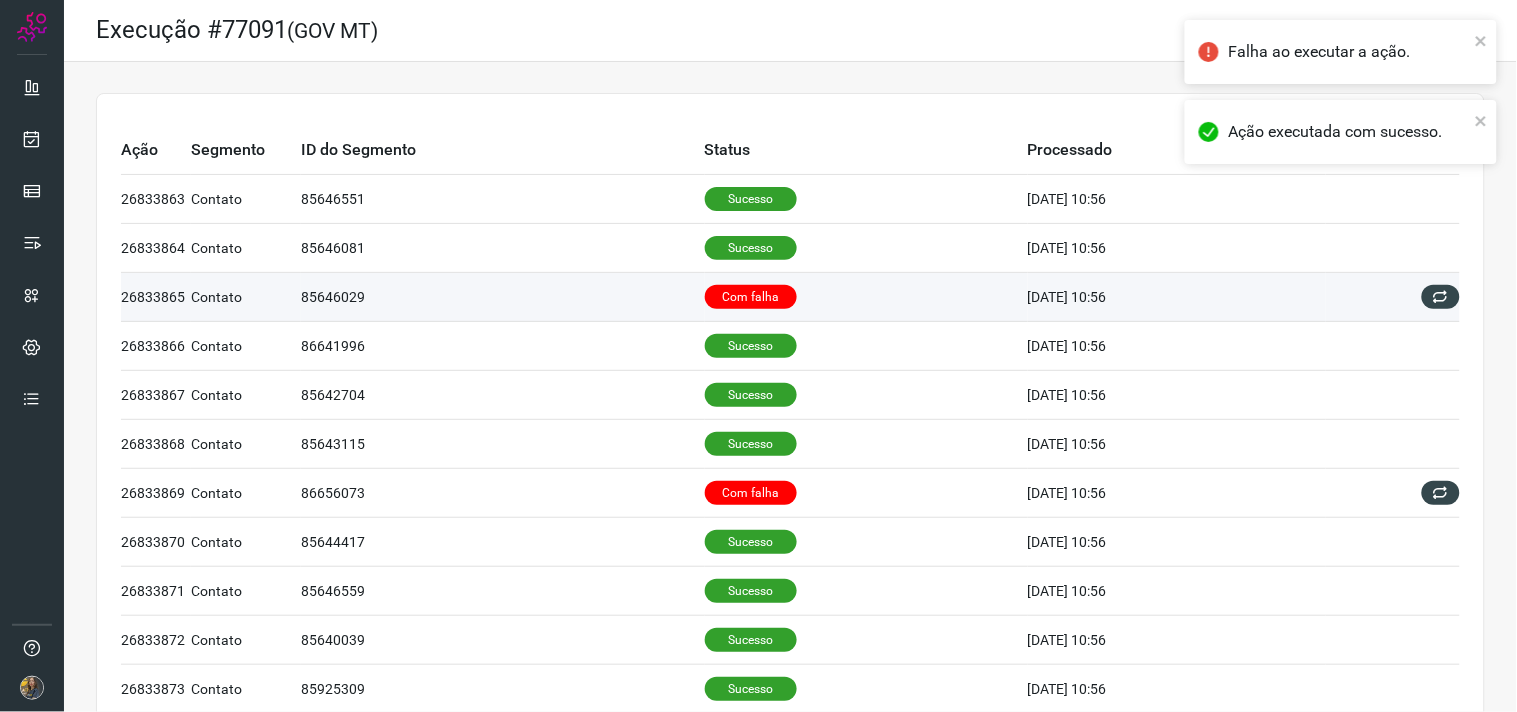 click on "Com falha" at bounding box center (866, 297) 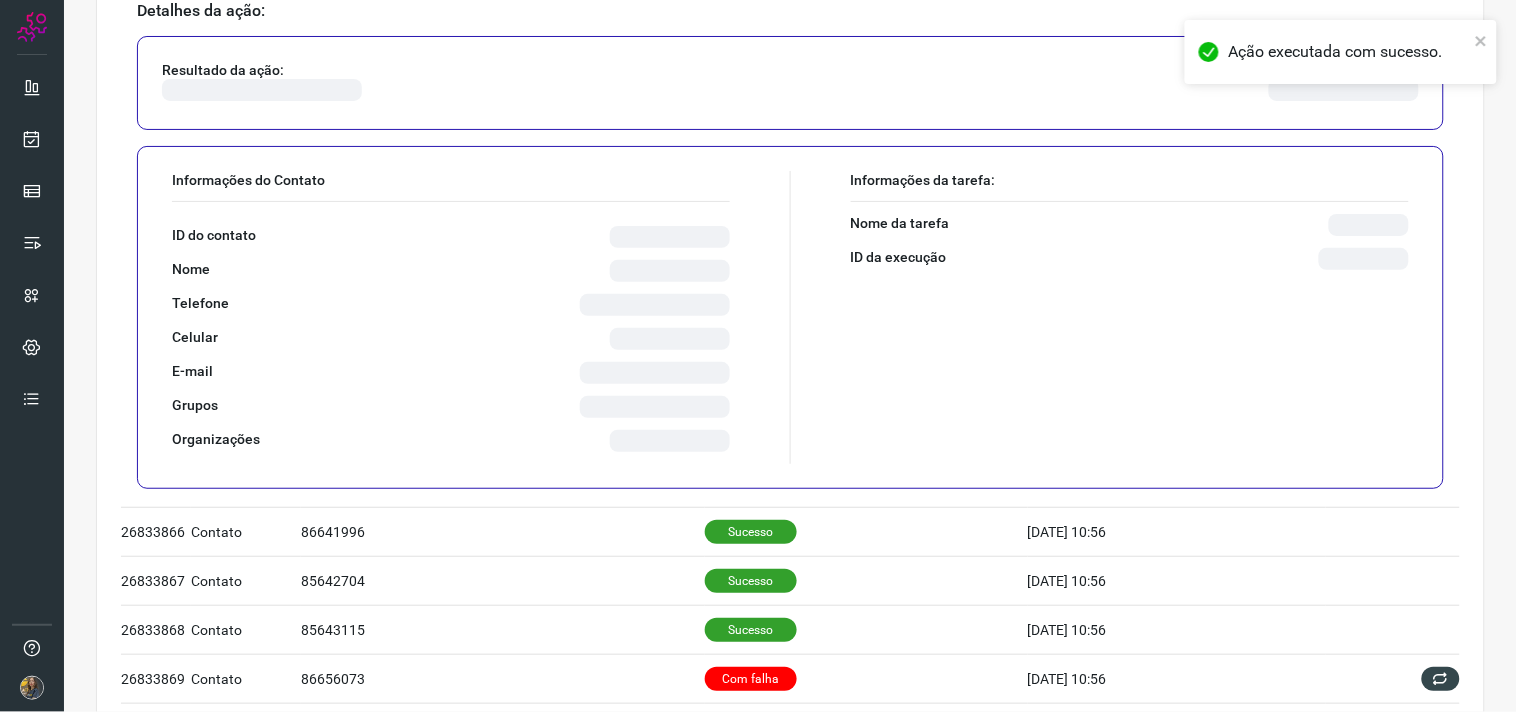 scroll, scrollTop: 333, scrollLeft: 0, axis: vertical 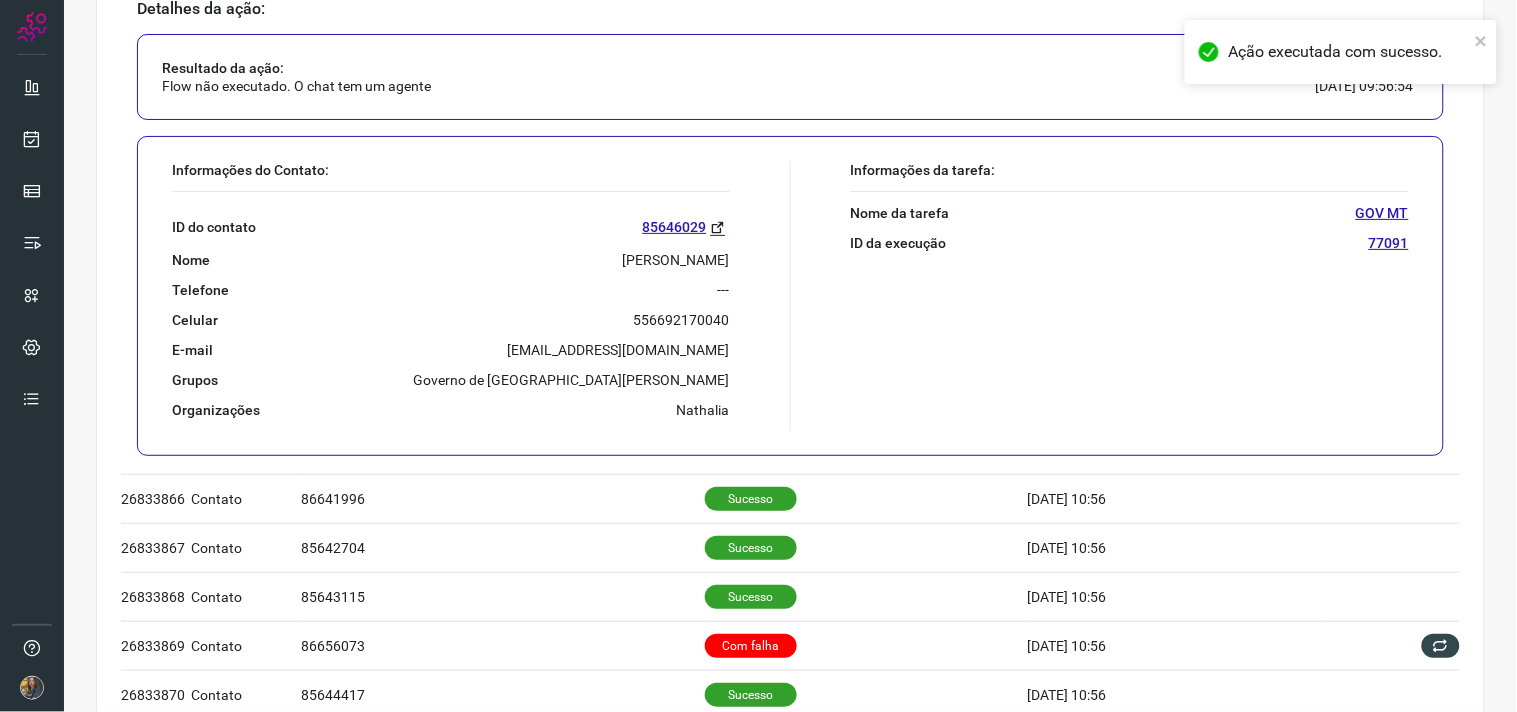 click on "IVANILDES BARBOSA COSTA" at bounding box center [676, 260] 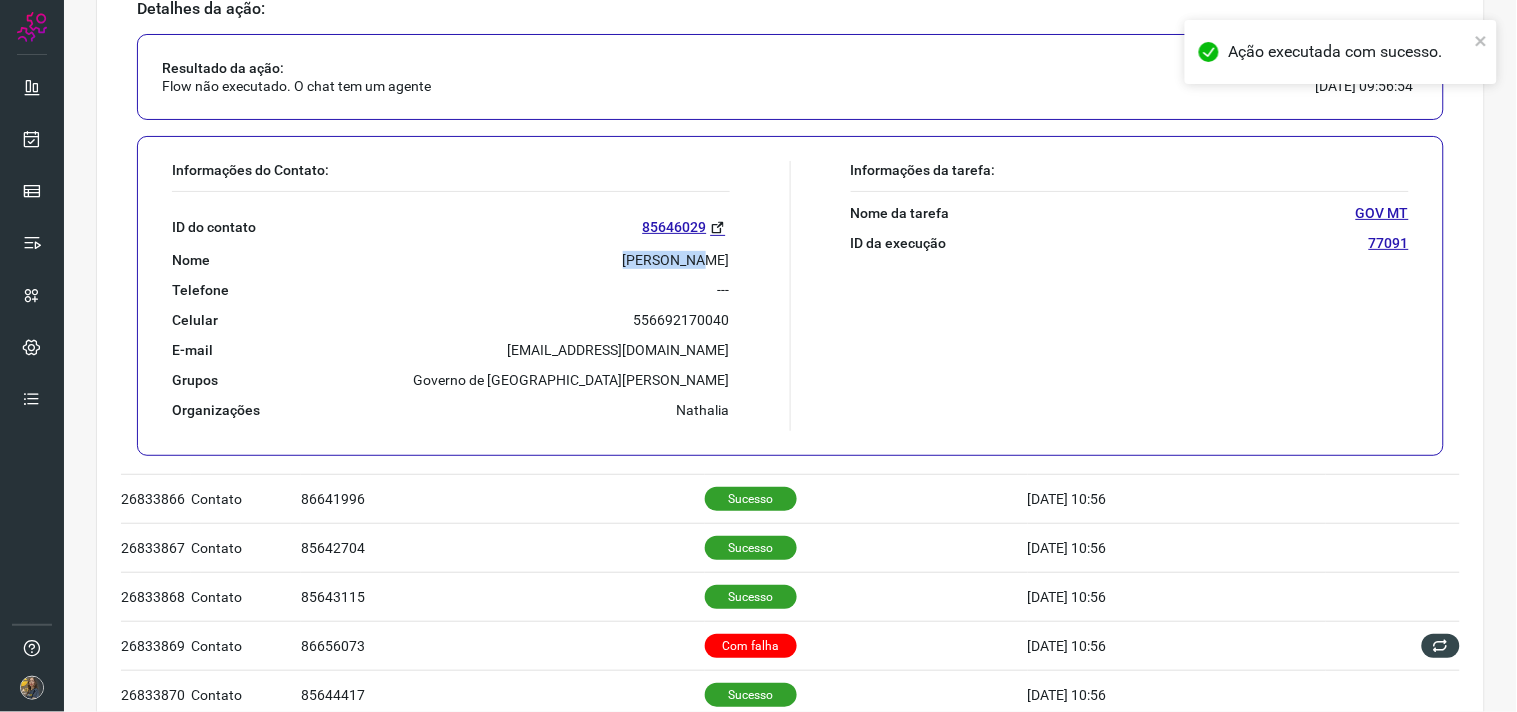 click on "IVANILDES BARBOSA COSTA" at bounding box center (676, 260) 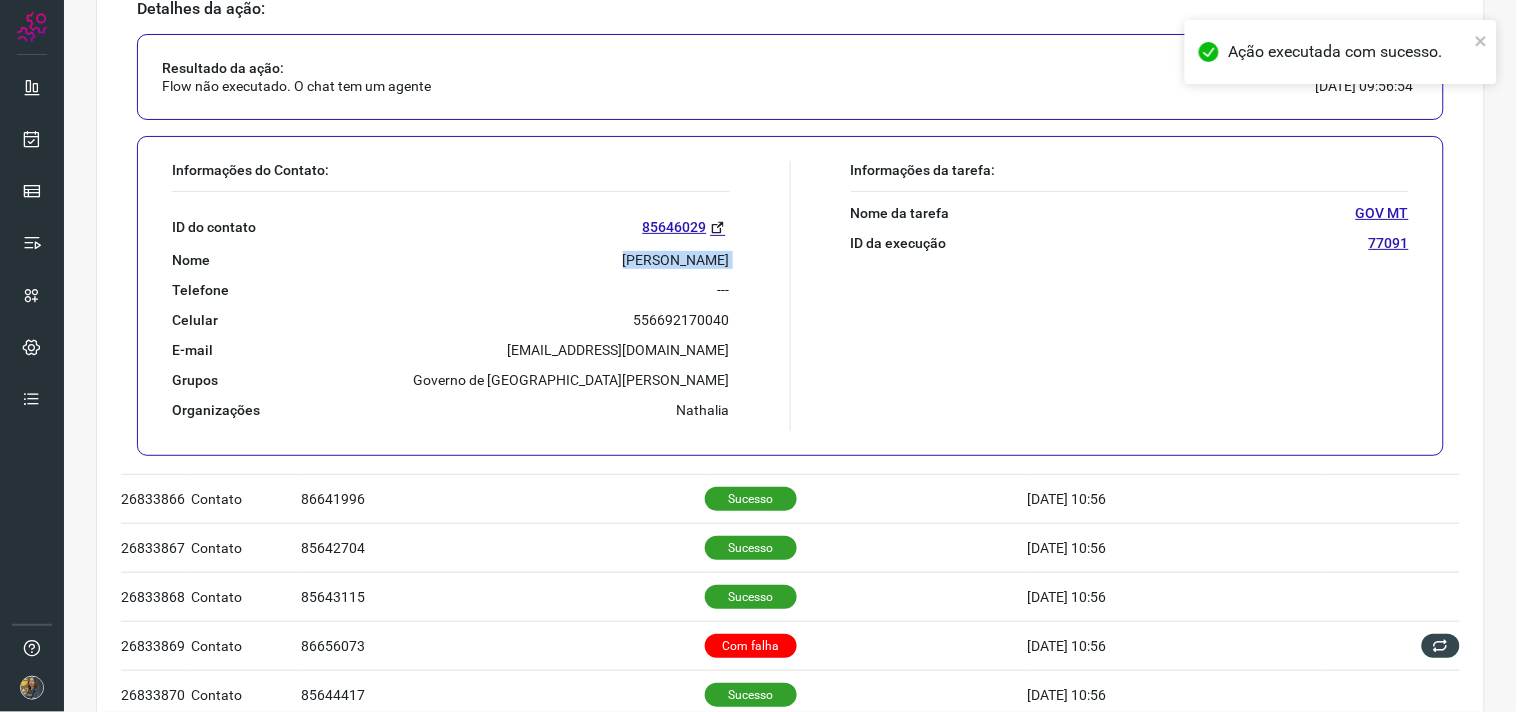 click on "IVANILDES BARBOSA COSTA" at bounding box center (676, 260) 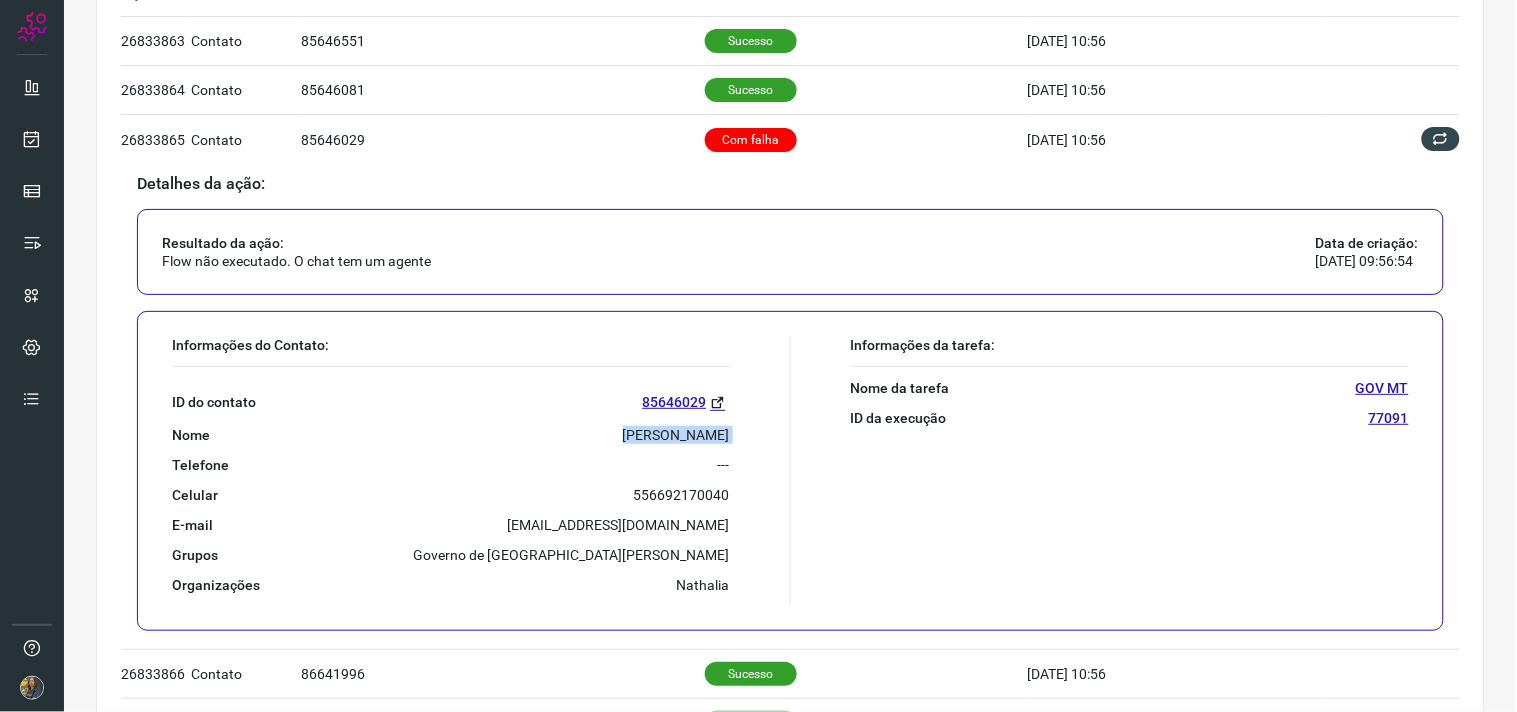 scroll, scrollTop: 111, scrollLeft: 0, axis: vertical 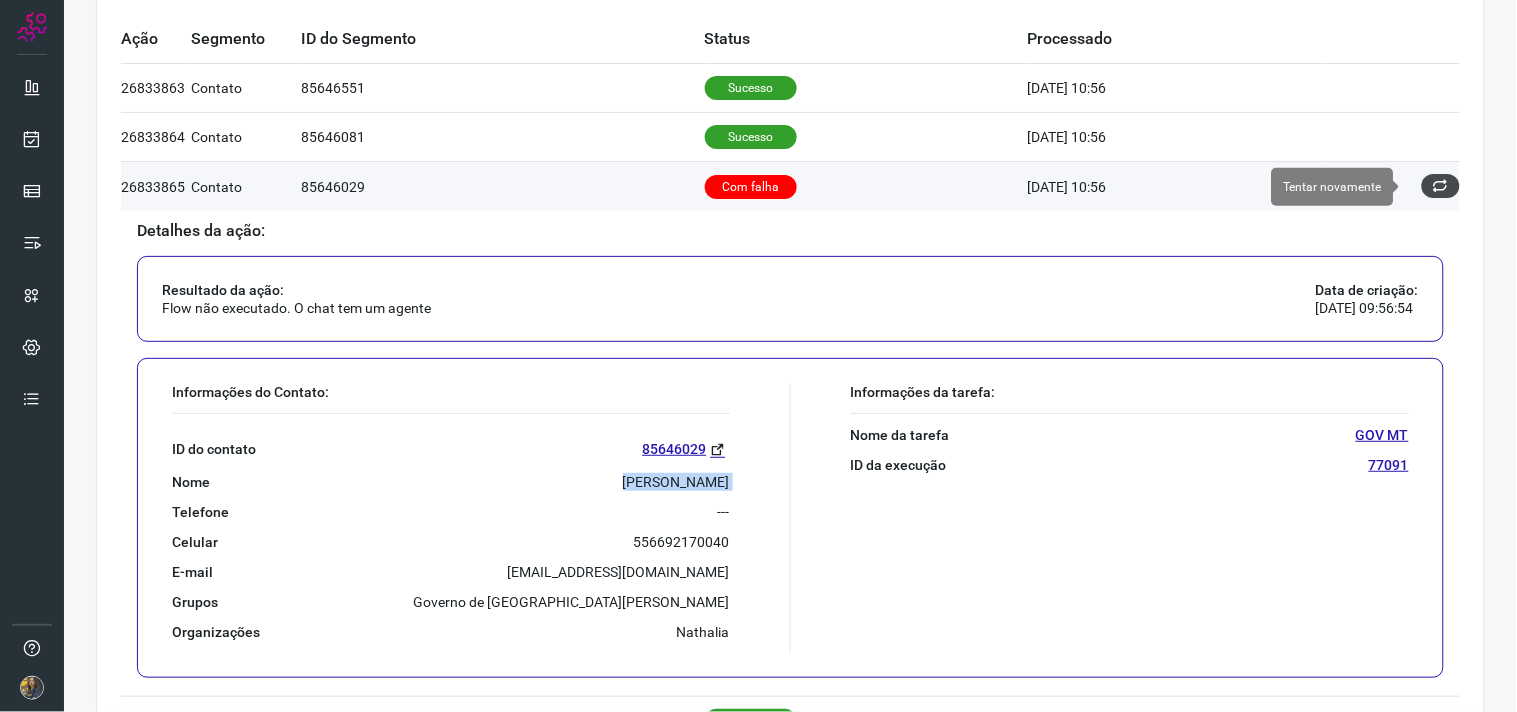 click at bounding box center [1441, 186] 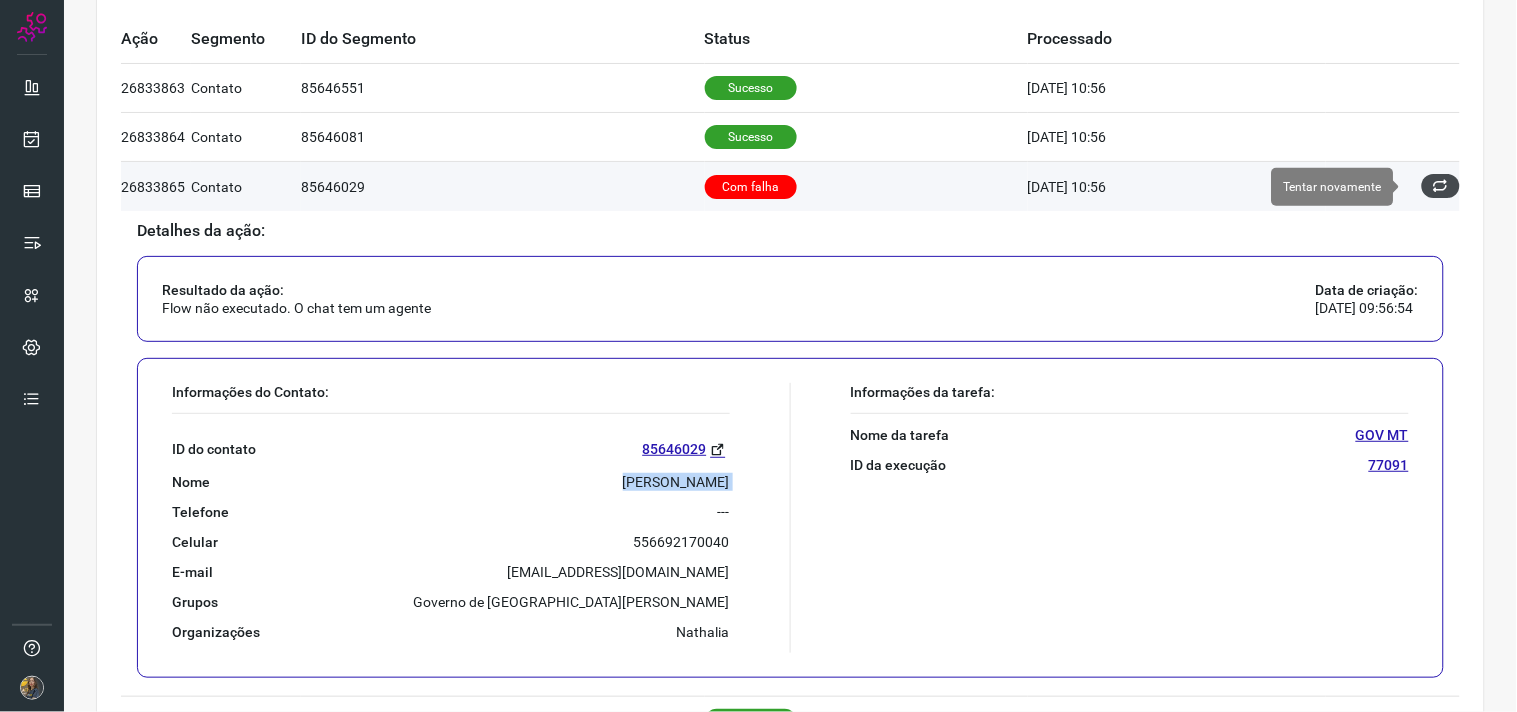click at bounding box center (1441, 186) 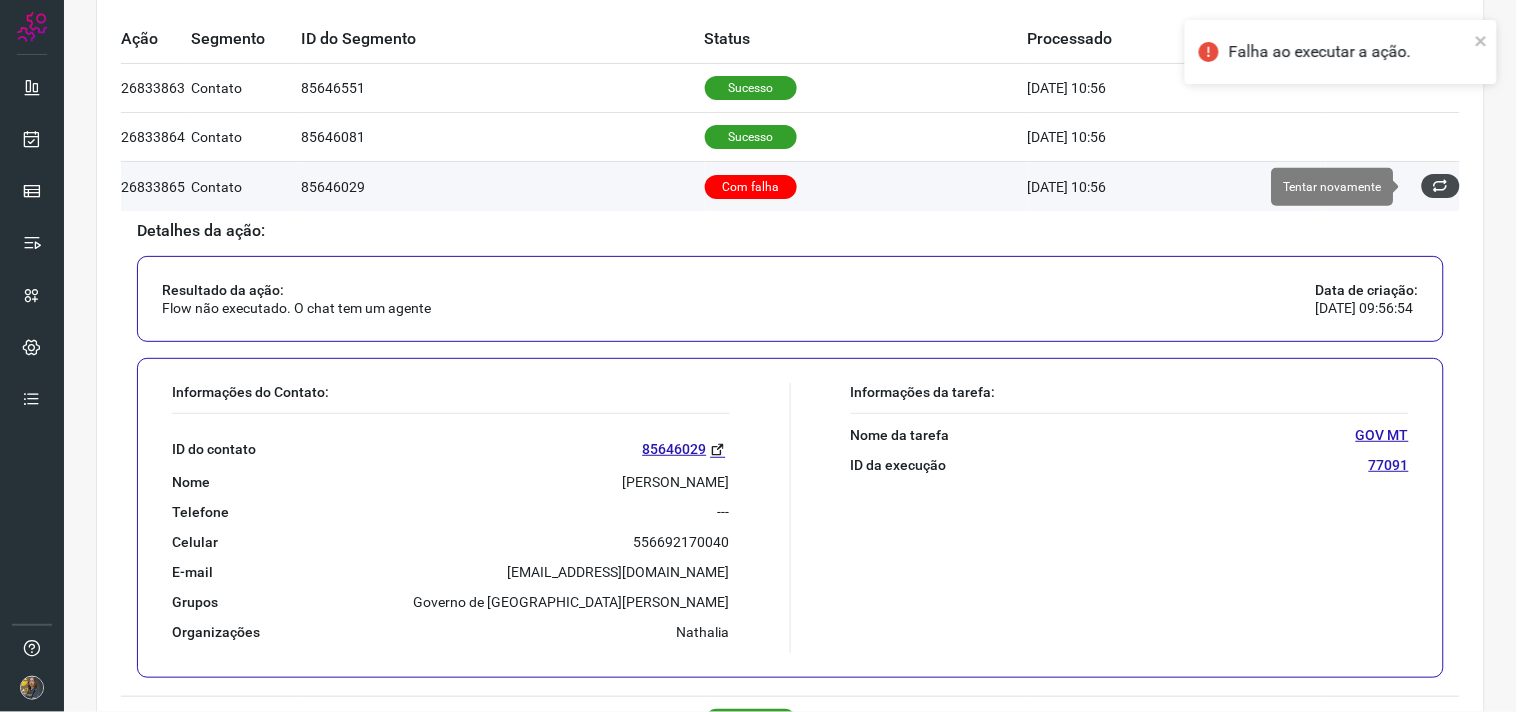 scroll, scrollTop: 0, scrollLeft: 0, axis: both 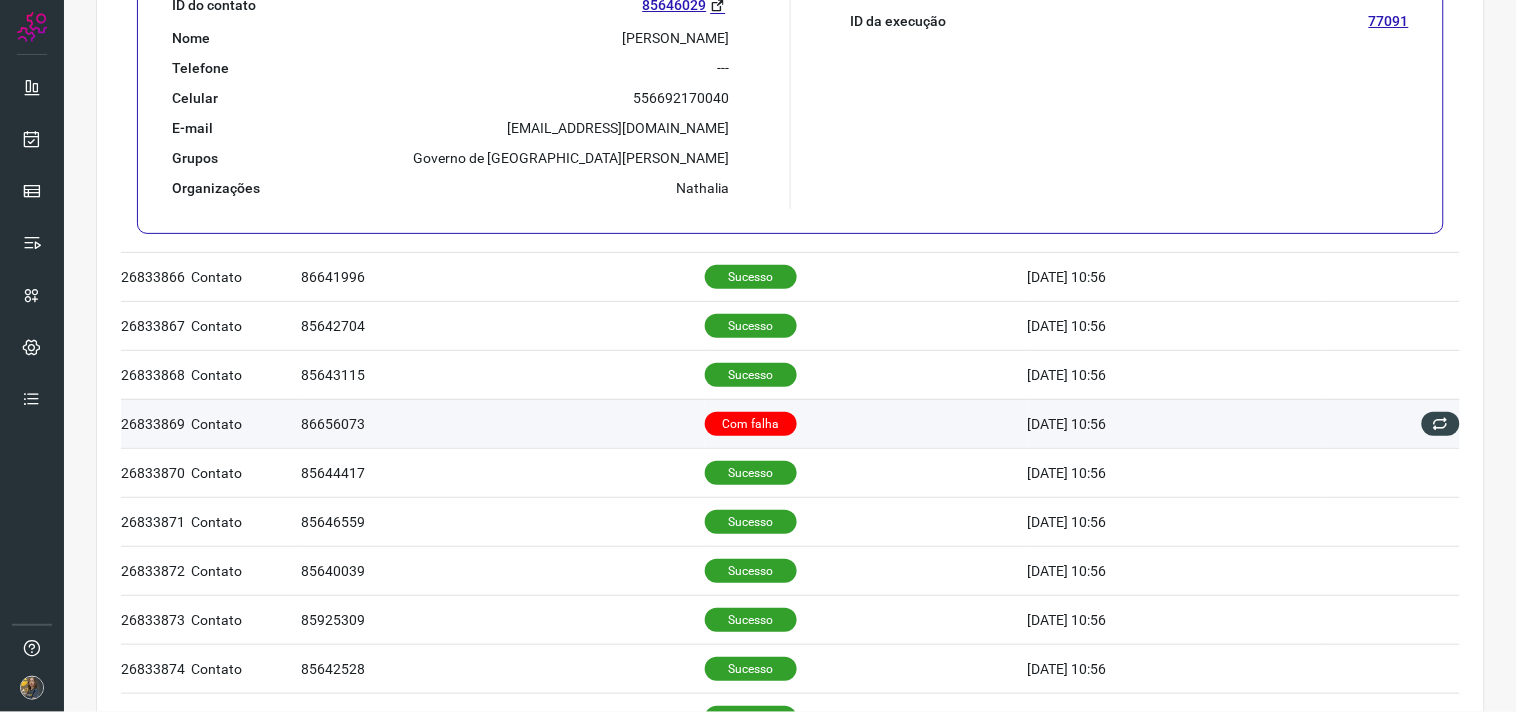 click on "Com falha" at bounding box center [866, 423] 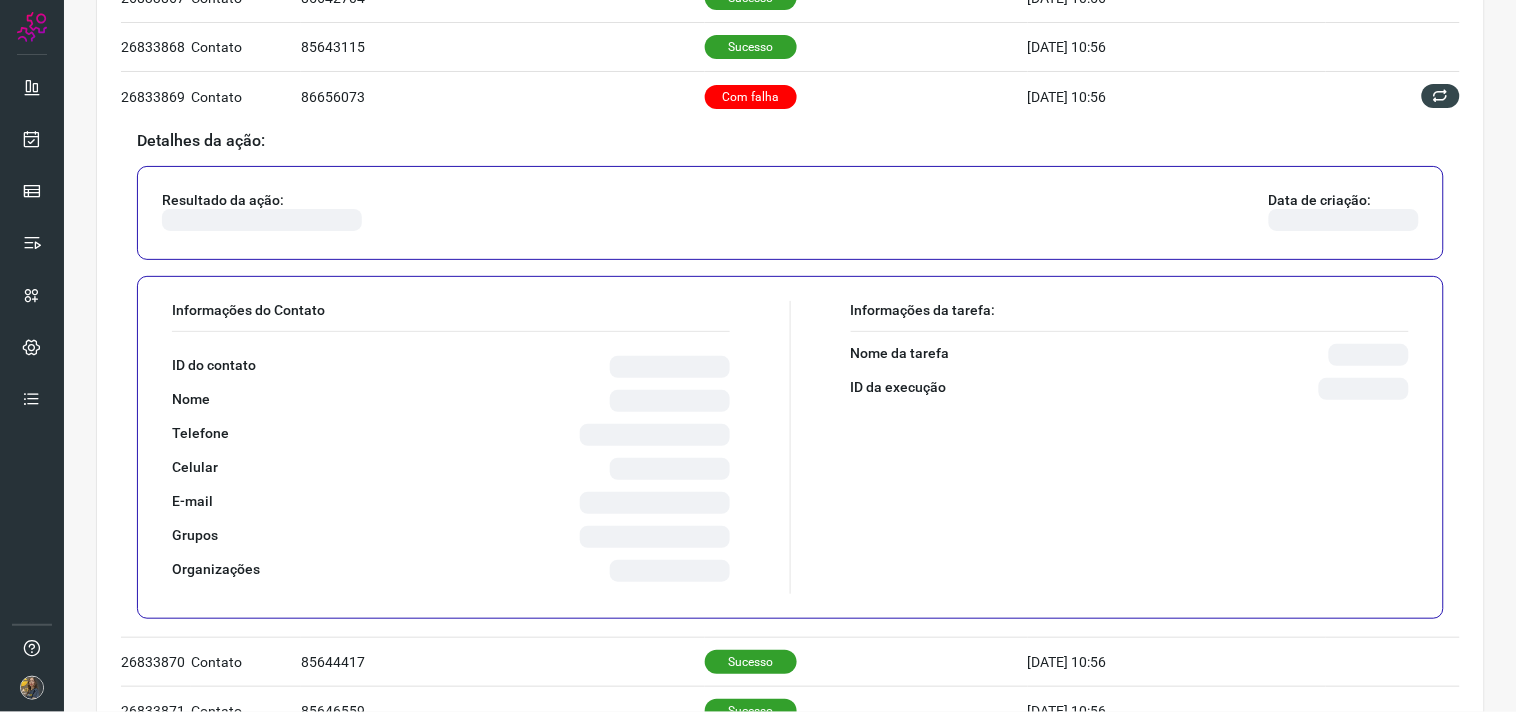 scroll, scrollTop: 403, scrollLeft: 0, axis: vertical 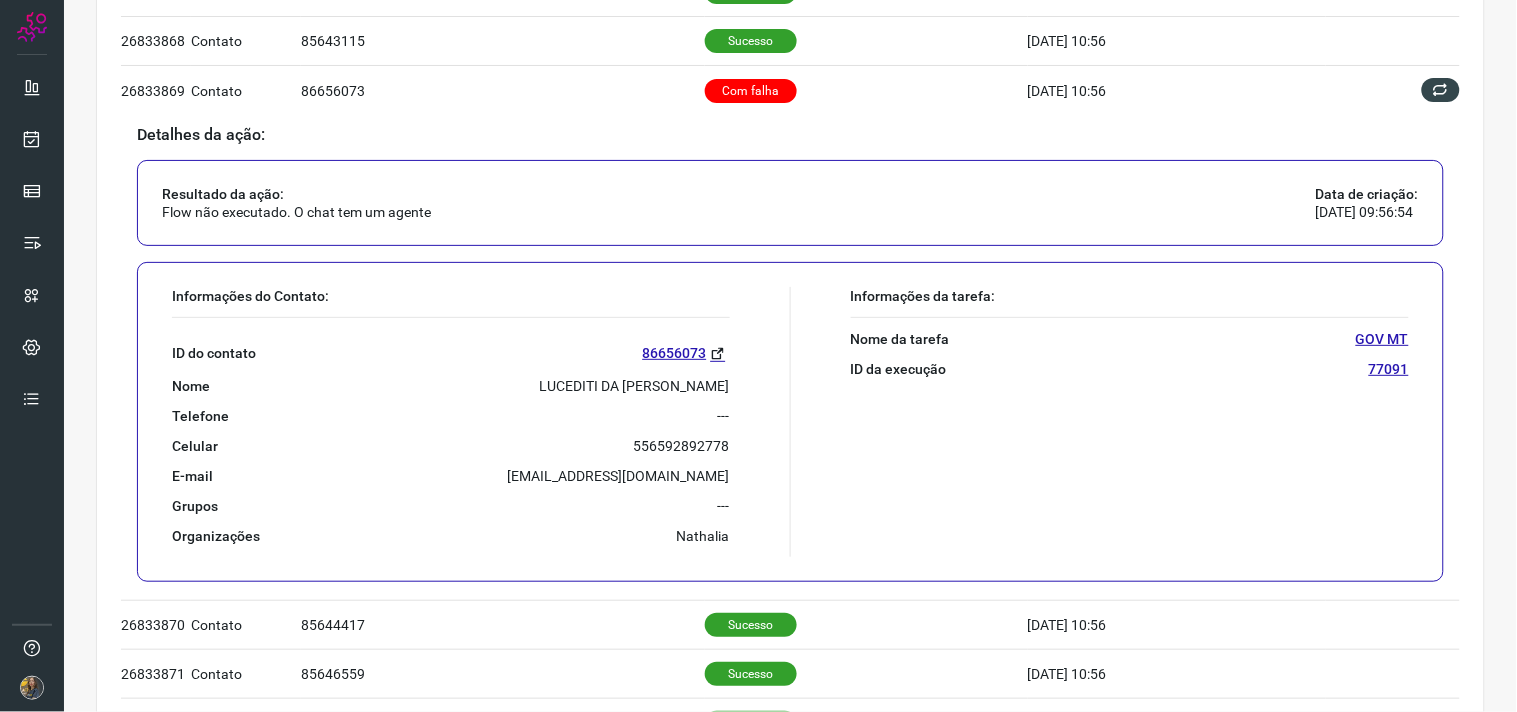 click on "LUCEDITI DA SILVA SIQUEIRA" at bounding box center [635, 386] 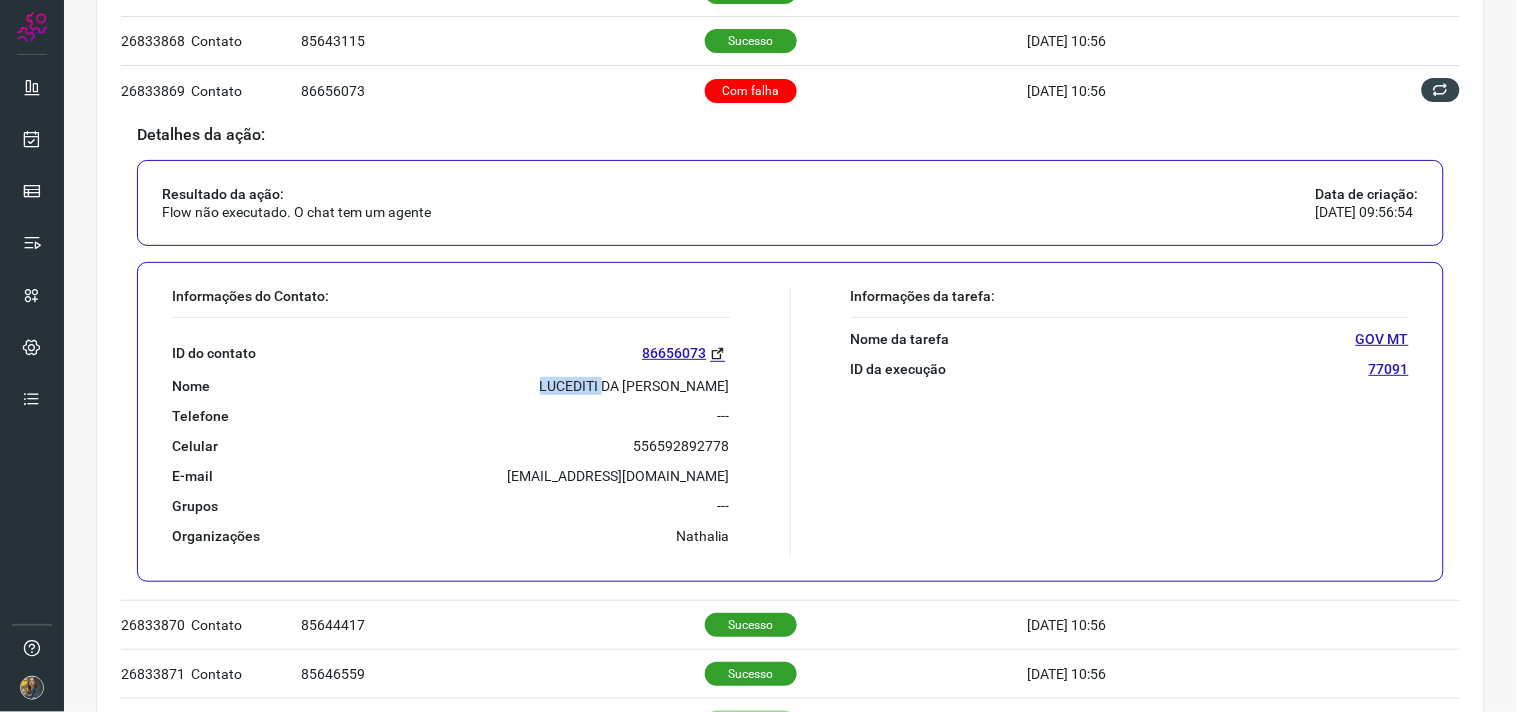 click on "LUCEDITI DA SILVA SIQUEIRA" at bounding box center [635, 386] 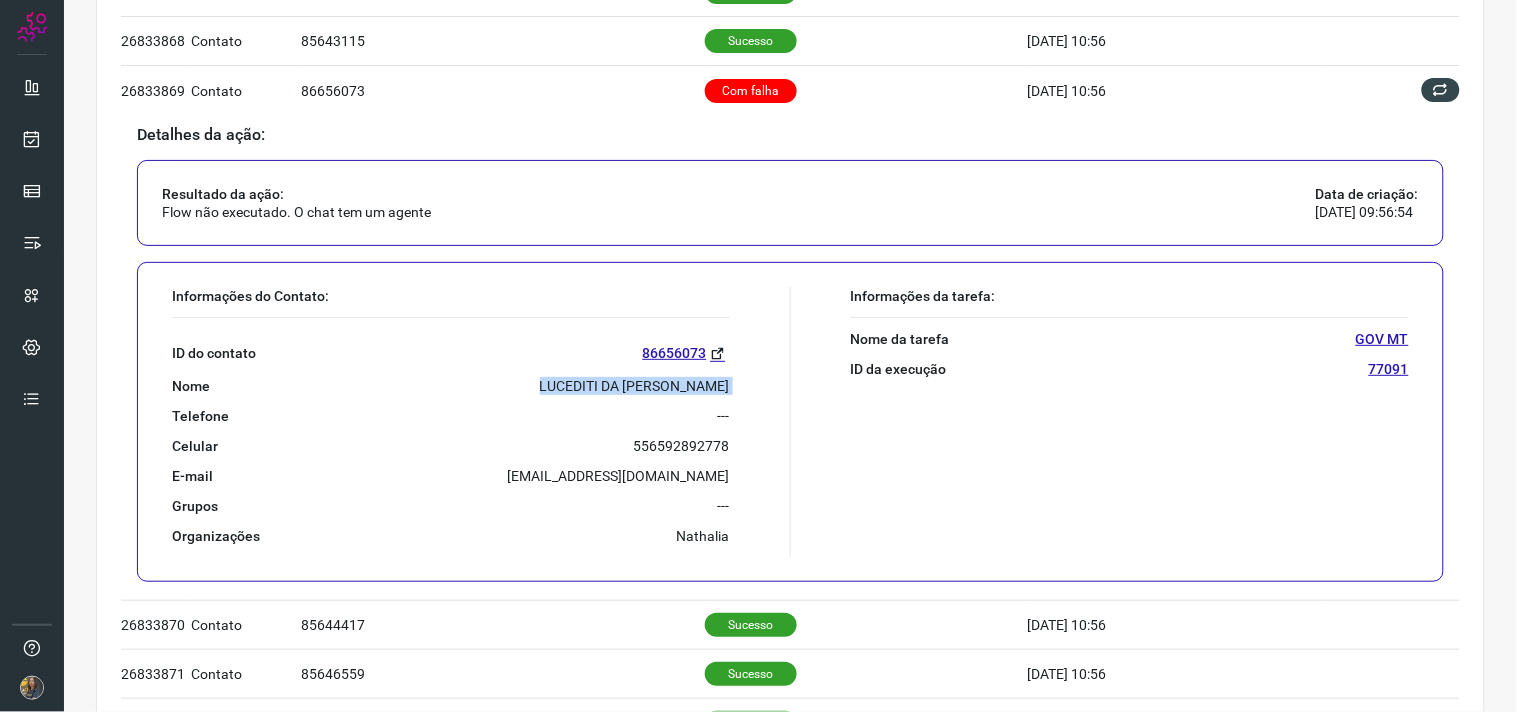 click on "LUCEDITI DA SILVA SIQUEIRA" at bounding box center (635, 386) 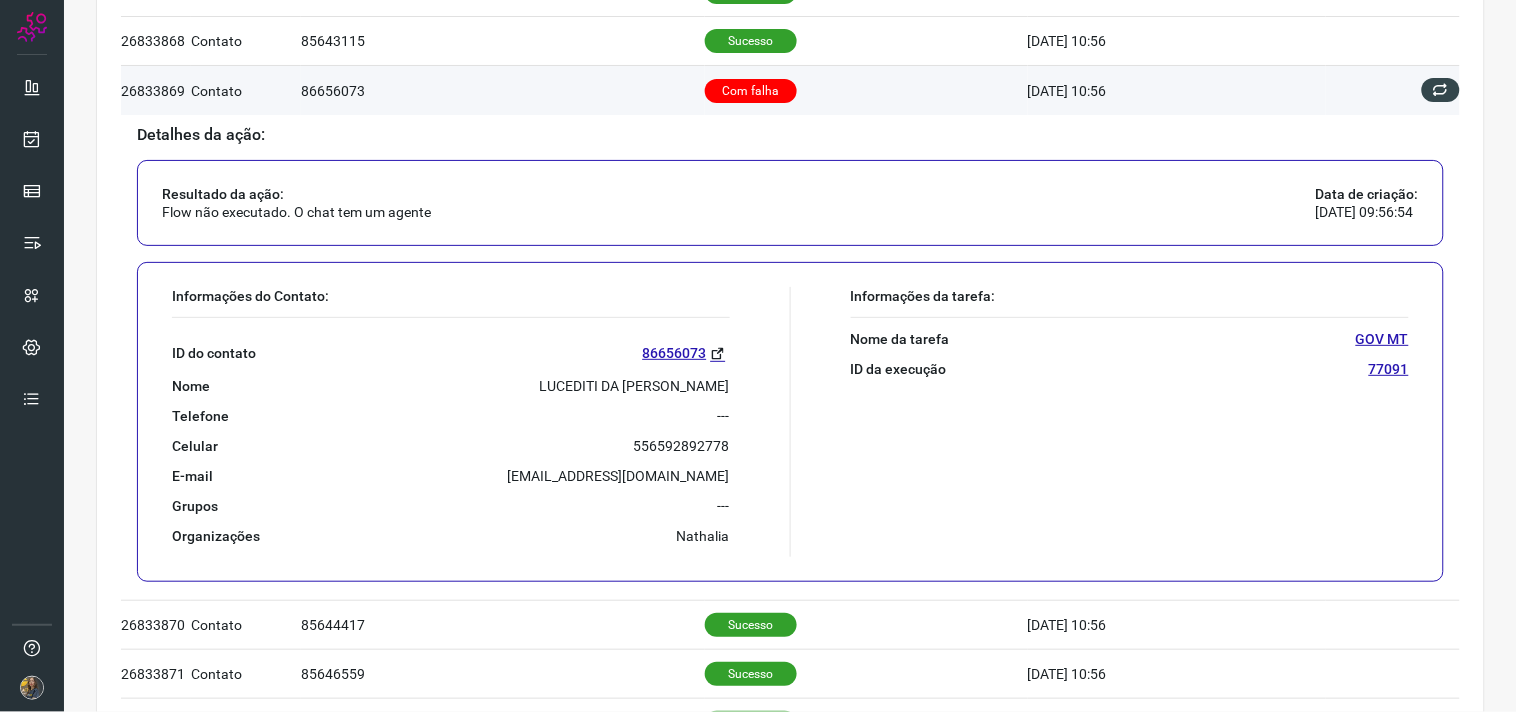 click at bounding box center (1393, 90) 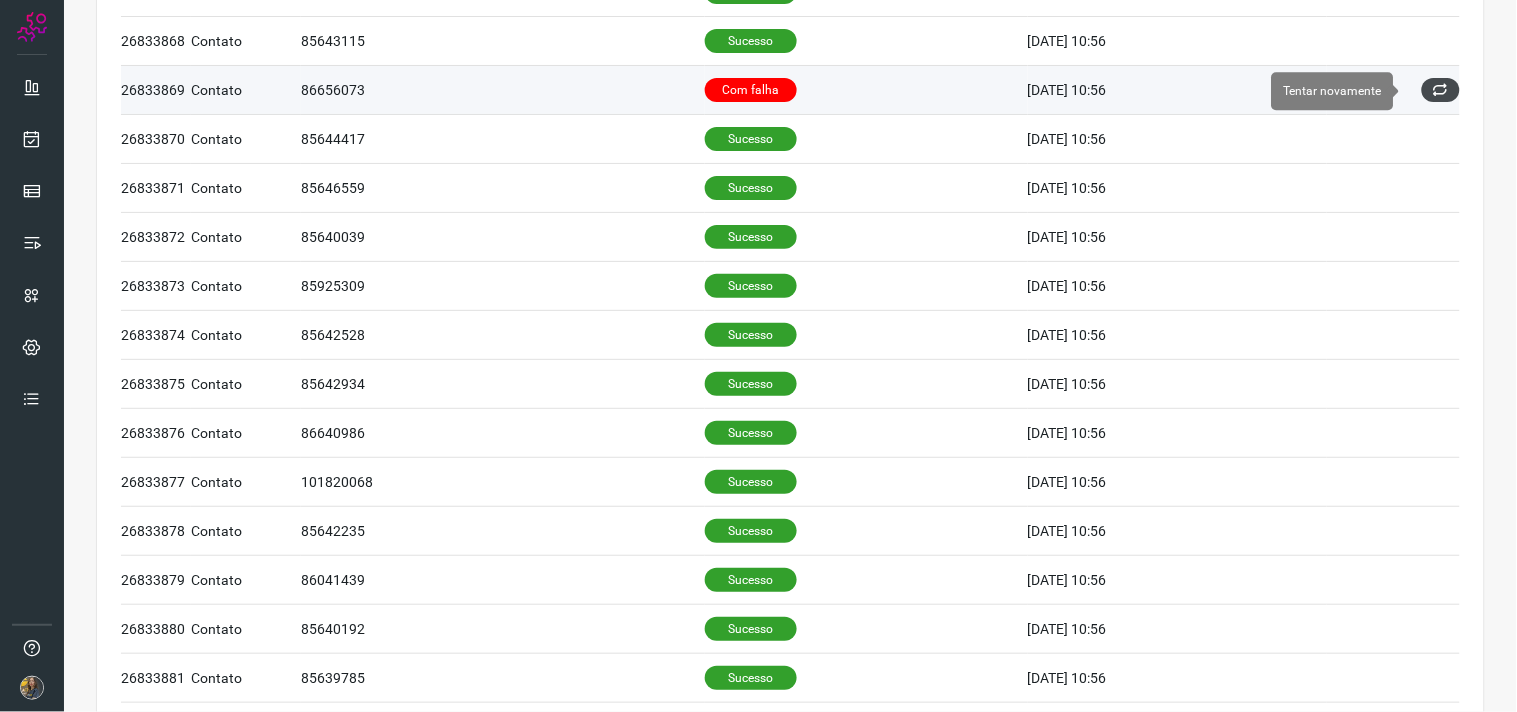 click at bounding box center (1441, 90) 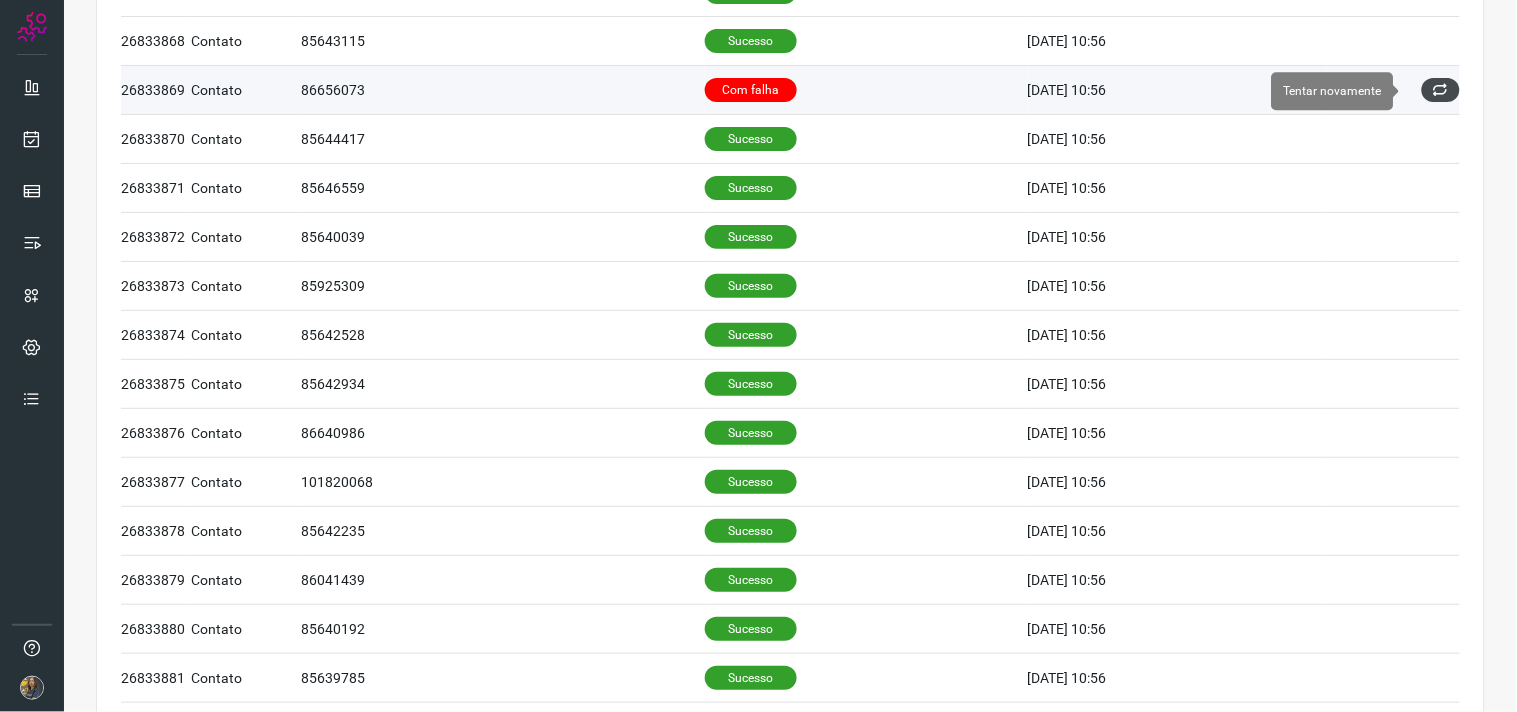 click at bounding box center [1441, 90] 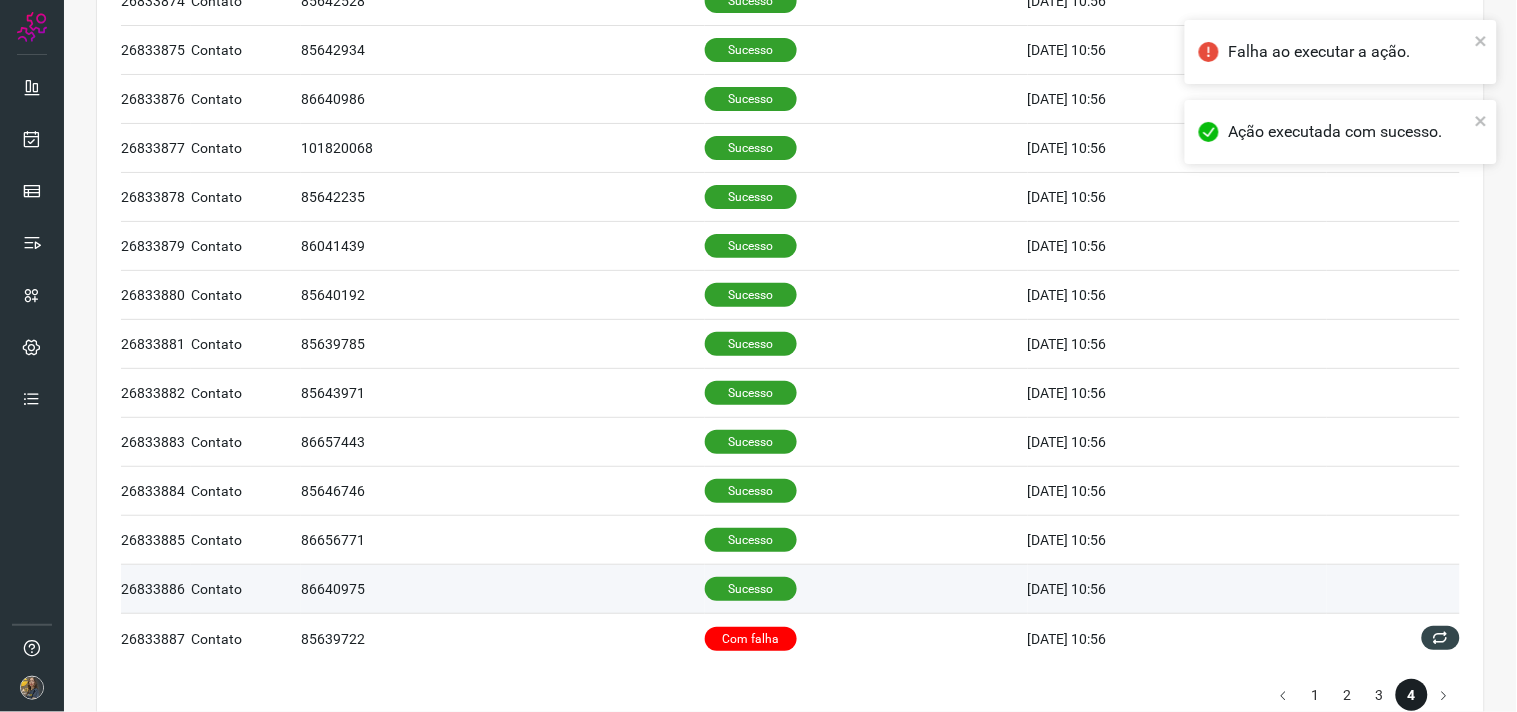 scroll, scrollTop: 806, scrollLeft: 0, axis: vertical 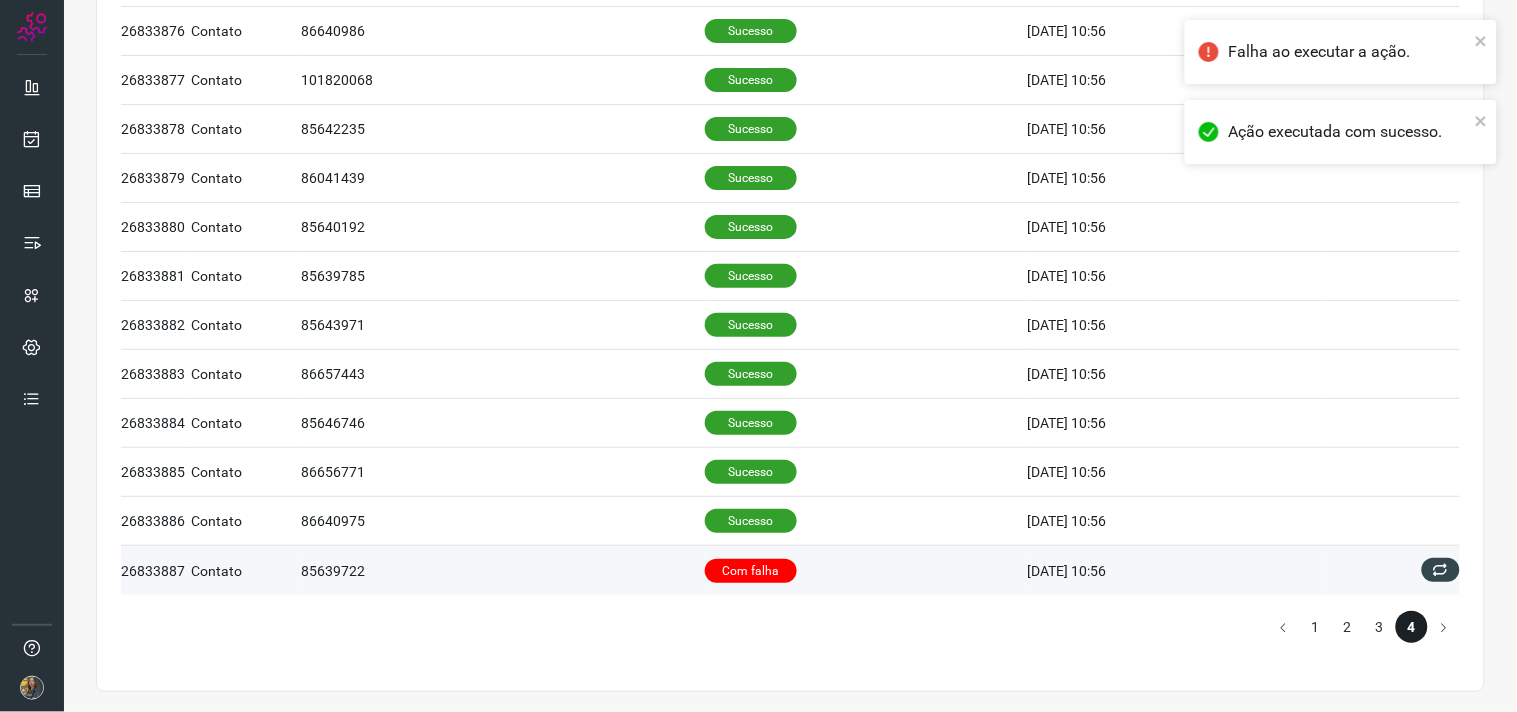 click on "Com falha" at bounding box center [866, 570] 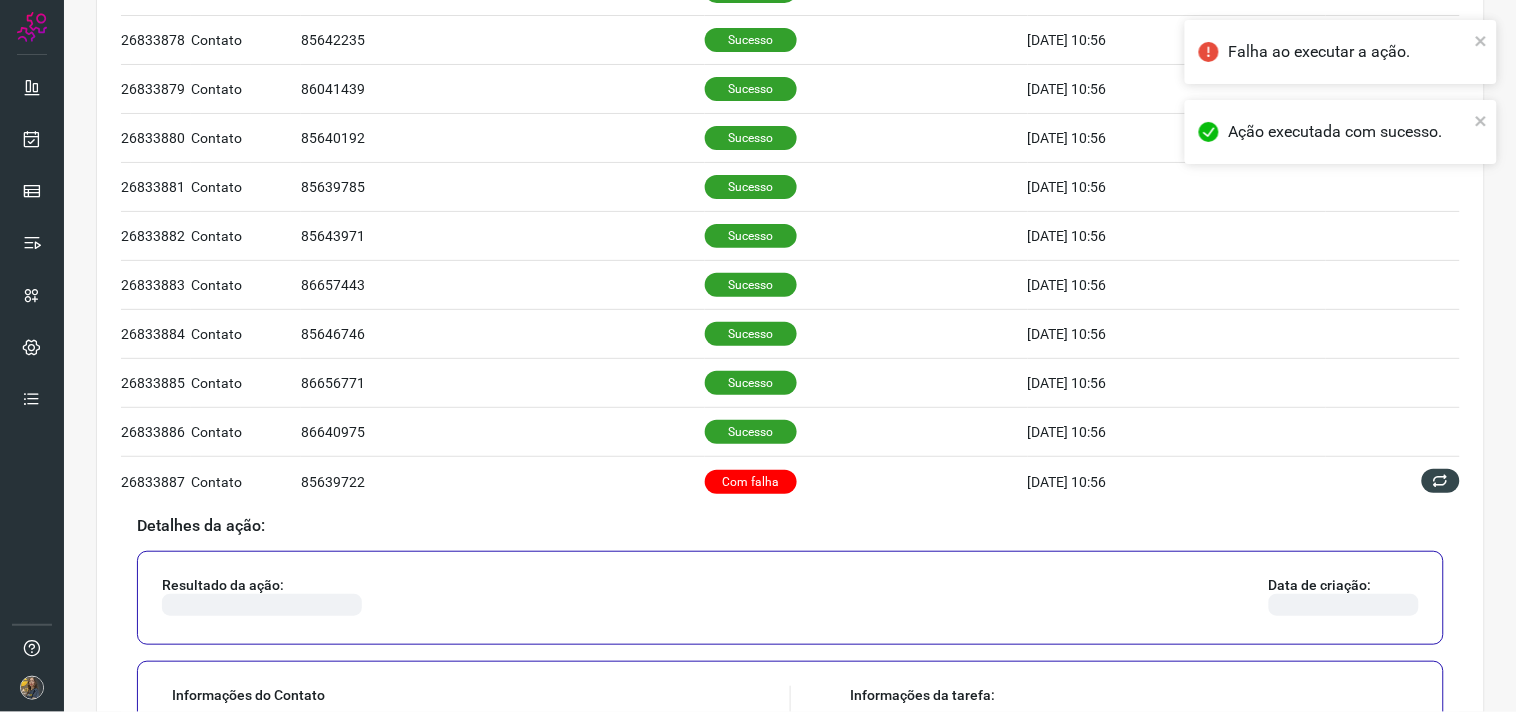 scroll, scrollTop: 1251, scrollLeft: 0, axis: vertical 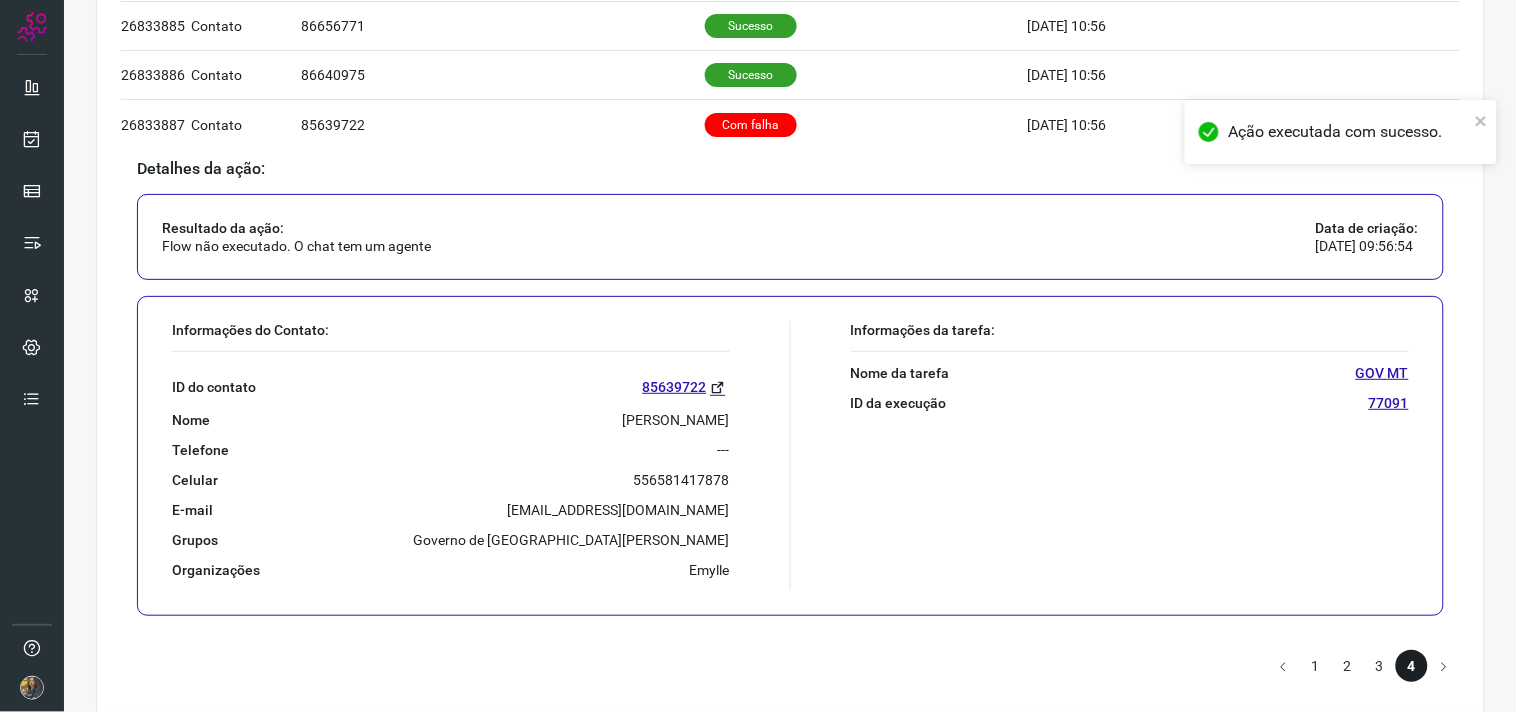 click on "ALEXANDRE MAITELLI" at bounding box center (676, 420) 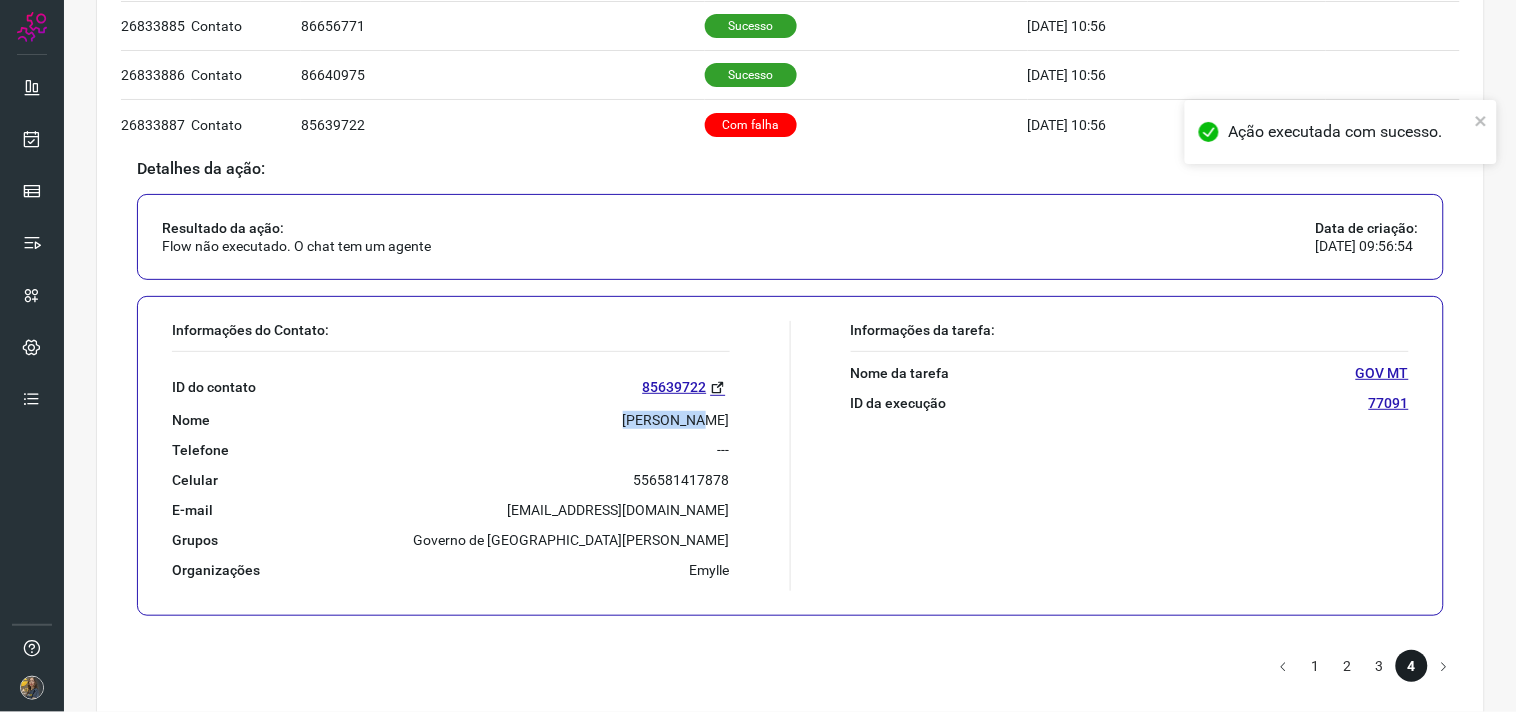 click on "ALEXANDRE MAITELLI" at bounding box center (676, 420) 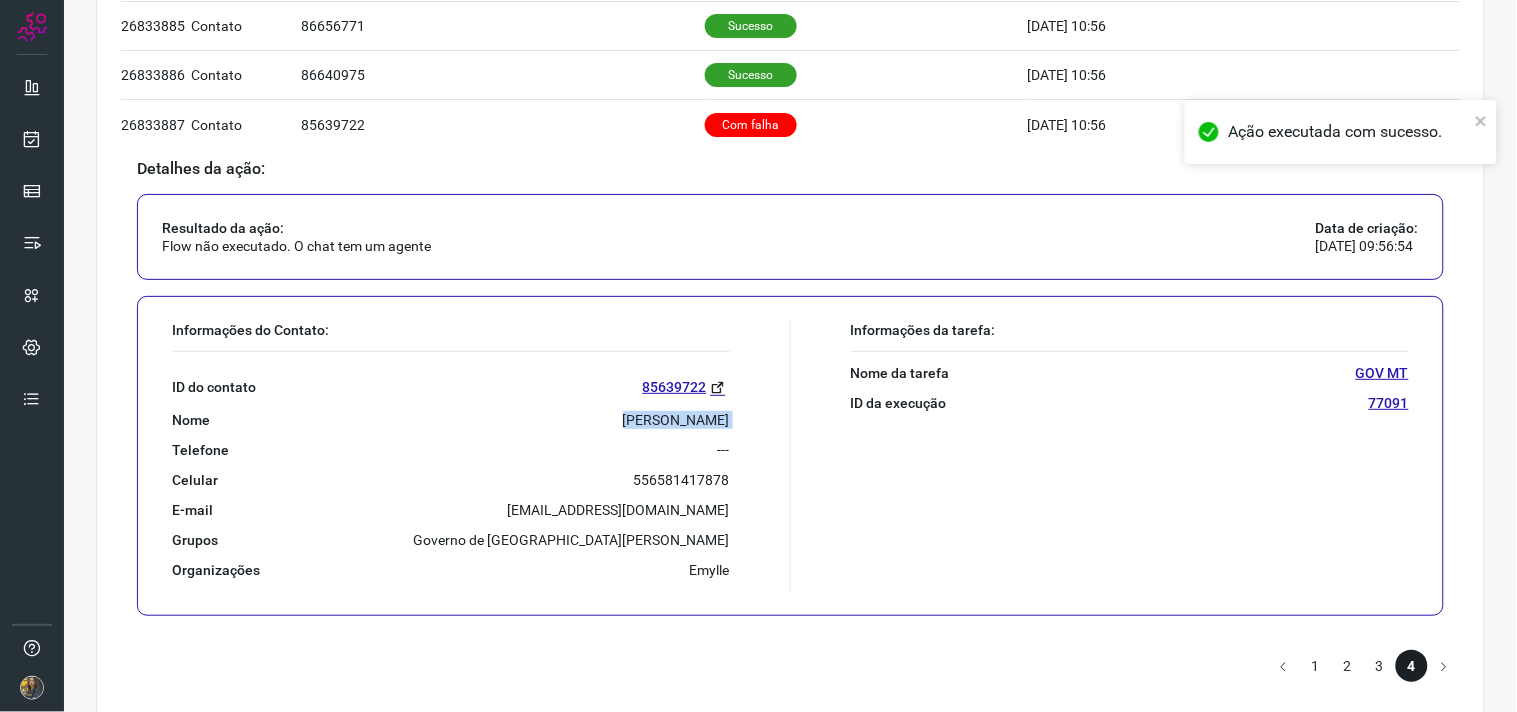 click on "ALEXANDRE MAITELLI" at bounding box center [676, 420] 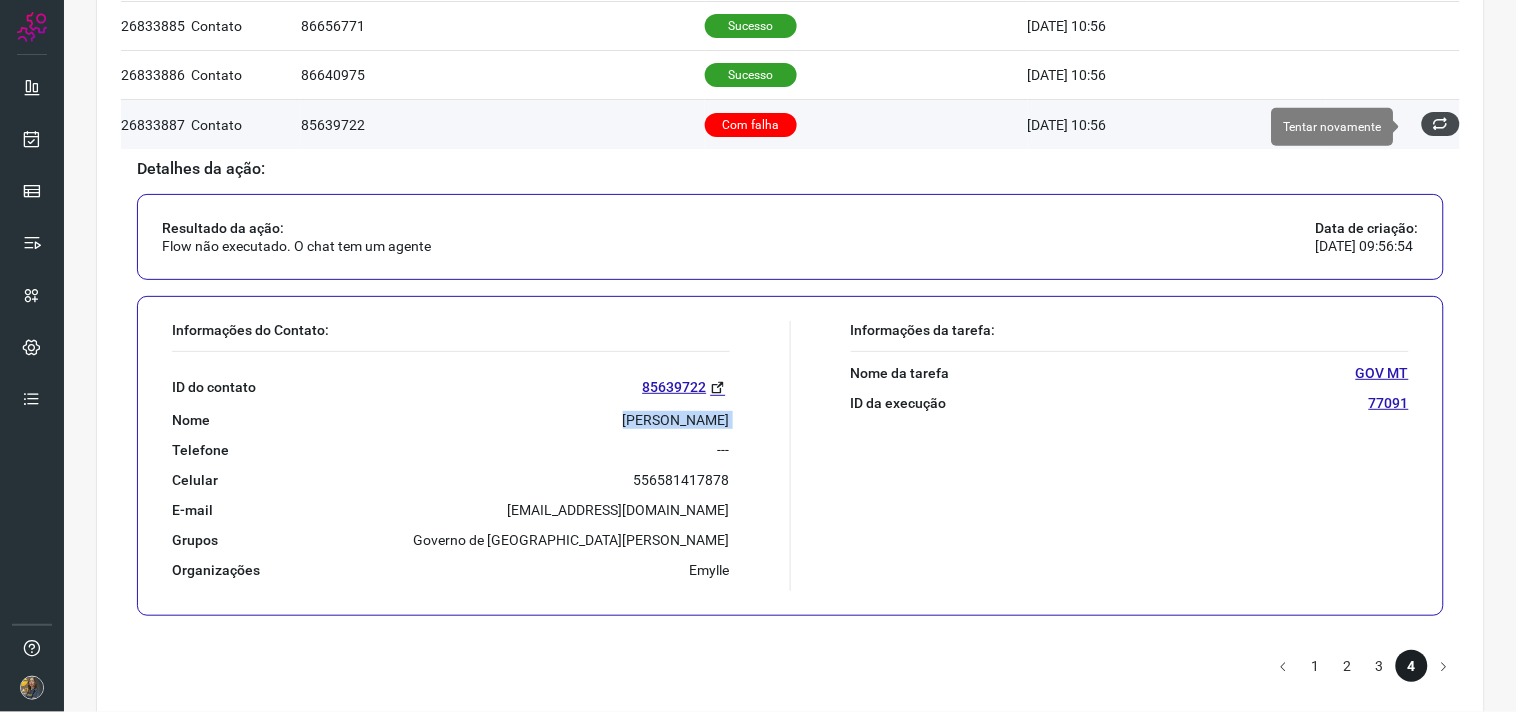 click at bounding box center [1441, 124] 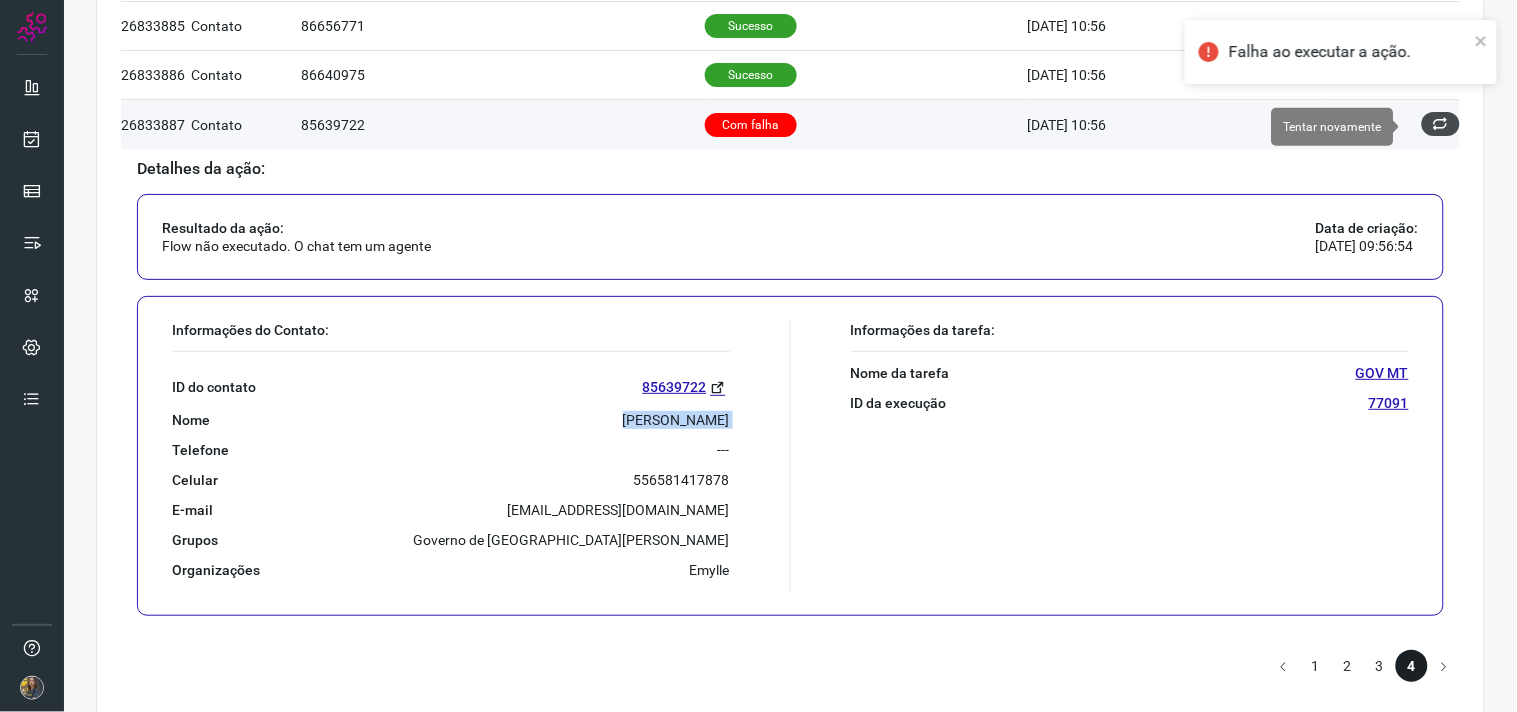 click at bounding box center (1441, 124) 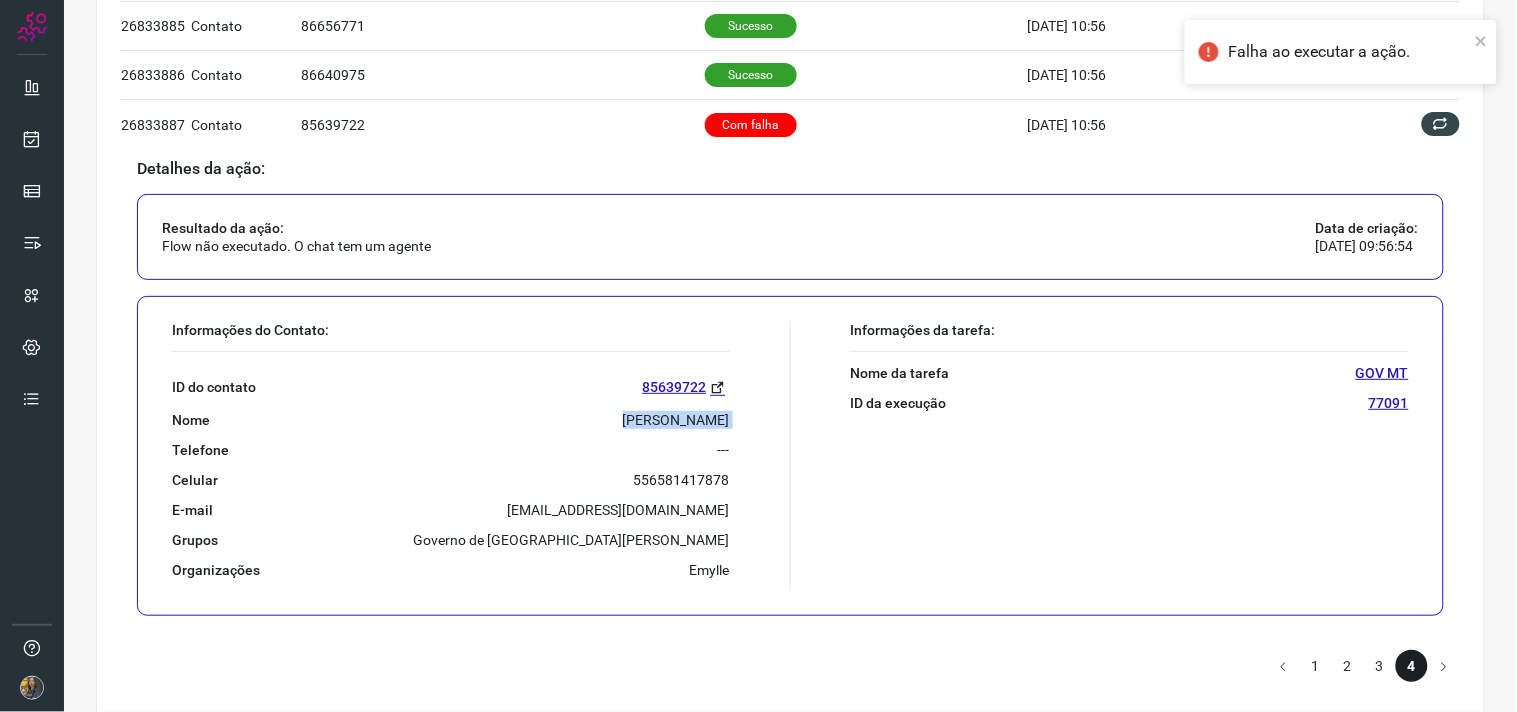 scroll, scrollTop: 0, scrollLeft: 0, axis: both 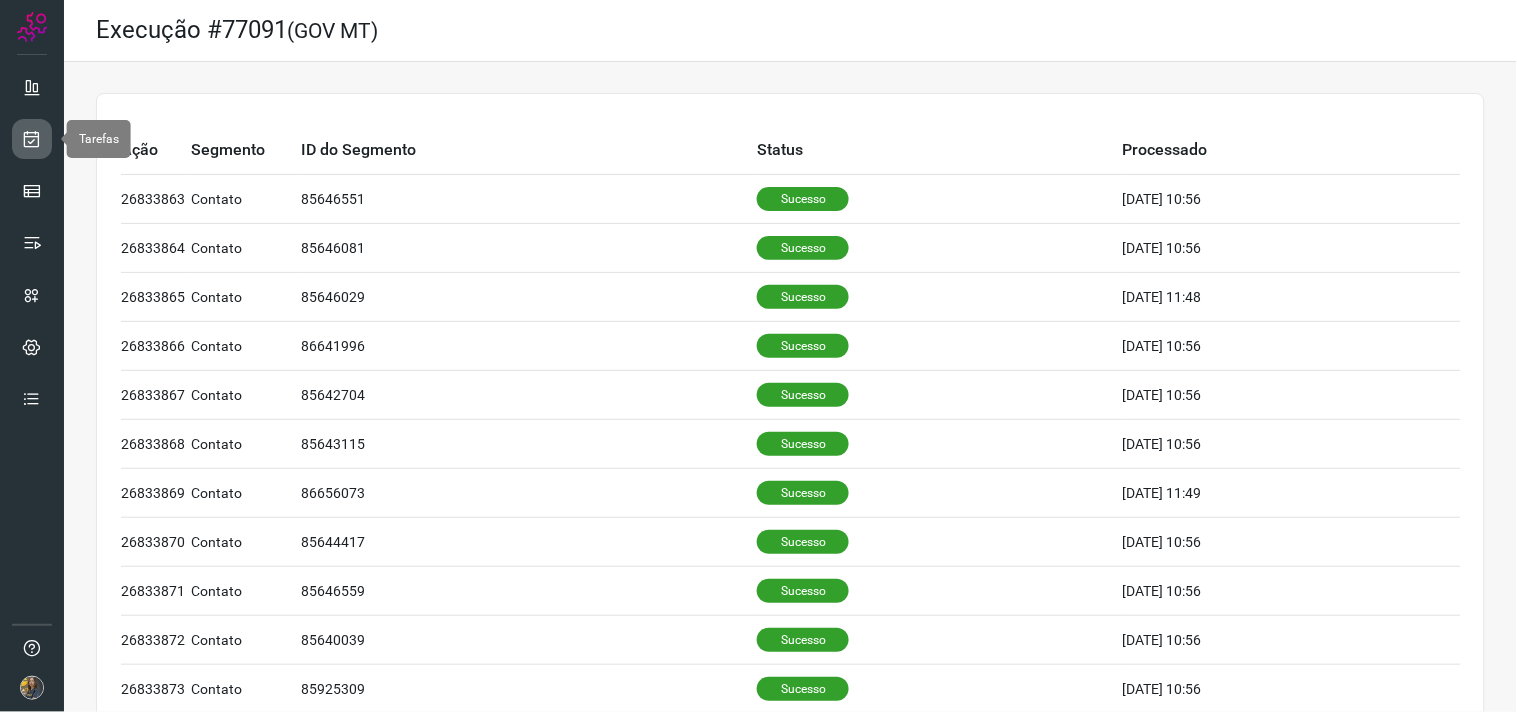 click at bounding box center [32, 139] 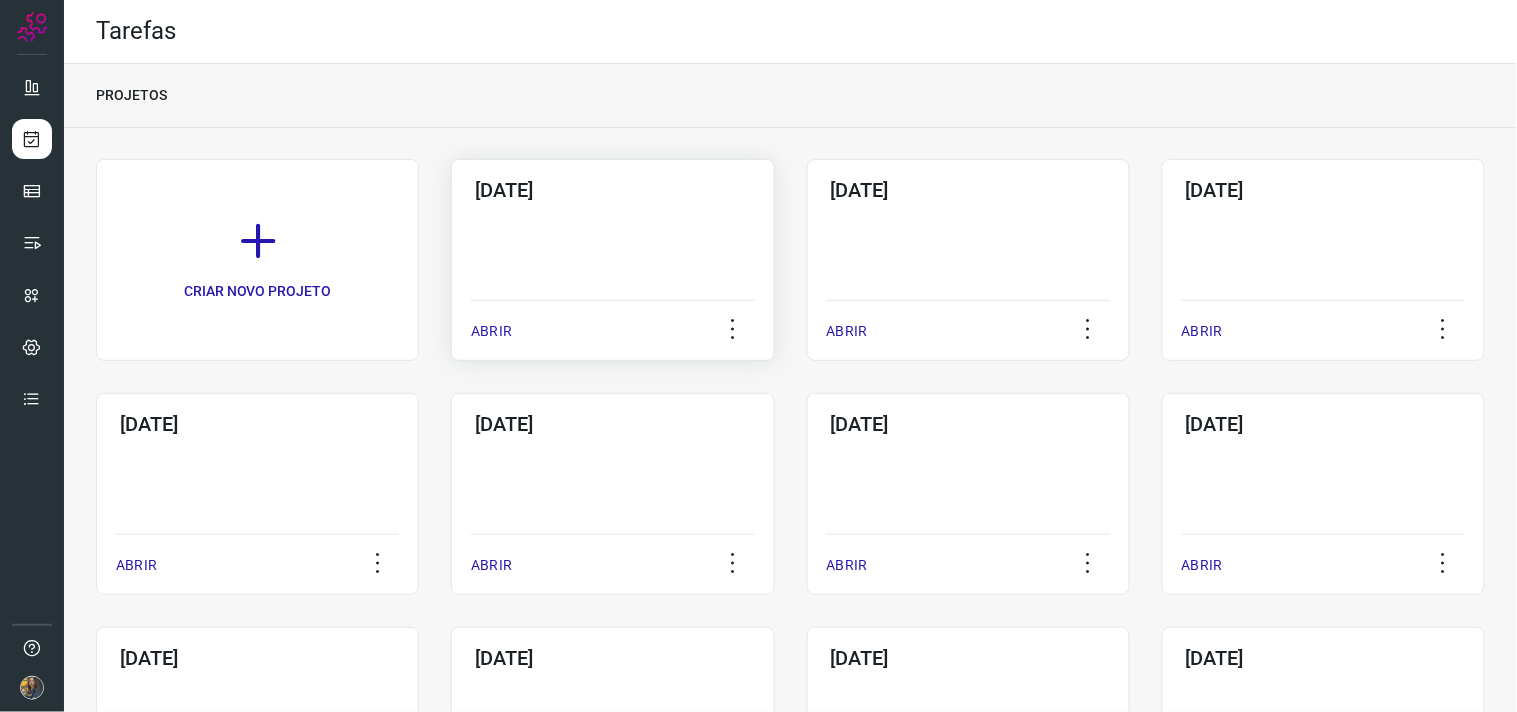 click on "09/07/2025  ABRIR" 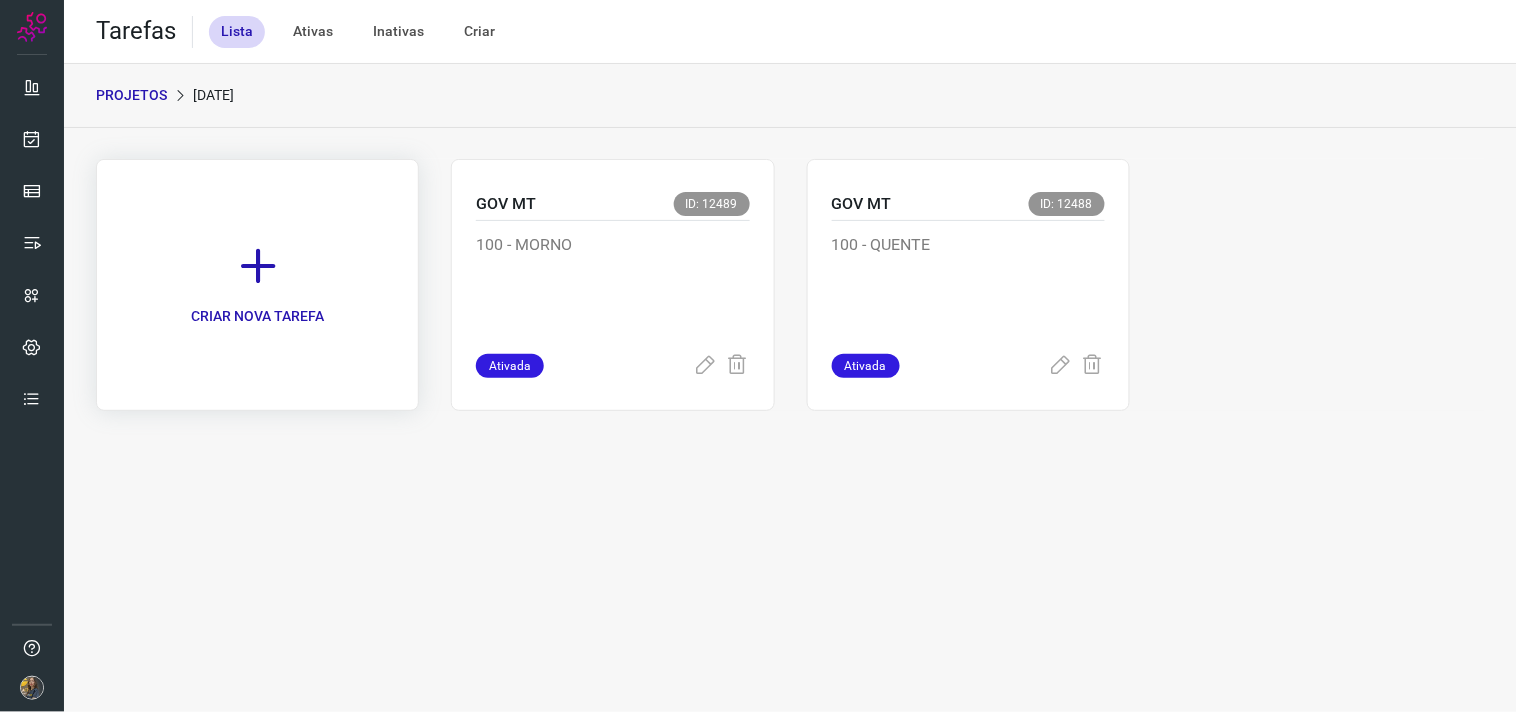 click at bounding box center [258, 266] 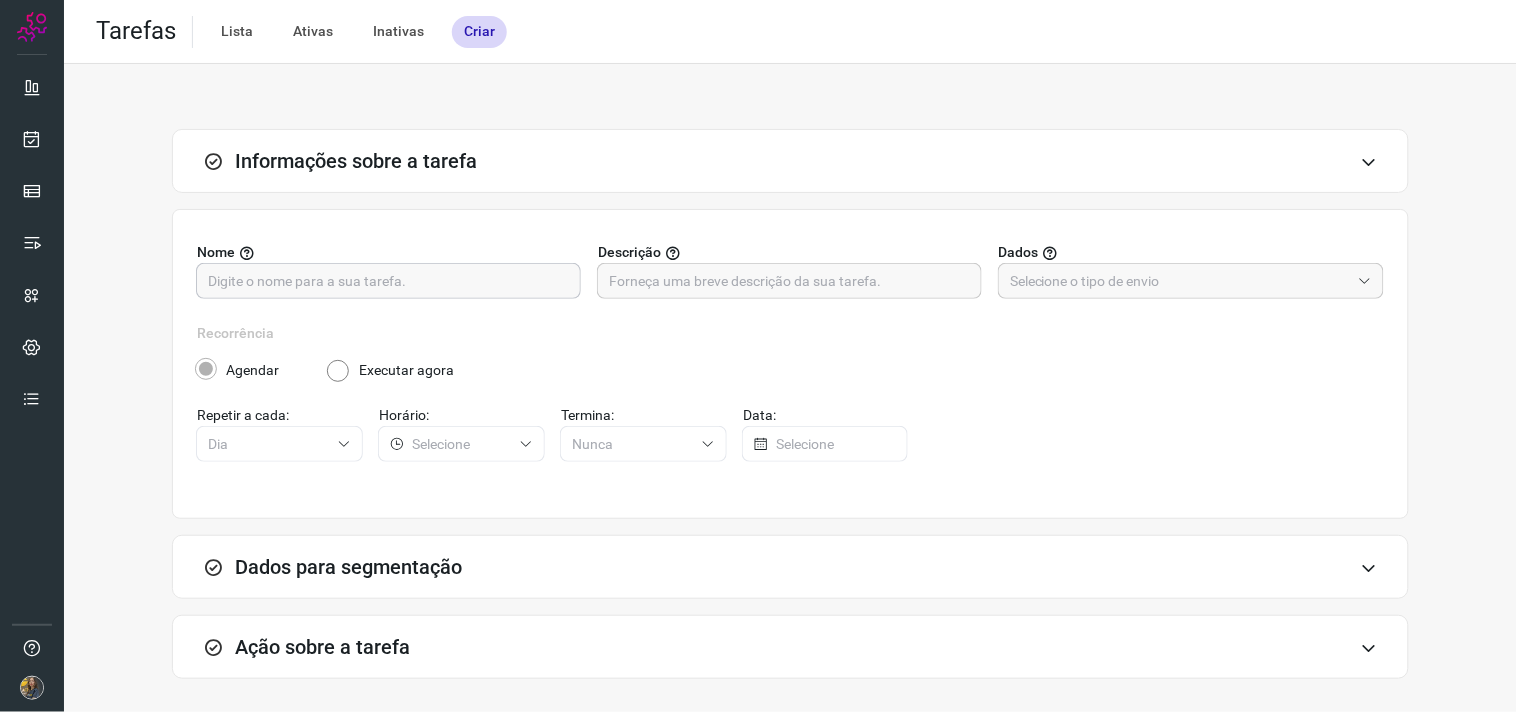click at bounding box center [388, 281] 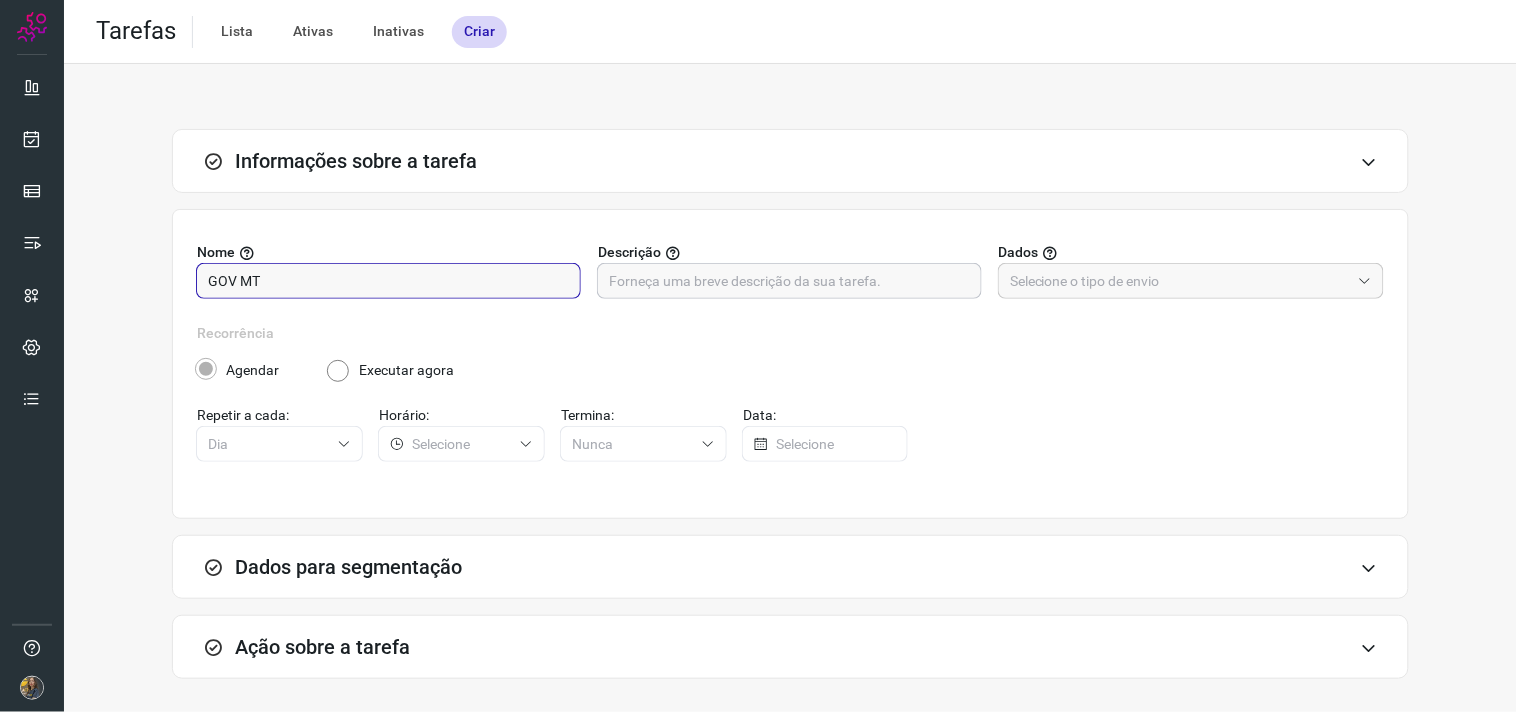 type on "GOV MT" 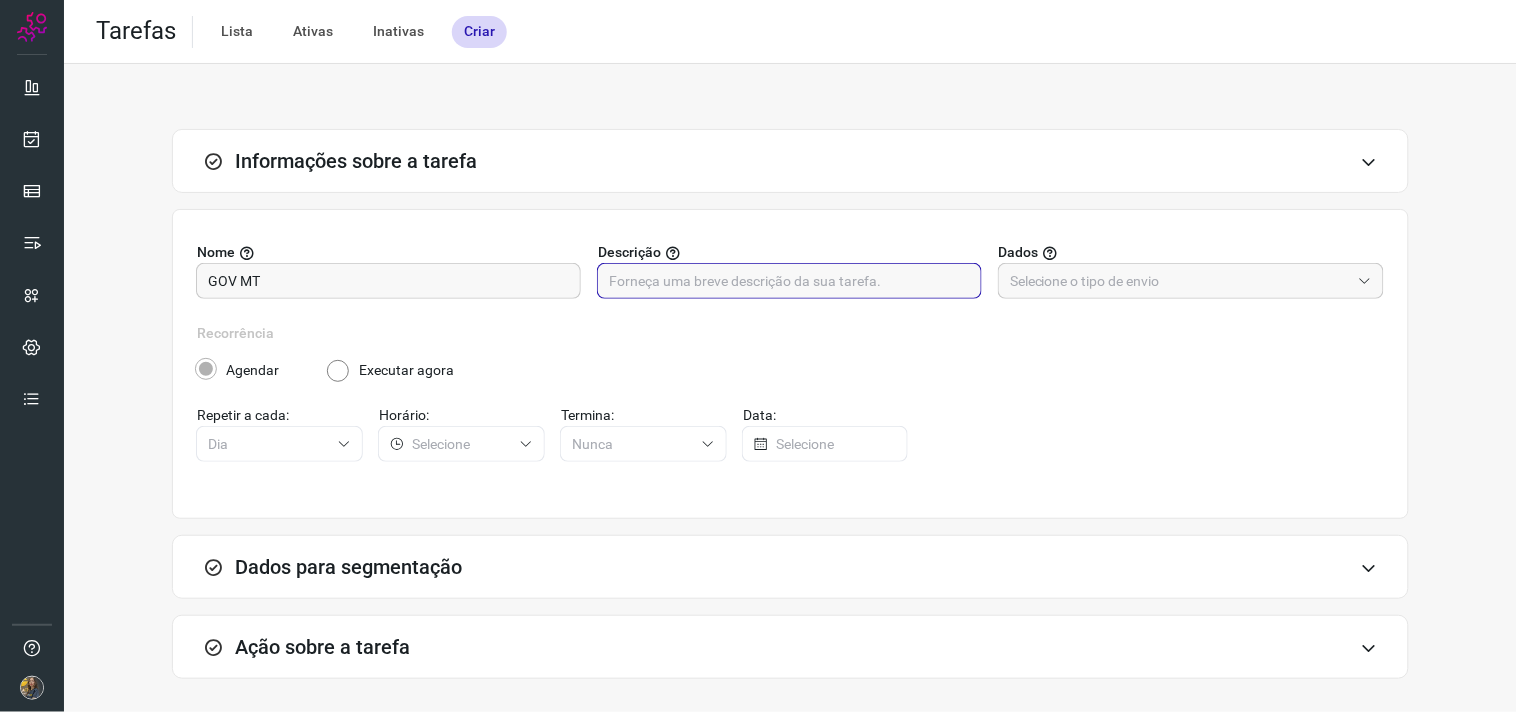 click at bounding box center (789, 281) 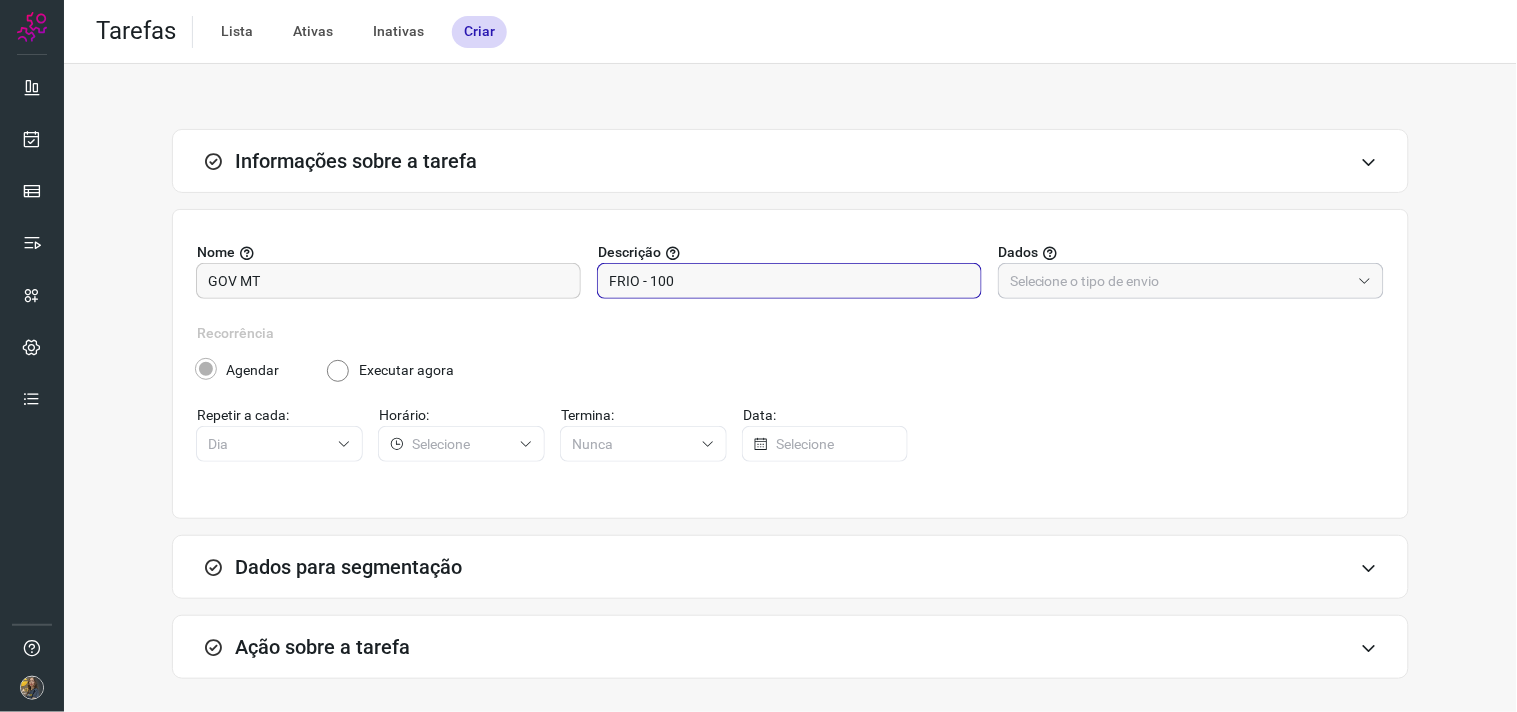 type on "FRIO - 100" 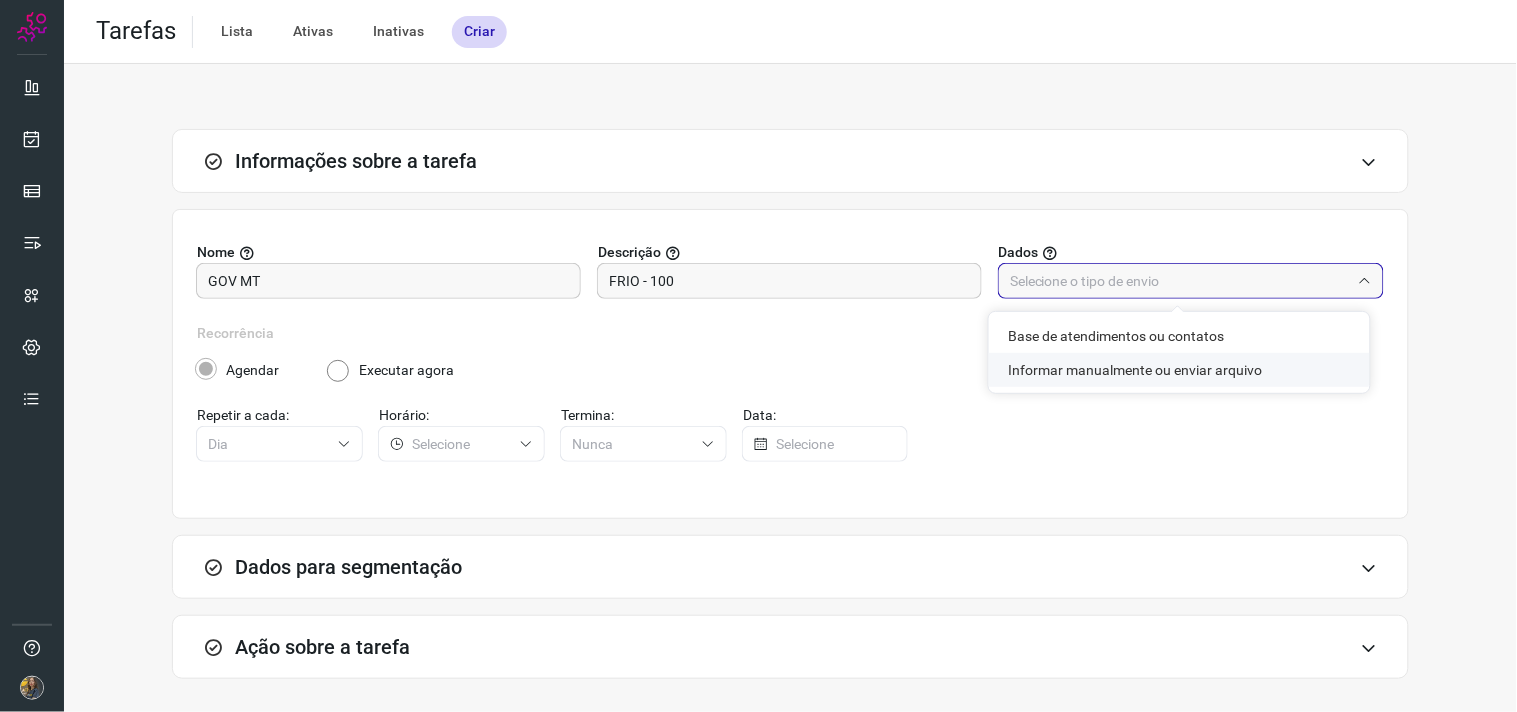 click on "Informar manualmente ou enviar arquivo" 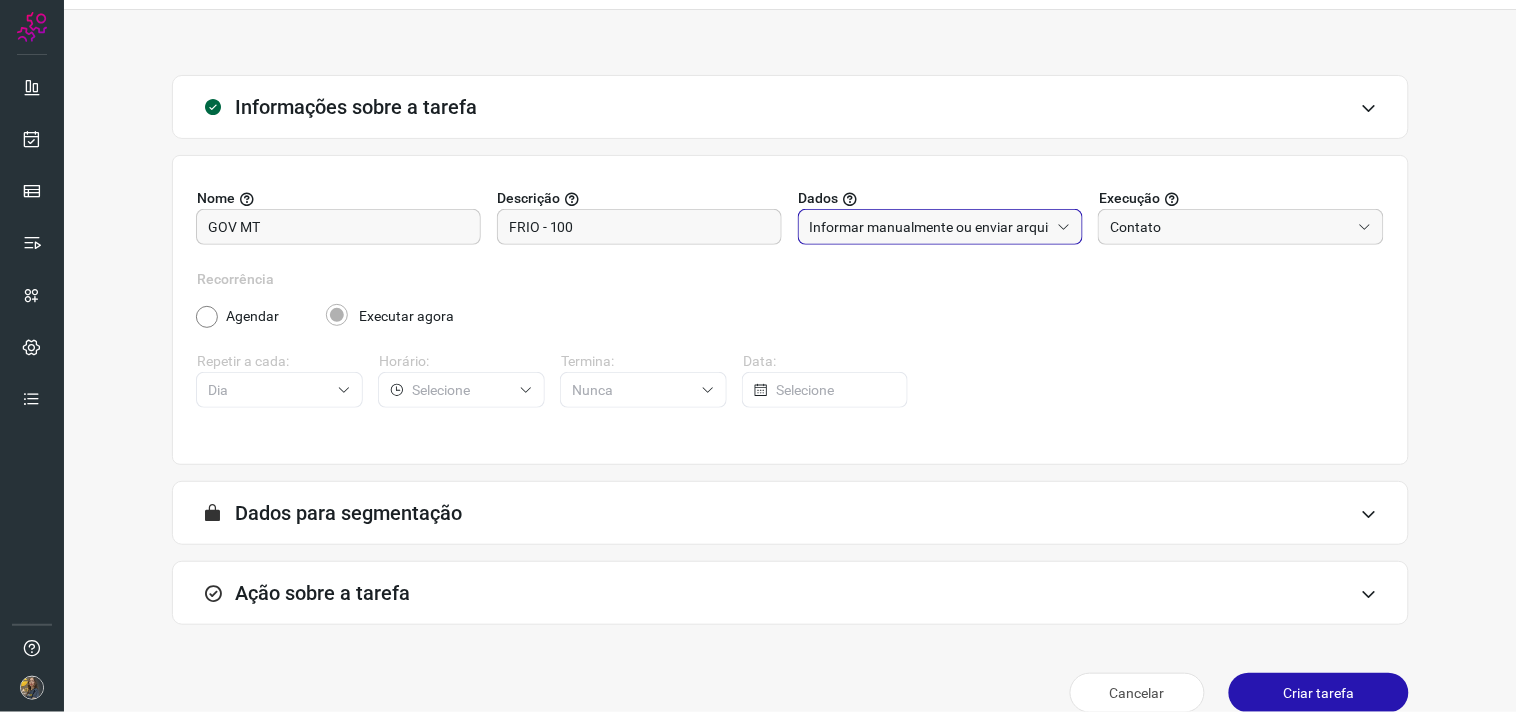 scroll, scrollTop: 82, scrollLeft: 0, axis: vertical 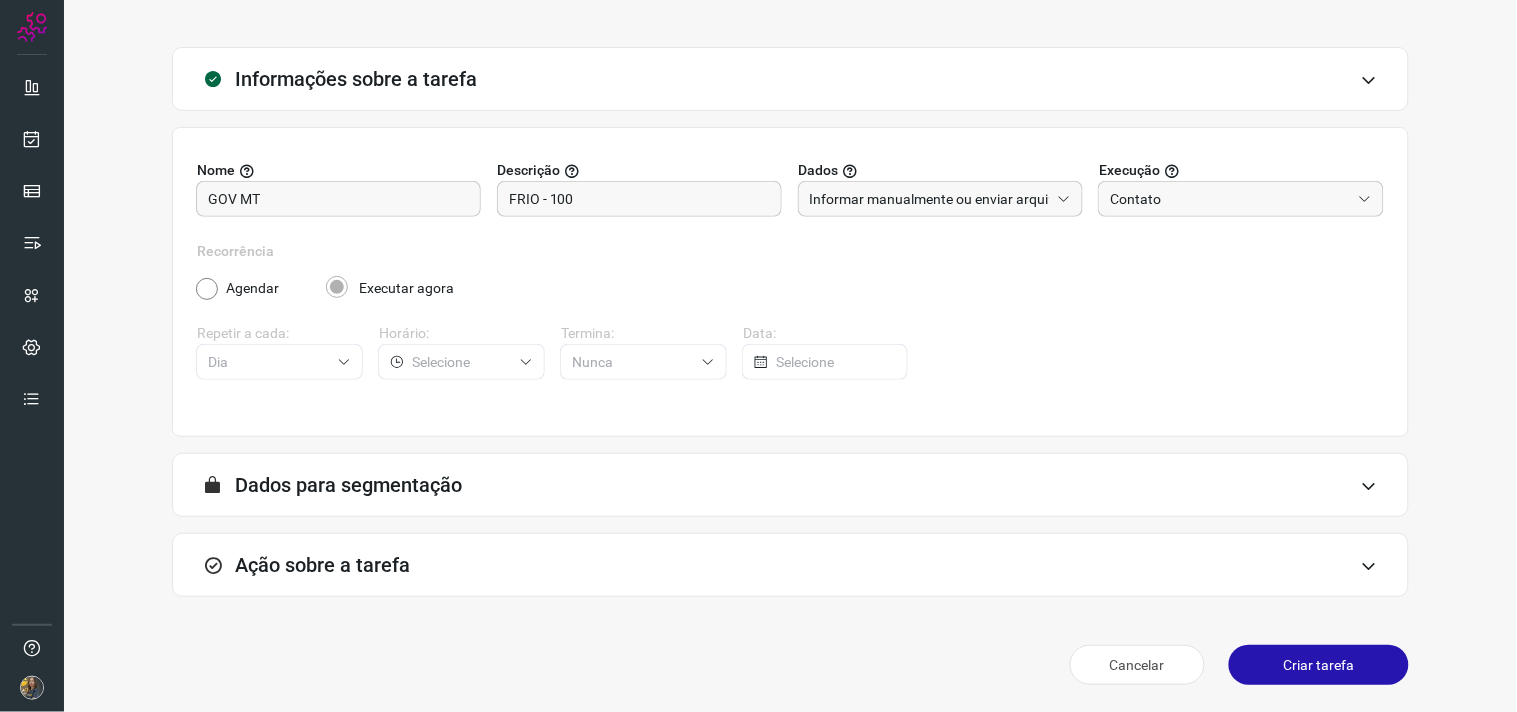 click on "Ação sobre a tarefa" at bounding box center (790, 565) 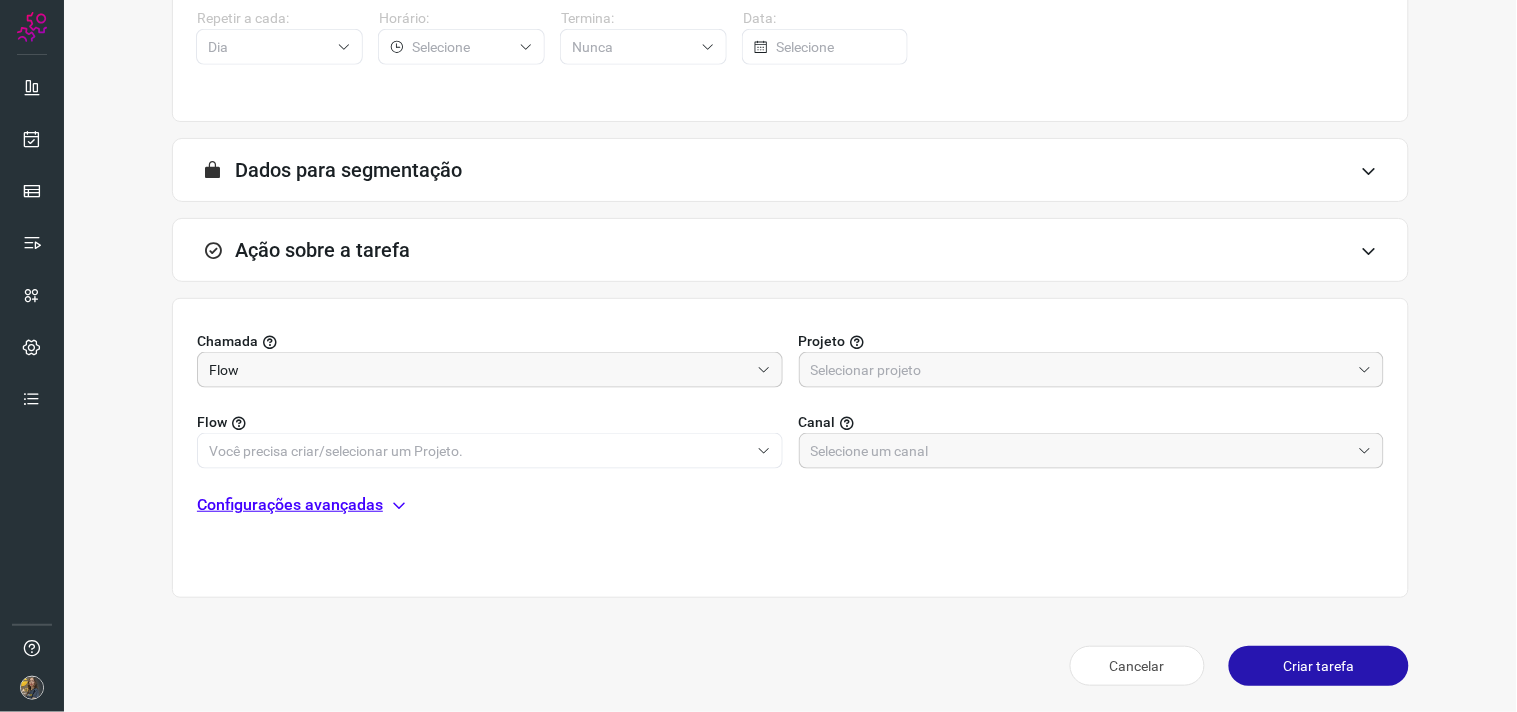 scroll, scrollTop: 398, scrollLeft: 0, axis: vertical 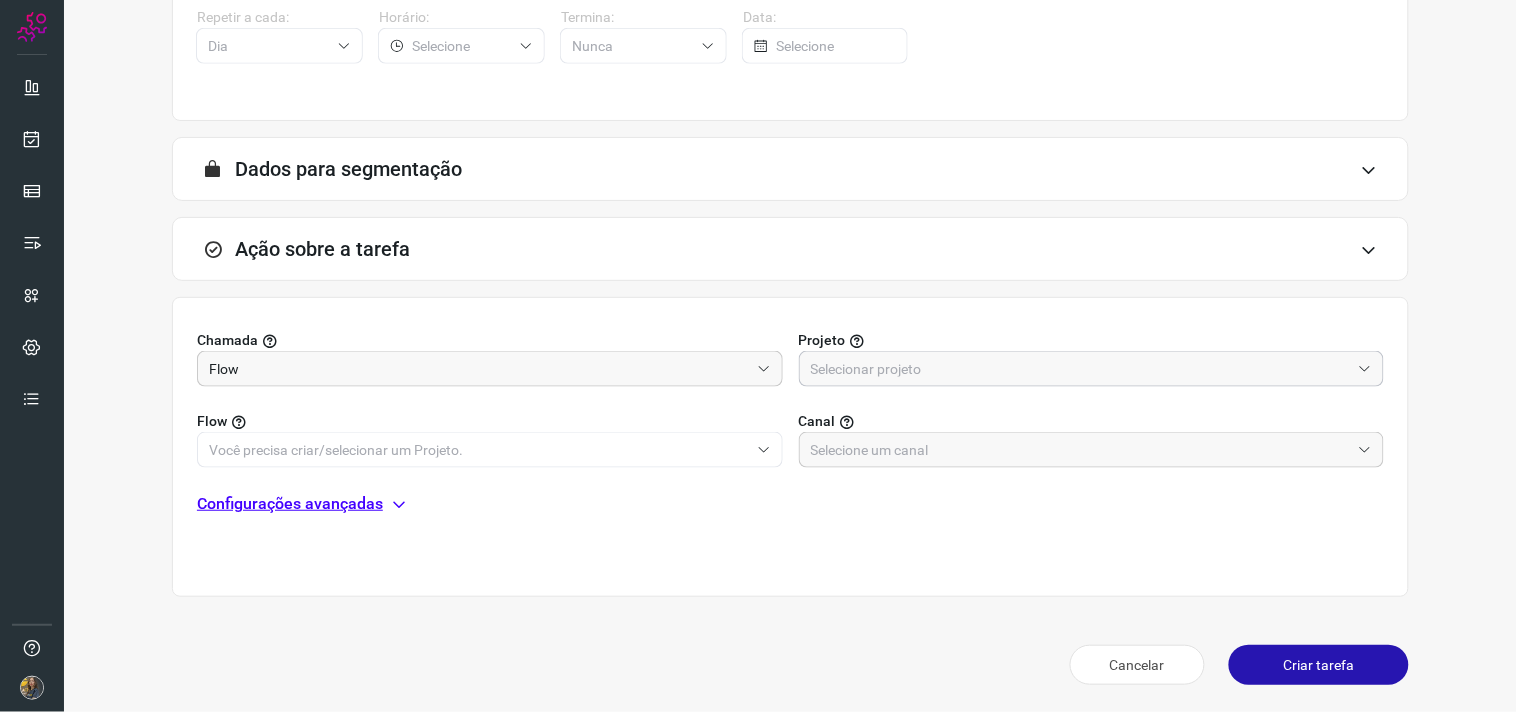 click at bounding box center [1081, 369] 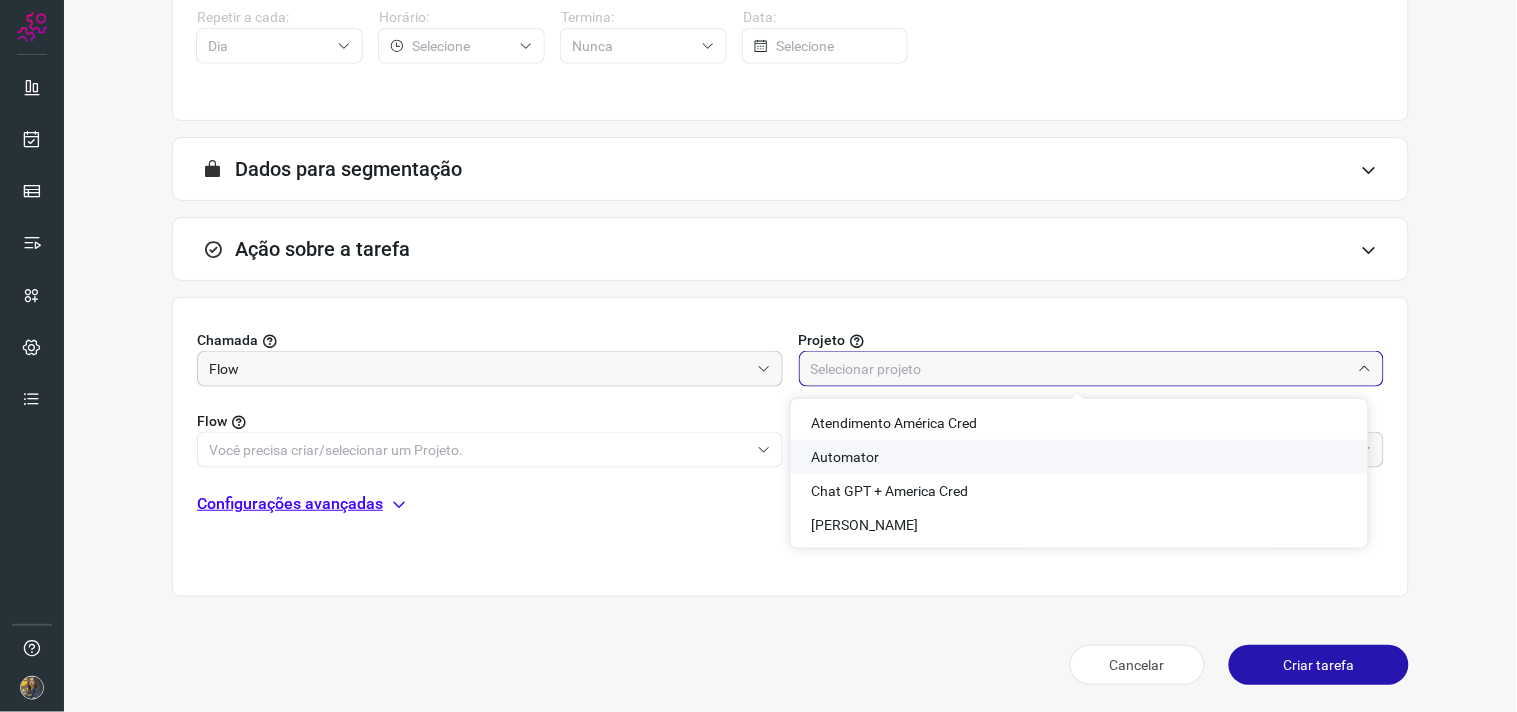 click on "Automator" 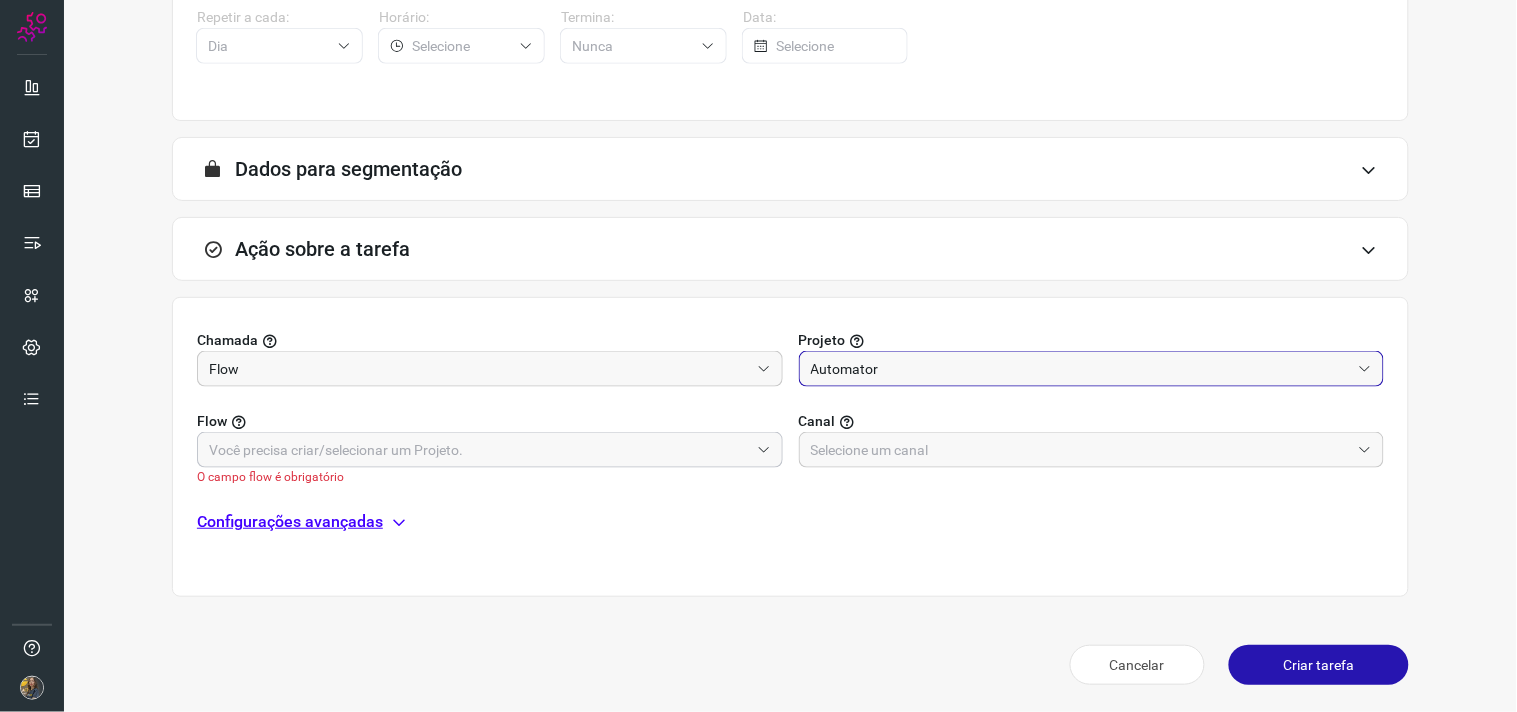 click at bounding box center (479, 450) 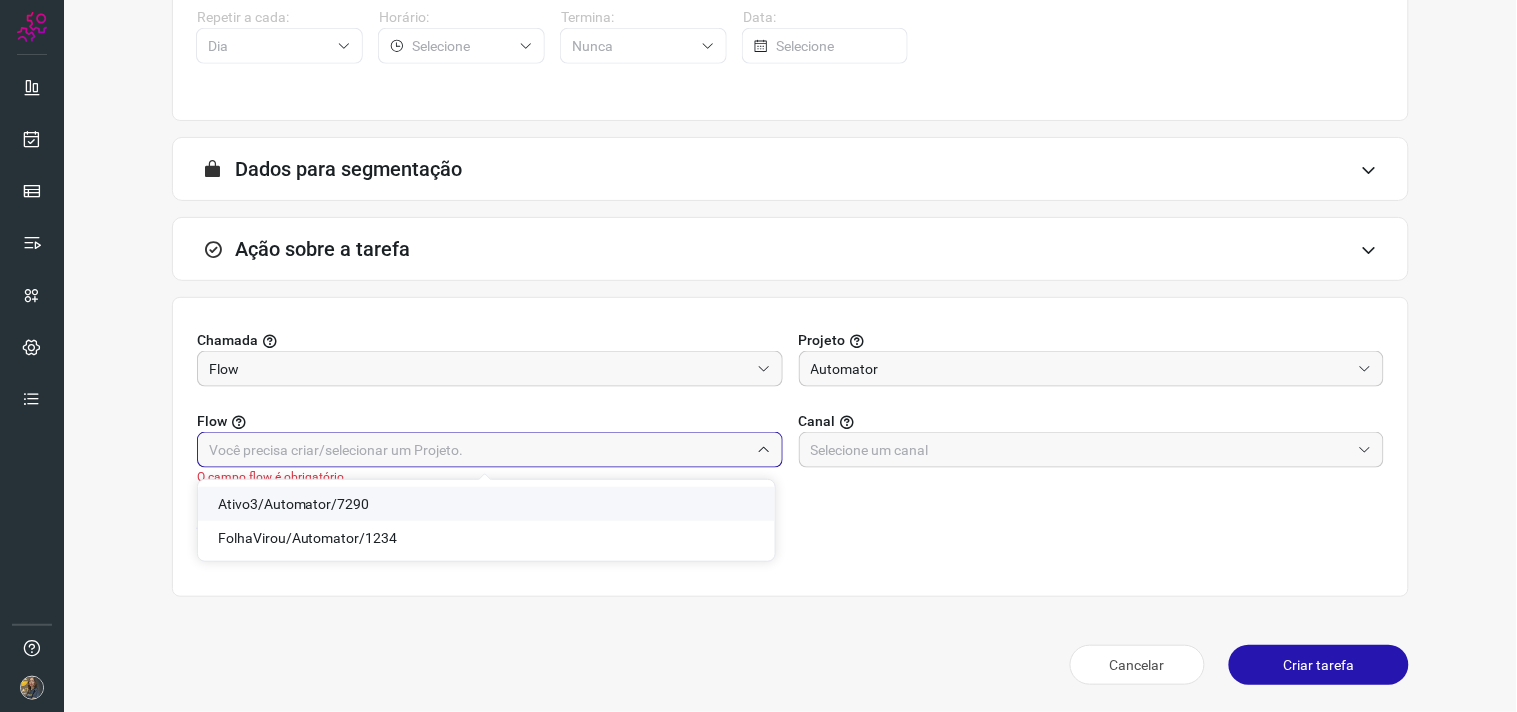 click on "Ativo3/Automator/7290" 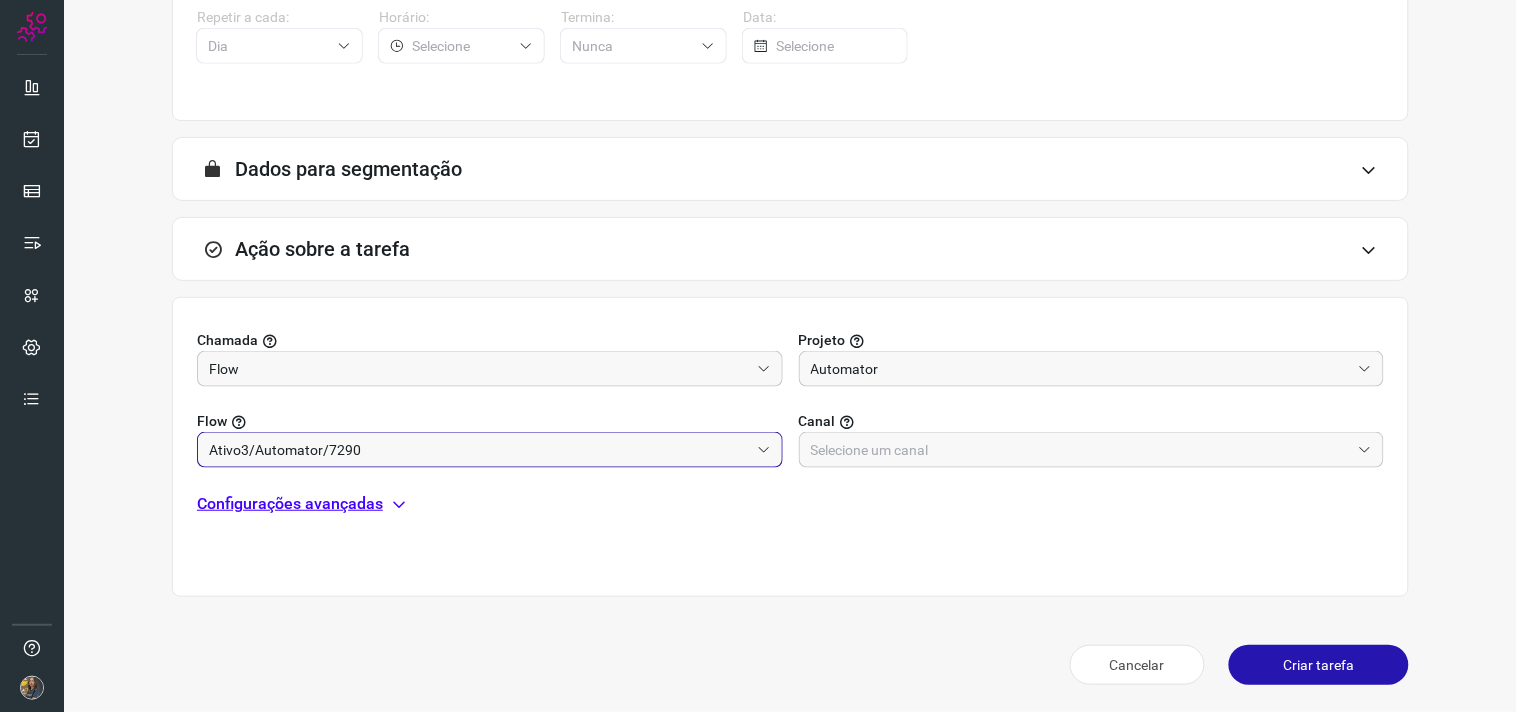 click on "Canal" at bounding box center (1092, 421) 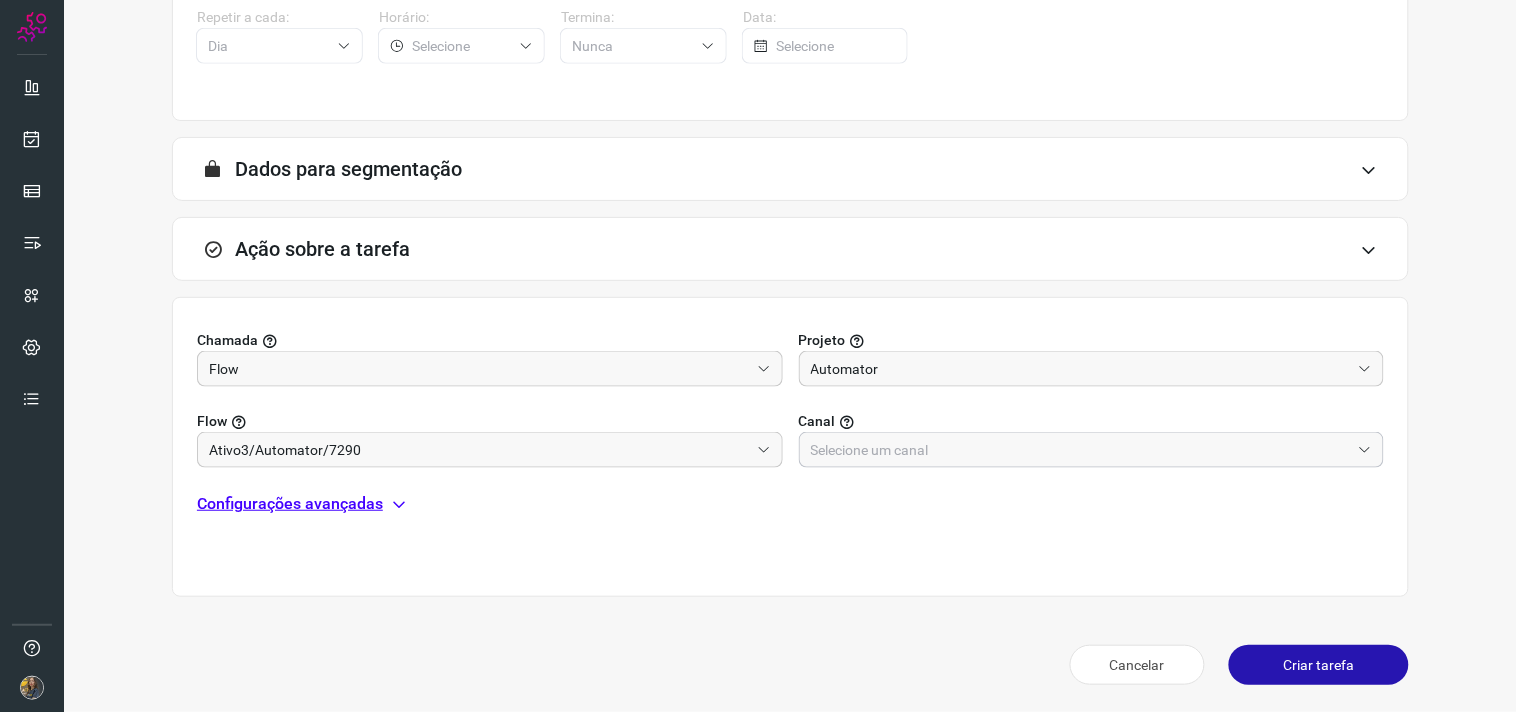 click at bounding box center [1081, 450] 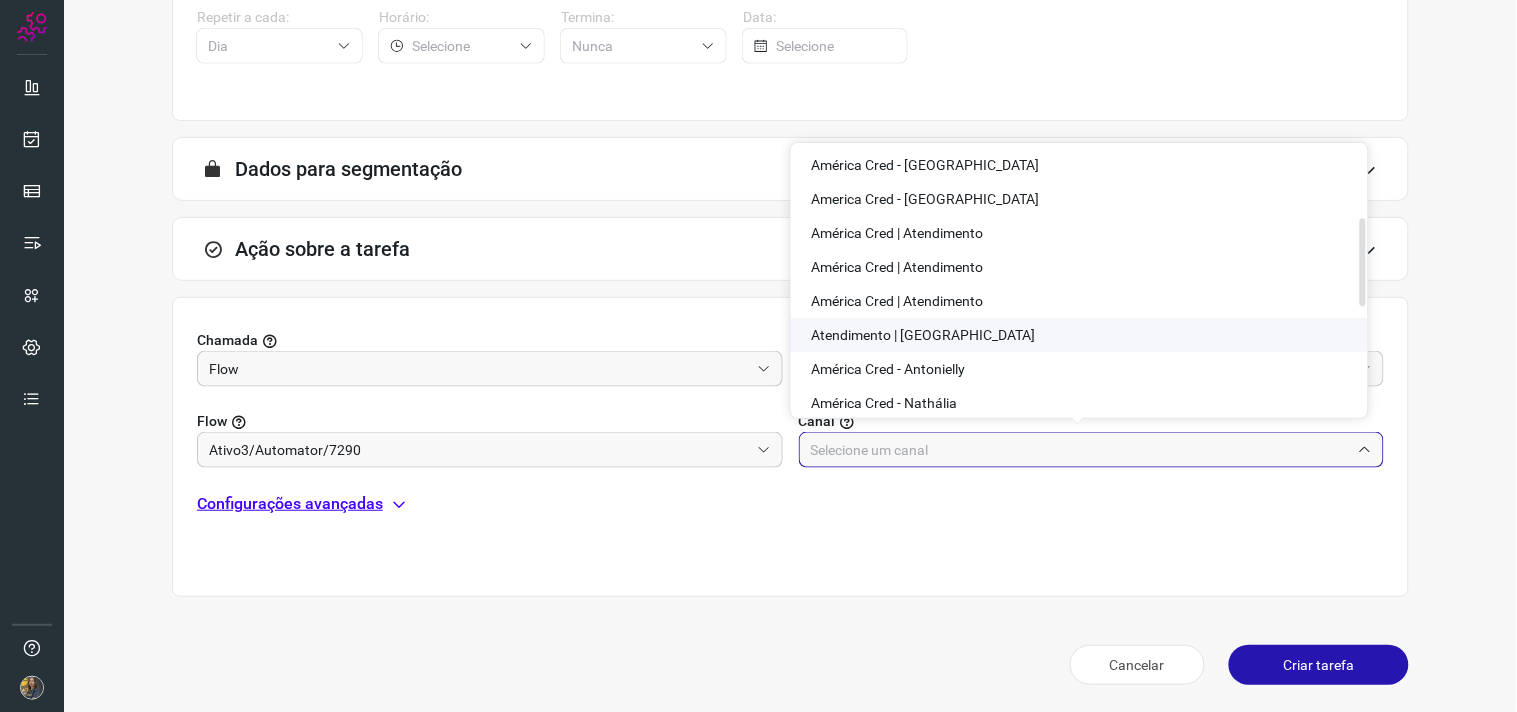 scroll, scrollTop: 333, scrollLeft: 0, axis: vertical 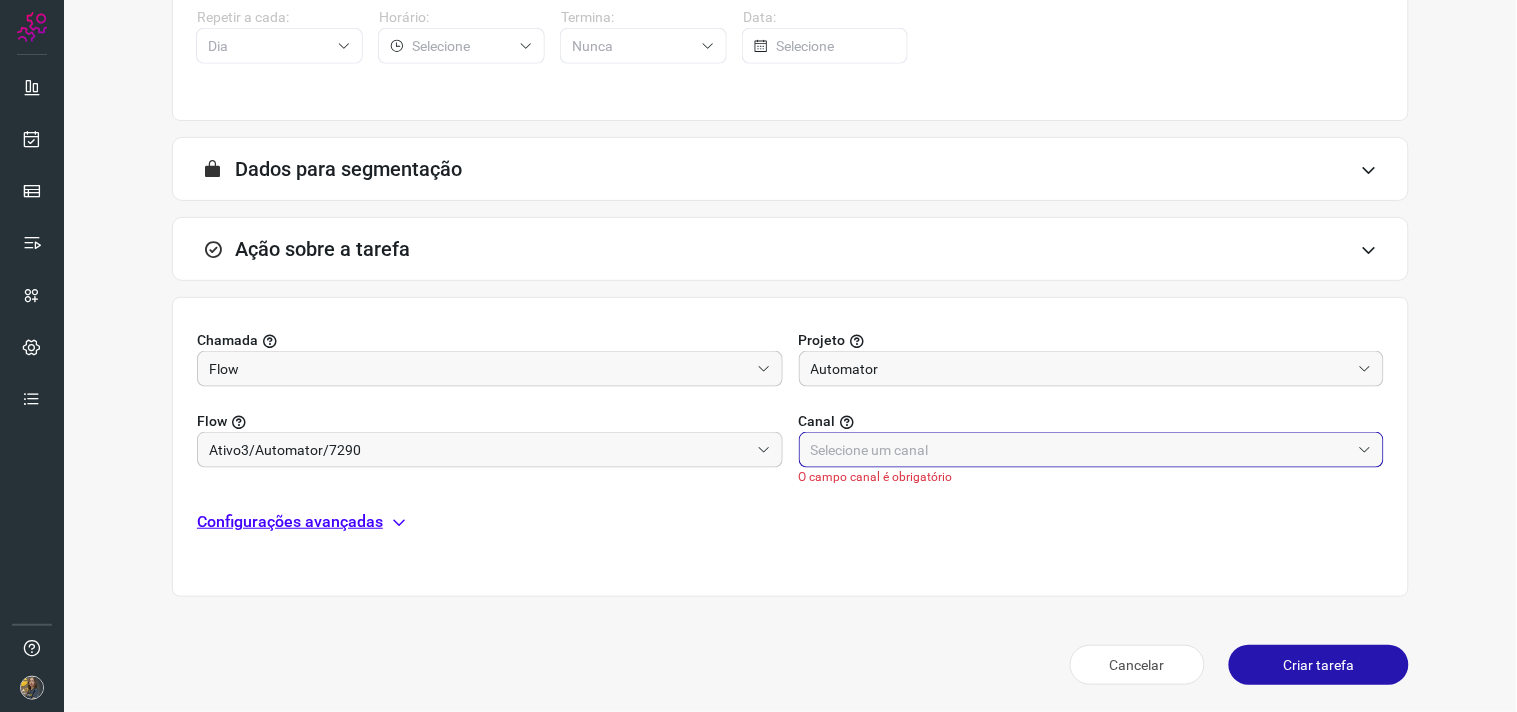 click at bounding box center (1081, 450) 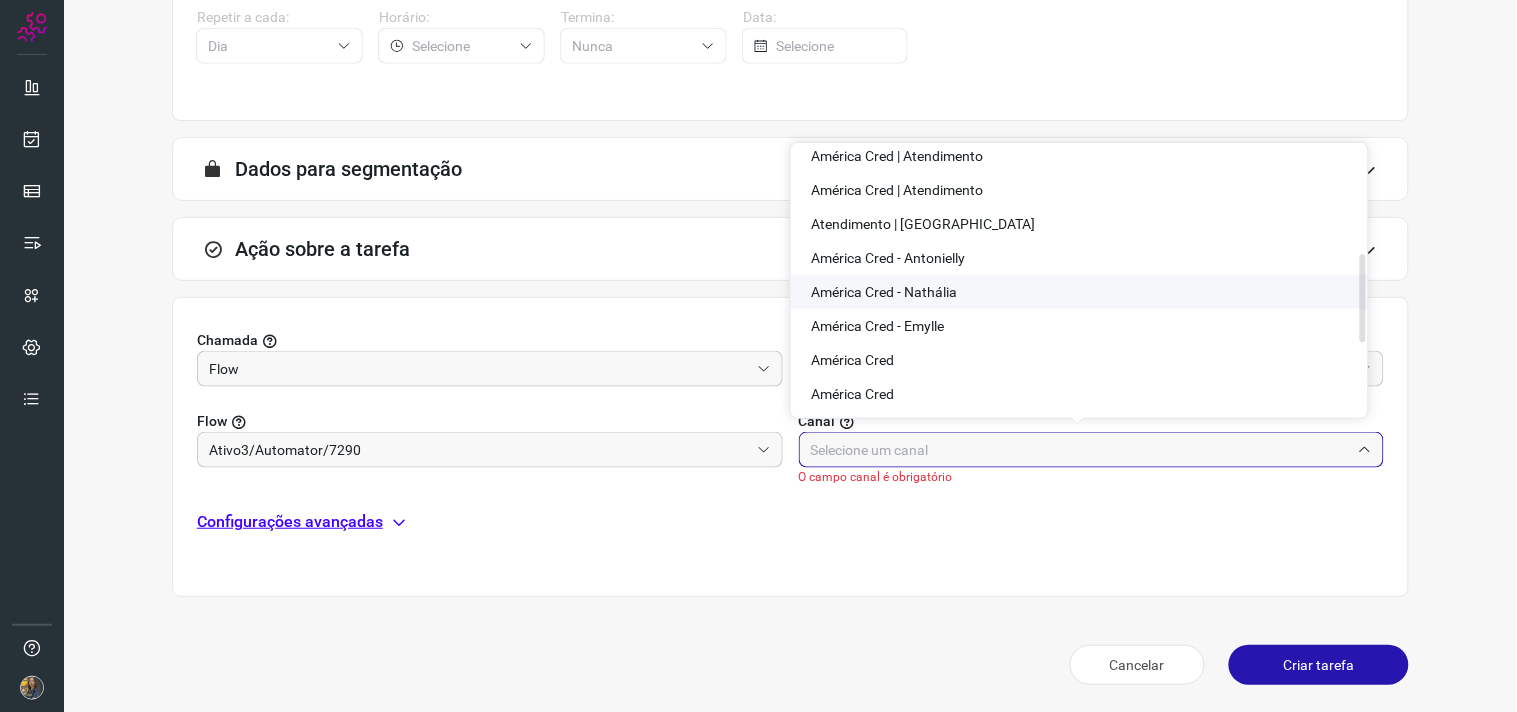 click on "América Cred - Nathália" 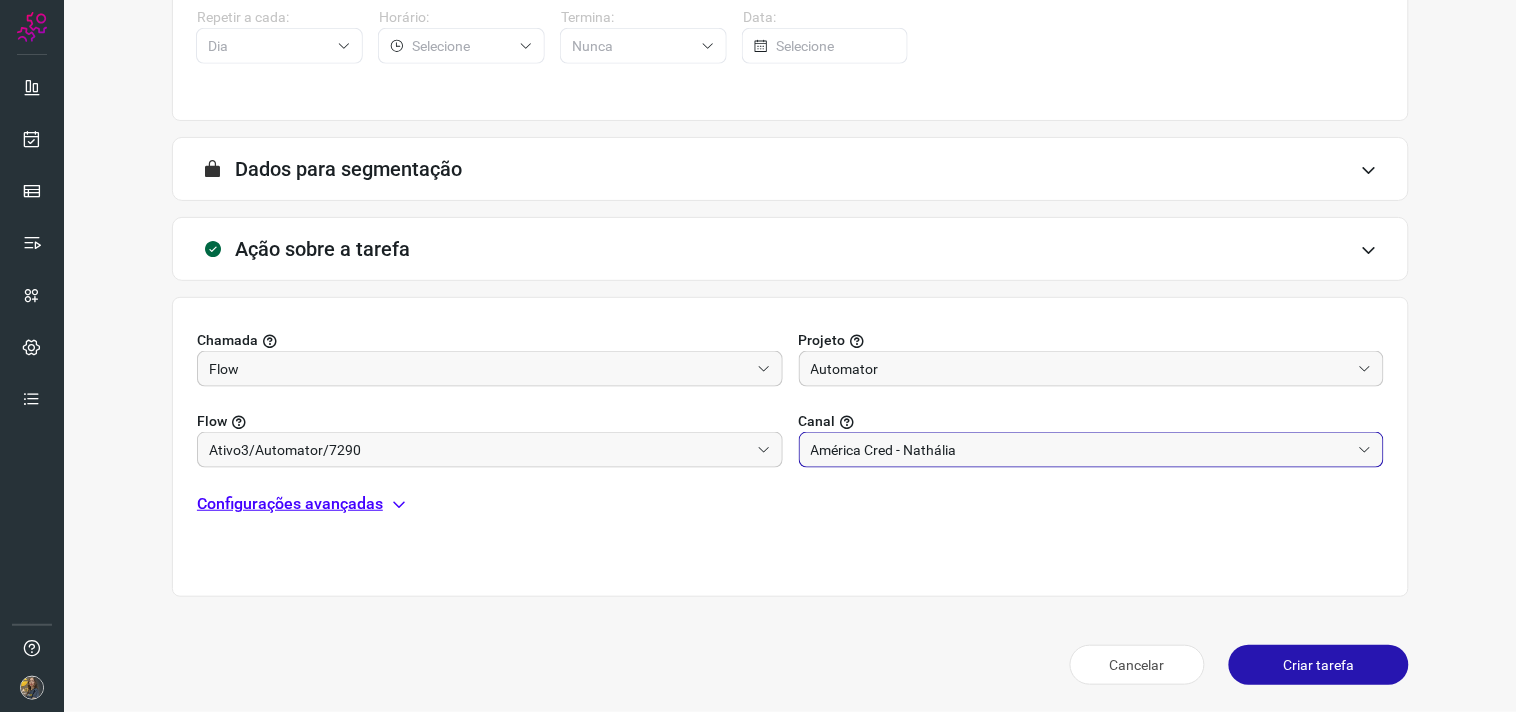 click on "Configurações avançadas" at bounding box center (790, 504) 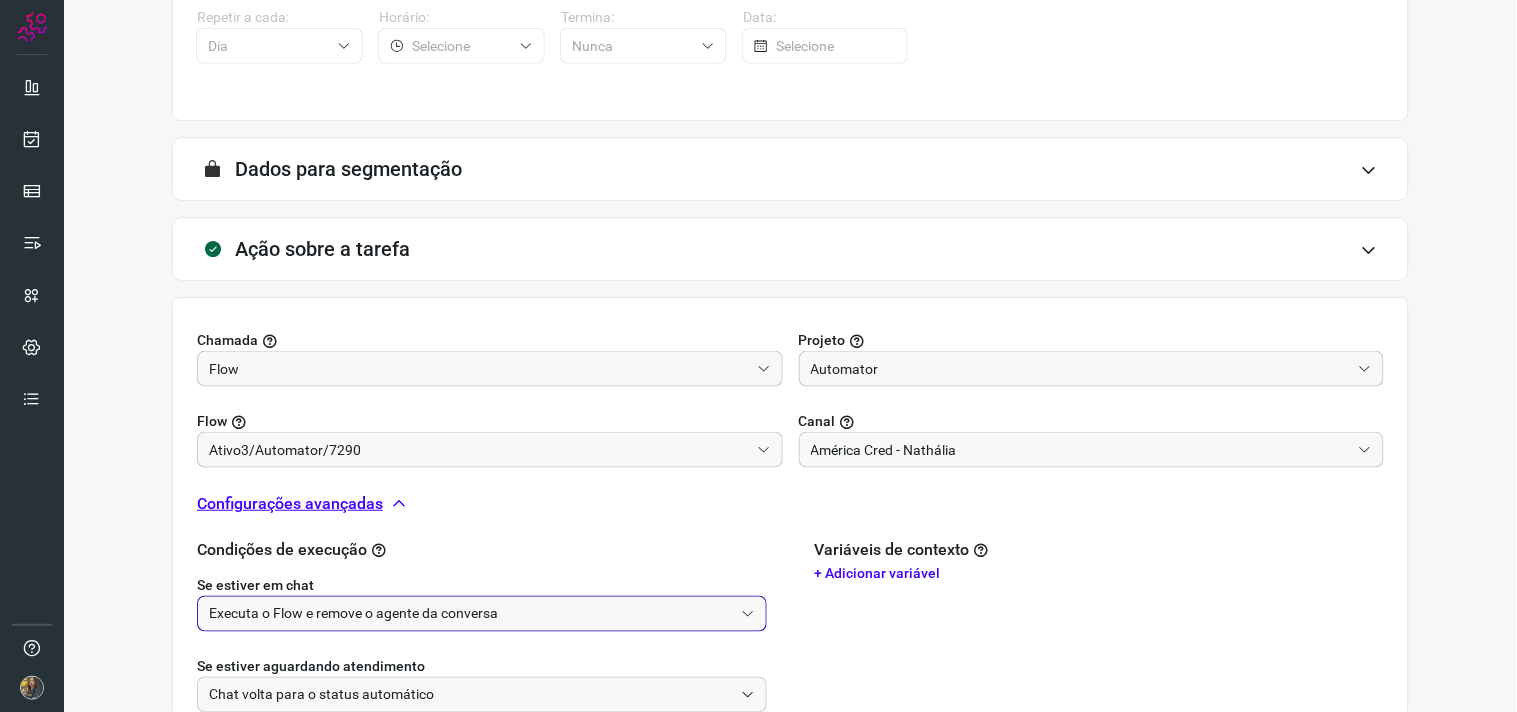 drag, startPoint x: 374, startPoint y: 596, endPoint x: 376, endPoint y: 607, distance: 11.18034 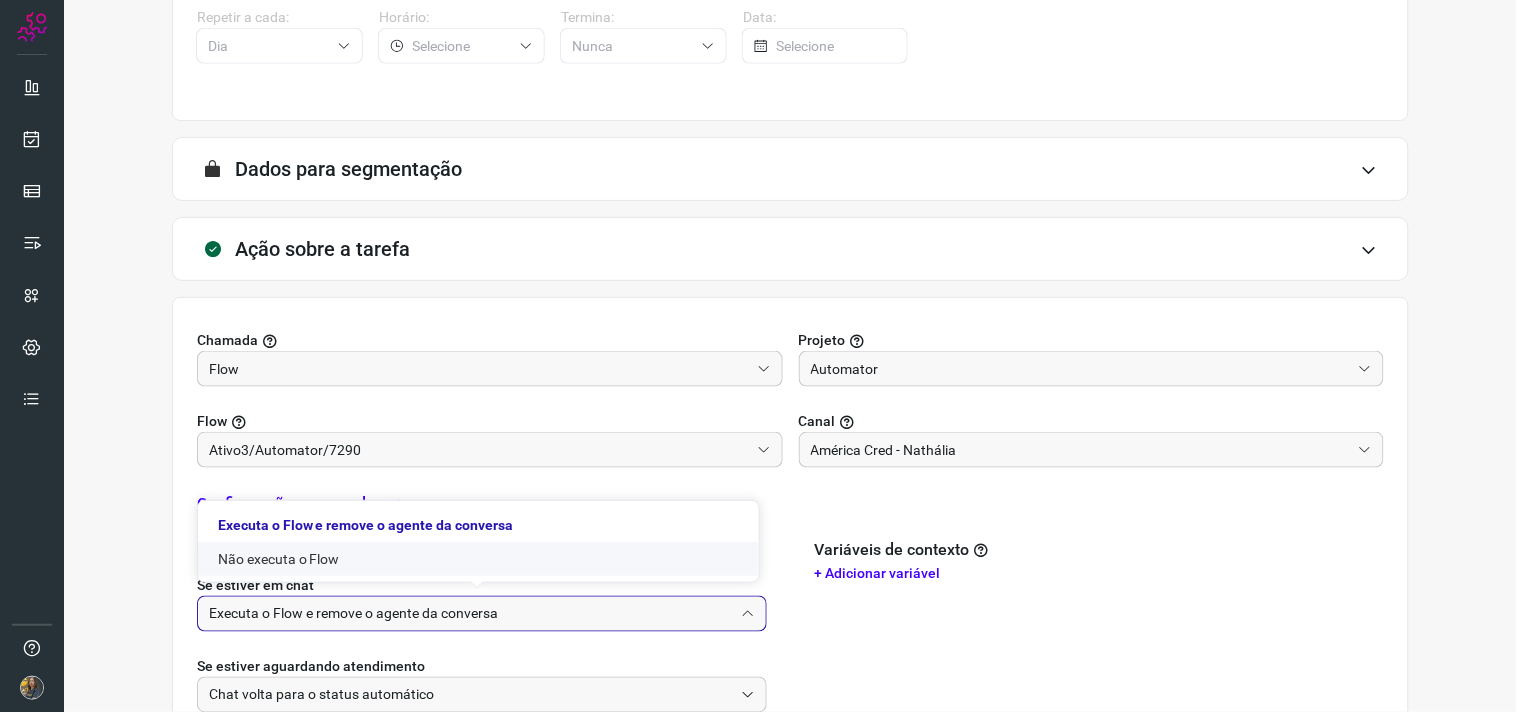 click on "Não executa o Flow" 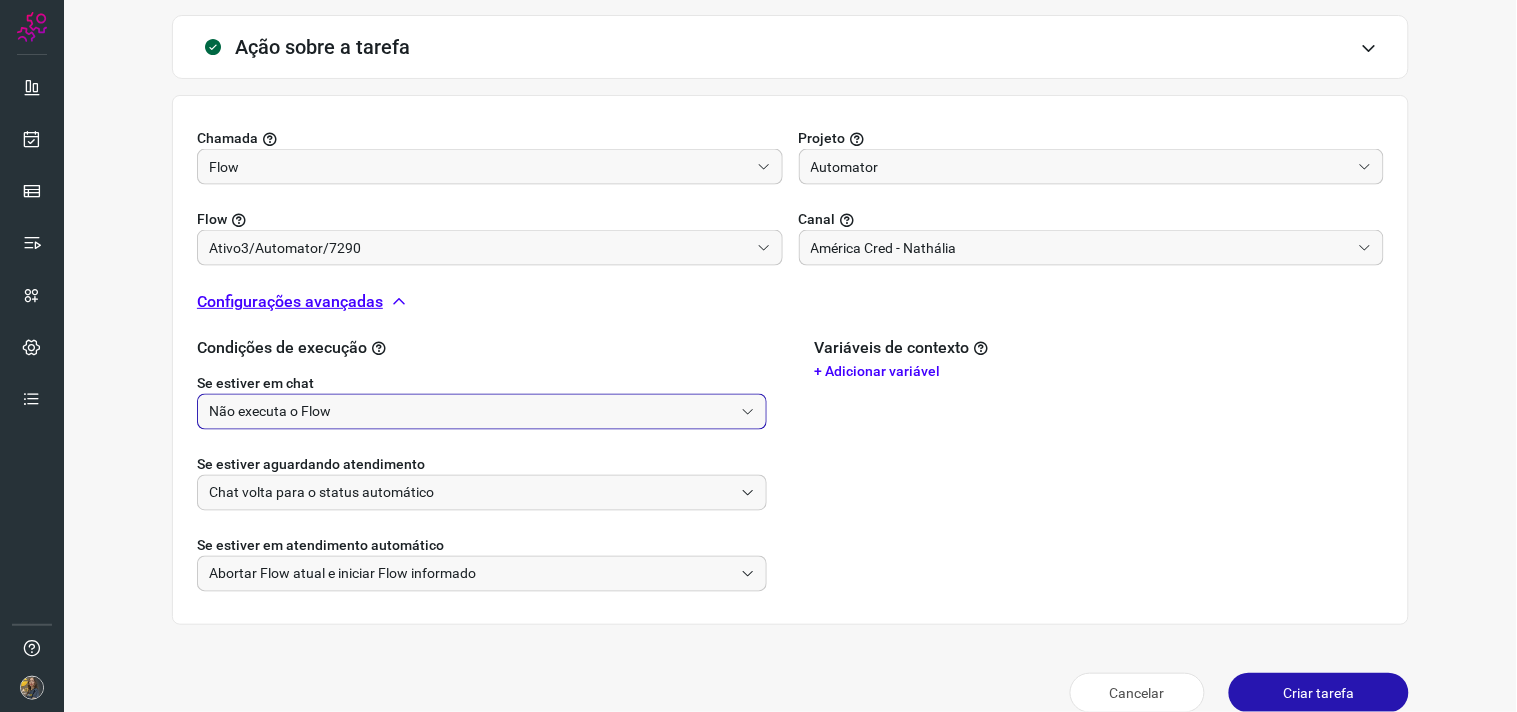 scroll, scrollTop: 621, scrollLeft: 0, axis: vertical 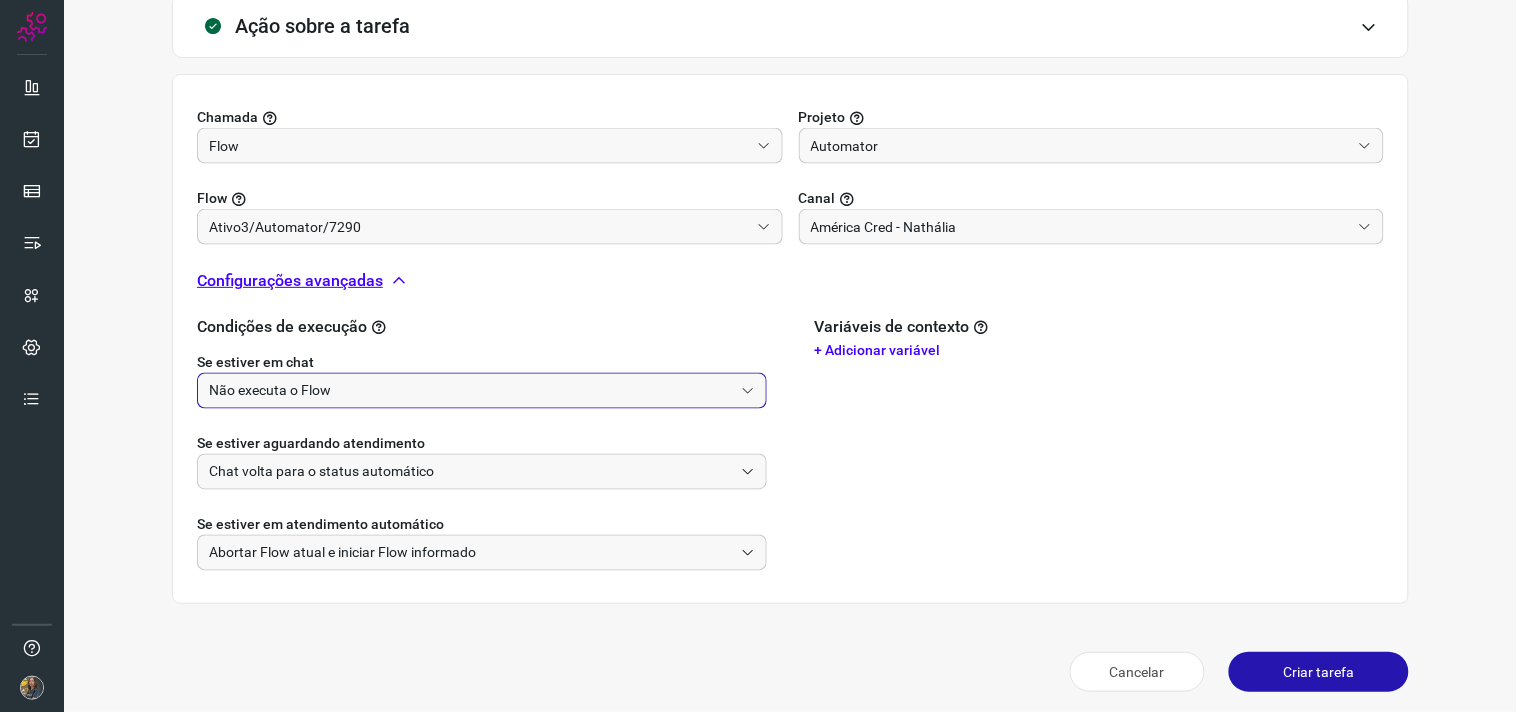 click on "Criar tarefa" at bounding box center (1319, 672) 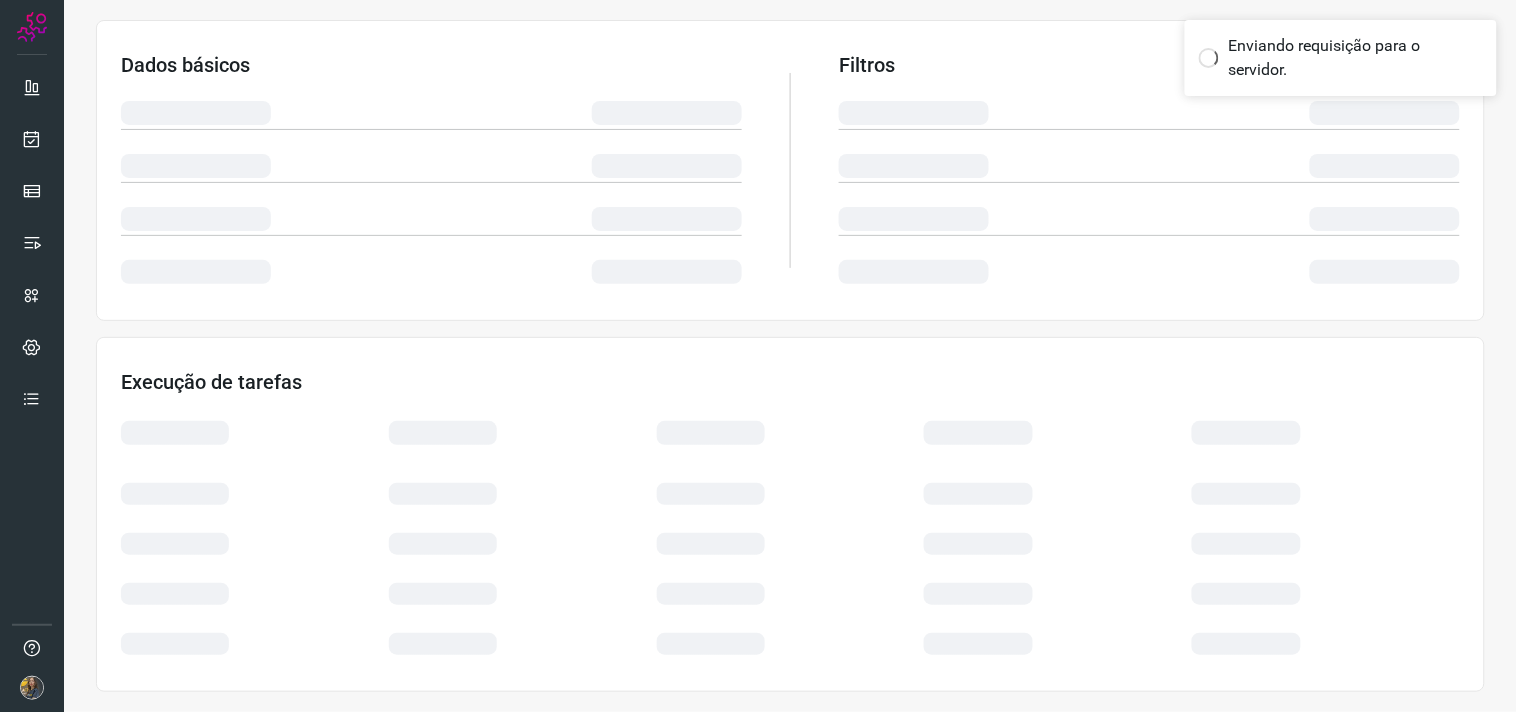 scroll, scrollTop: 321, scrollLeft: 0, axis: vertical 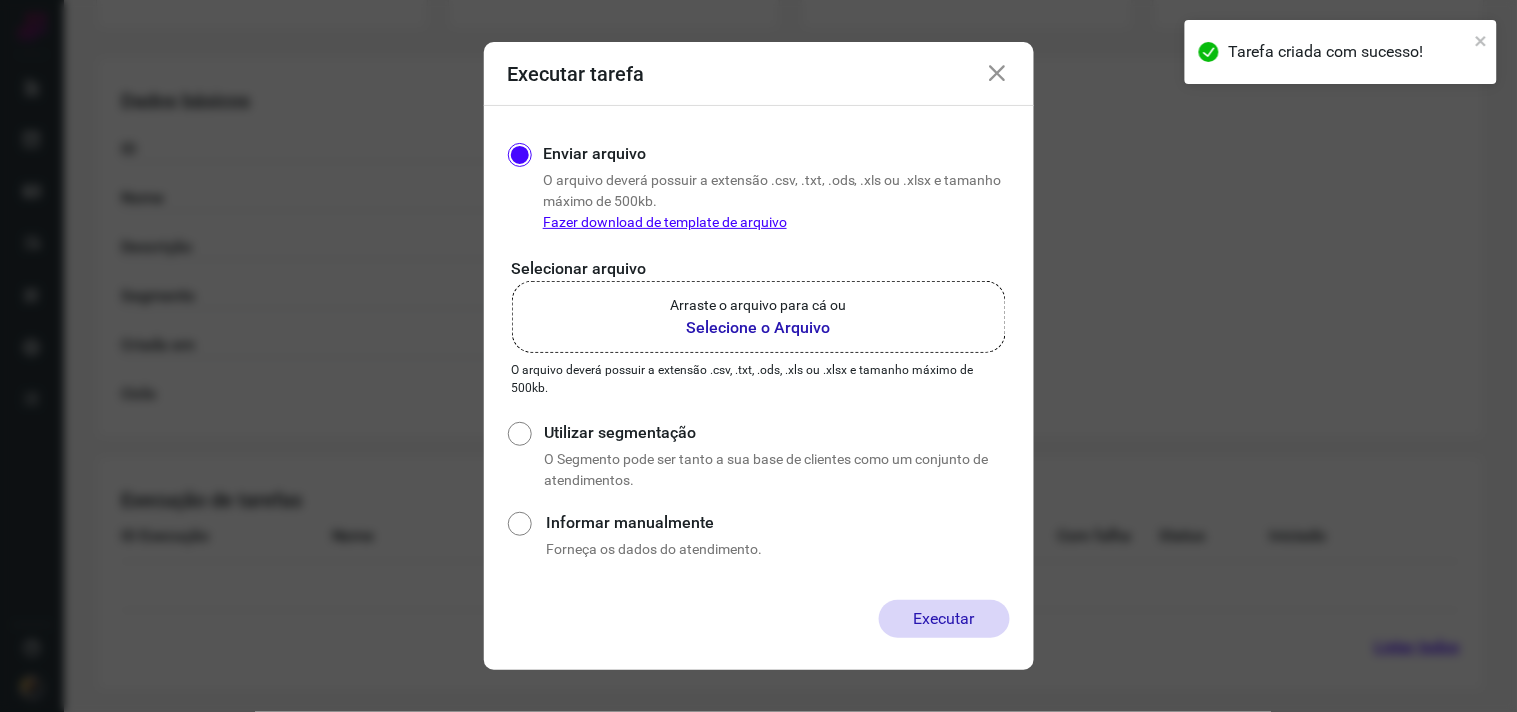 click on "Arraste o arquivo para cá ou" at bounding box center [759, 305] 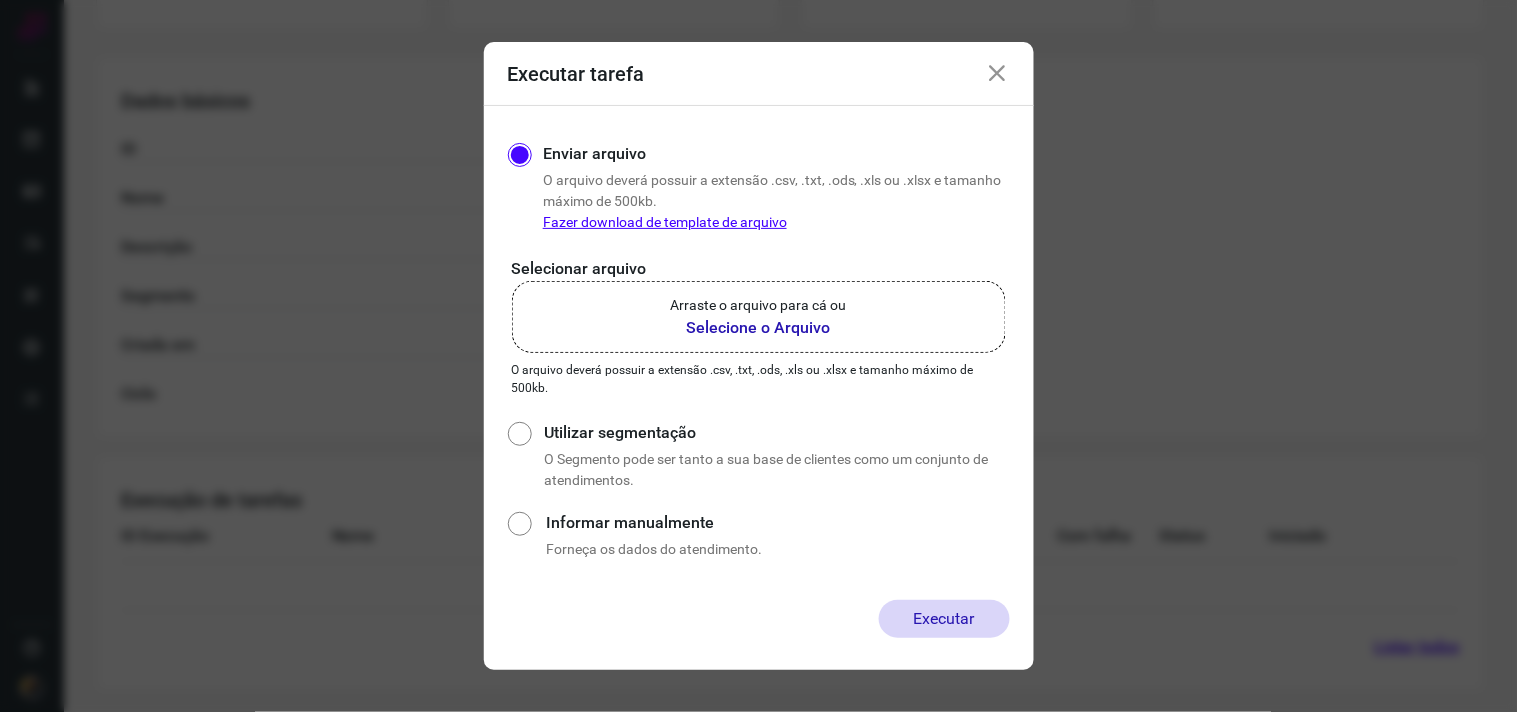 click on "Selecione o Arquivo" at bounding box center (759, 328) 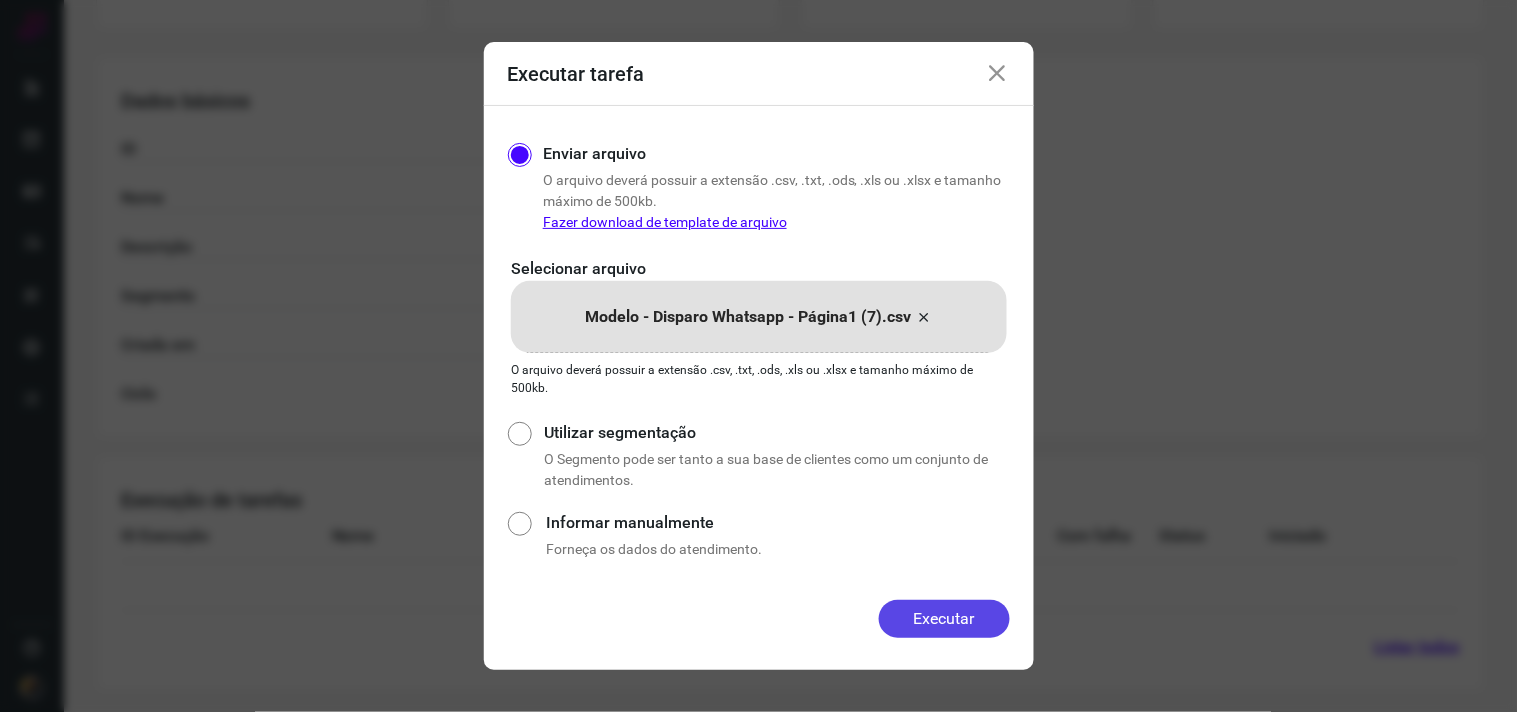 click on "Executar" at bounding box center (944, 619) 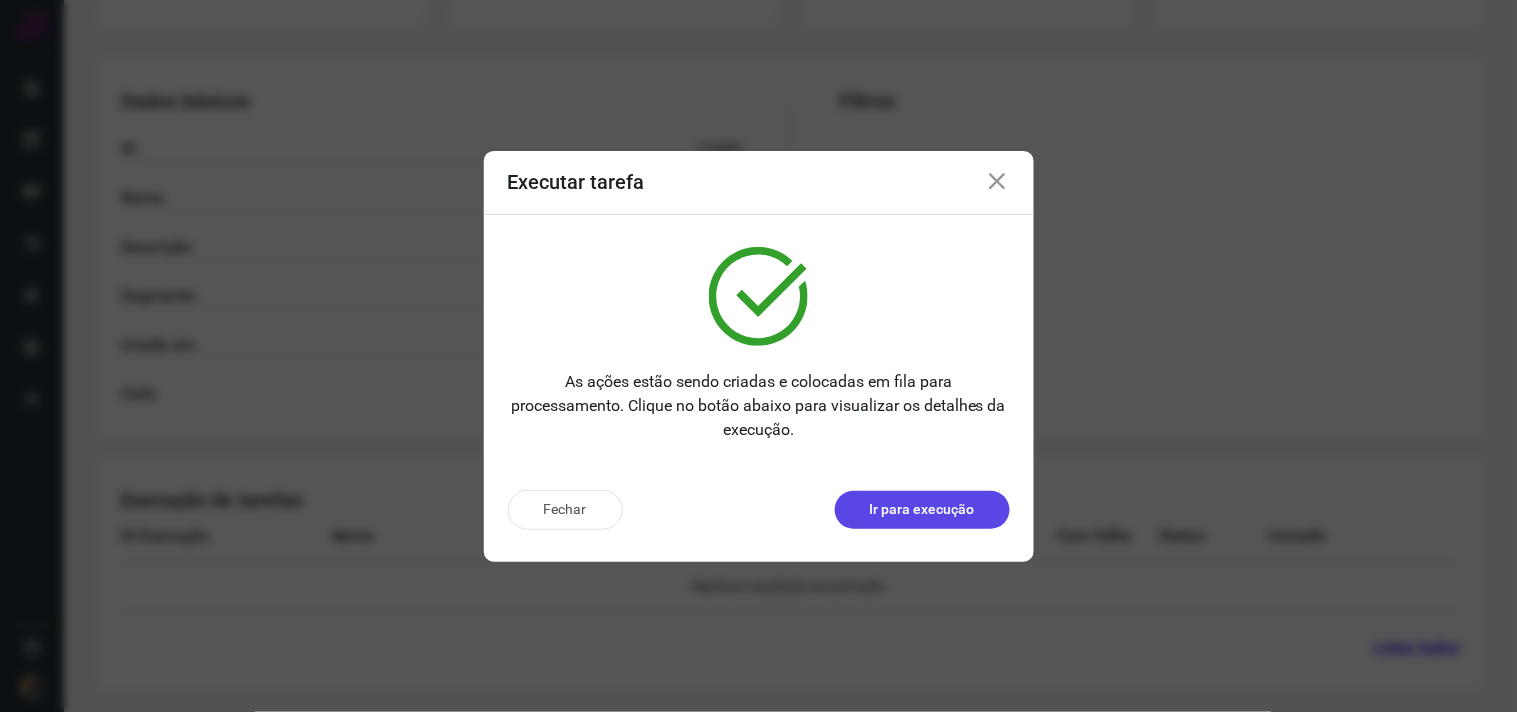click on "Ir para execução" at bounding box center [922, 509] 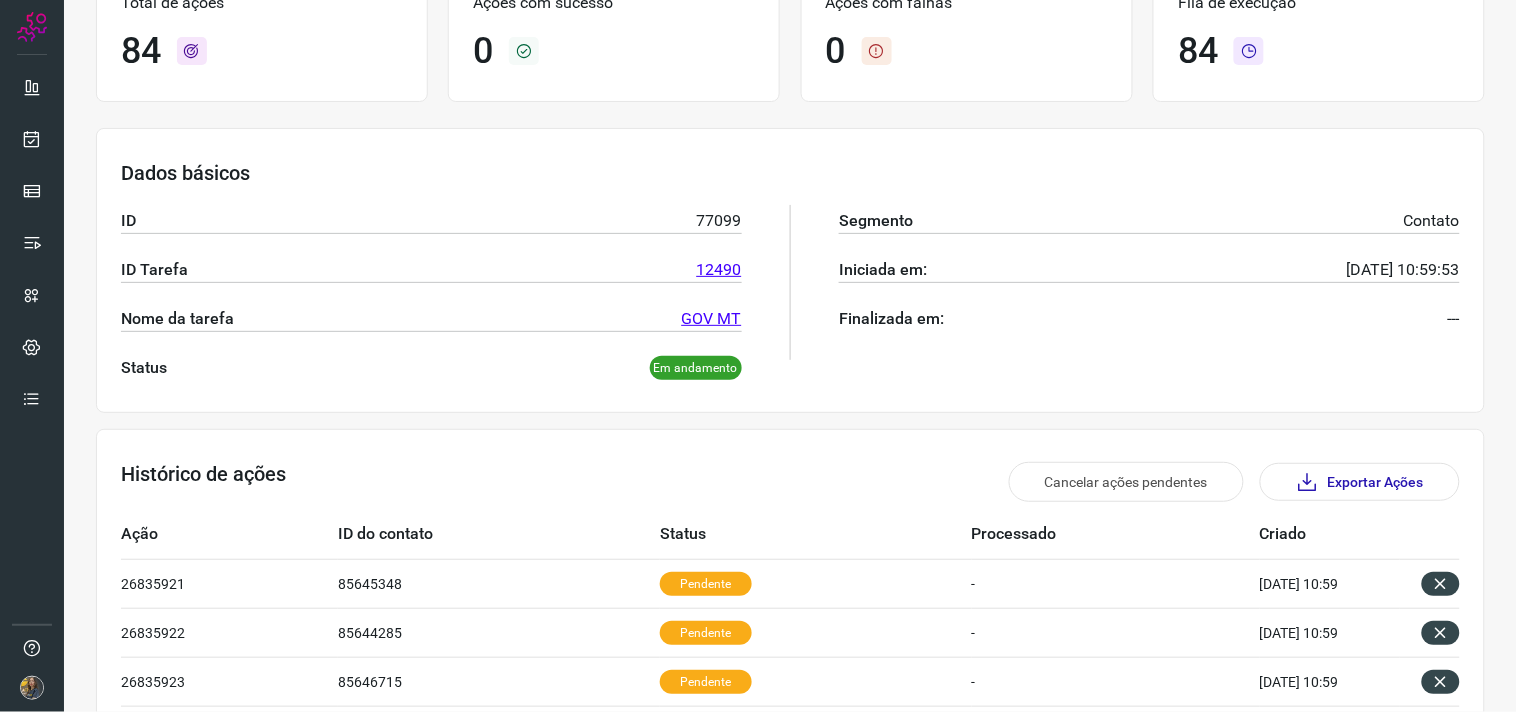 scroll, scrollTop: 0, scrollLeft: 0, axis: both 